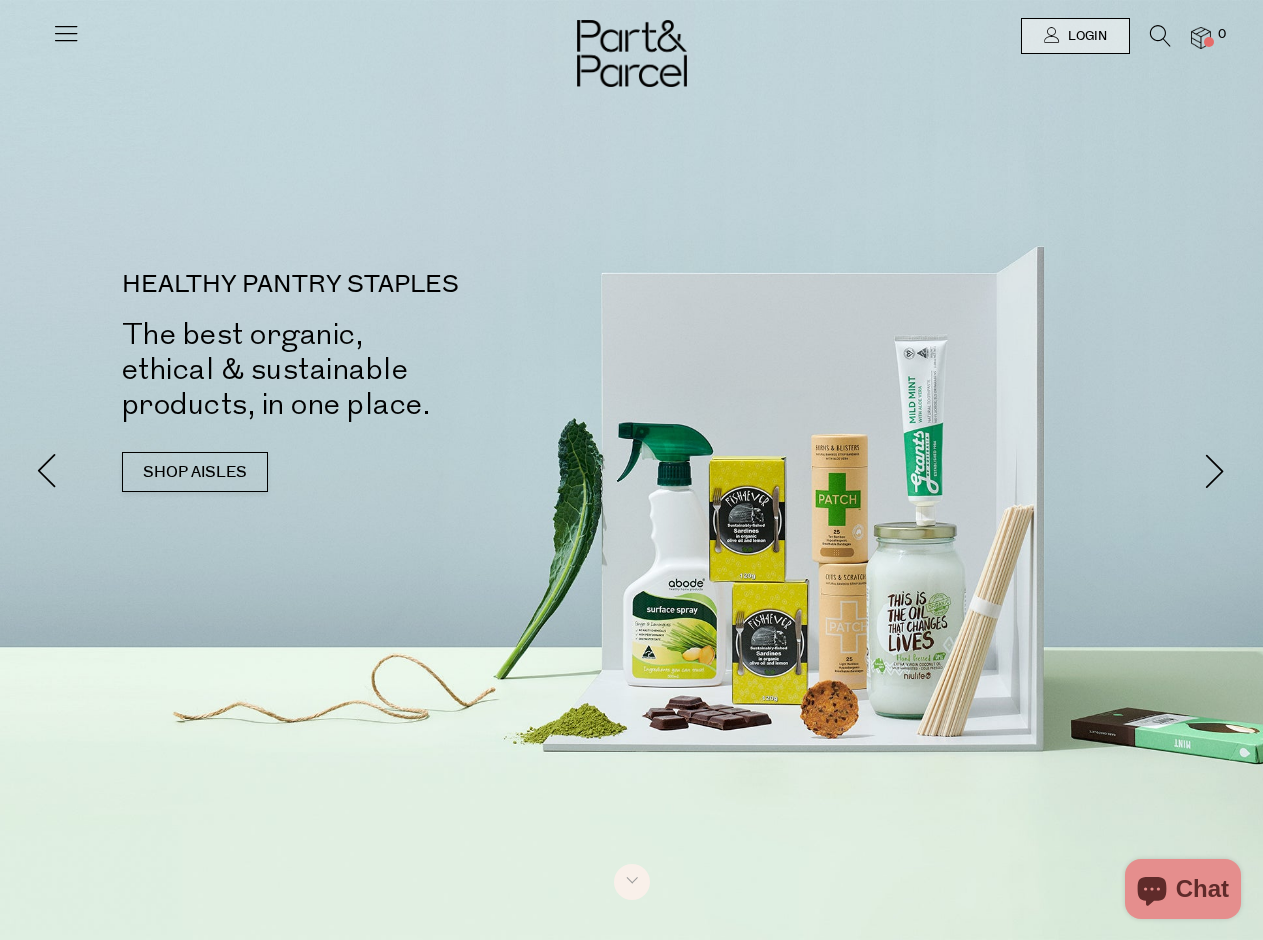 scroll, scrollTop: 0, scrollLeft: 0, axis: both 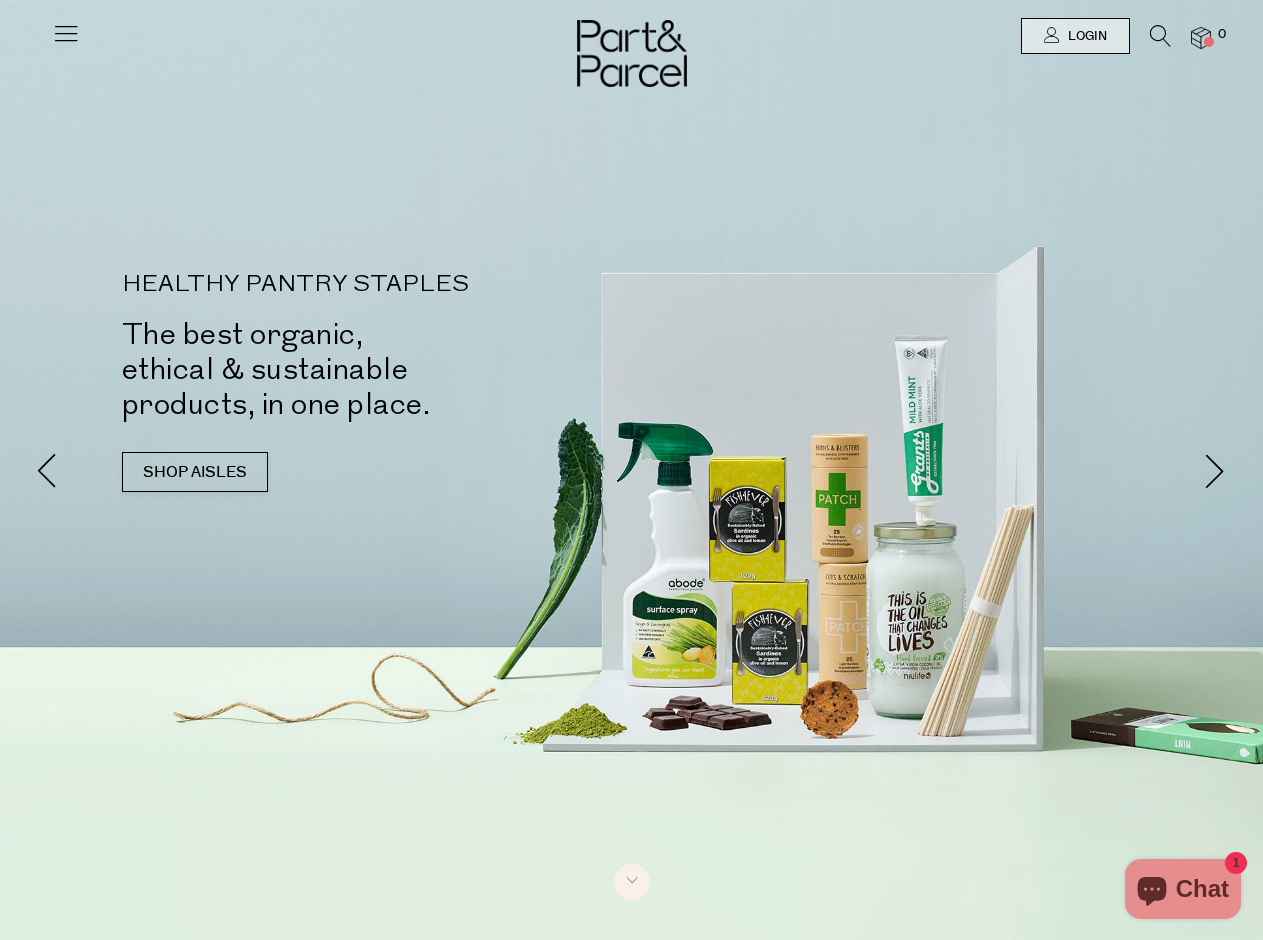 click at bounding box center (66, 33) 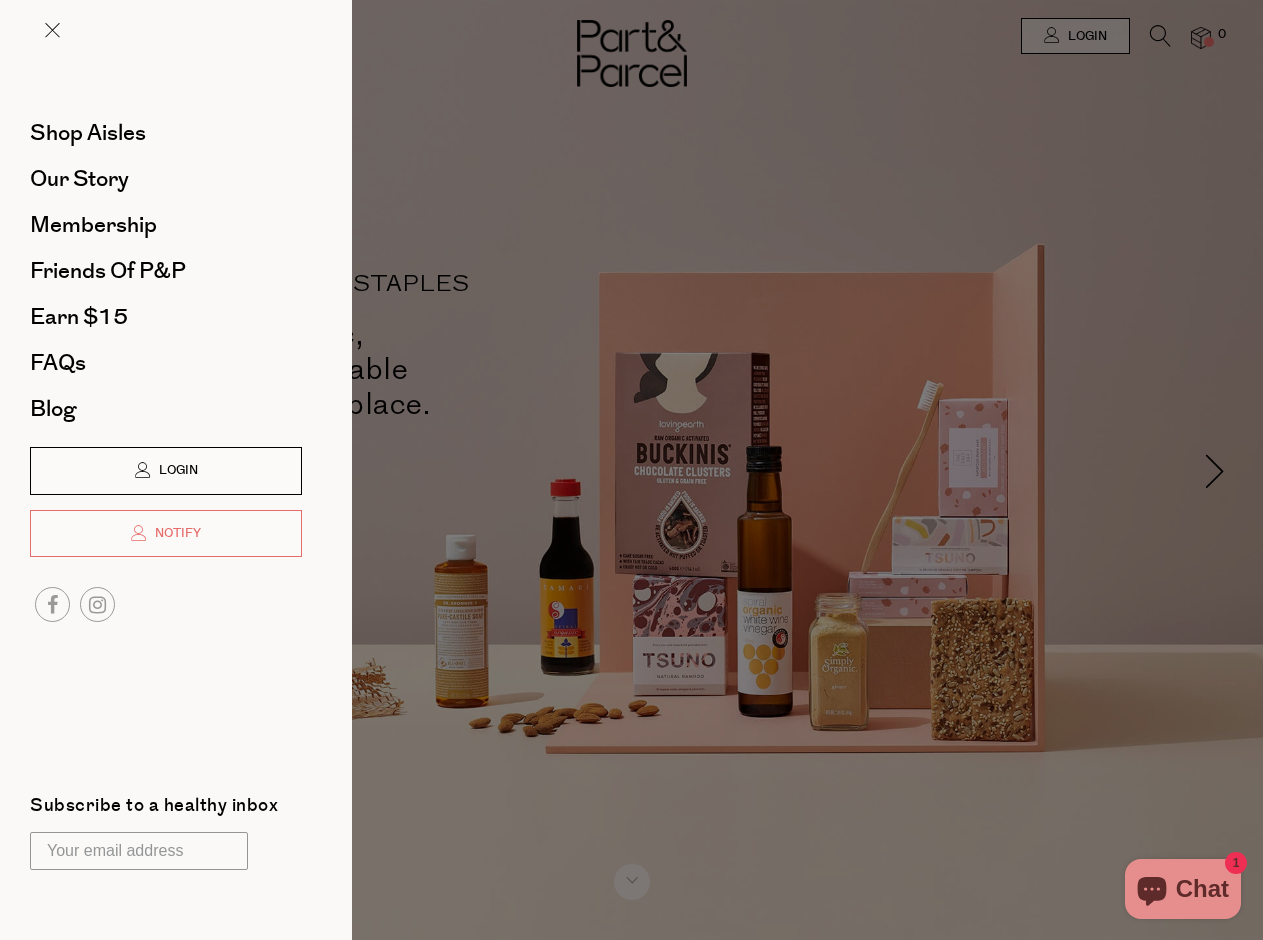 click on "Login" at bounding box center [166, 471] 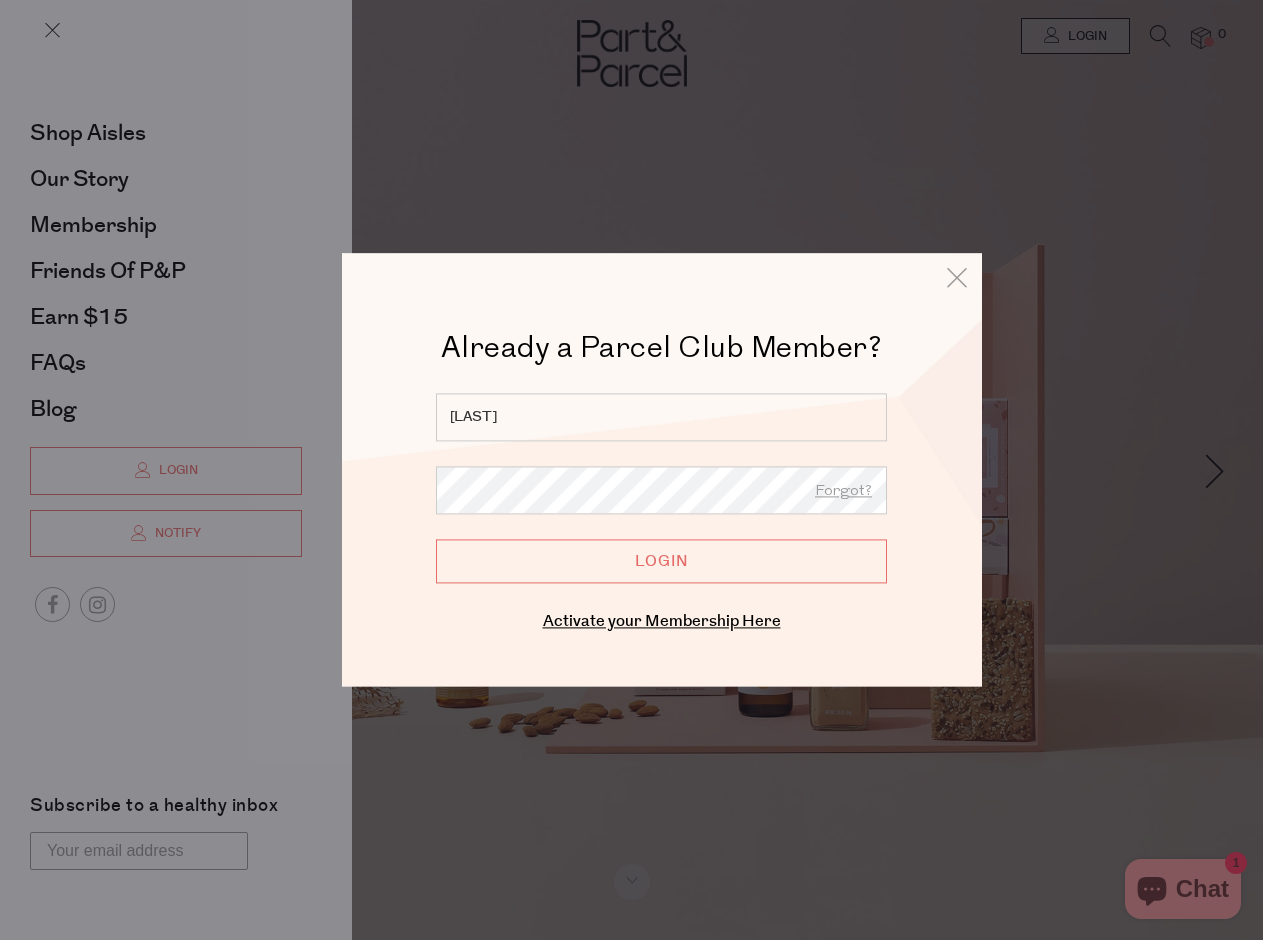 click on "Login" at bounding box center (661, 561) 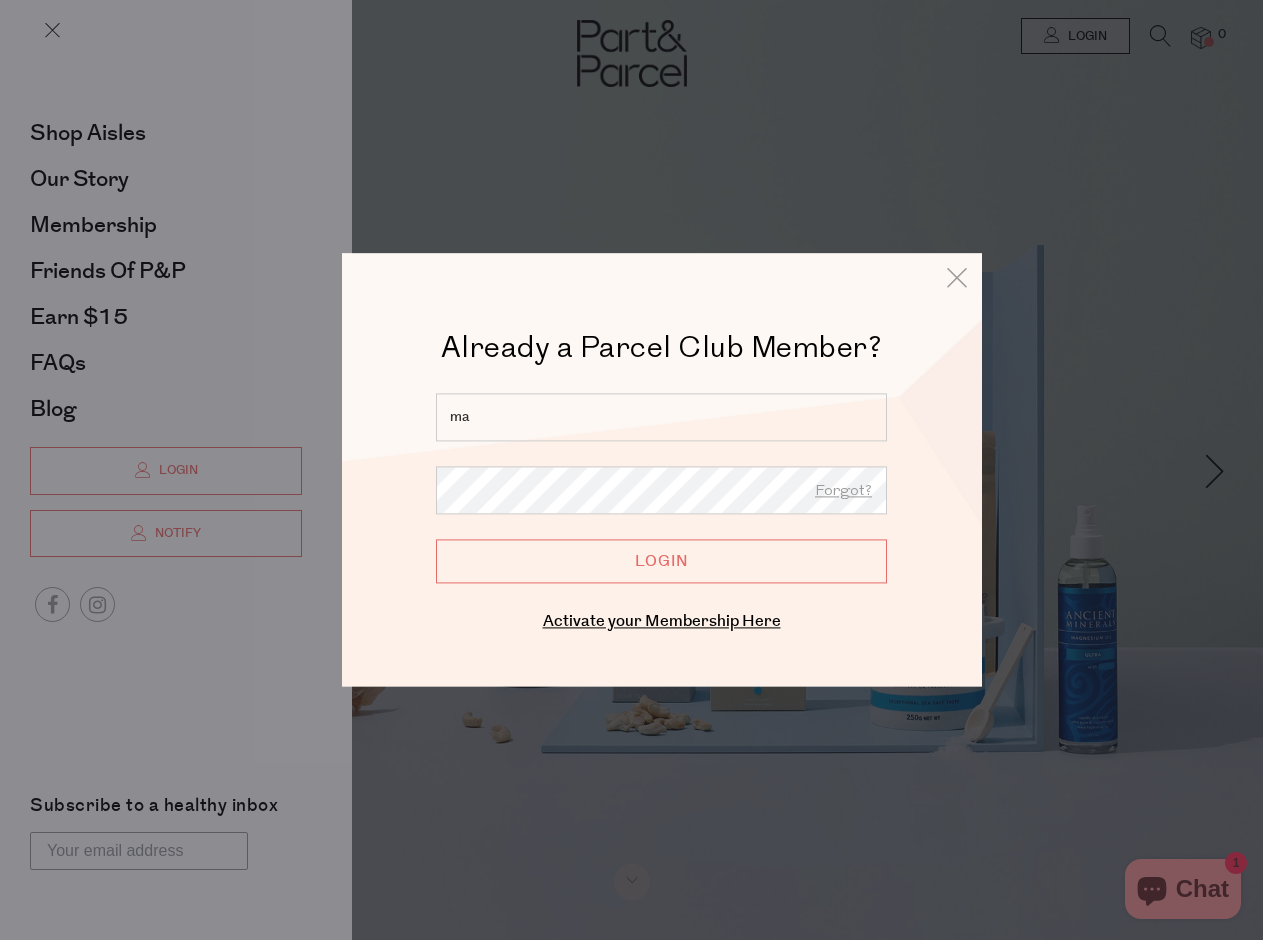type on "m" 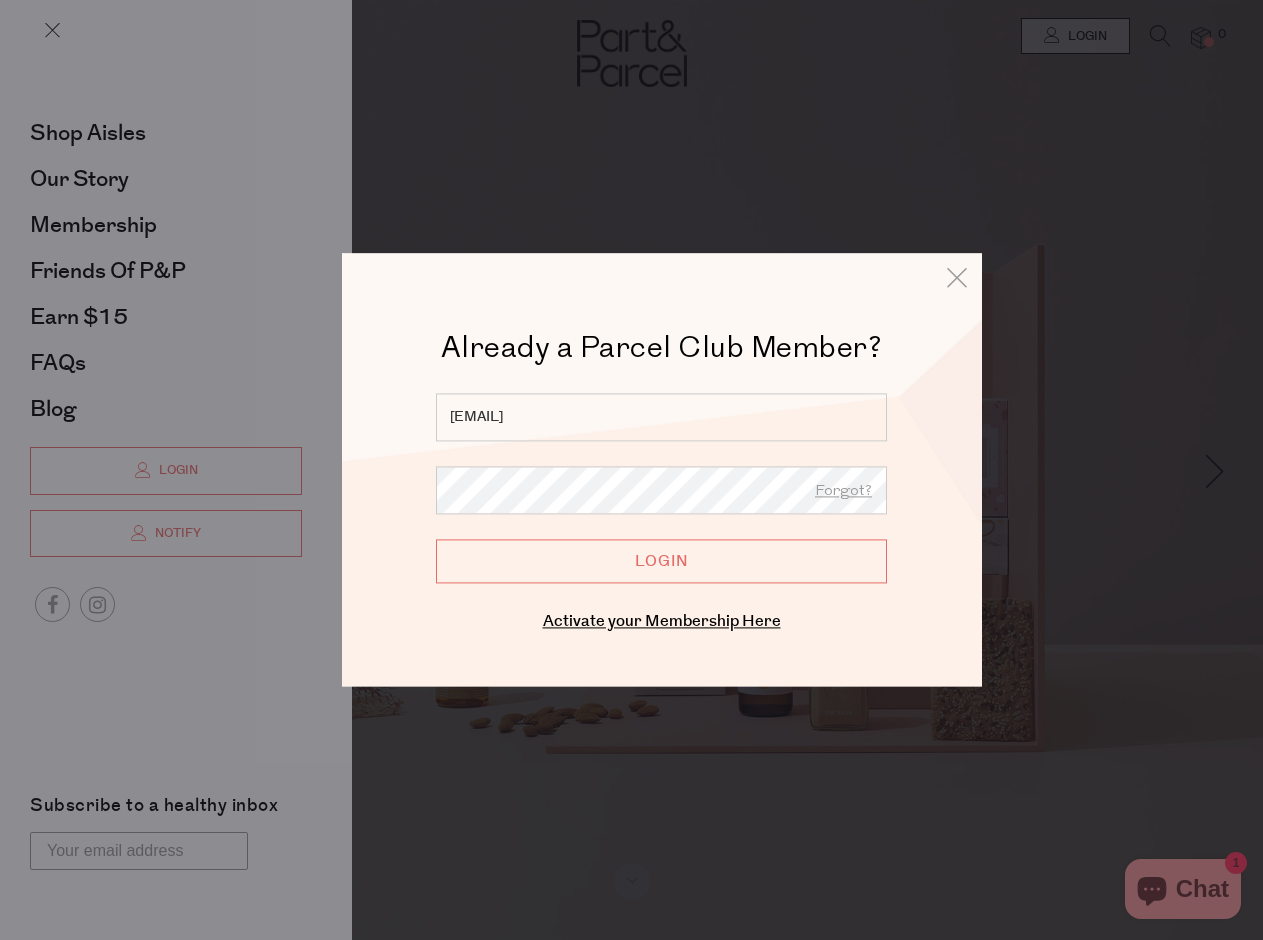 type on "poelina.marlikka@gmail.com" 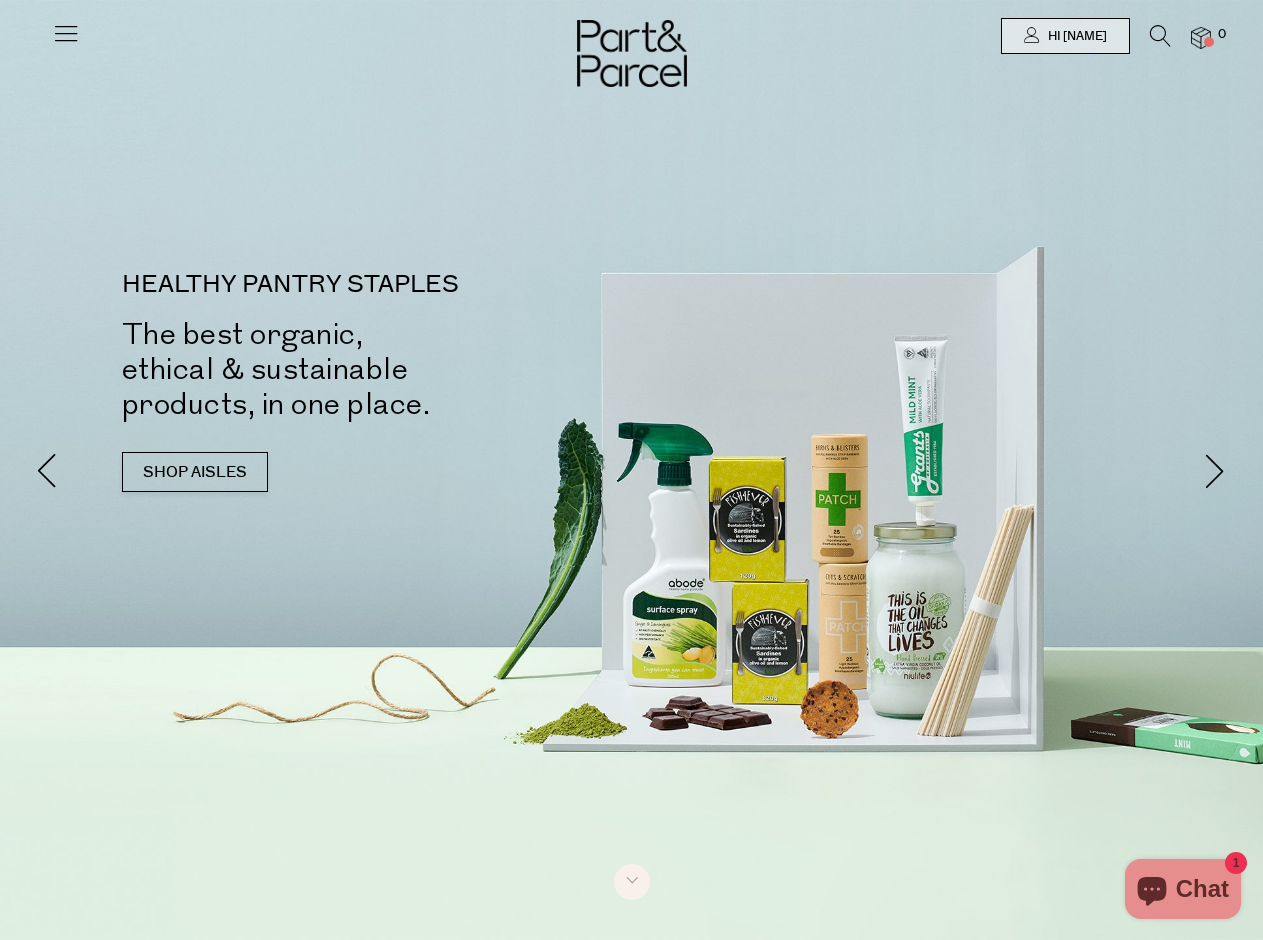 scroll, scrollTop: 0, scrollLeft: 0, axis: both 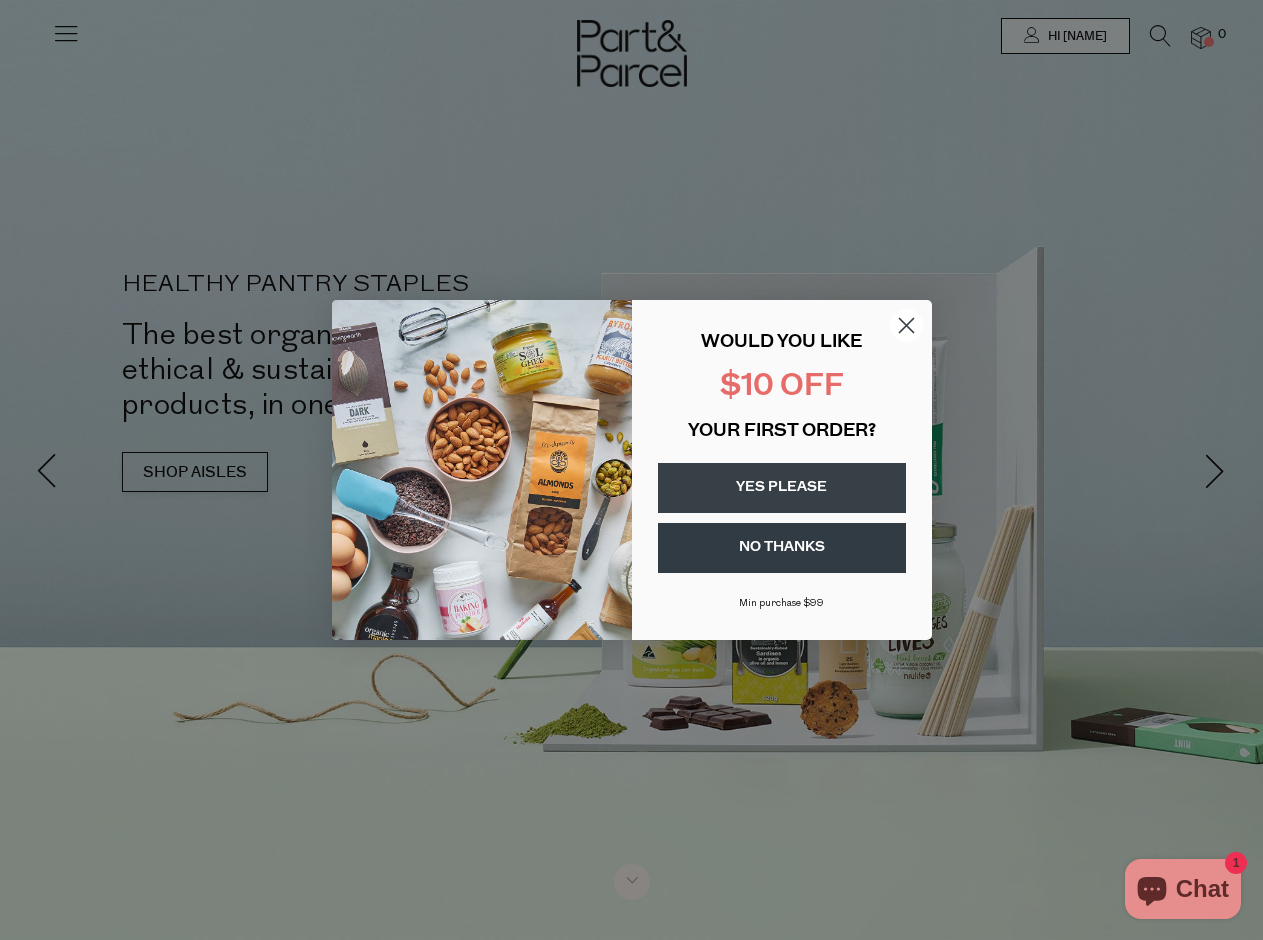 click 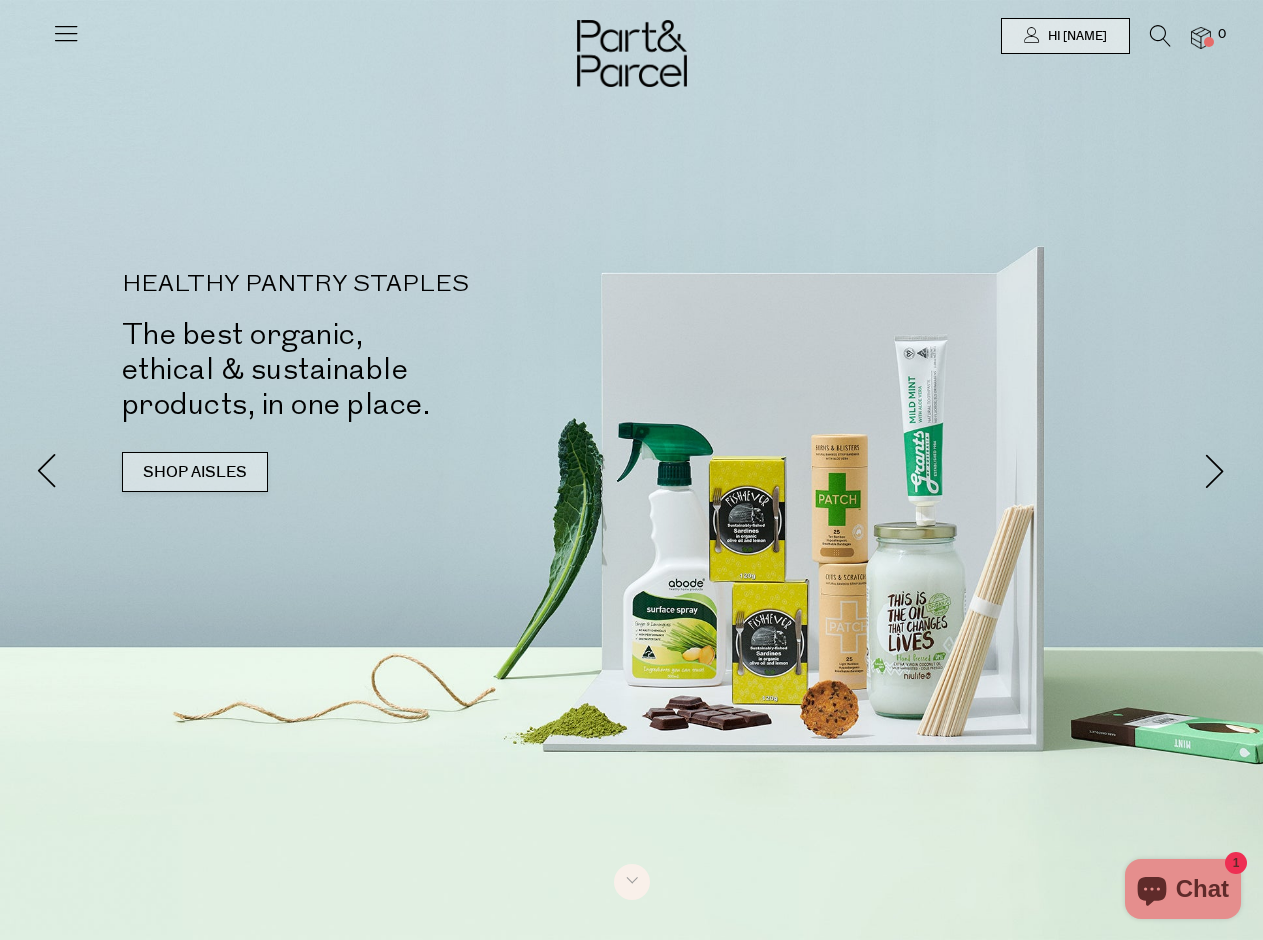 click on "SHOP AISLES" at bounding box center (195, 472) 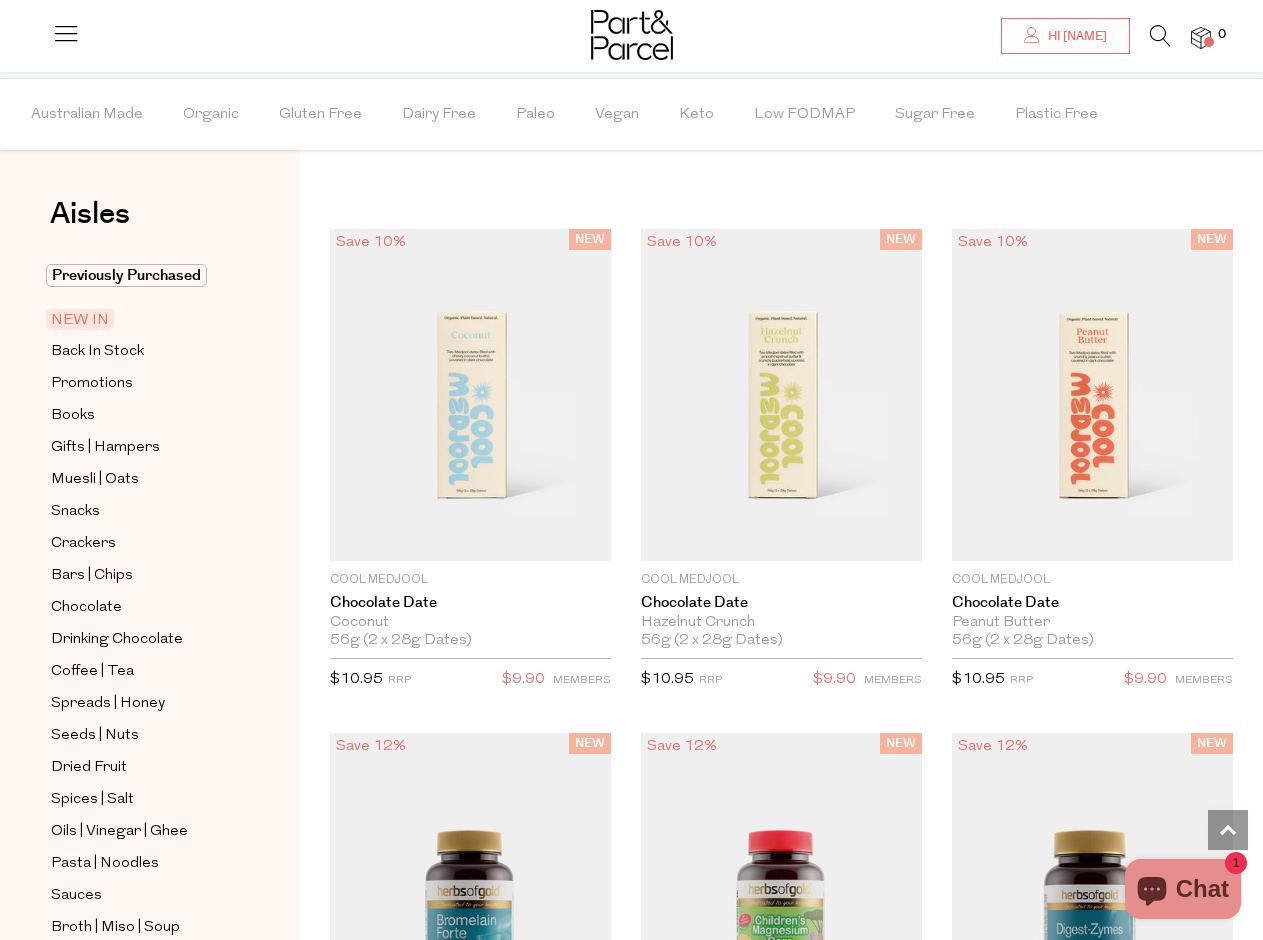 scroll, scrollTop: 1284, scrollLeft: 0, axis: vertical 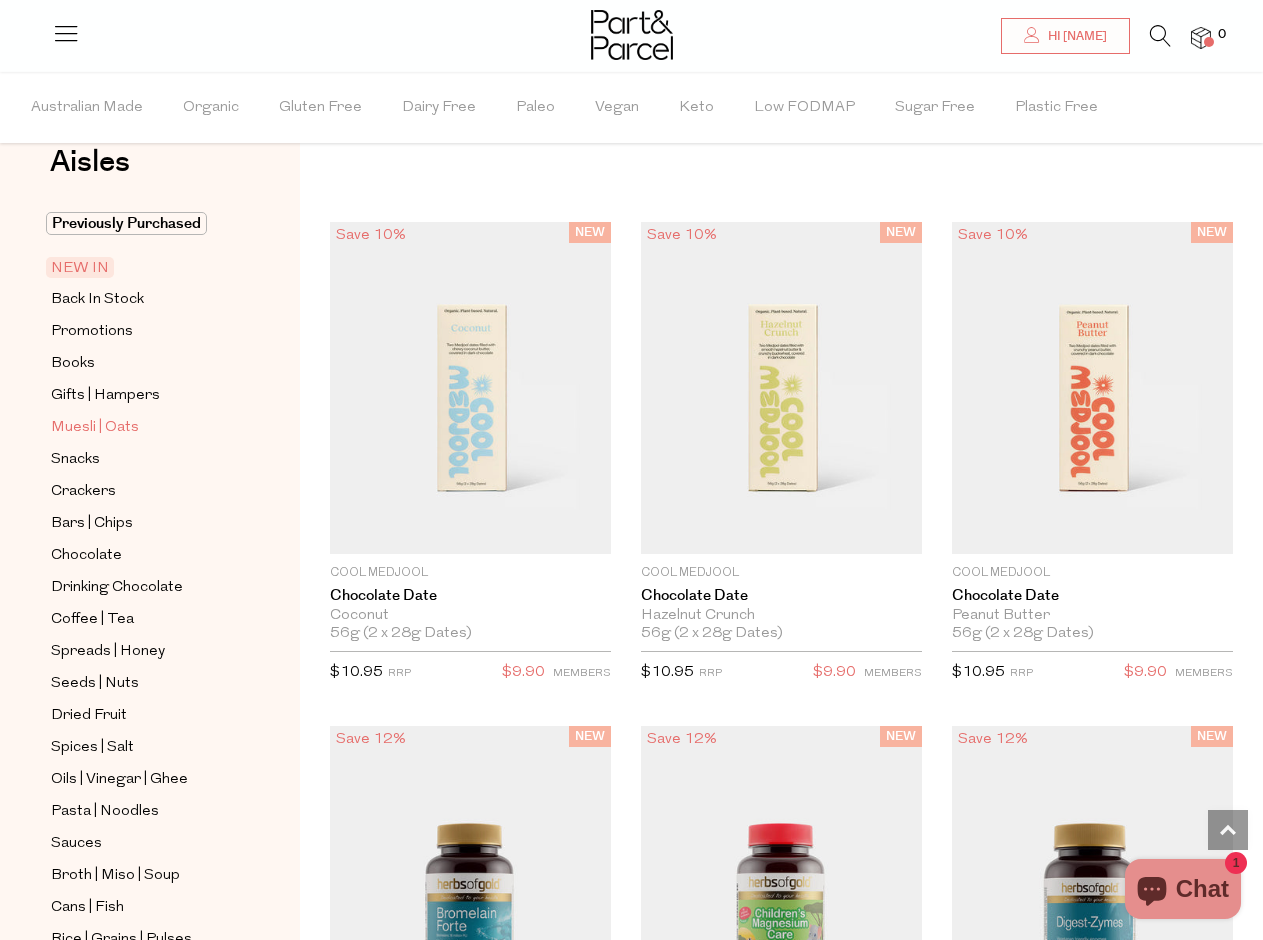 click on "Muesli | Oats" at bounding box center [95, 428] 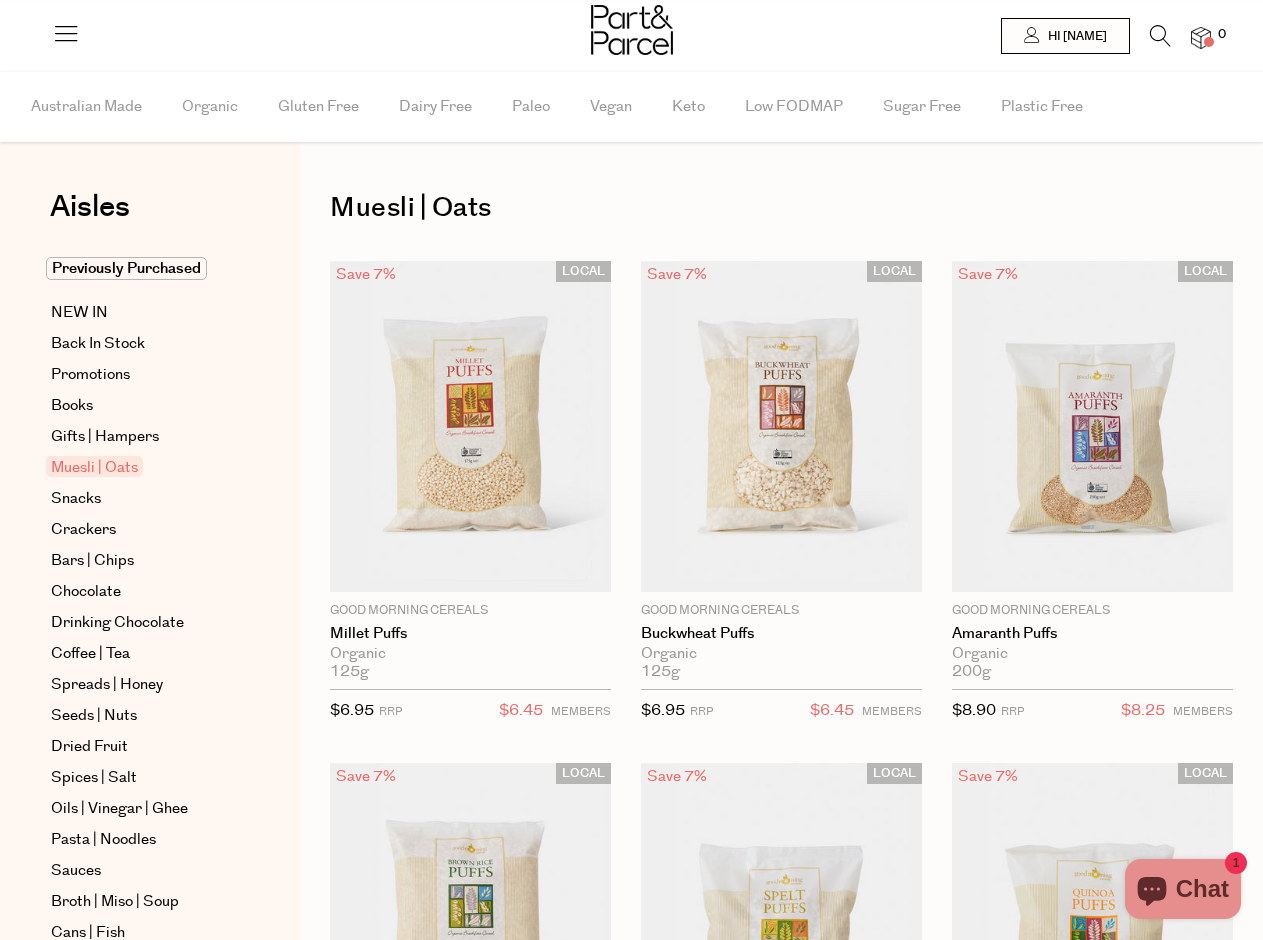 scroll, scrollTop: 0, scrollLeft: 0, axis: both 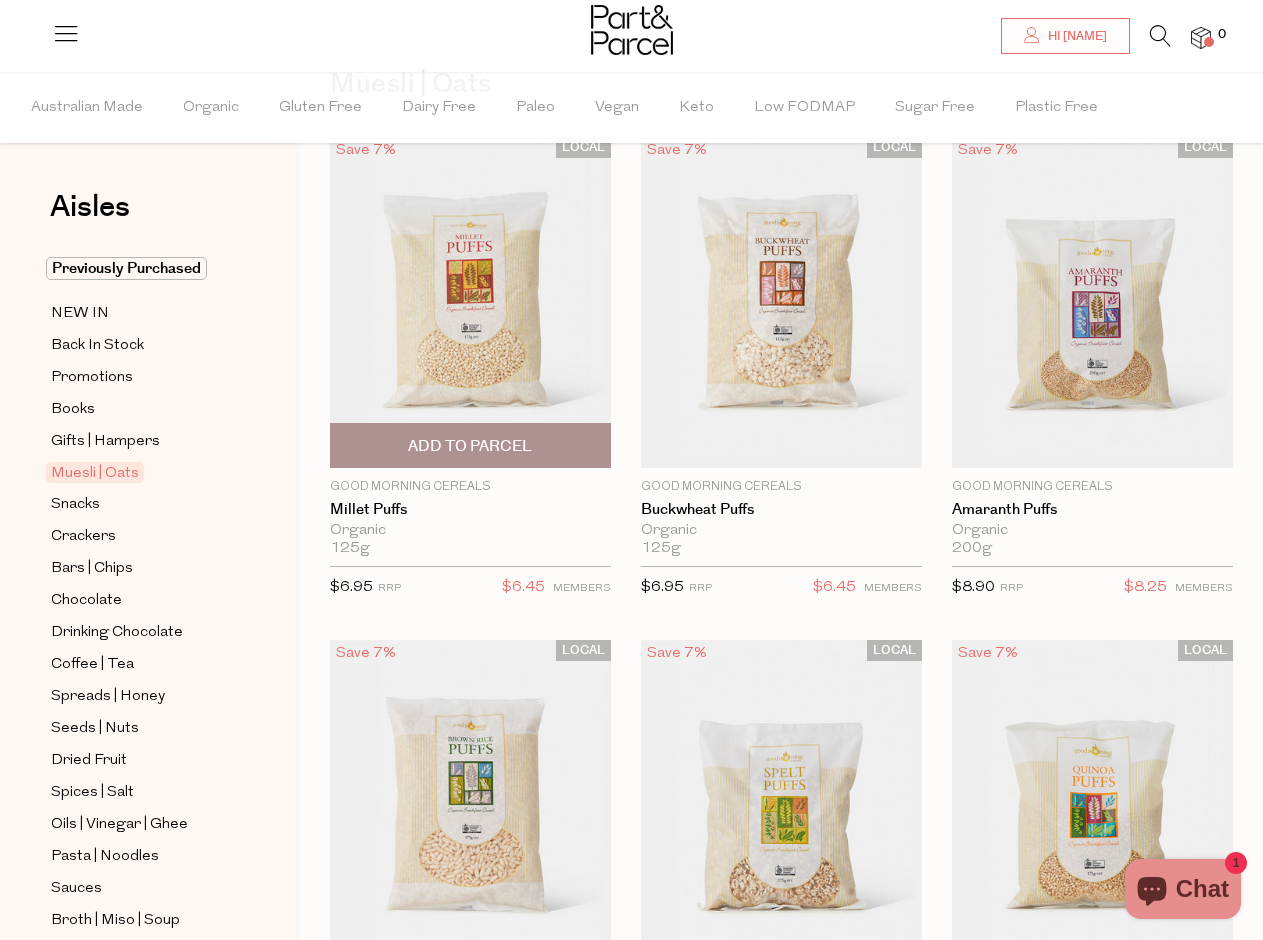 click on "Add To Parcel" at bounding box center [470, 446] 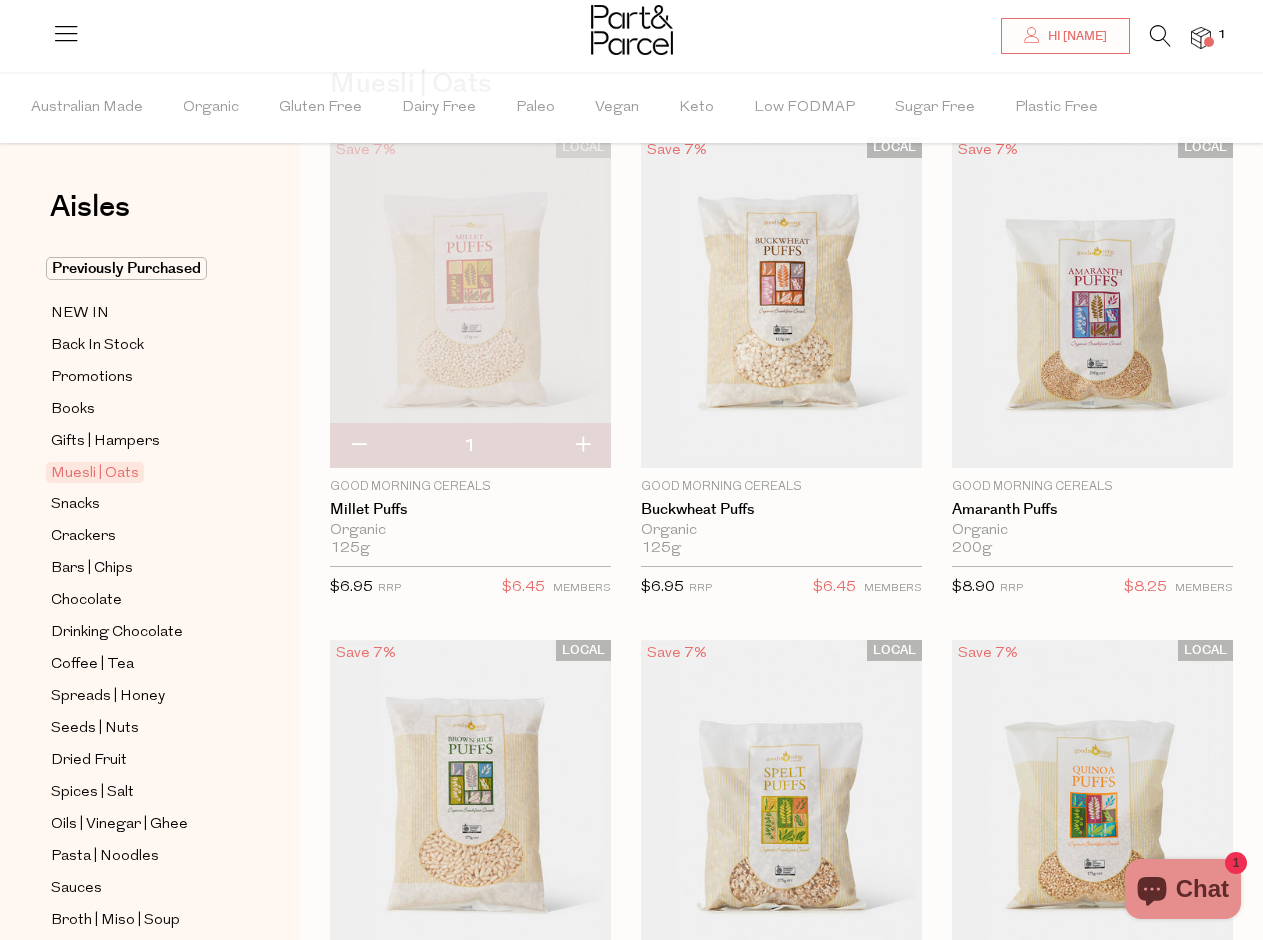 scroll, scrollTop: 47, scrollLeft: 0, axis: vertical 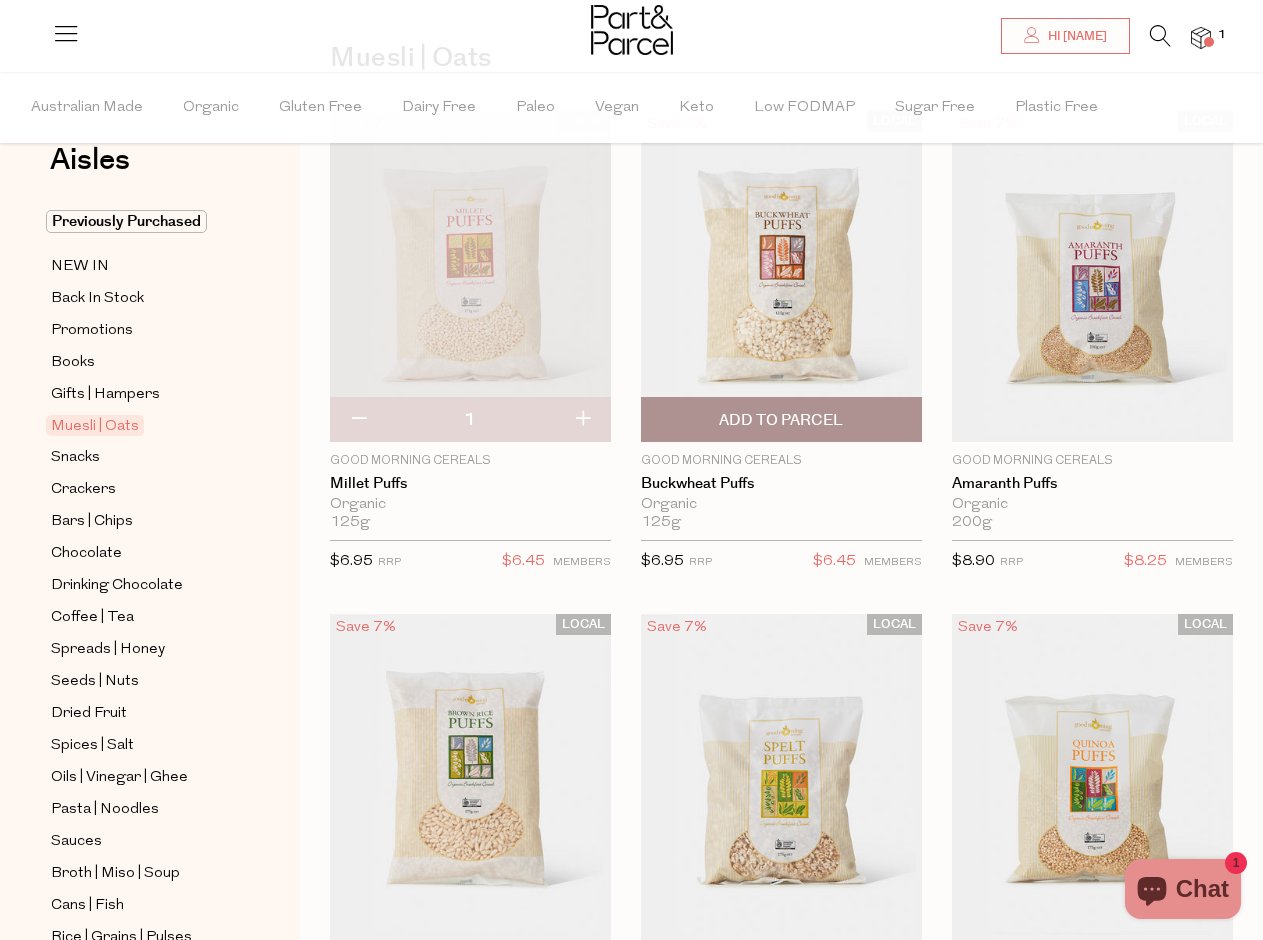 click on "Add To Parcel" at bounding box center (781, 419) 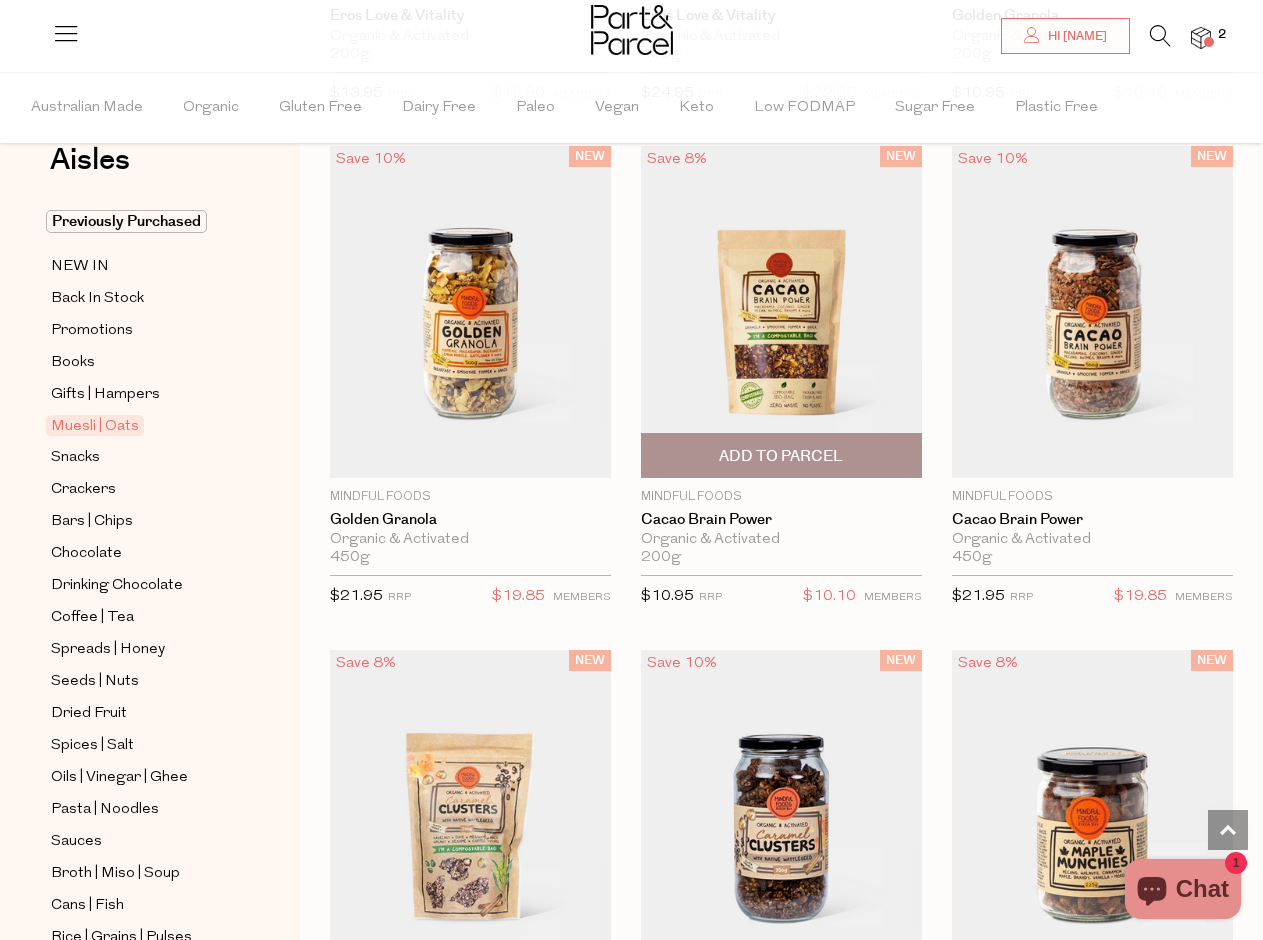 scroll, scrollTop: 1639, scrollLeft: 0, axis: vertical 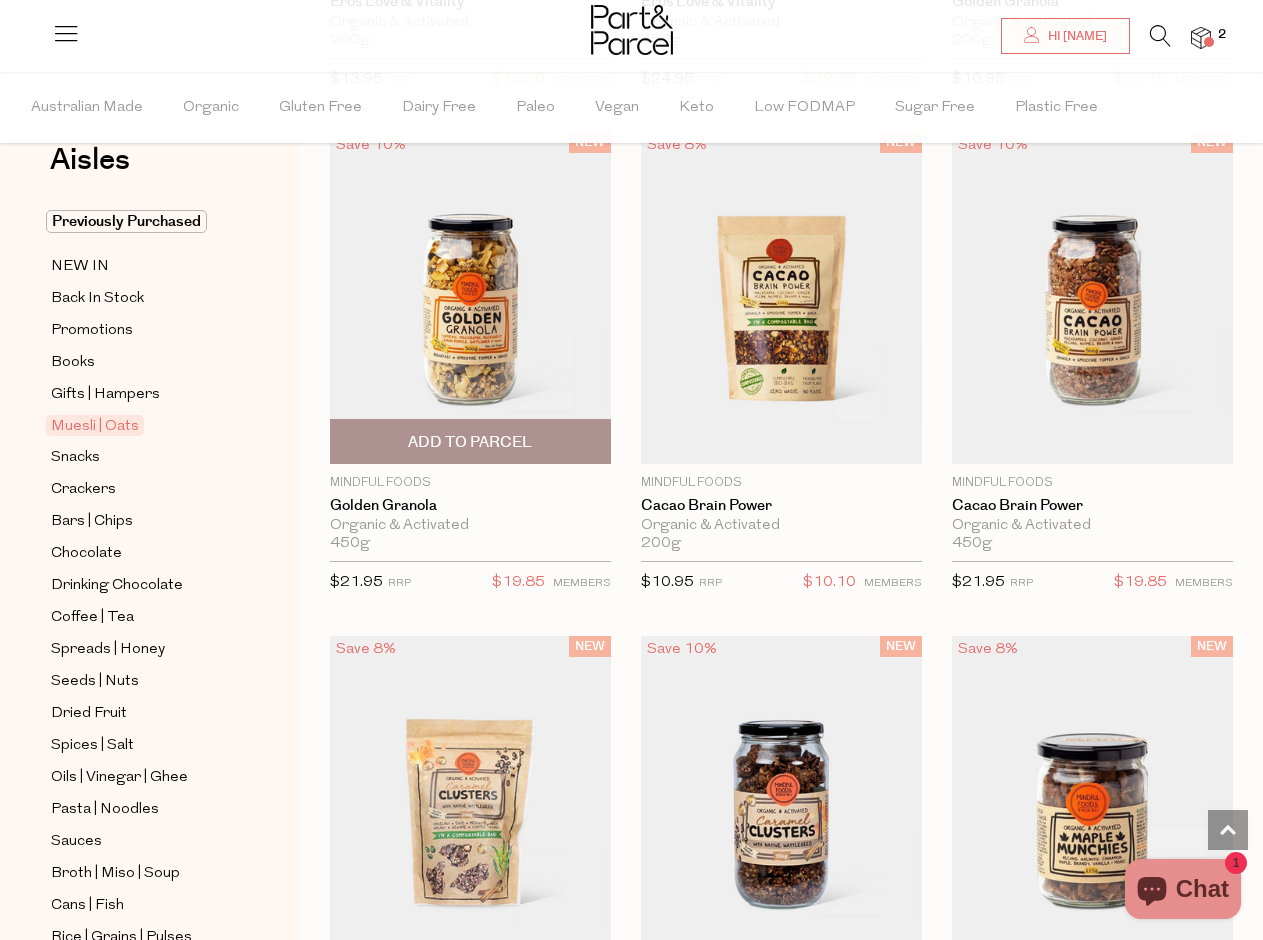 click on "Add To Parcel" at bounding box center (470, 442) 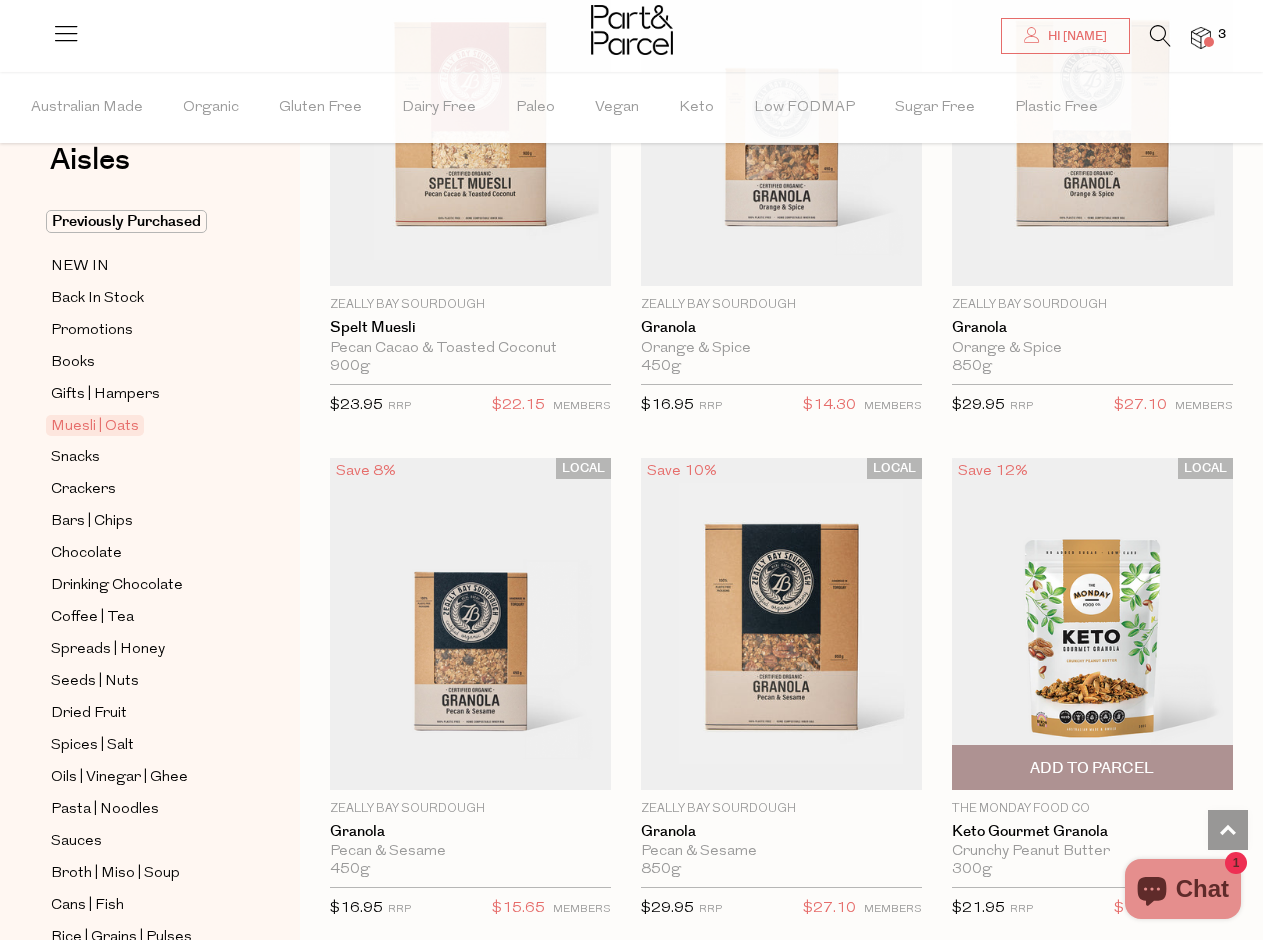 scroll, scrollTop: 4840, scrollLeft: 0, axis: vertical 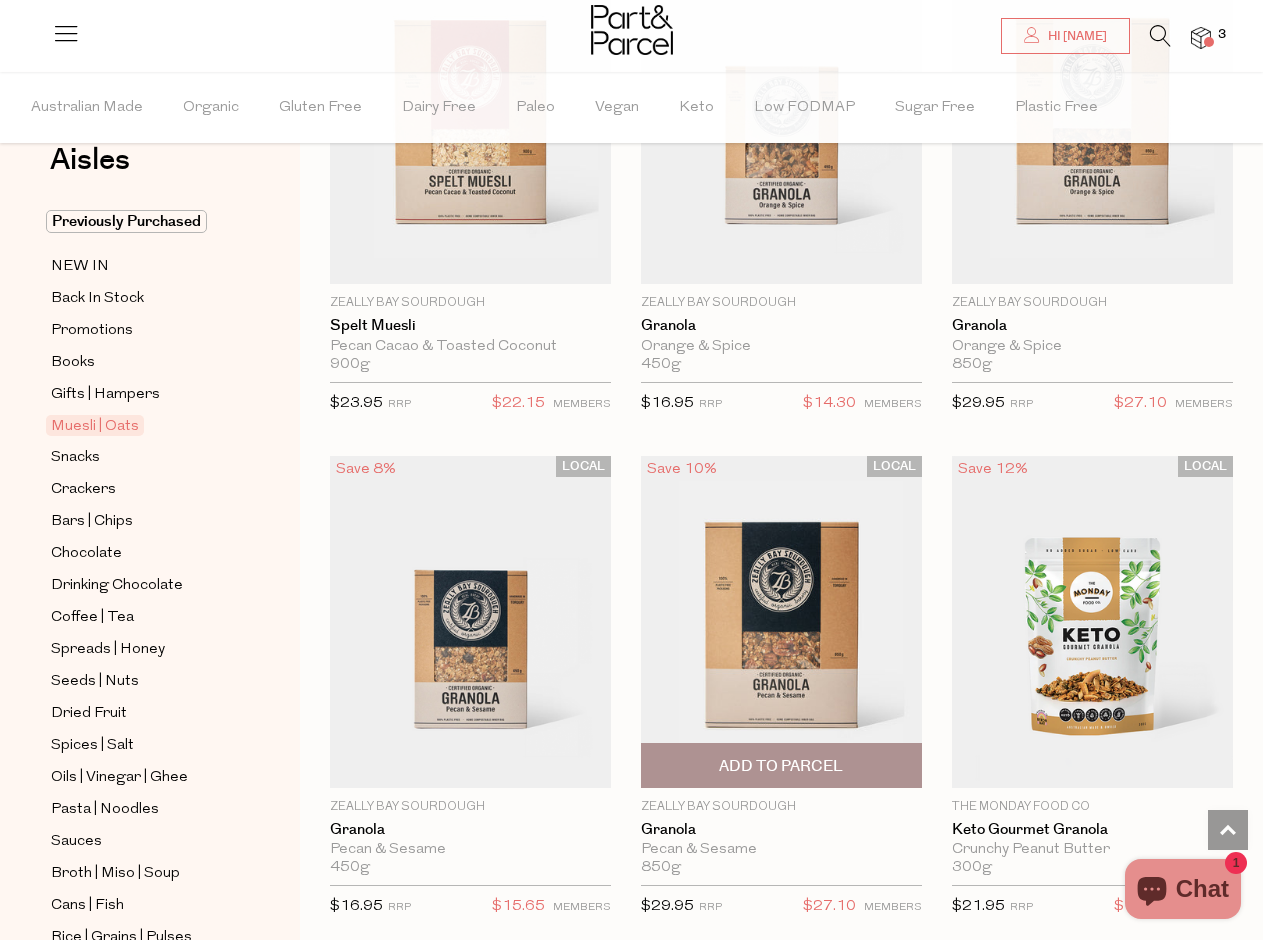 click on "Add To Parcel" at bounding box center (781, 766) 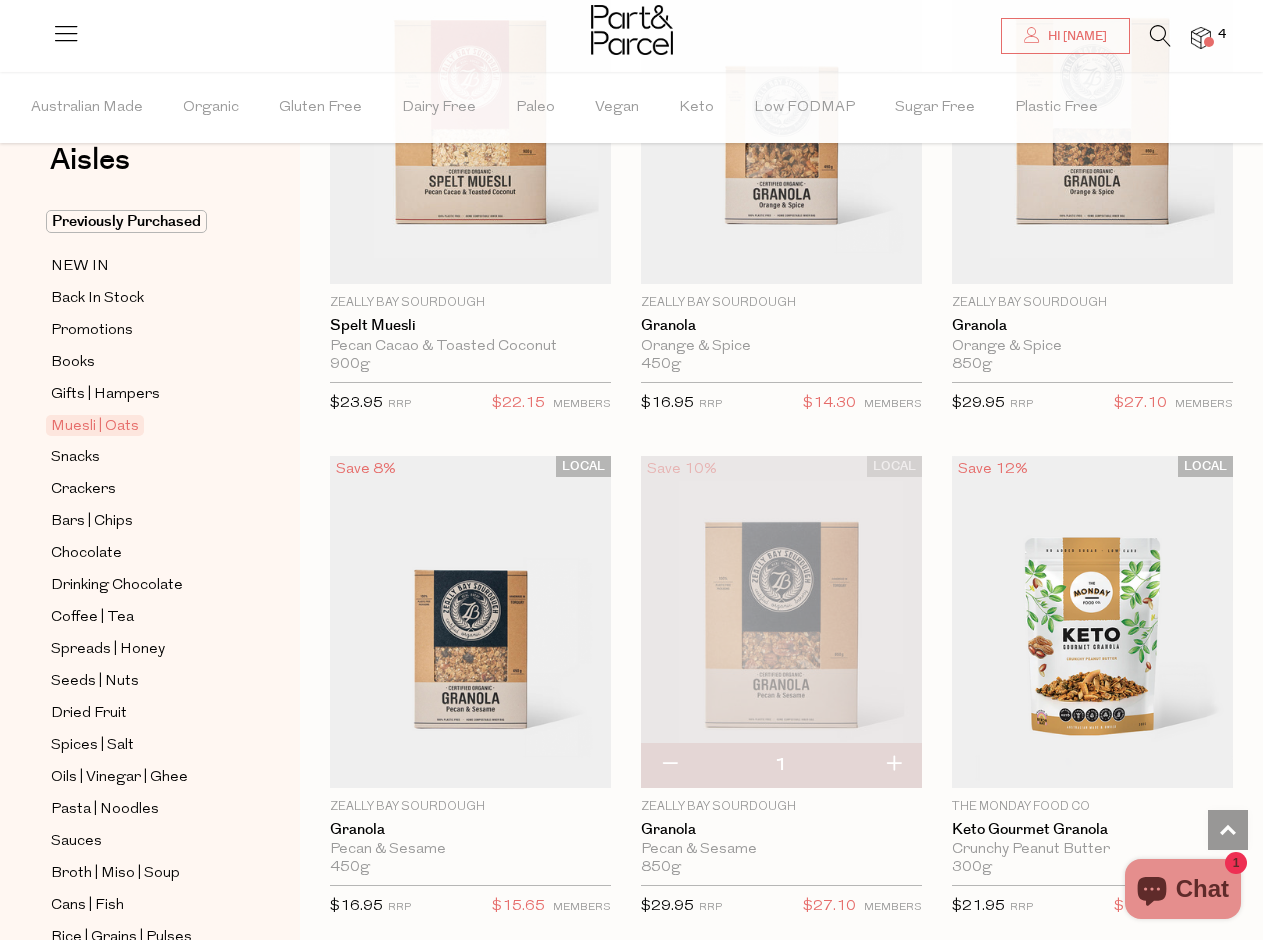 click at bounding box center (1201, 38) 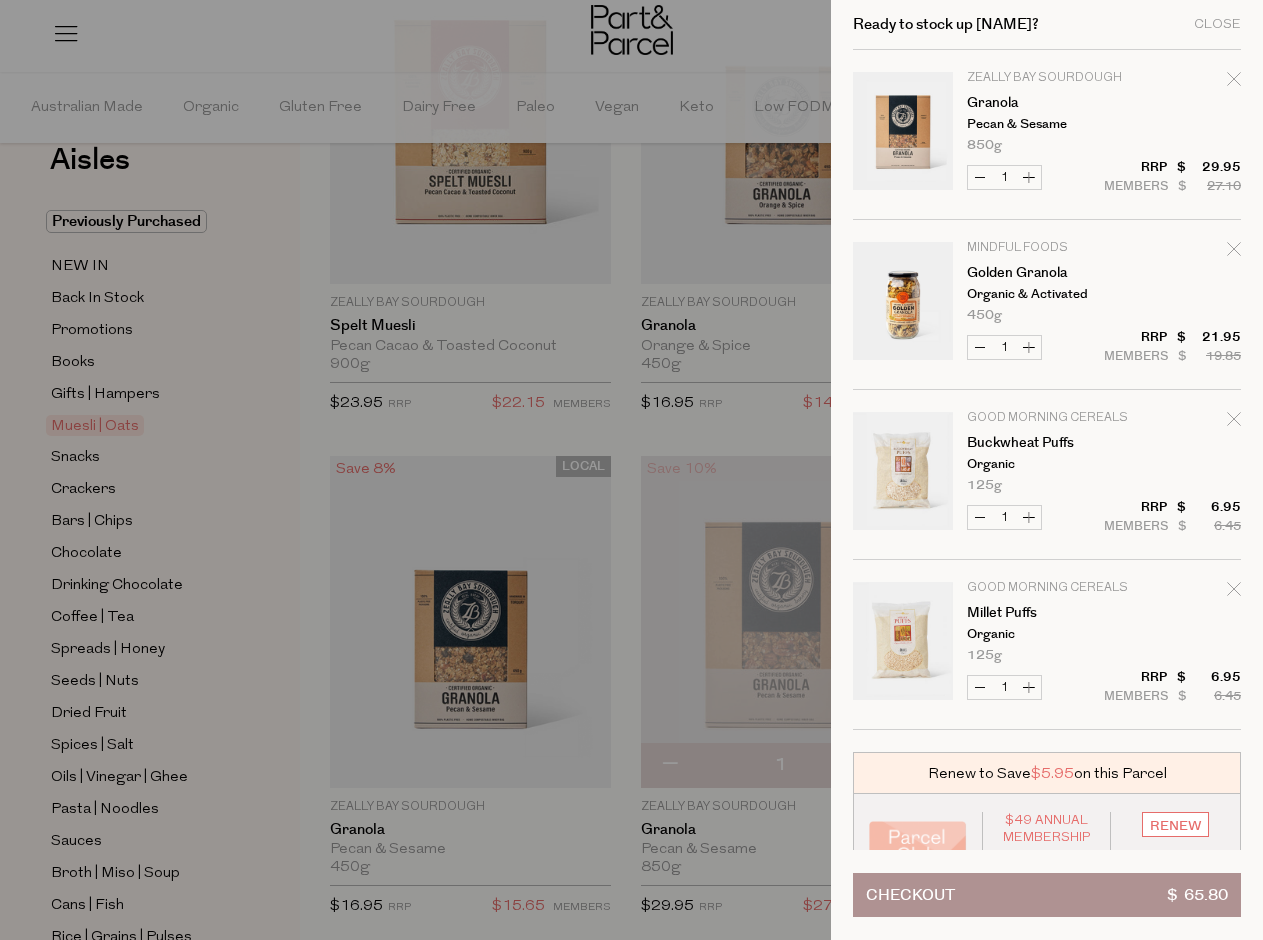click 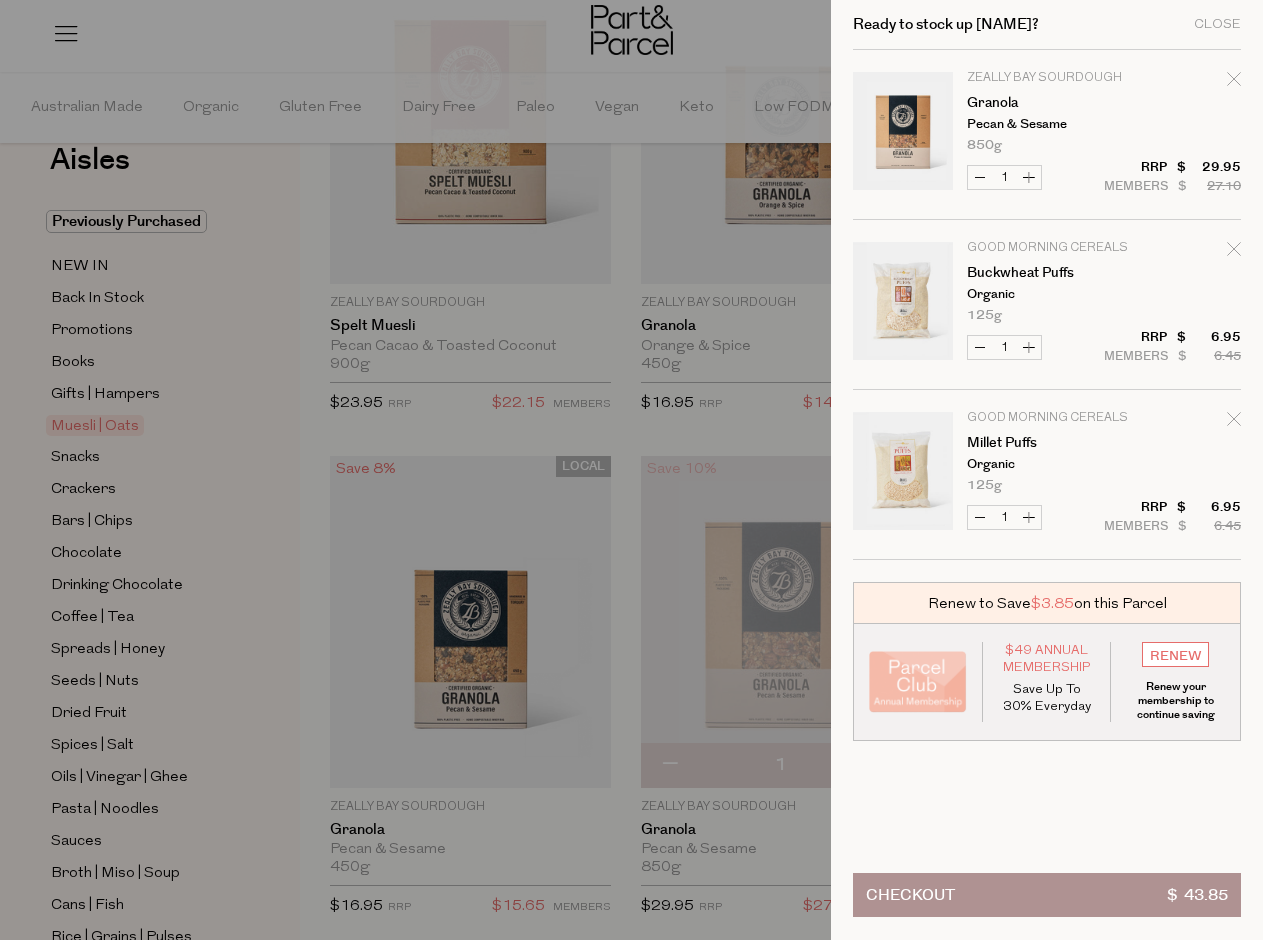 click at bounding box center (631, 470) 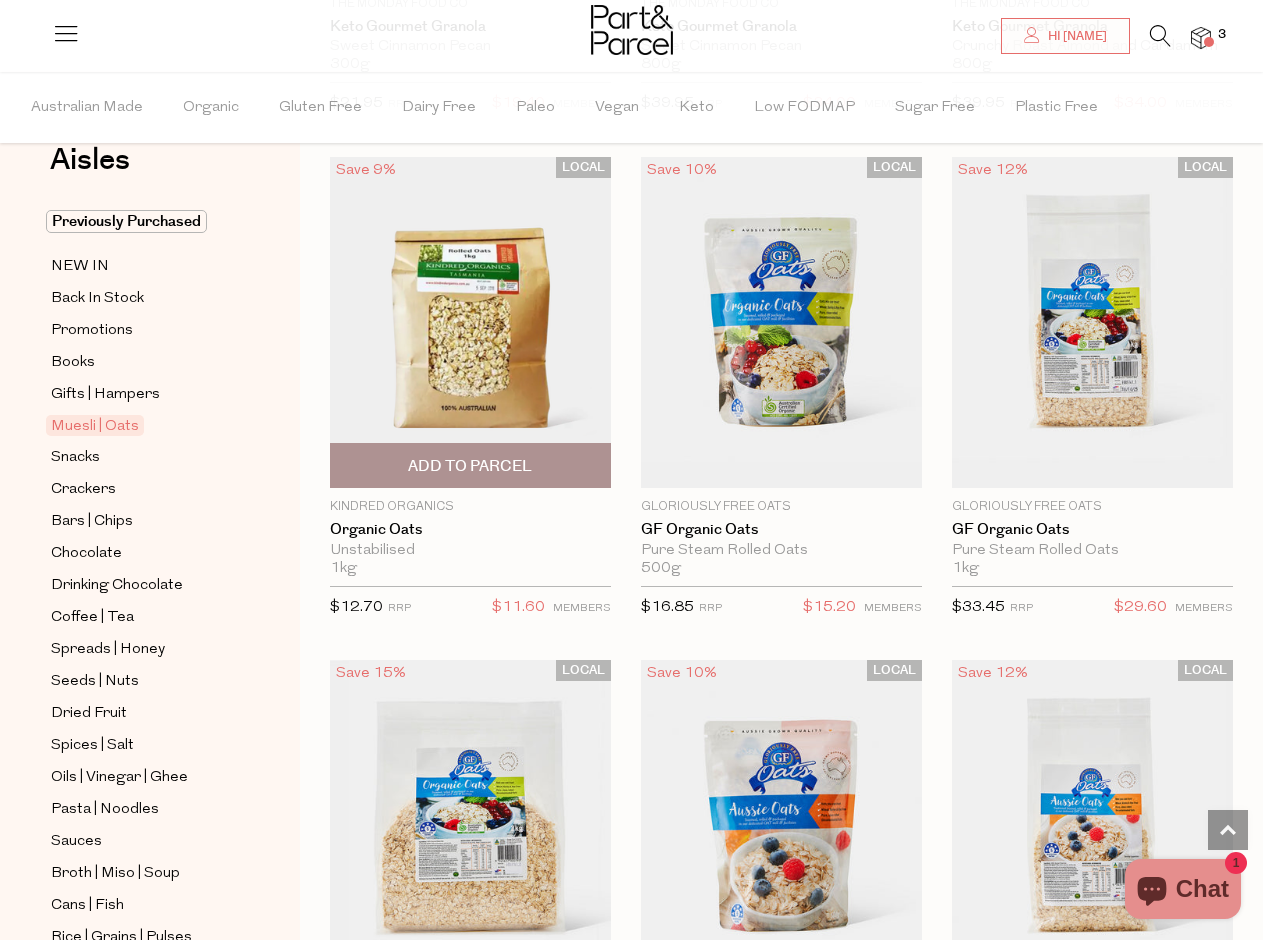 scroll, scrollTop: 6650, scrollLeft: 0, axis: vertical 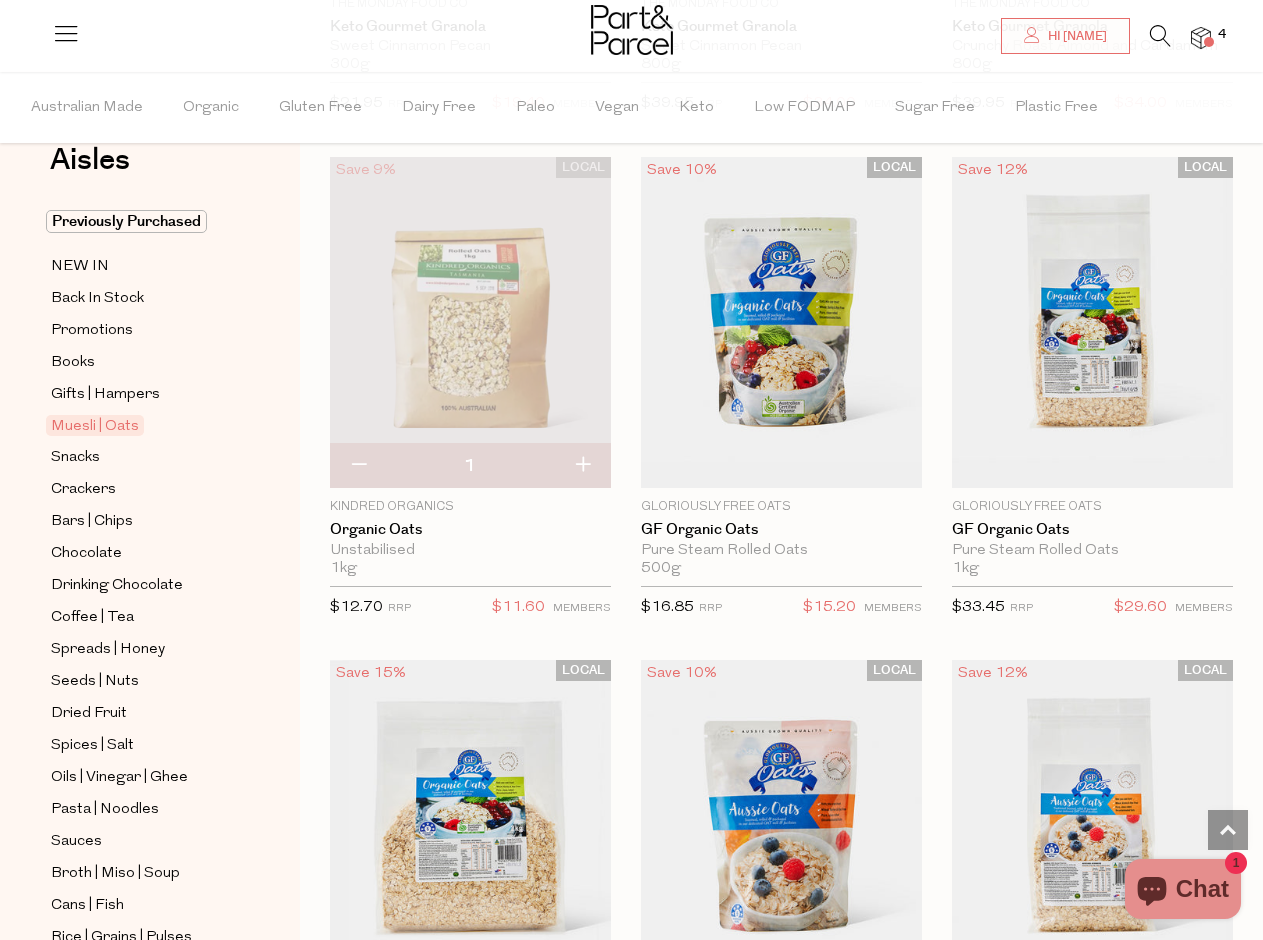 click at bounding box center (582, 466) 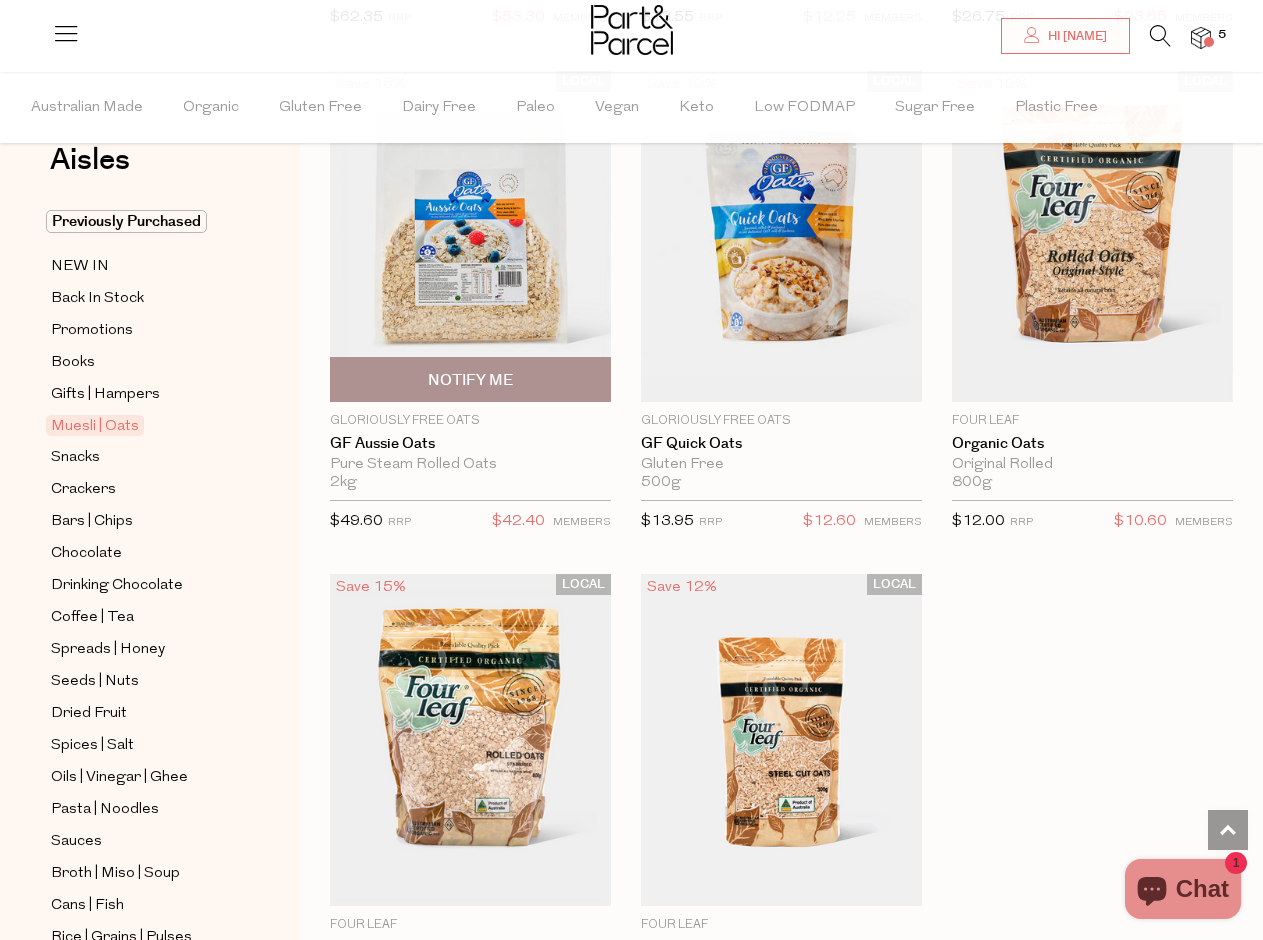 scroll, scrollTop: 7887, scrollLeft: 0, axis: vertical 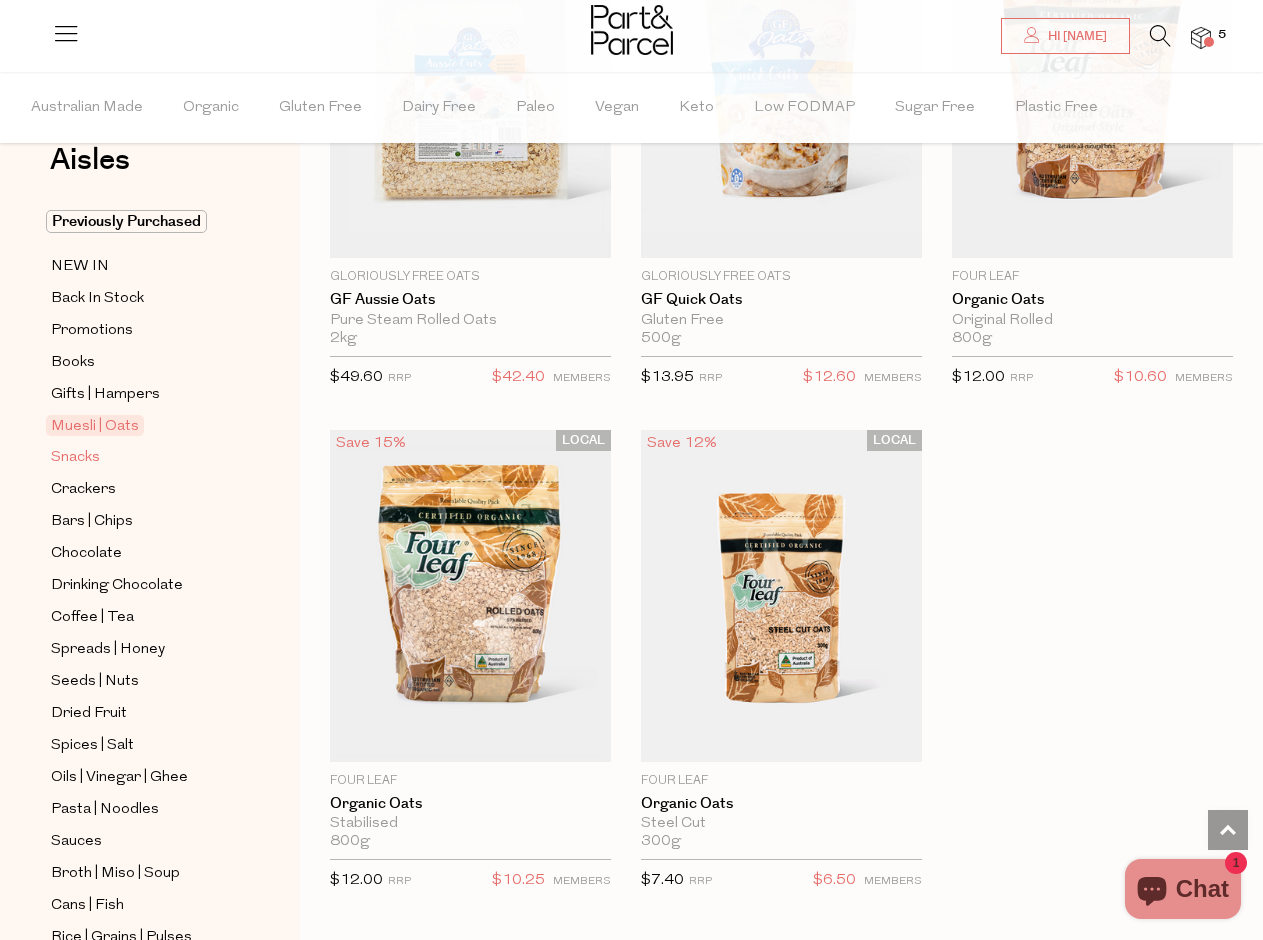 click on "Snacks" at bounding box center (75, 458) 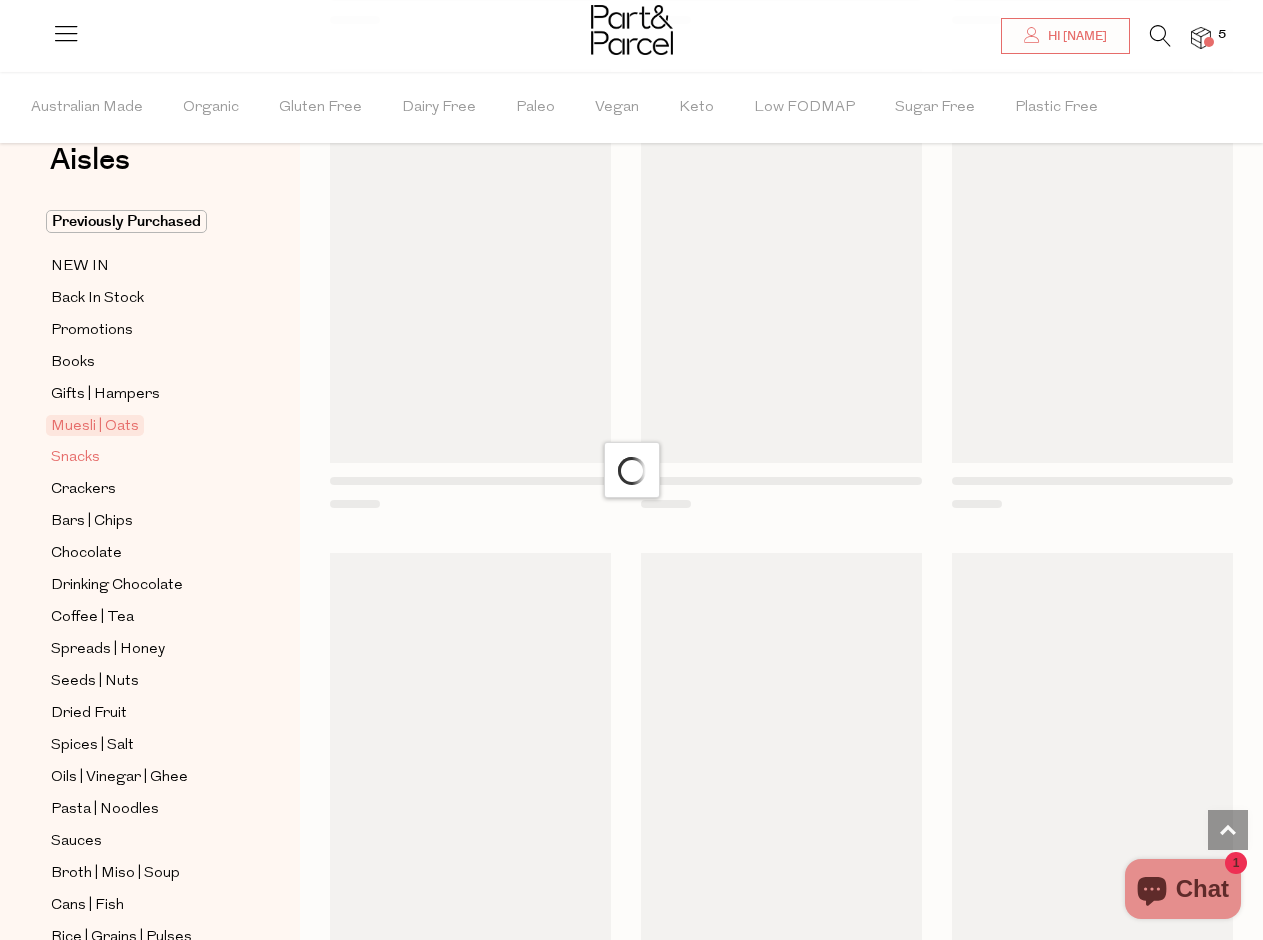 scroll, scrollTop: 0, scrollLeft: 0, axis: both 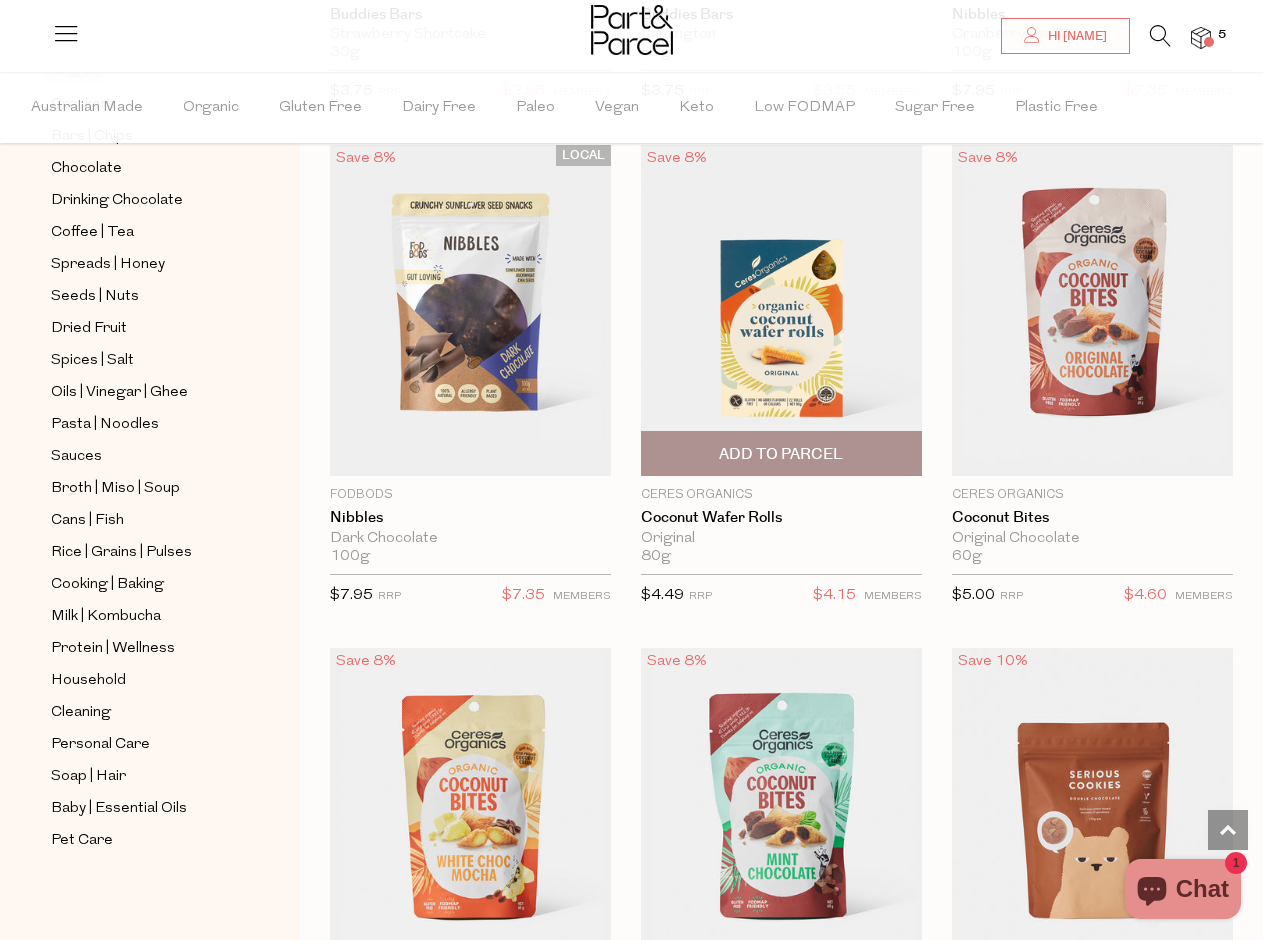 click on "Add To Parcel" at bounding box center (781, 454) 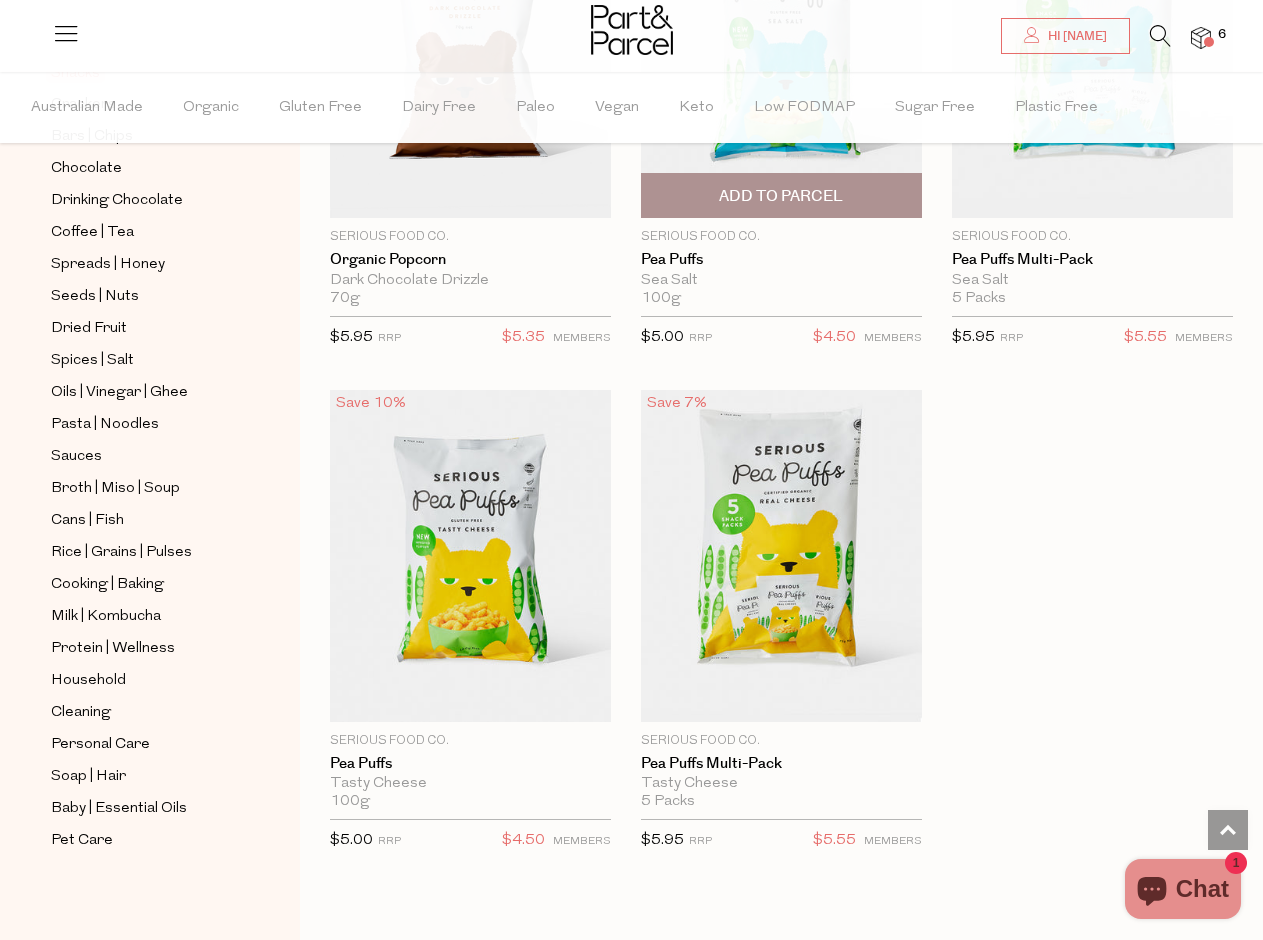 scroll, scrollTop: 8012, scrollLeft: 0, axis: vertical 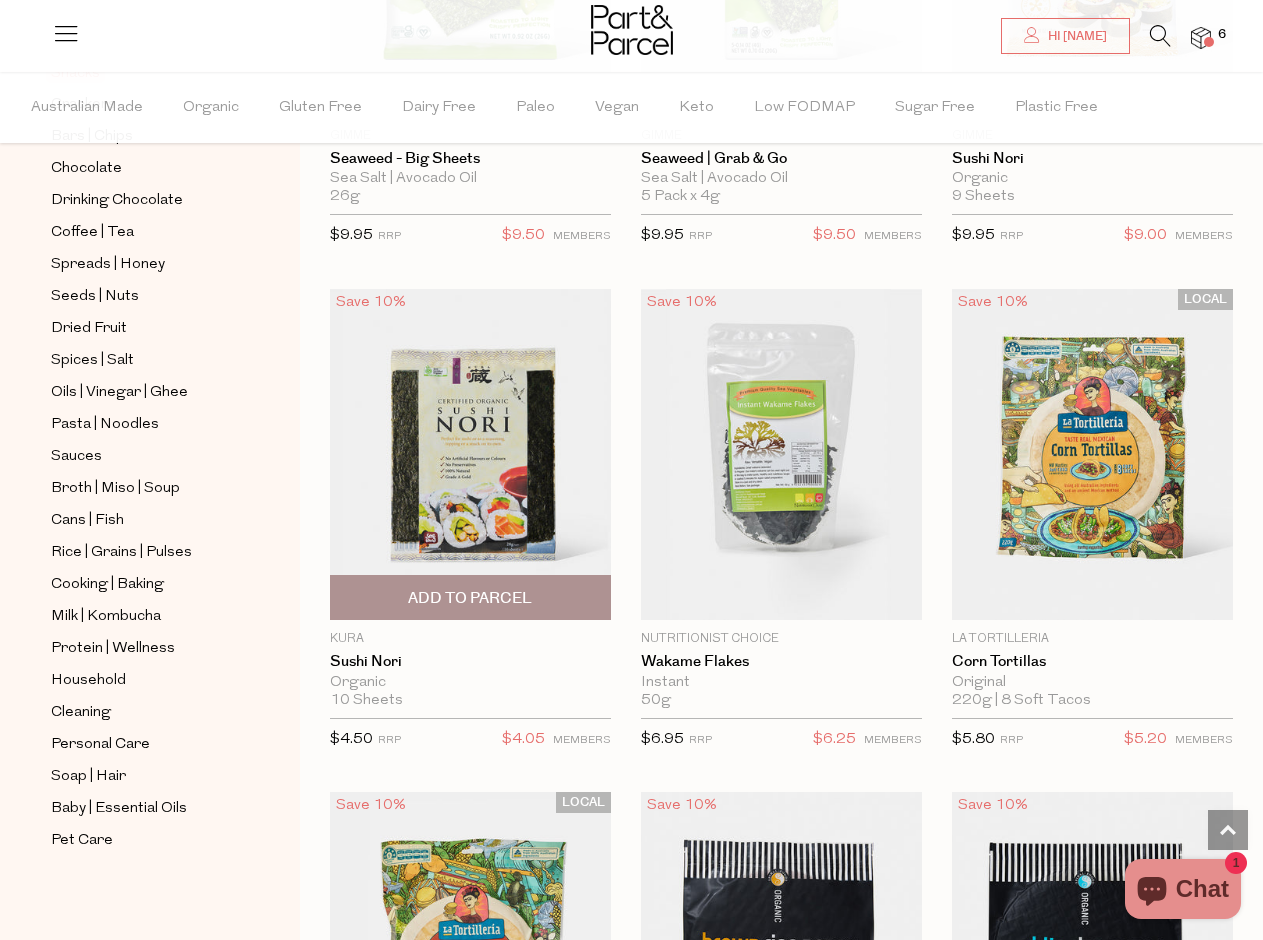 click on "Add To Parcel" at bounding box center [470, 597] 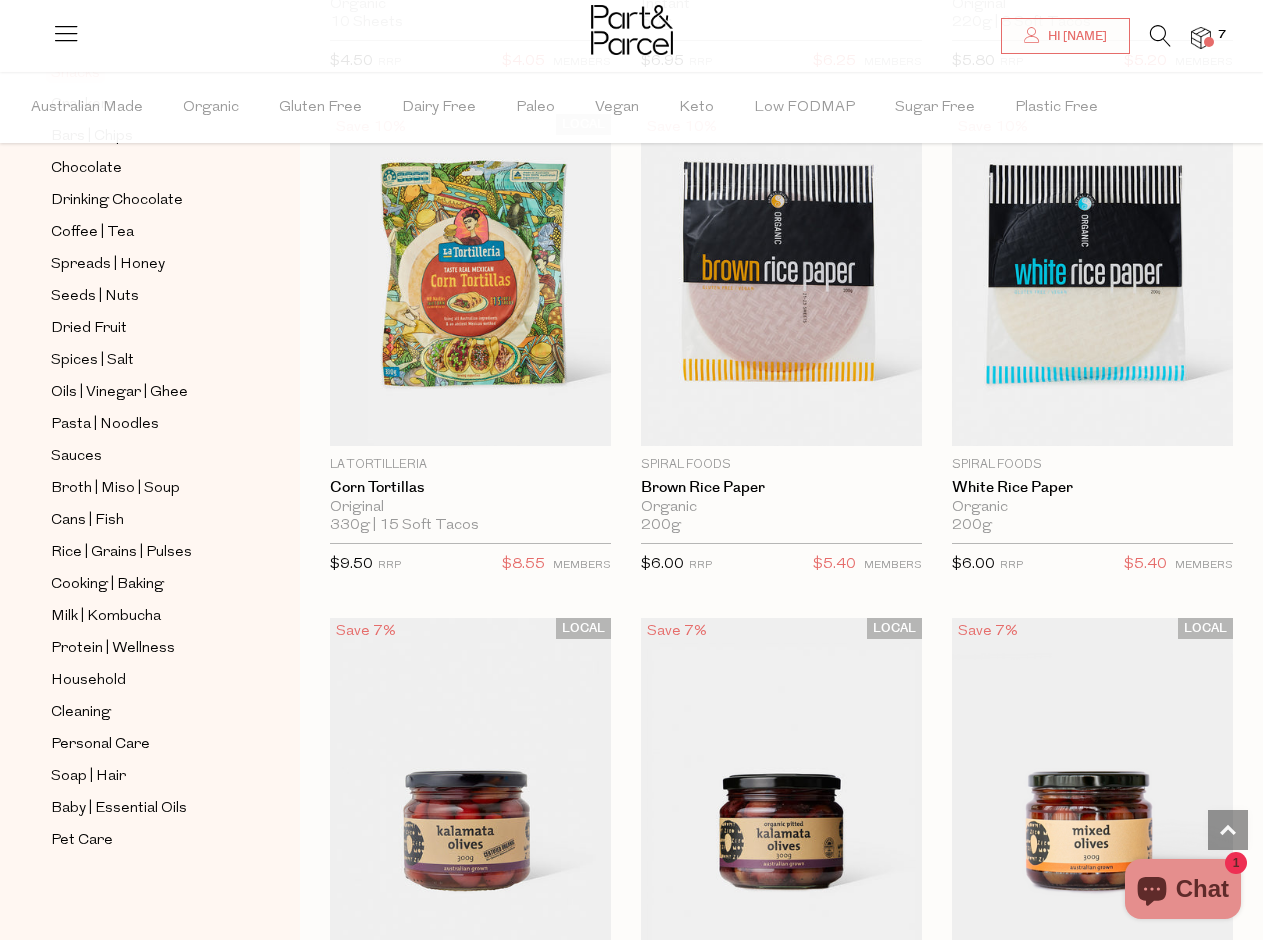 scroll, scrollTop: 10113, scrollLeft: 0, axis: vertical 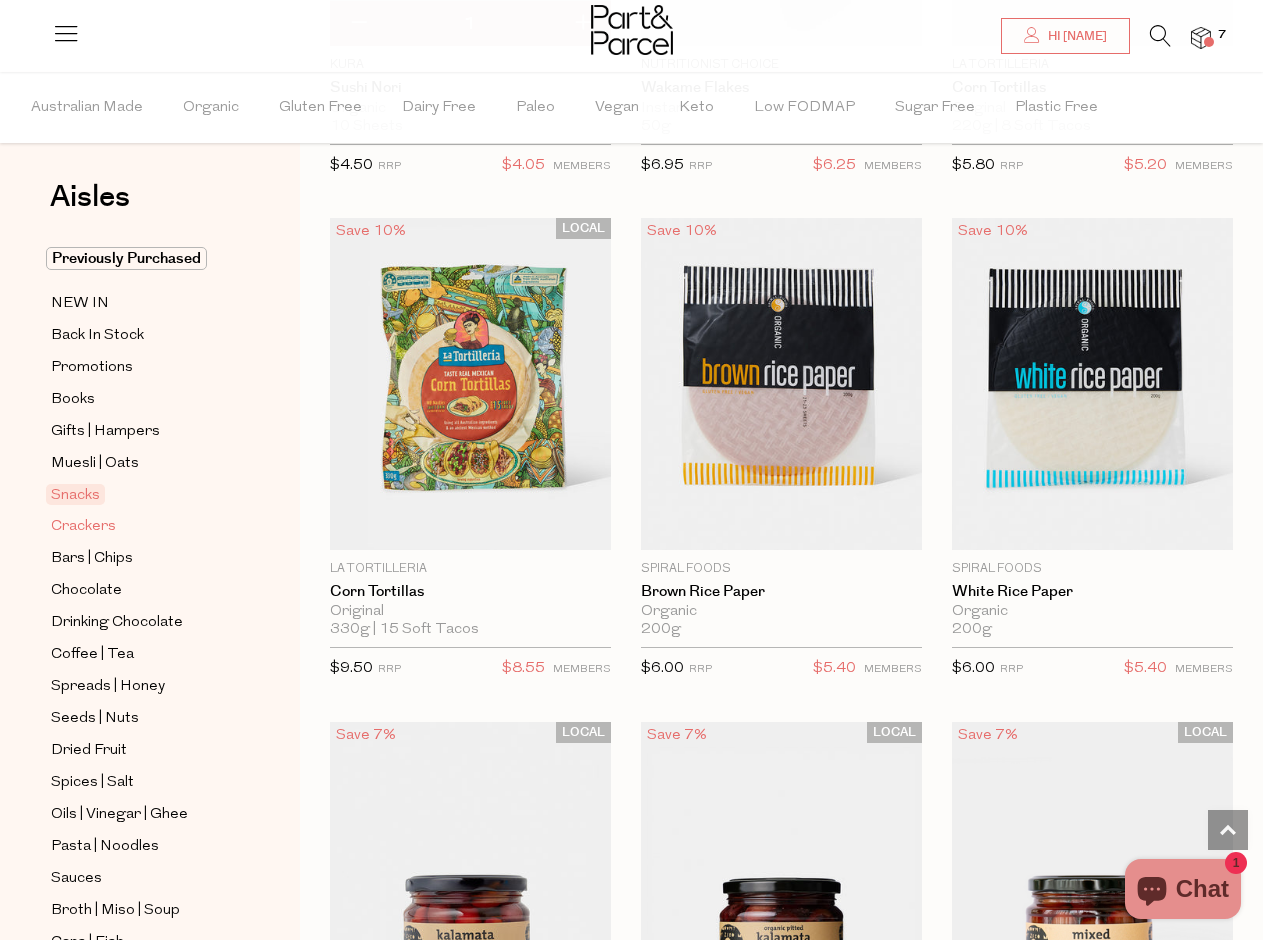 click on "Crackers" at bounding box center (83, 527) 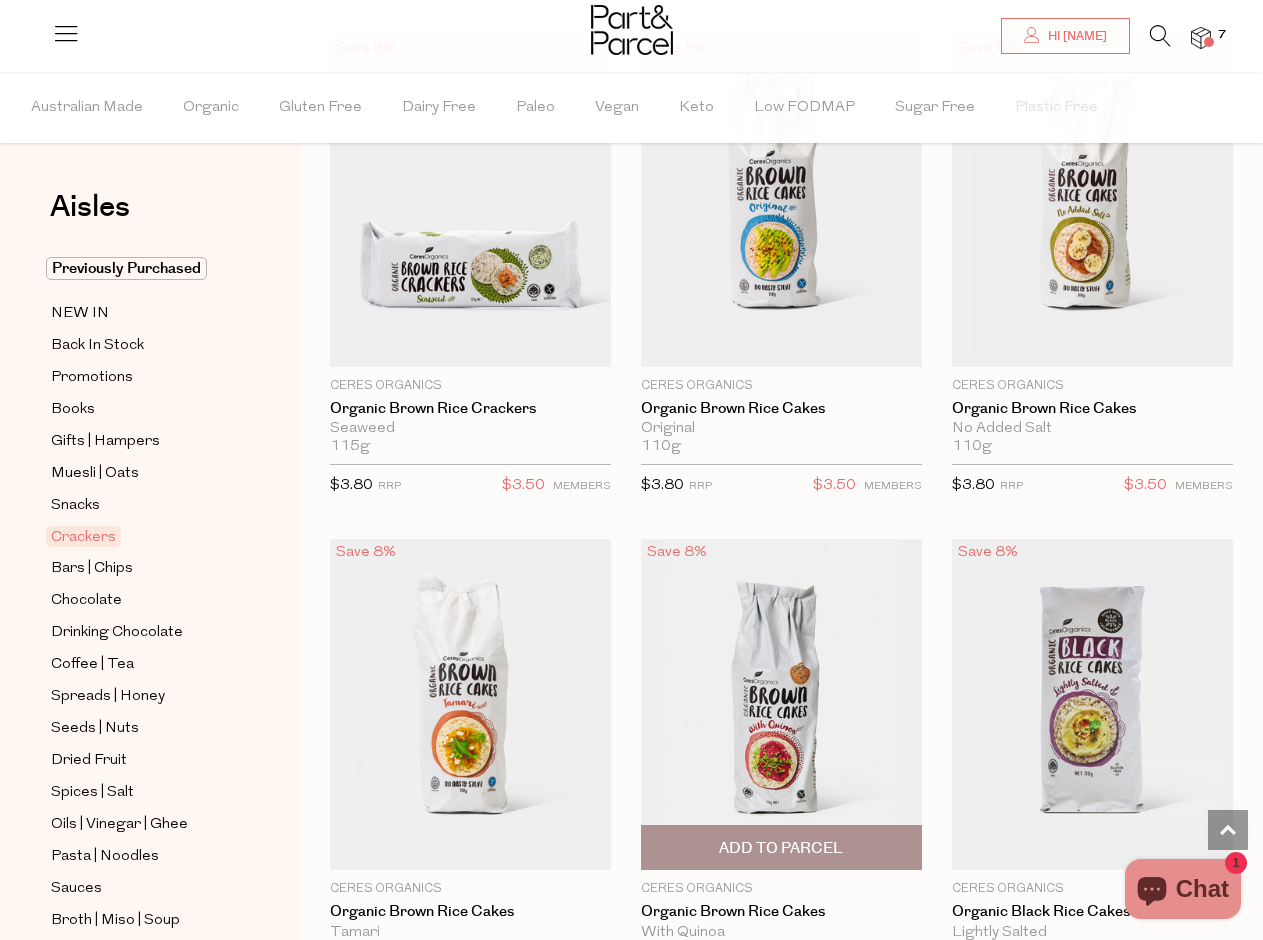 scroll, scrollTop: 1630, scrollLeft: 0, axis: vertical 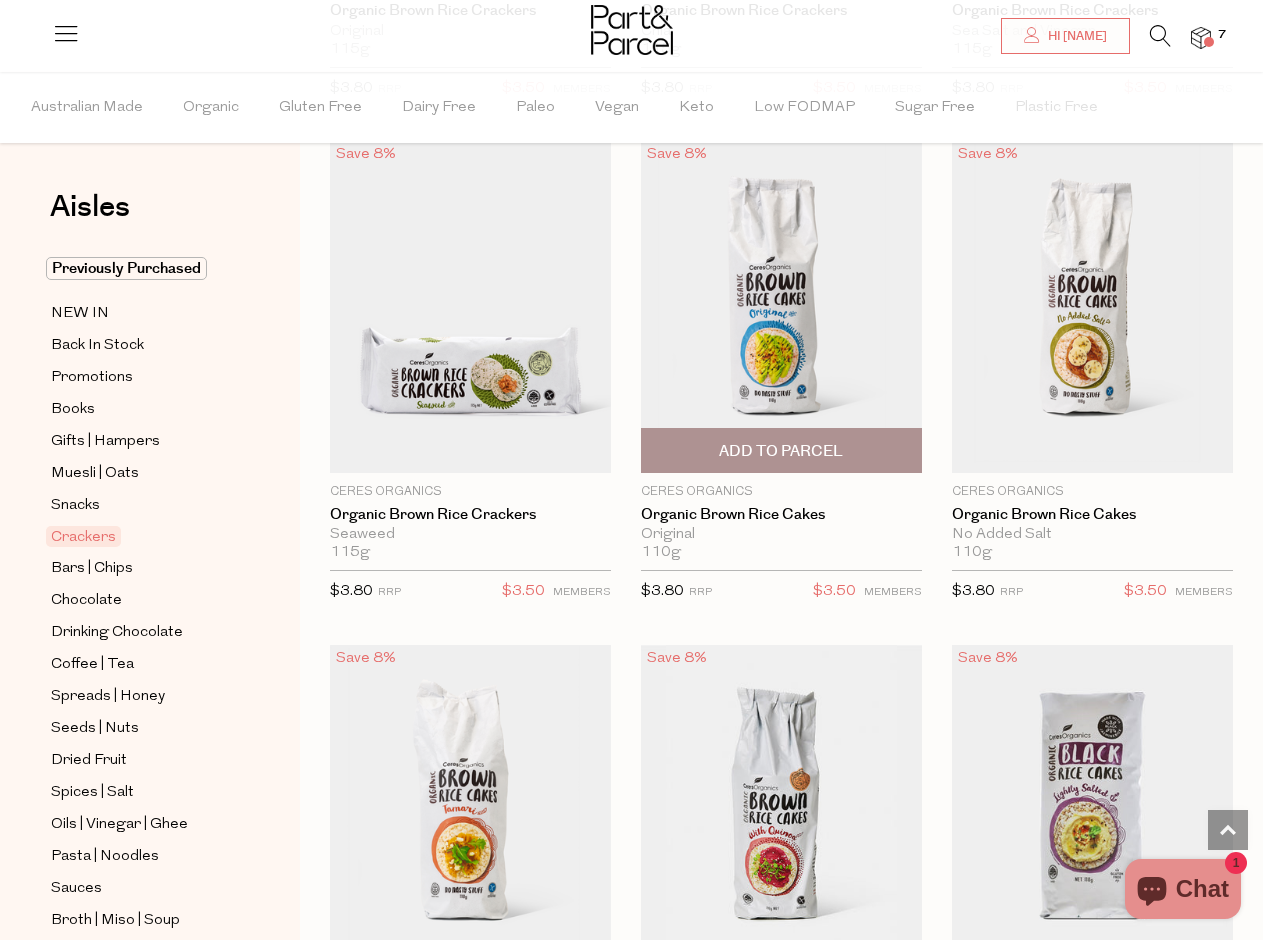 click on "Add To Parcel" at bounding box center (781, 451) 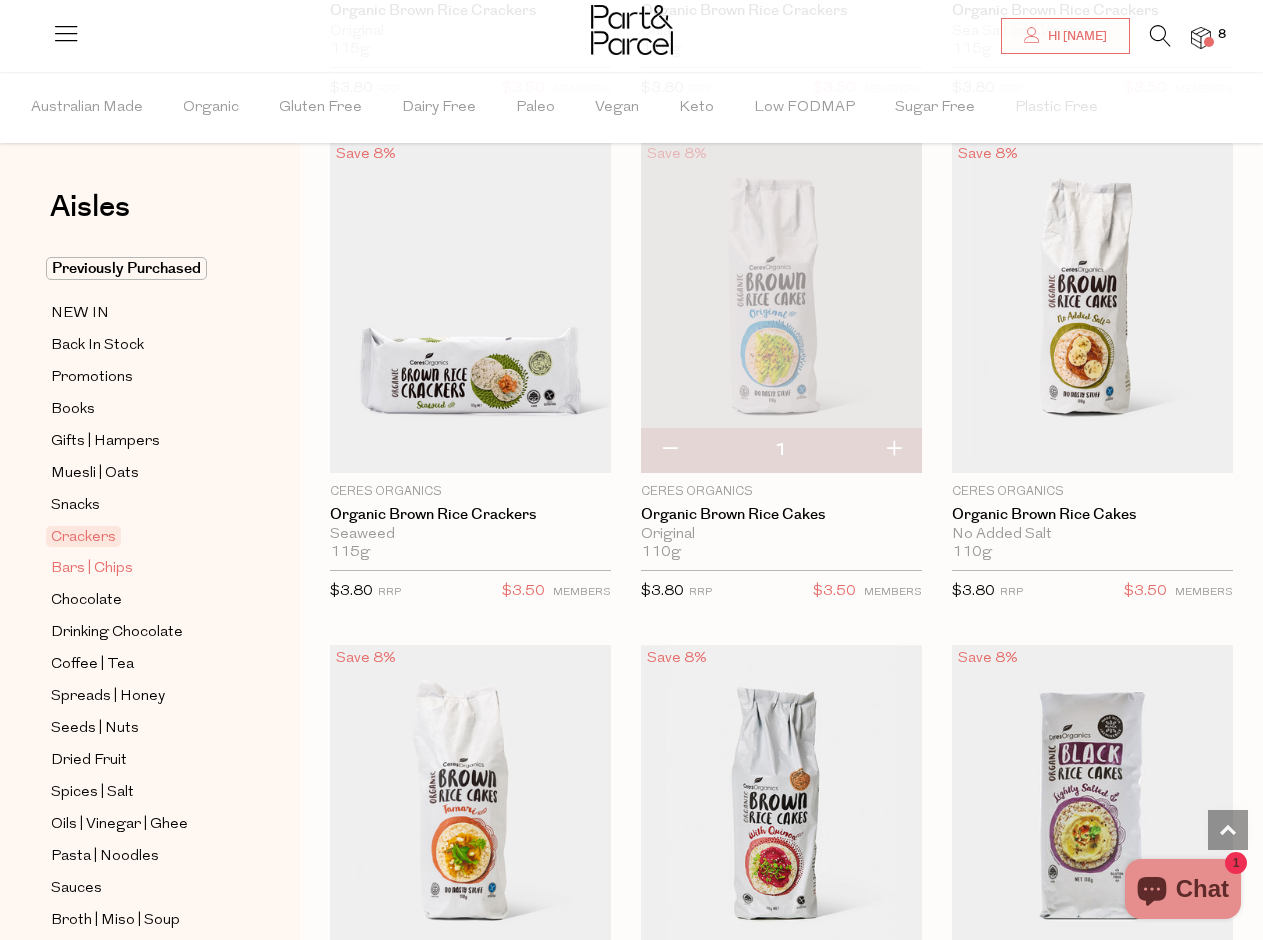 click on "Bars | Chips" at bounding box center [92, 569] 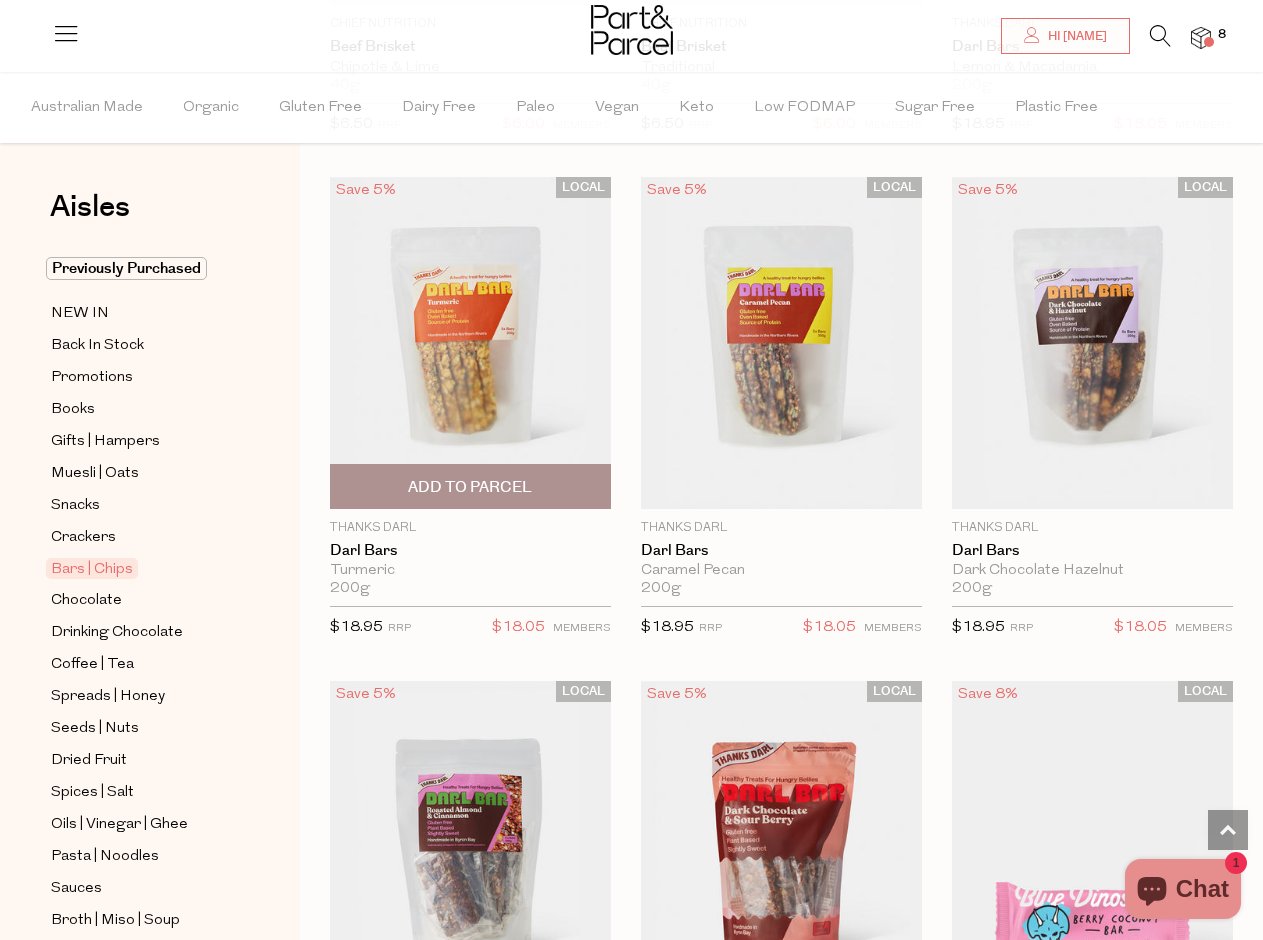 scroll, scrollTop: 4166, scrollLeft: 0, axis: vertical 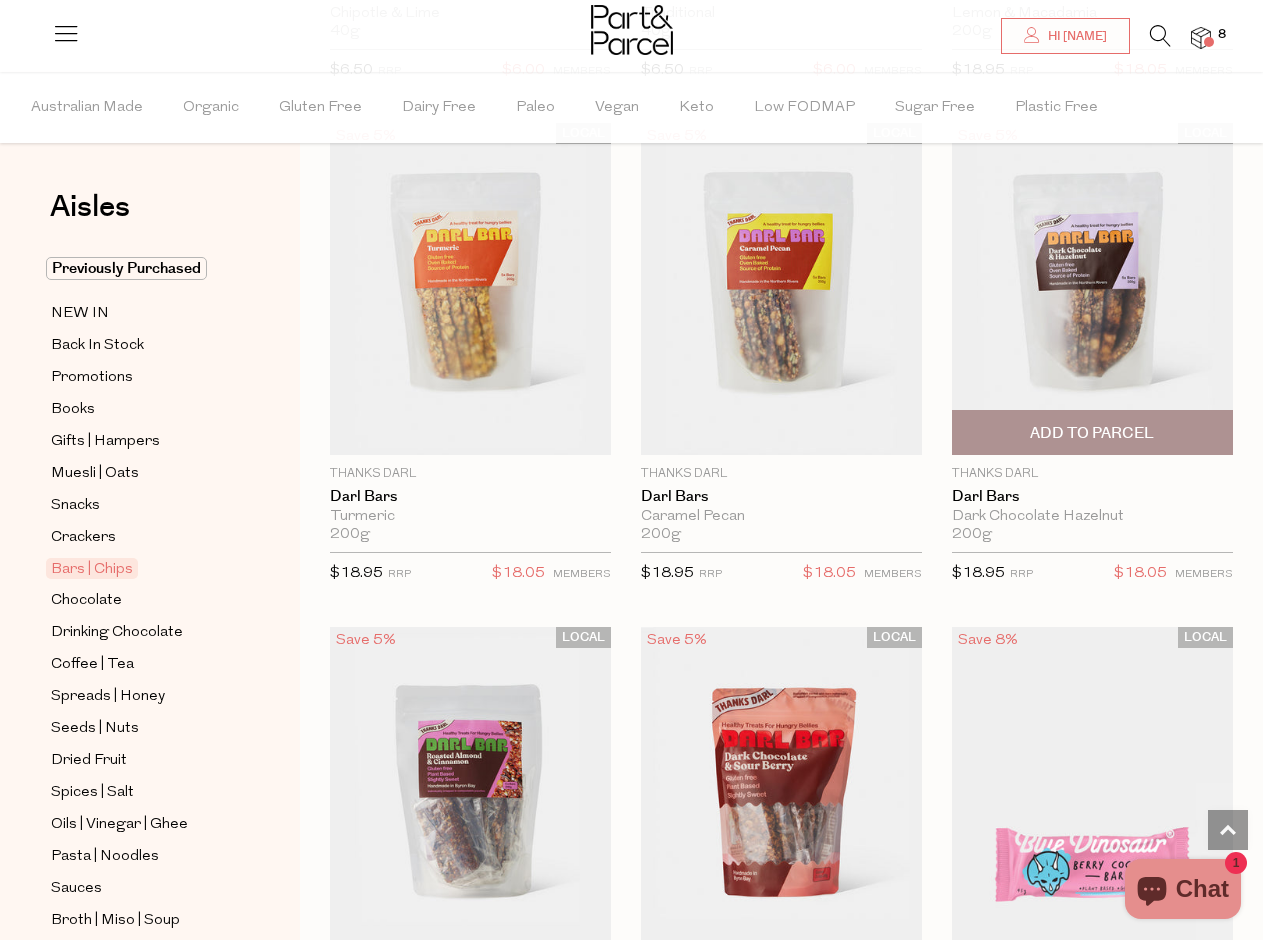 click on "Add To Parcel" at bounding box center (1092, 433) 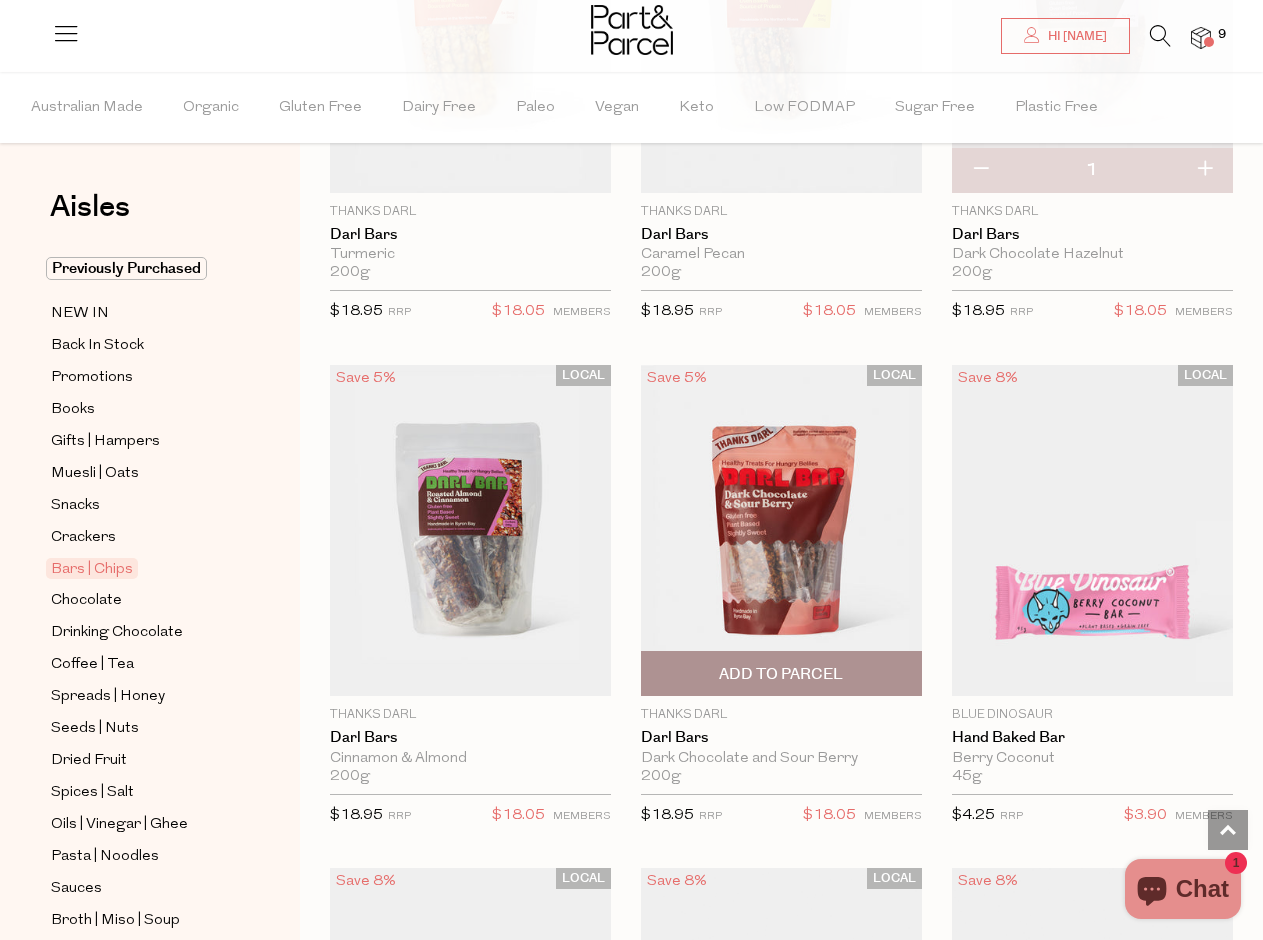 scroll, scrollTop: 4229, scrollLeft: 0, axis: vertical 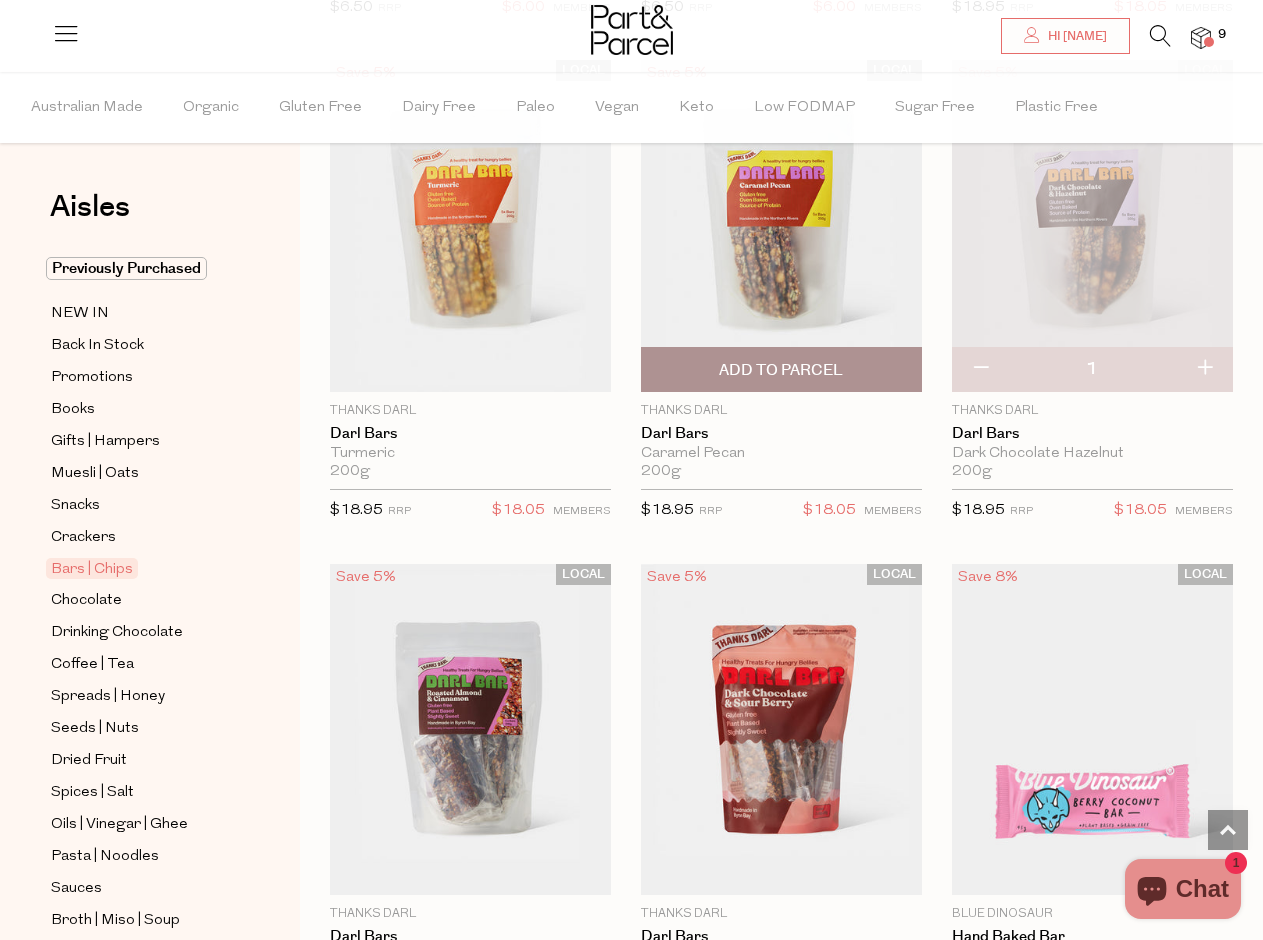 click on "Add To Parcel" at bounding box center (781, 370) 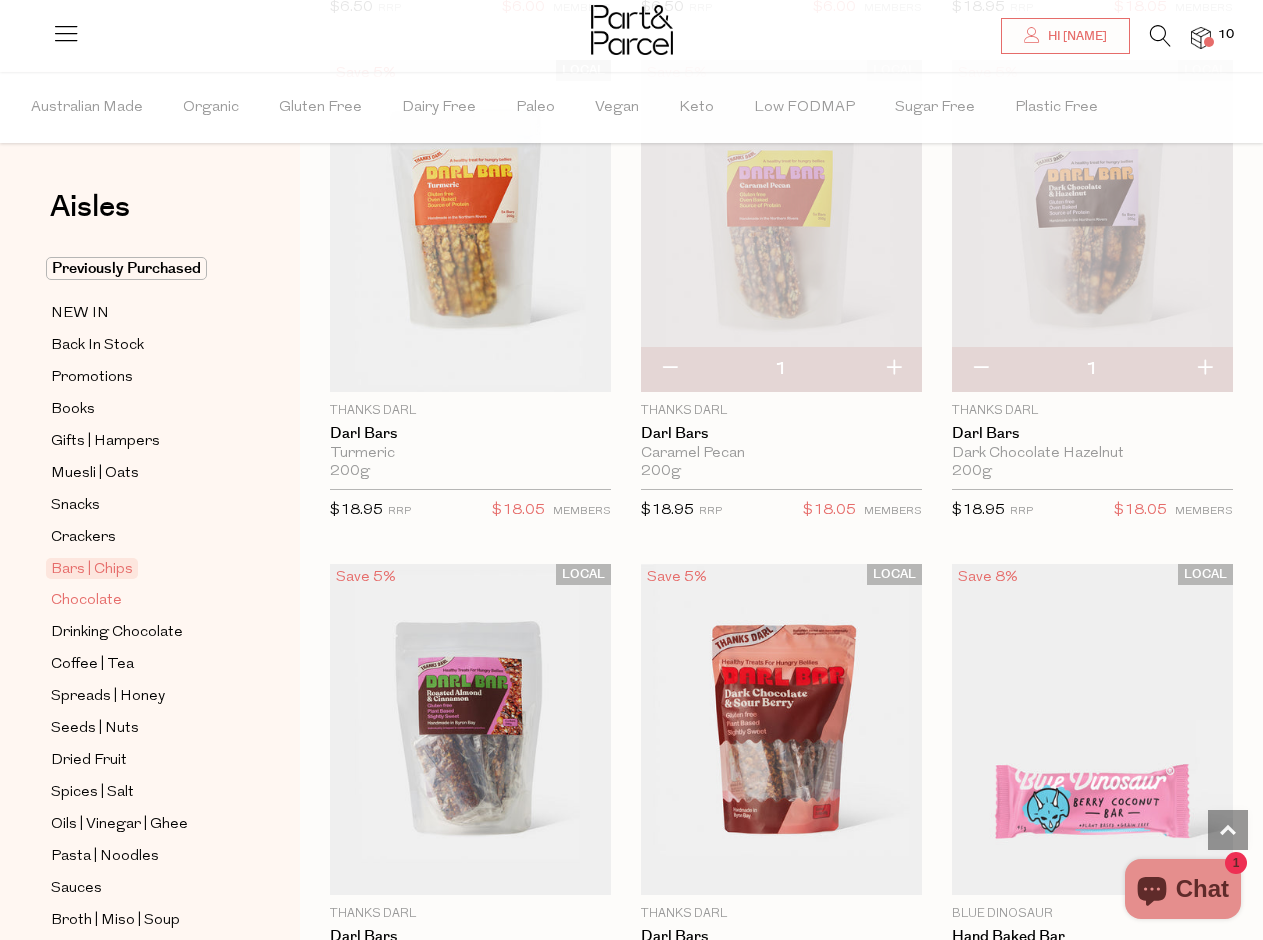 click on "Chocolate" at bounding box center (86, 601) 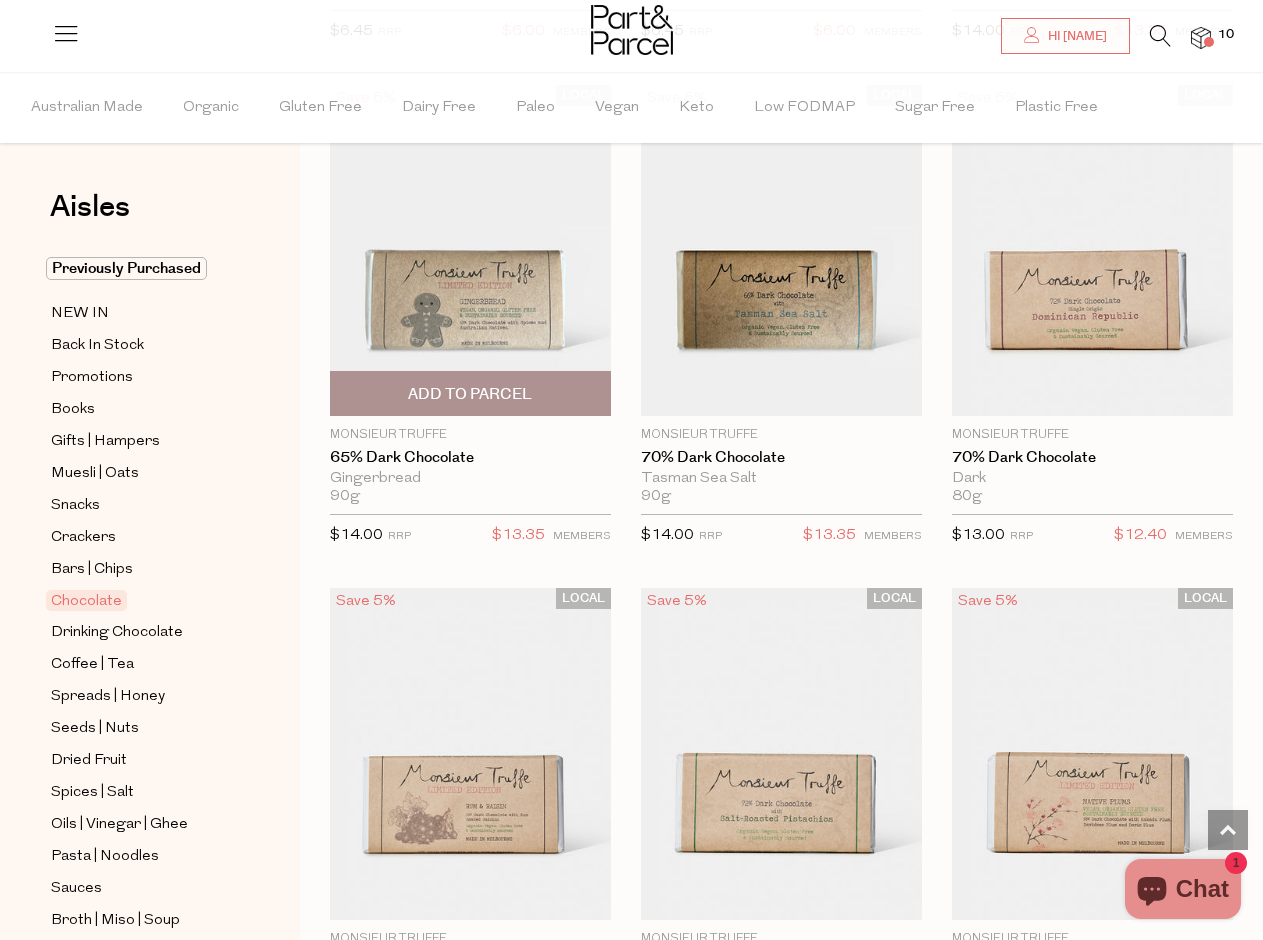 scroll, scrollTop: 4711, scrollLeft: 0, axis: vertical 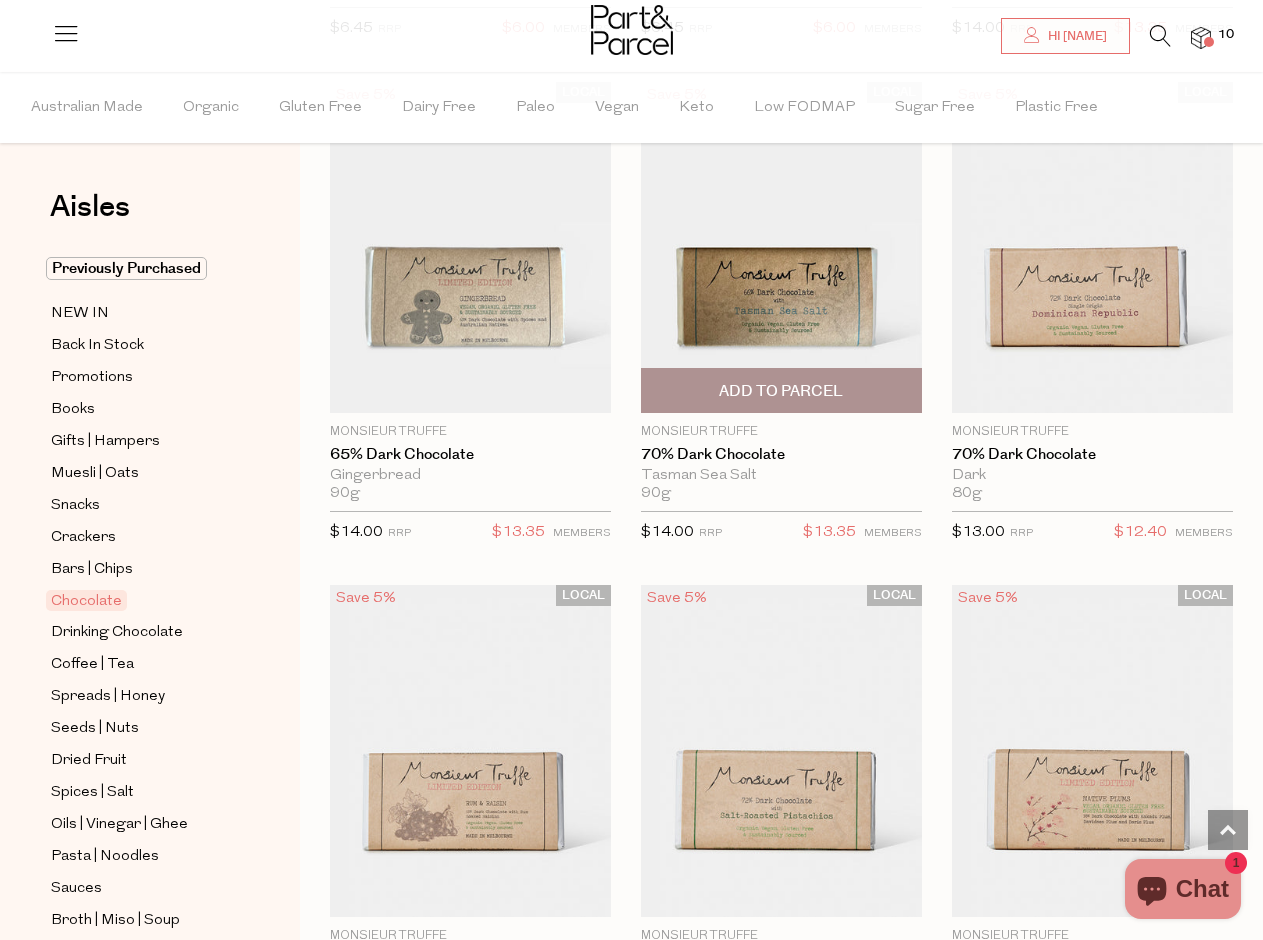 click on "Add To Parcel" at bounding box center [781, 390] 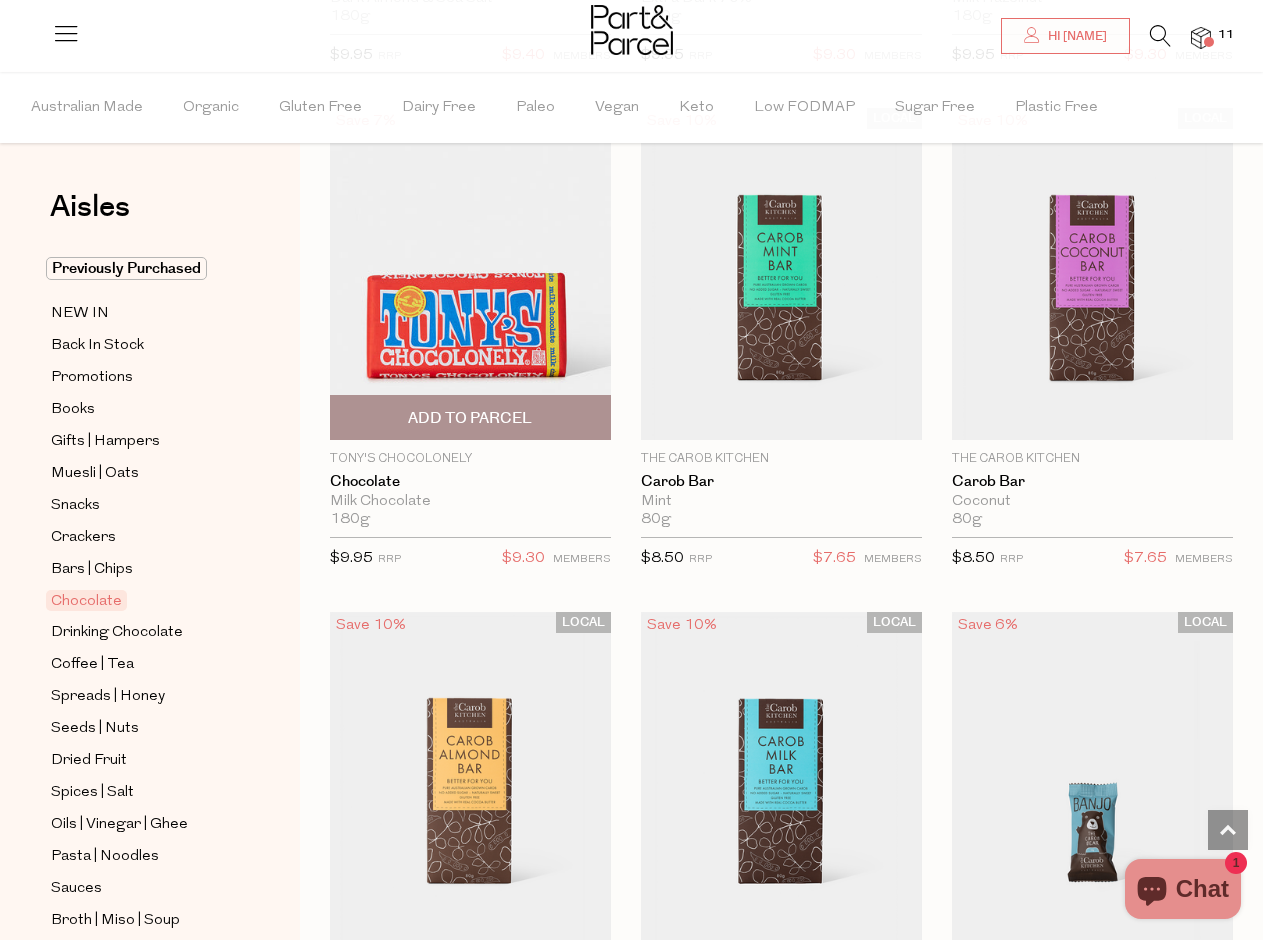 scroll, scrollTop: 7231, scrollLeft: 0, axis: vertical 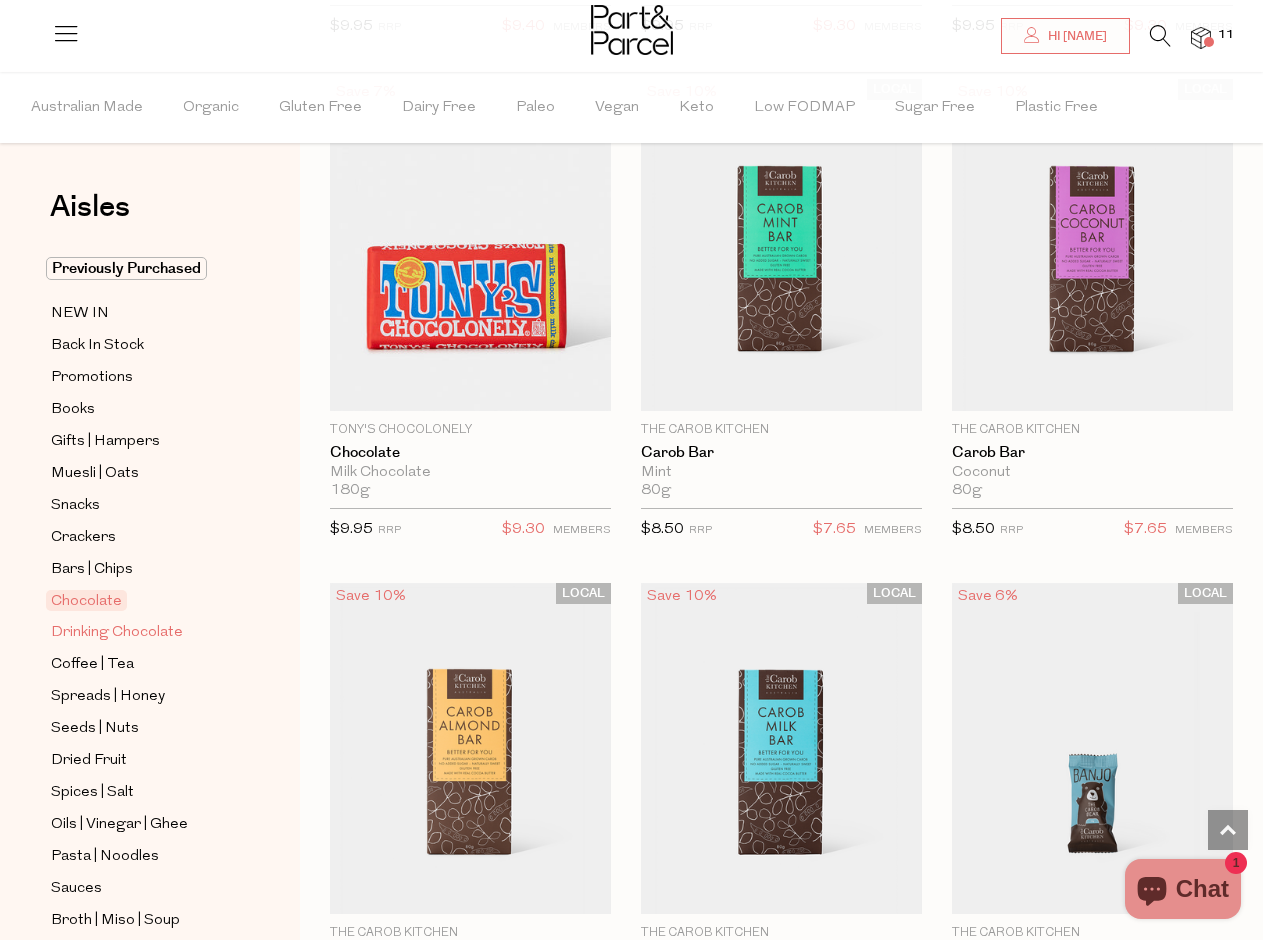 click on "Drinking Chocolate" at bounding box center (117, 633) 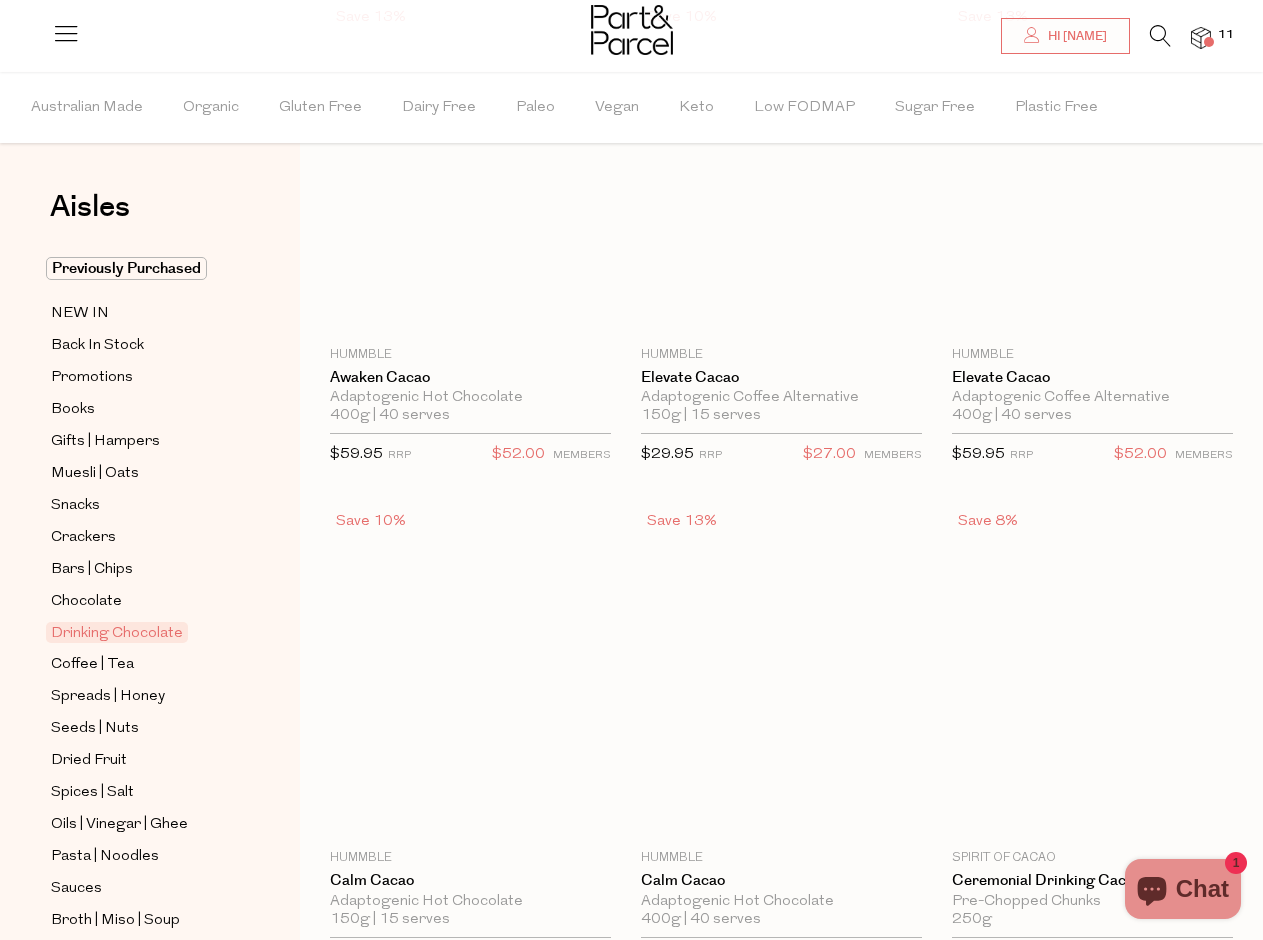 scroll, scrollTop: 0, scrollLeft: 0, axis: both 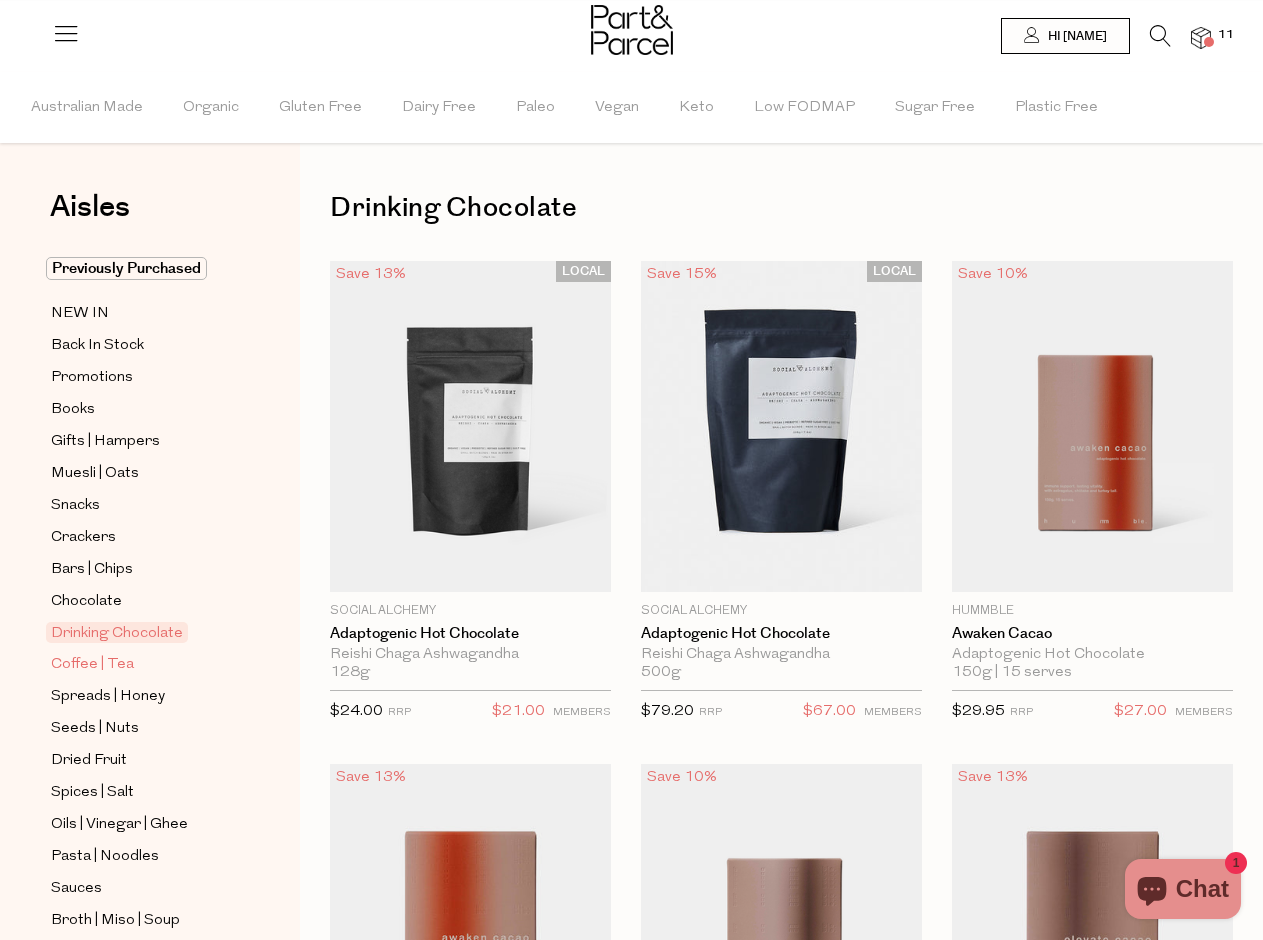 click on "Coffee | Tea" at bounding box center (92, 665) 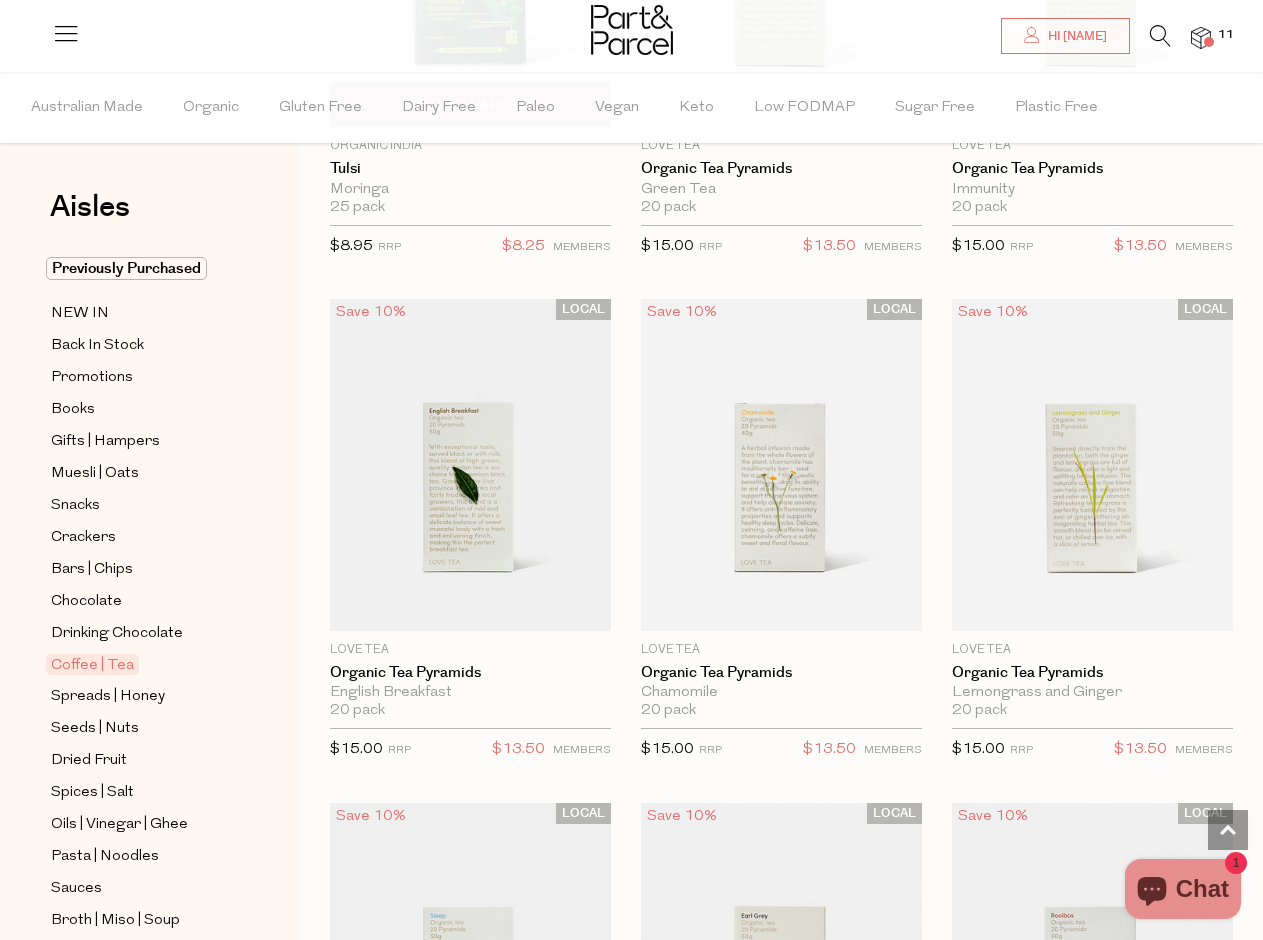 scroll, scrollTop: 2986, scrollLeft: 0, axis: vertical 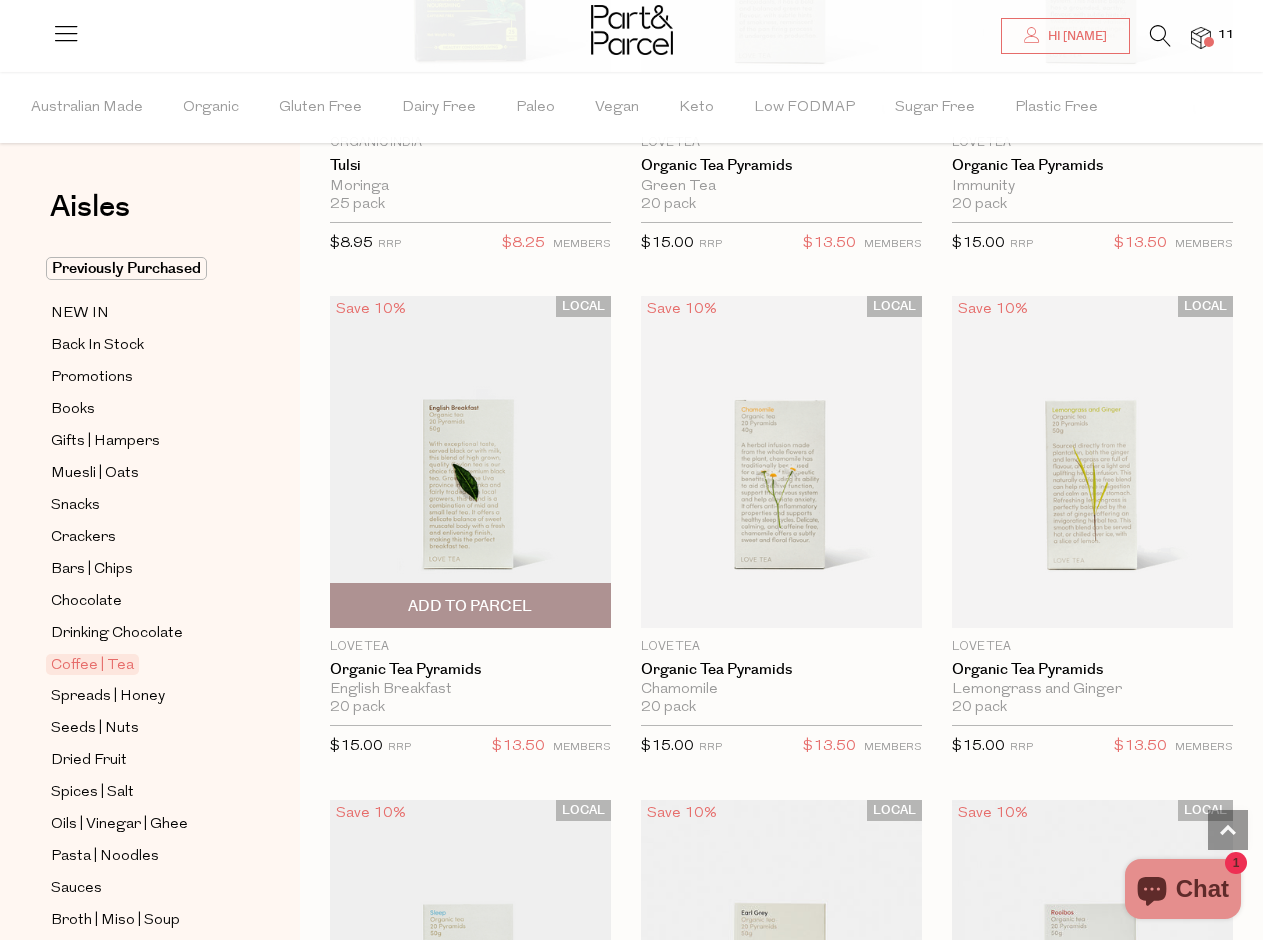 click on "Add To Parcel" at bounding box center (470, 606) 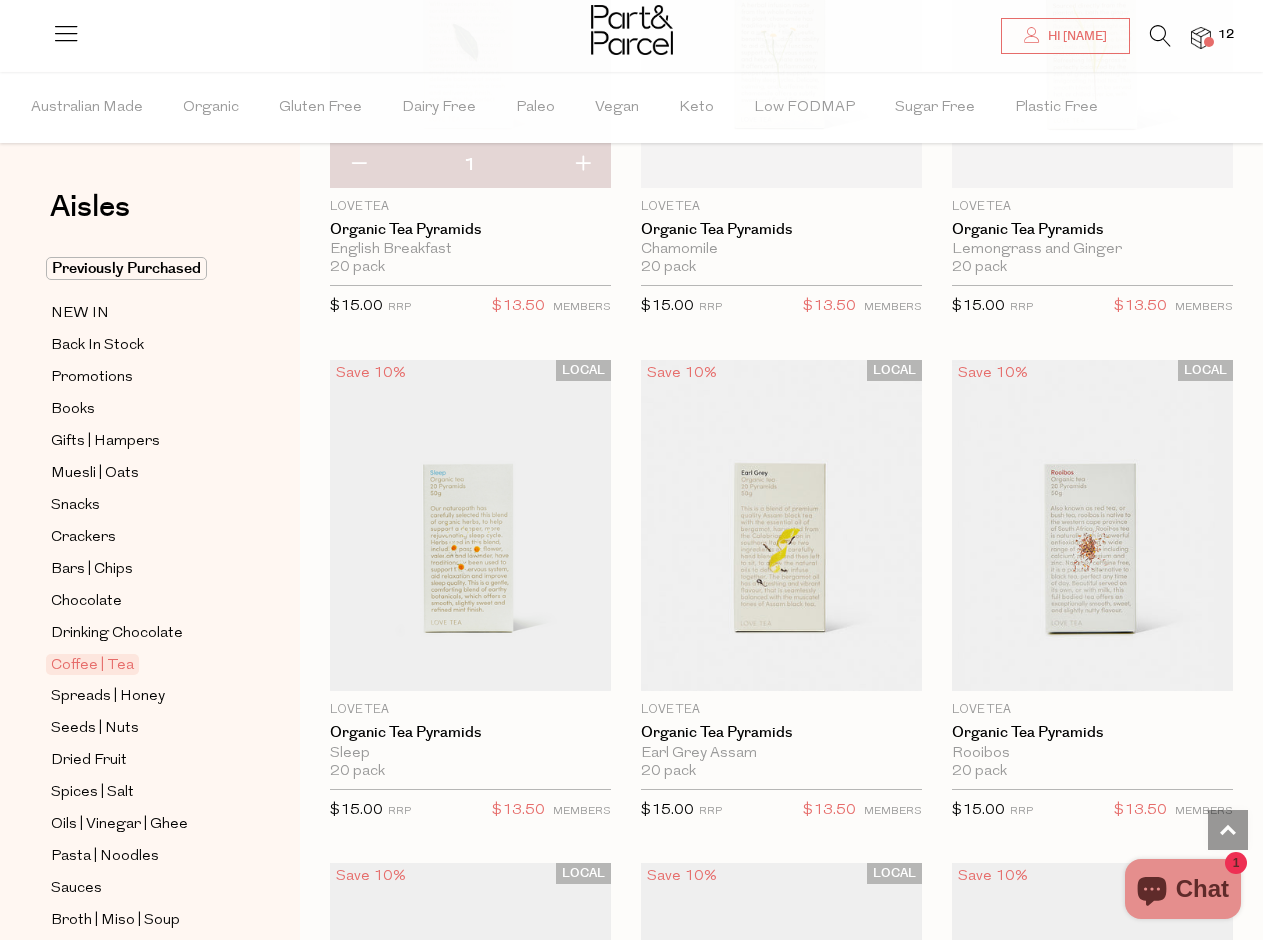 scroll, scrollTop: 3427, scrollLeft: 0, axis: vertical 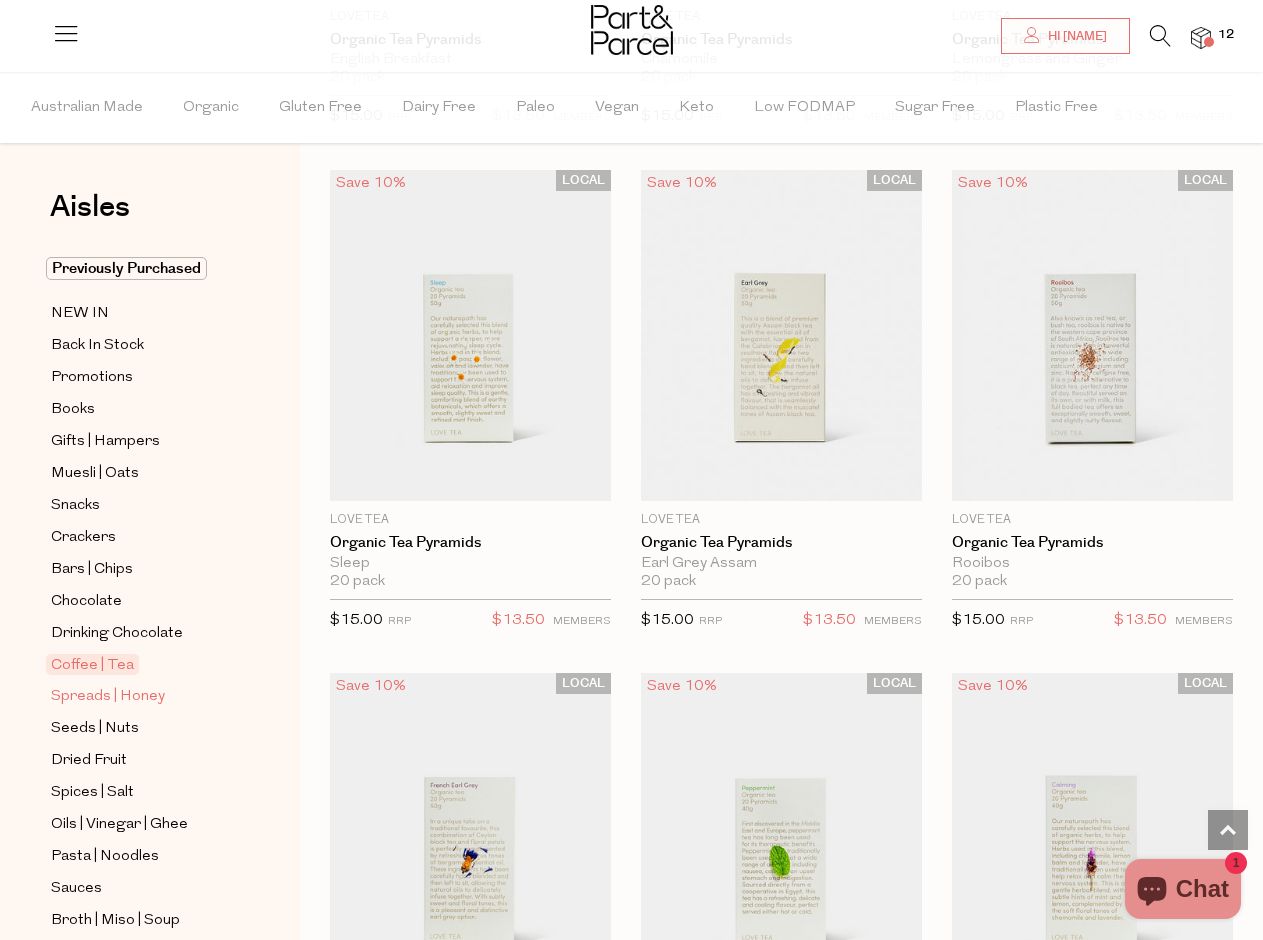 click on "Spreads | Honey" at bounding box center (108, 697) 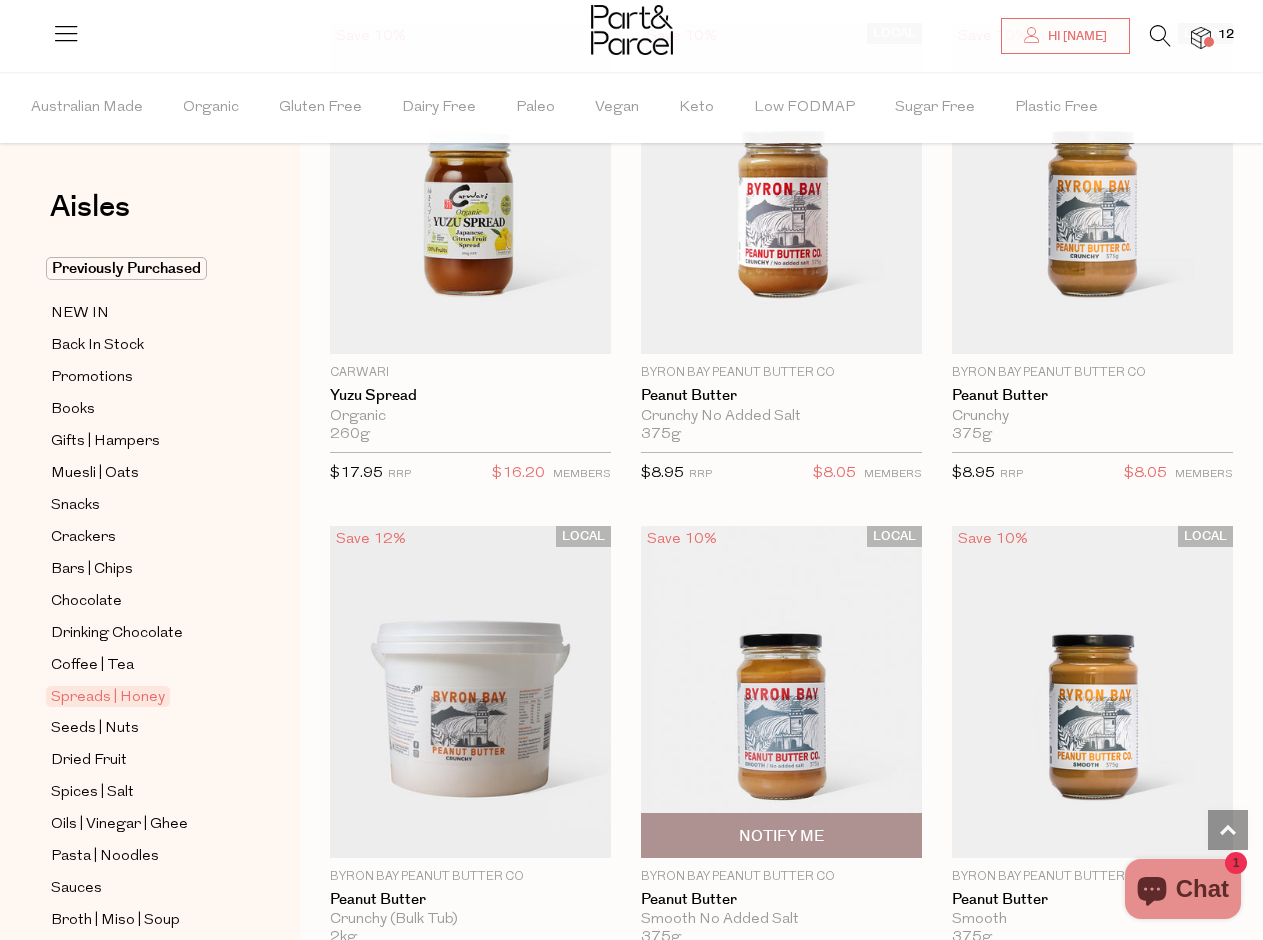 scroll, scrollTop: 2248, scrollLeft: 0, axis: vertical 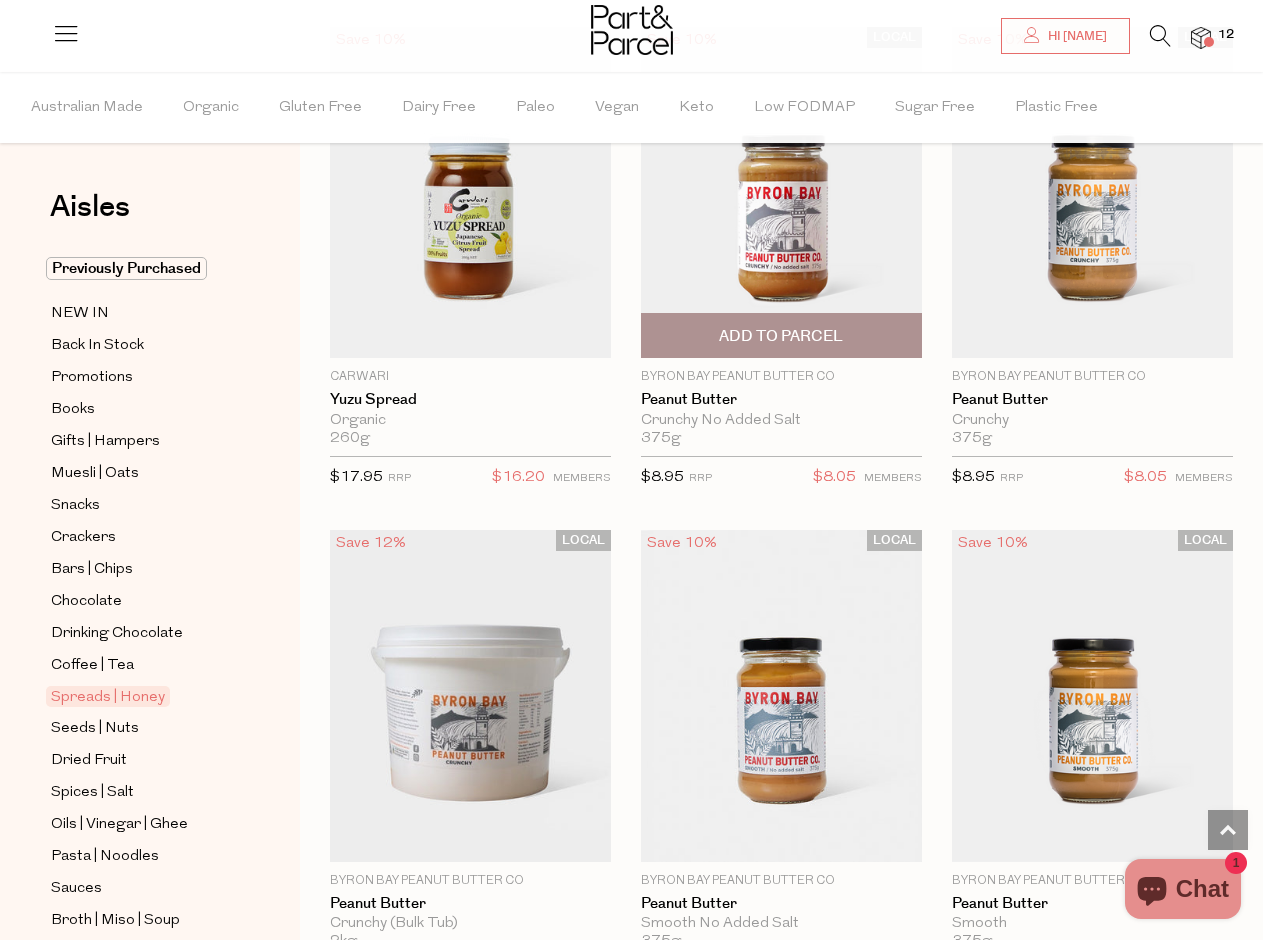 click on "Add To Parcel" at bounding box center (781, 336) 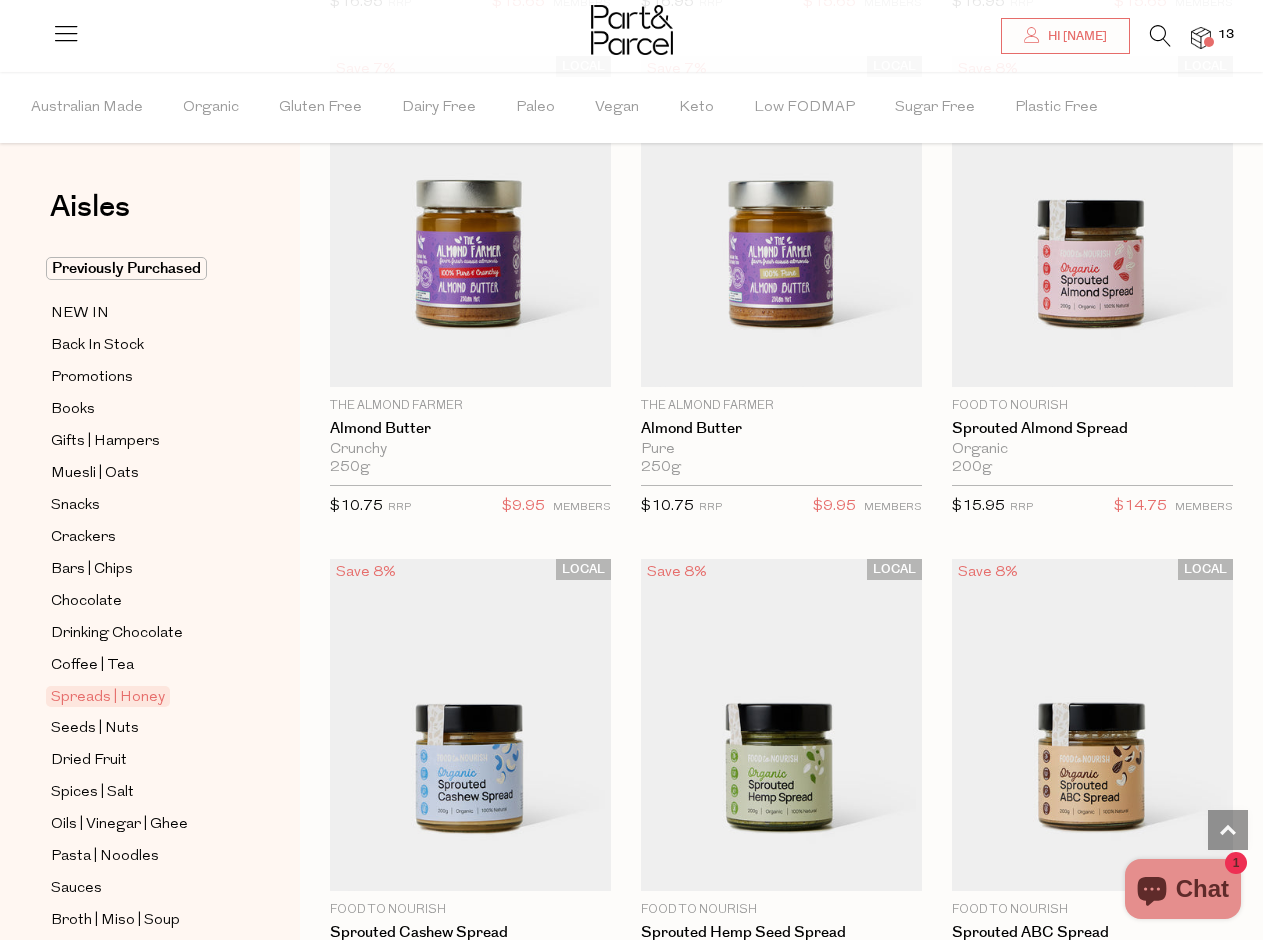 scroll, scrollTop: 5732, scrollLeft: 0, axis: vertical 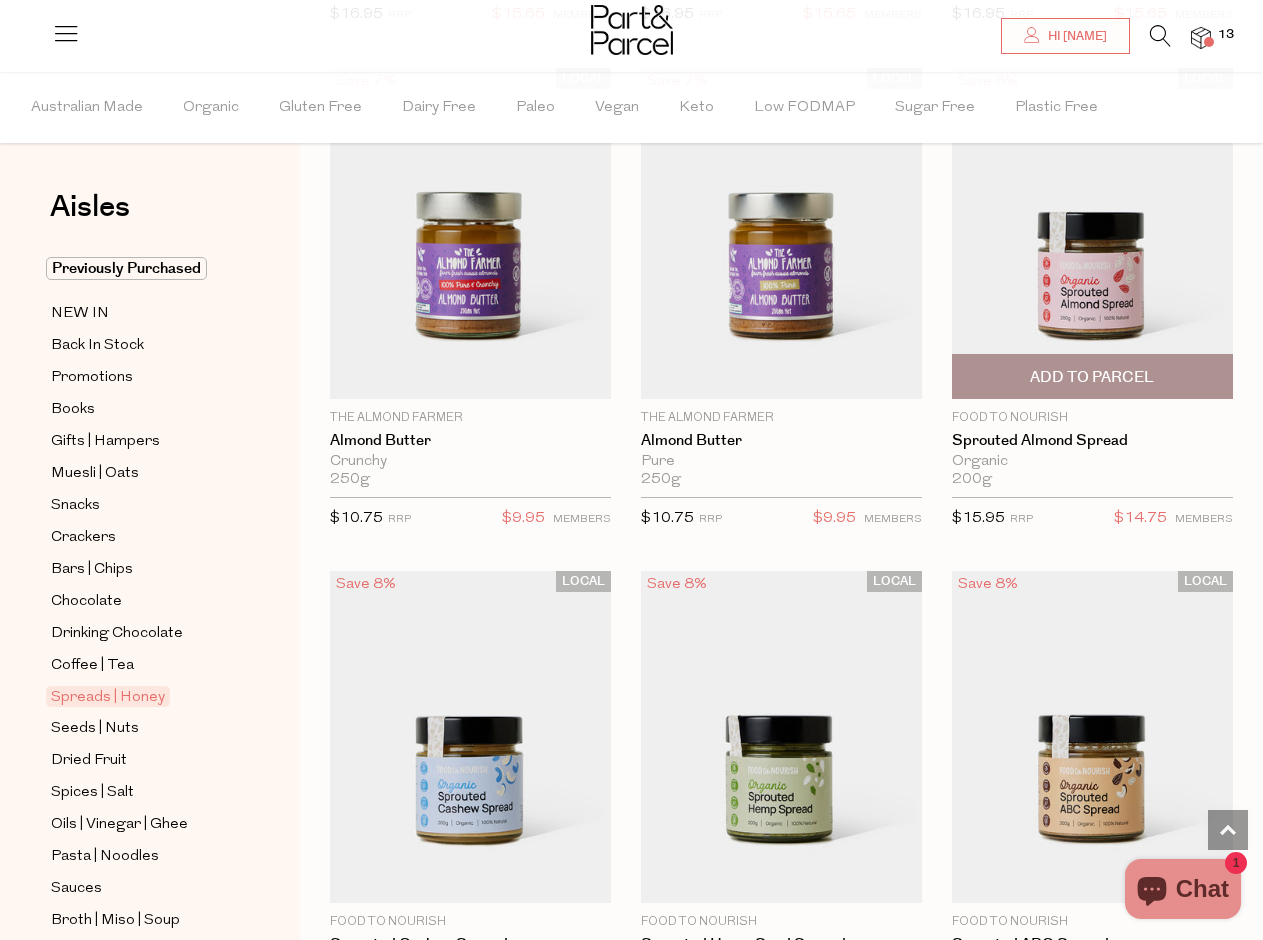 click on "Add To Parcel" at bounding box center (1092, 377) 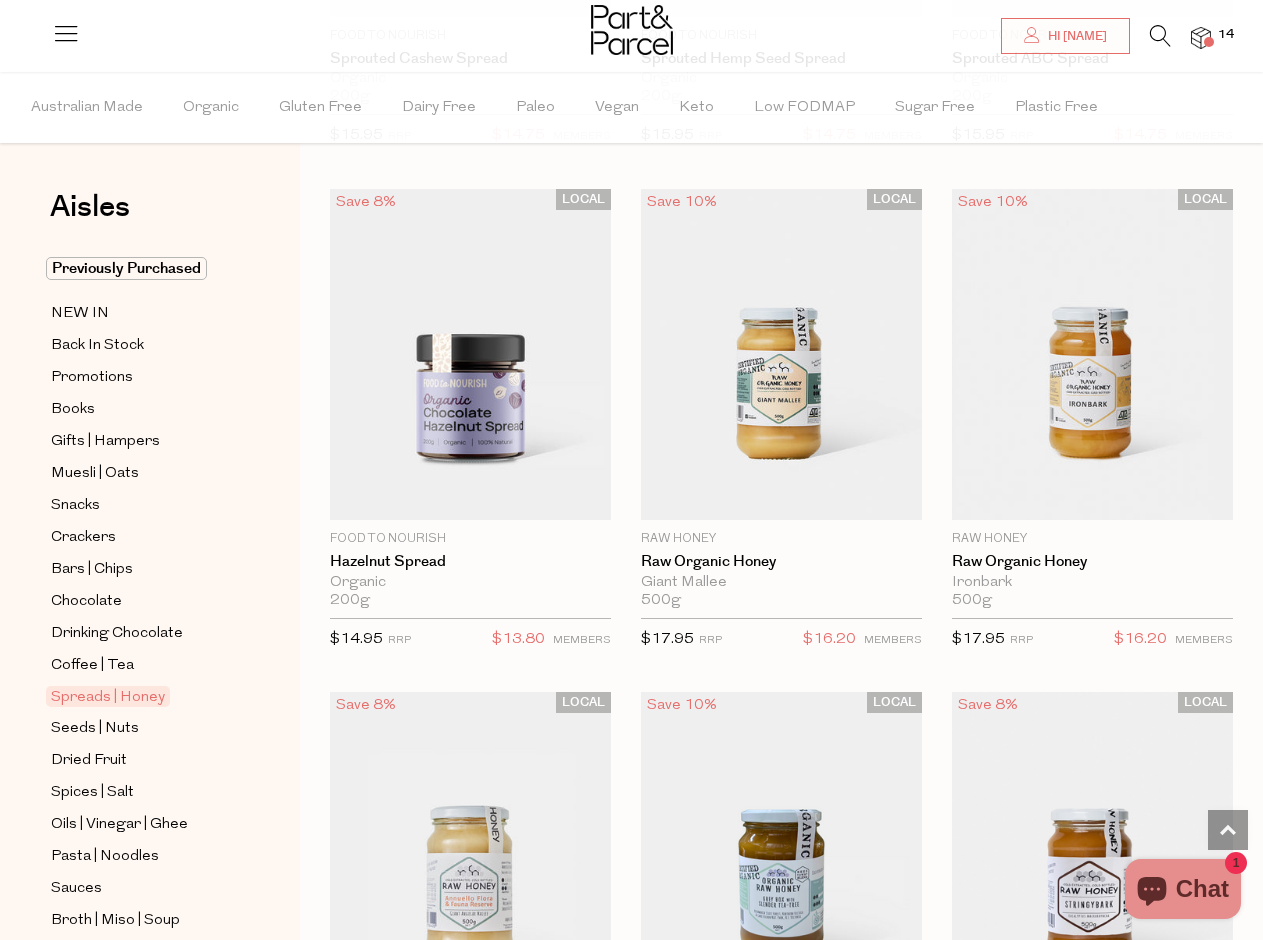 scroll, scrollTop: 6642, scrollLeft: 0, axis: vertical 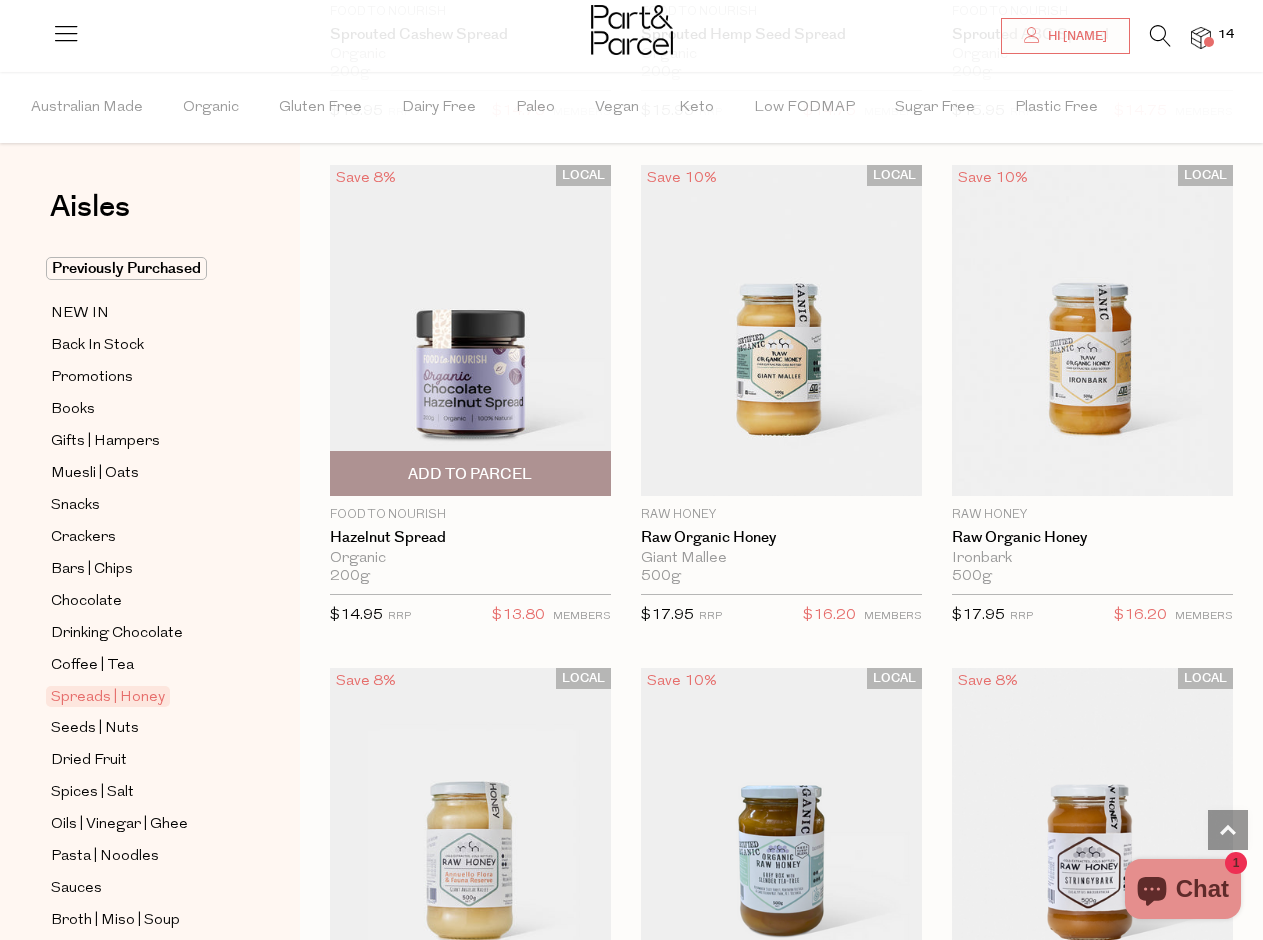 click on "LOCAL
Save 8%
1
Add To Parcel
Food to Nourish
Hazelnut Spread
Organic
200g
Only 11 Available" at bounding box center [470, 402] 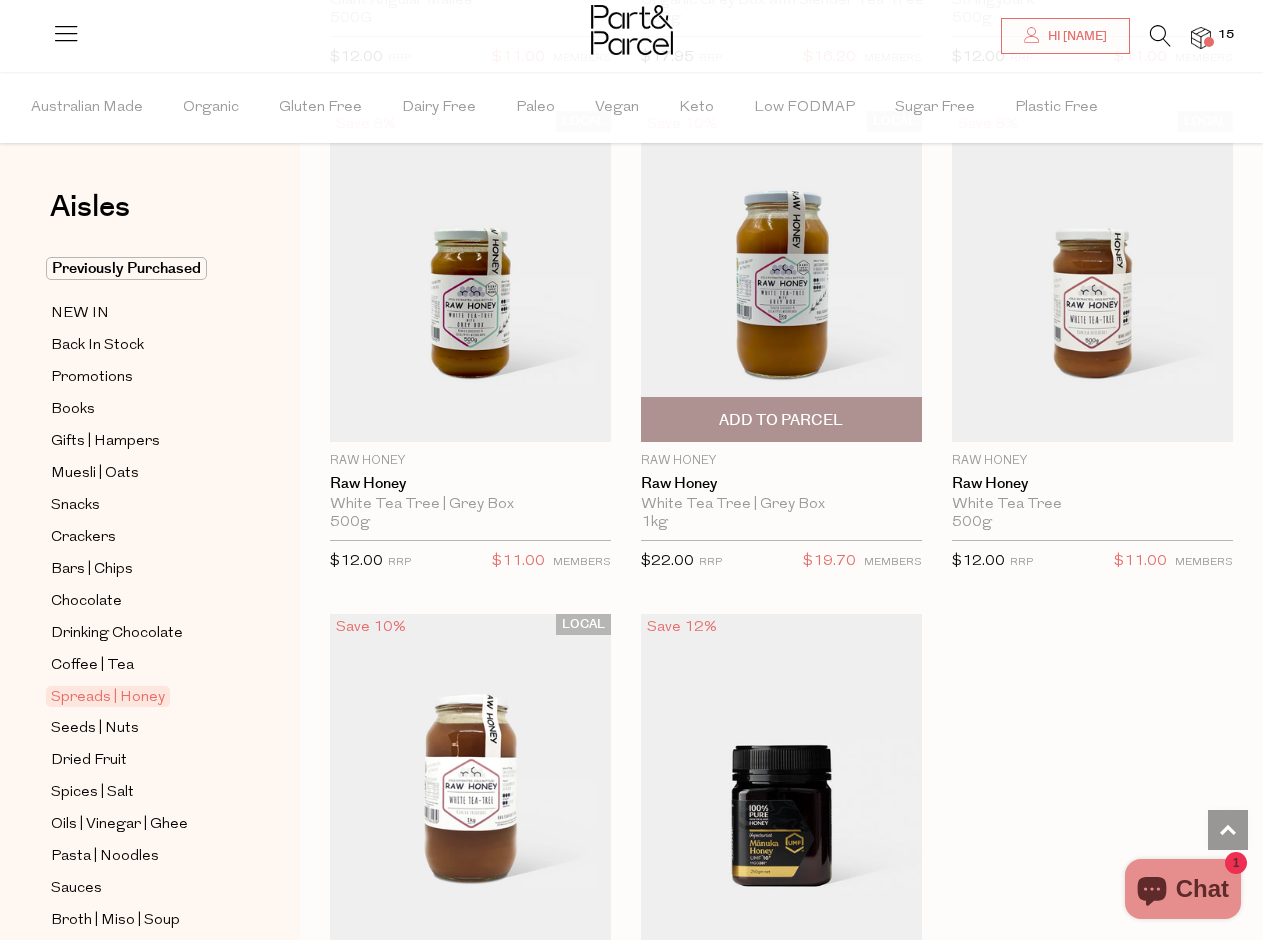 scroll, scrollTop: 7819, scrollLeft: 0, axis: vertical 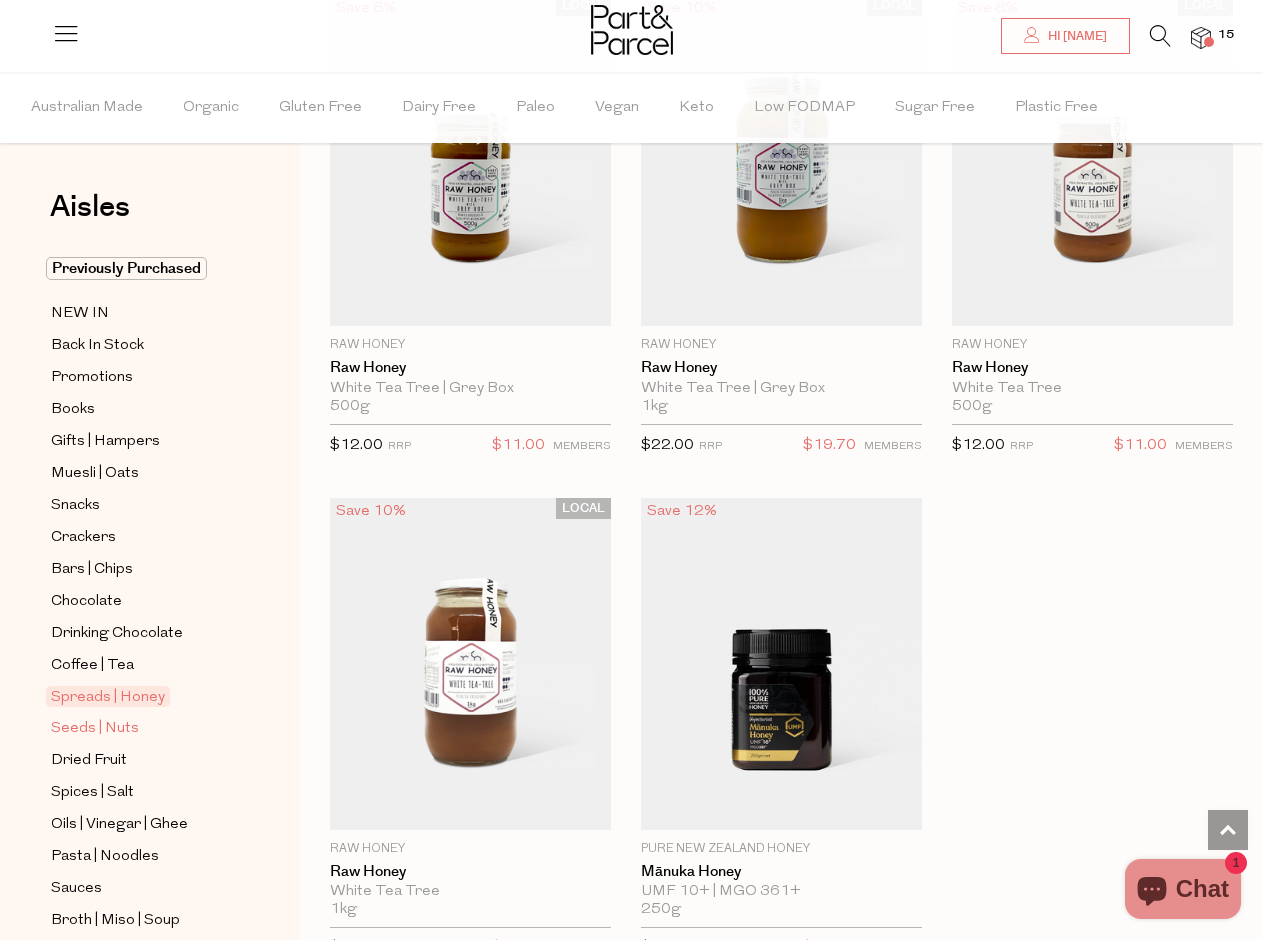 click on "Seeds | Nuts" at bounding box center (95, 729) 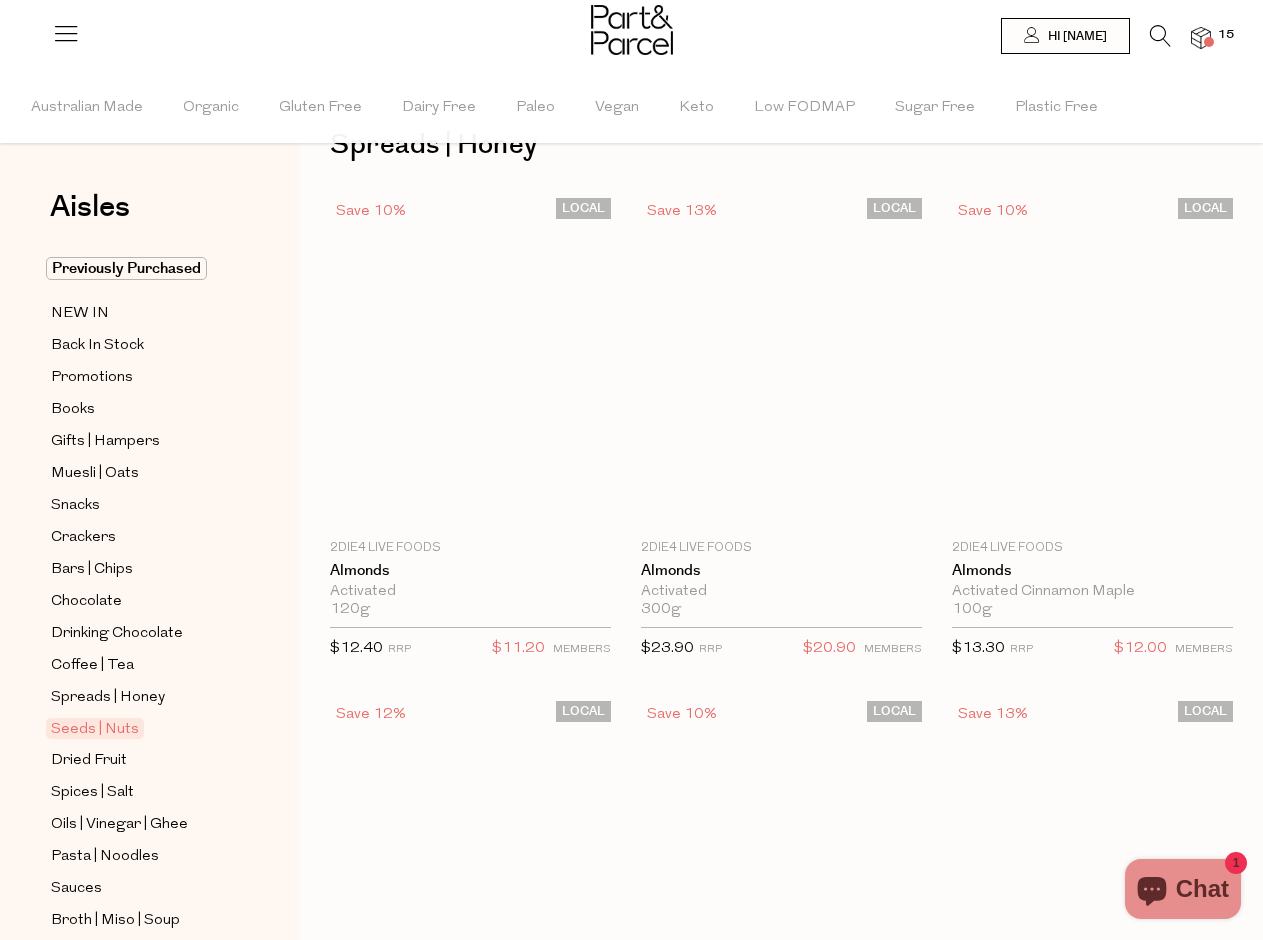 scroll, scrollTop: 0, scrollLeft: 0, axis: both 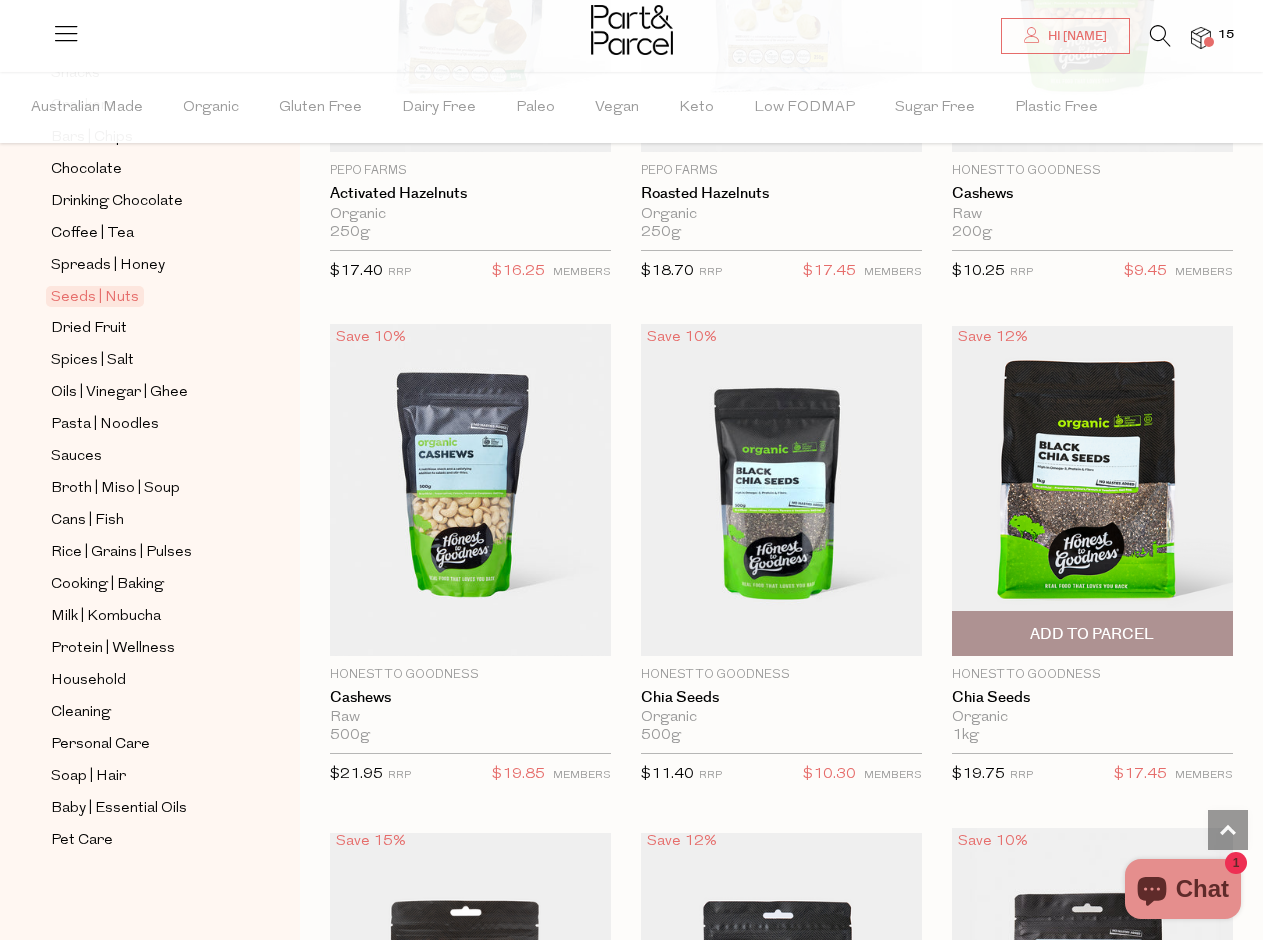 click on "Add To Parcel" at bounding box center (1092, 633) 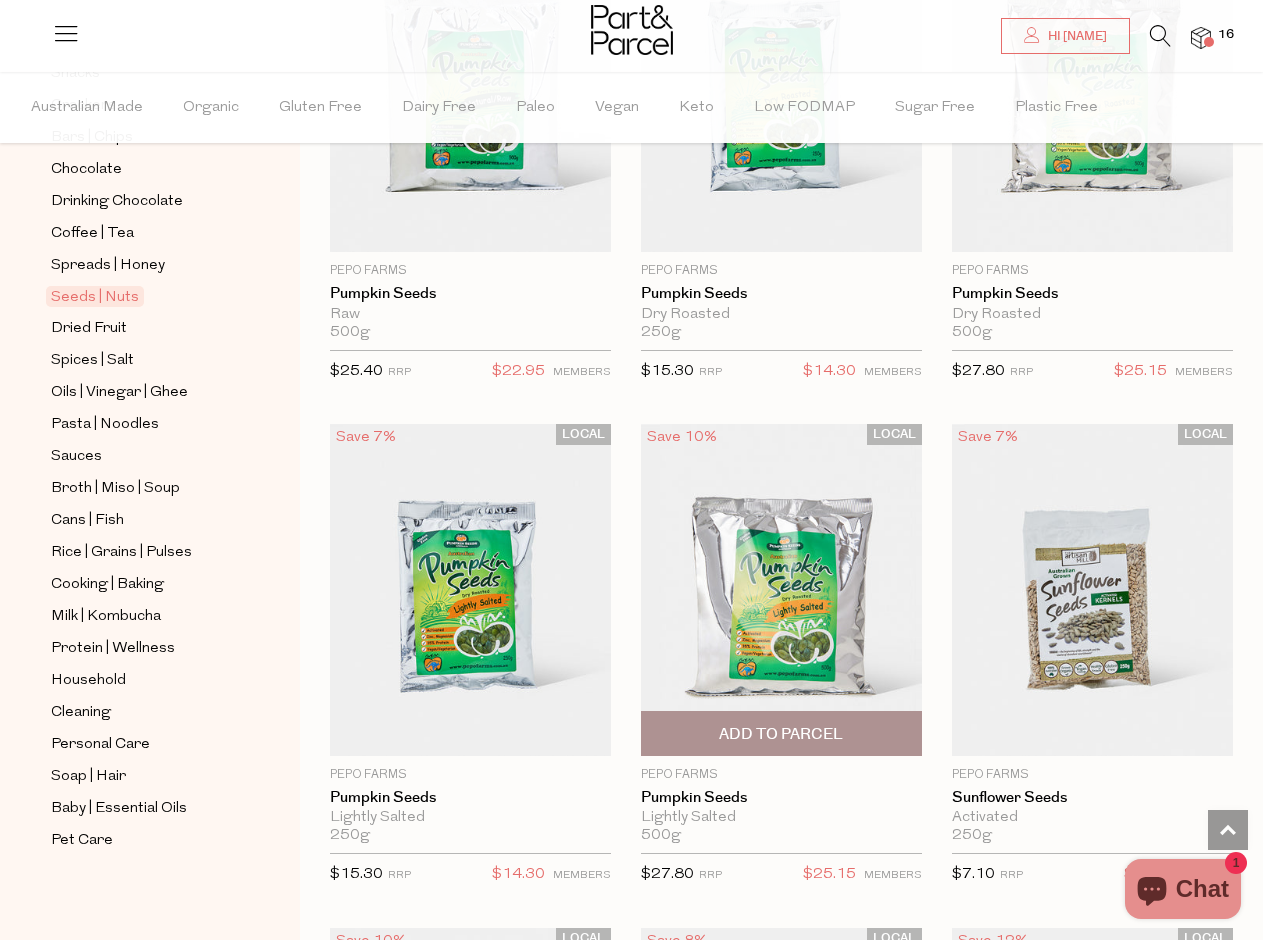 scroll, scrollTop: 5895, scrollLeft: 0, axis: vertical 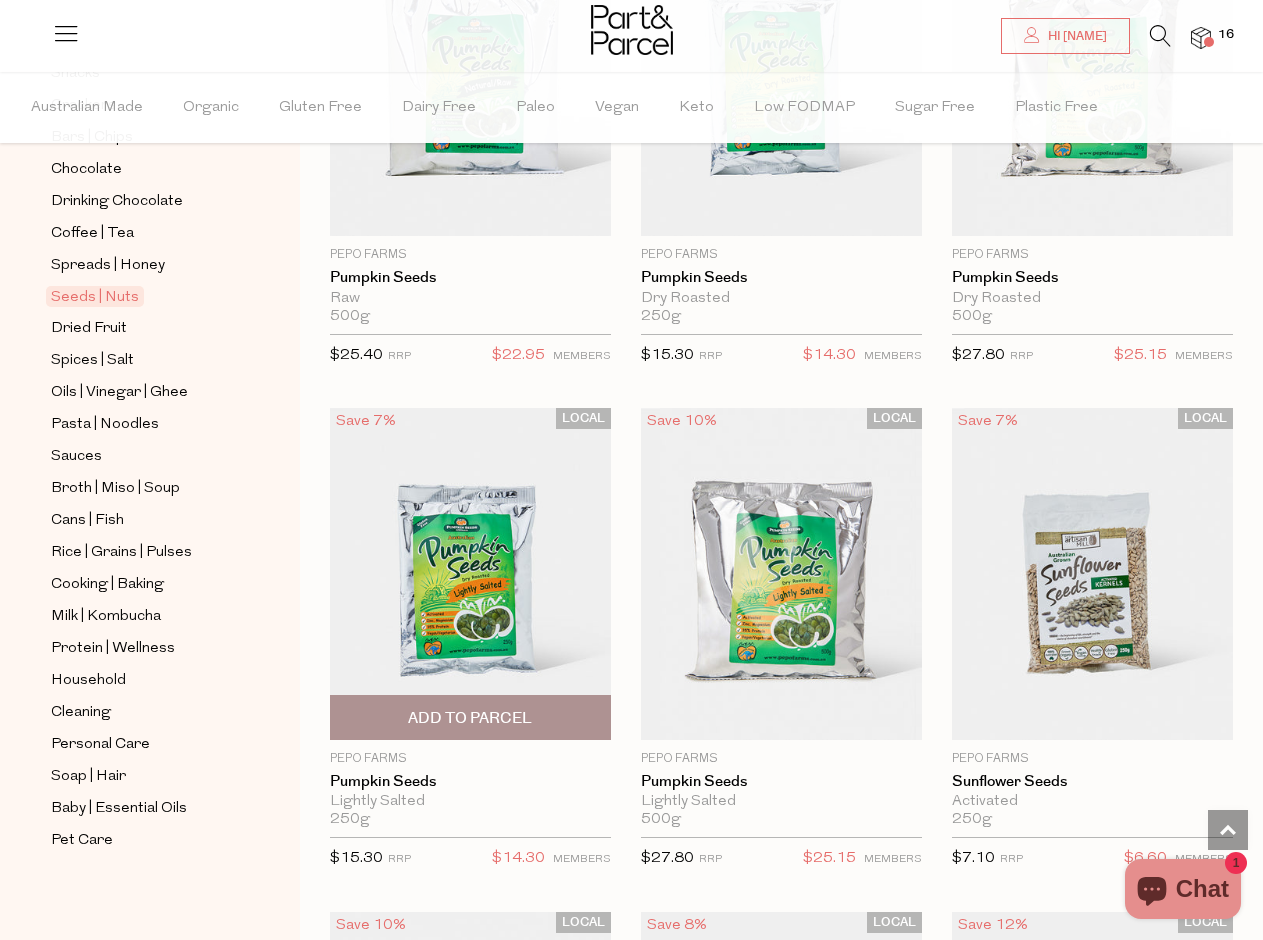 click on "Add To Parcel" at bounding box center [470, 718] 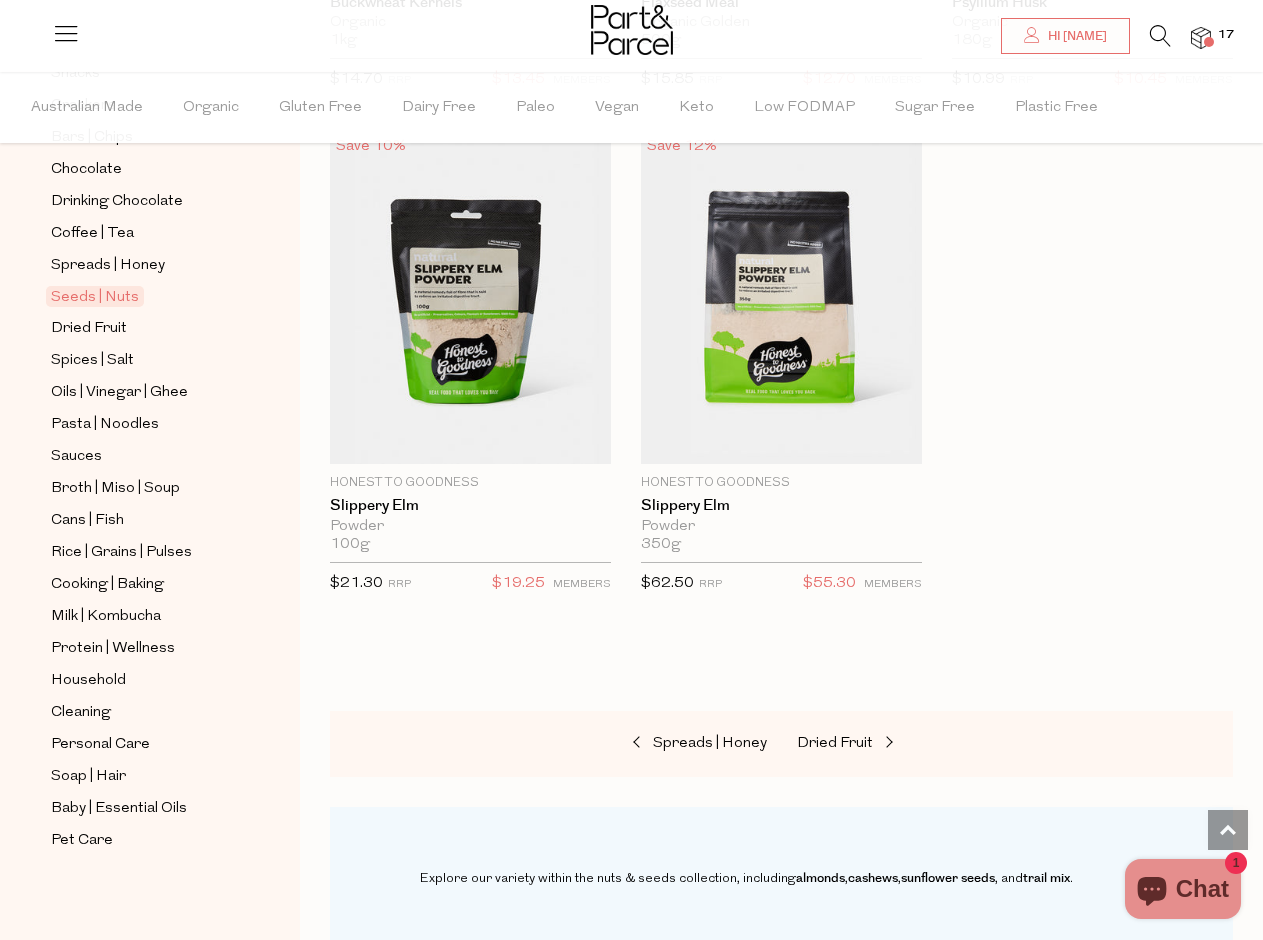 scroll, scrollTop: 7779, scrollLeft: 0, axis: vertical 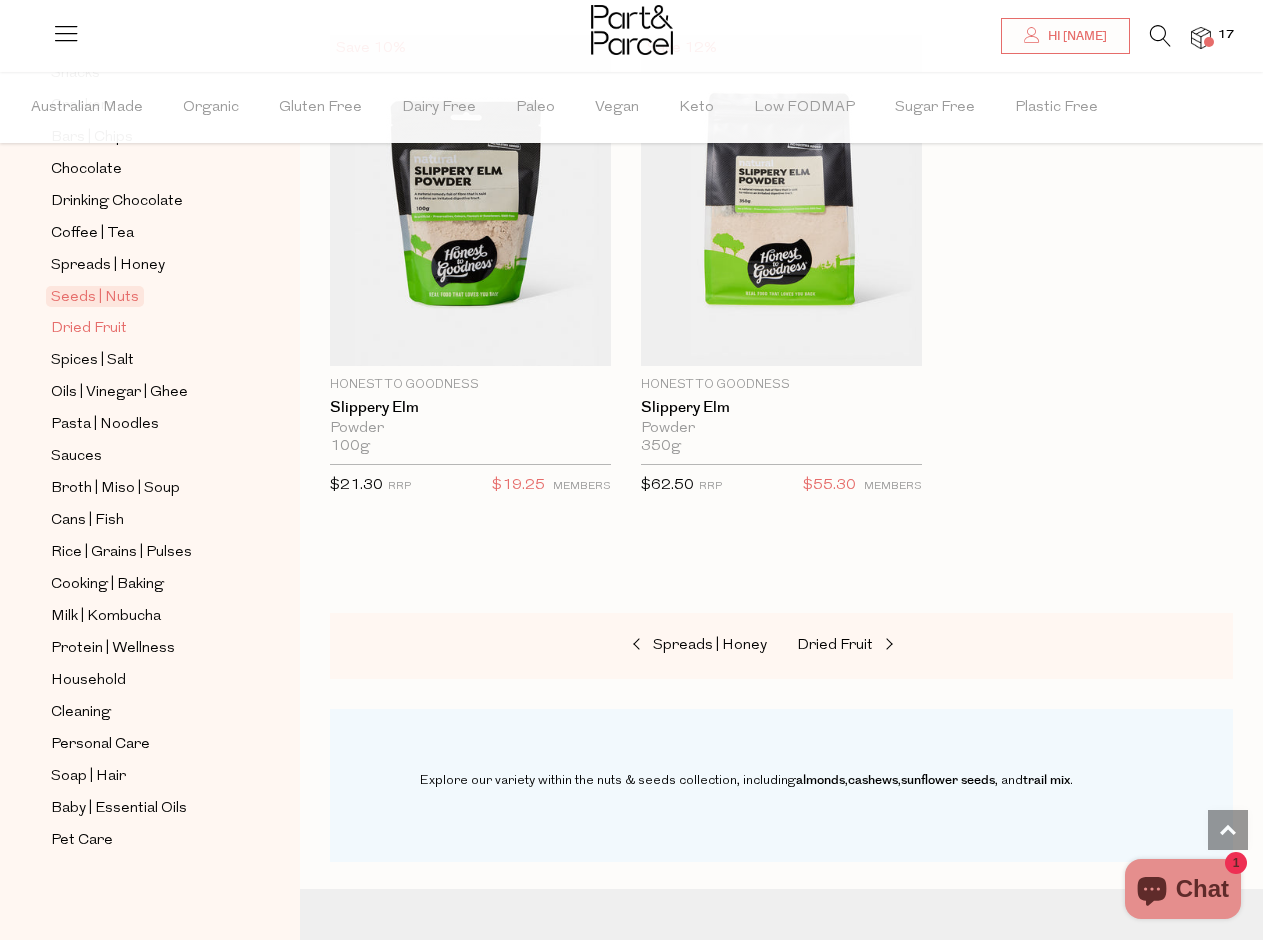 click on "Dried Fruit" at bounding box center (89, 329) 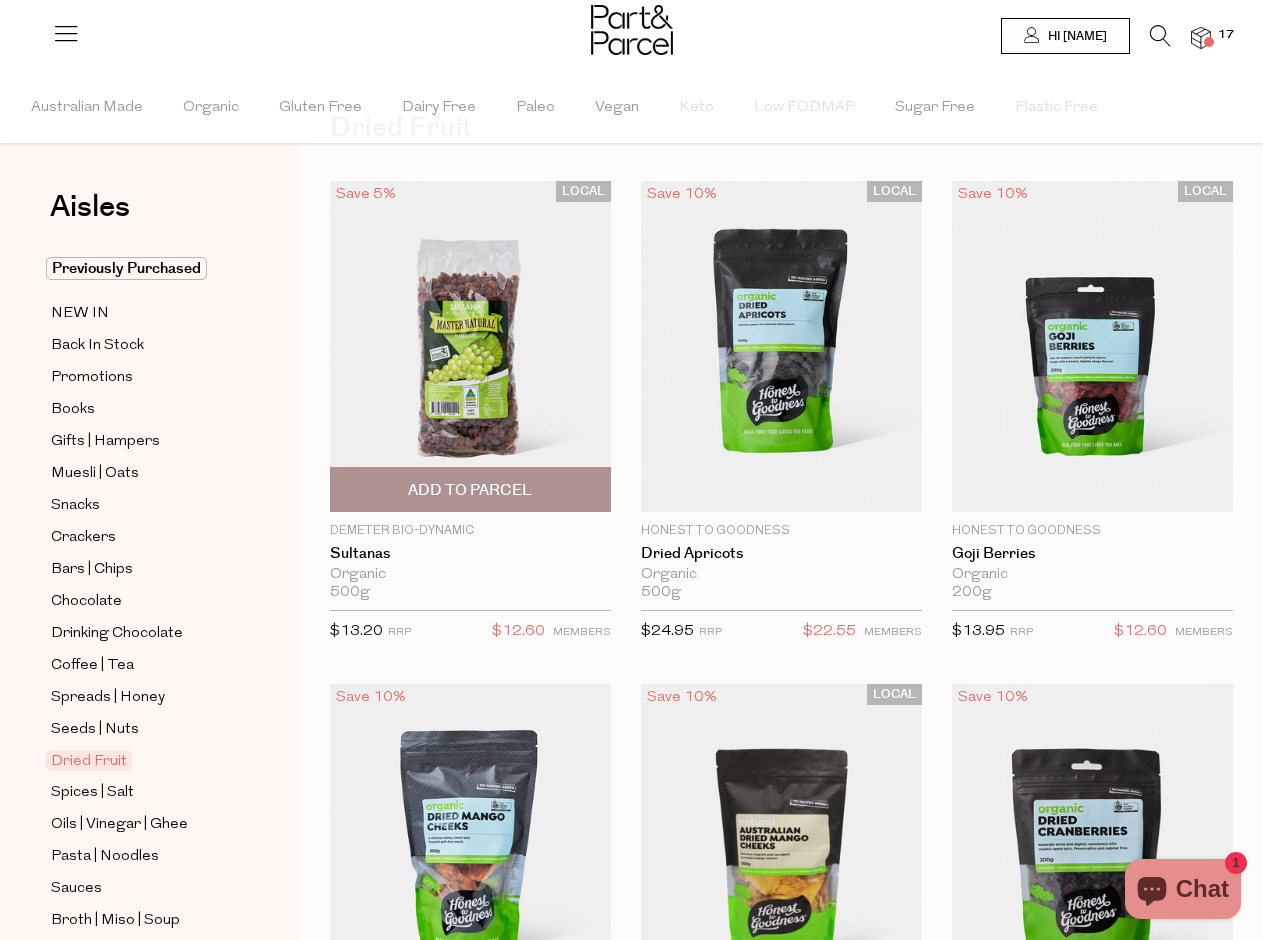 scroll, scrollTop: 94, scrollLeft: 0, axis: vertical 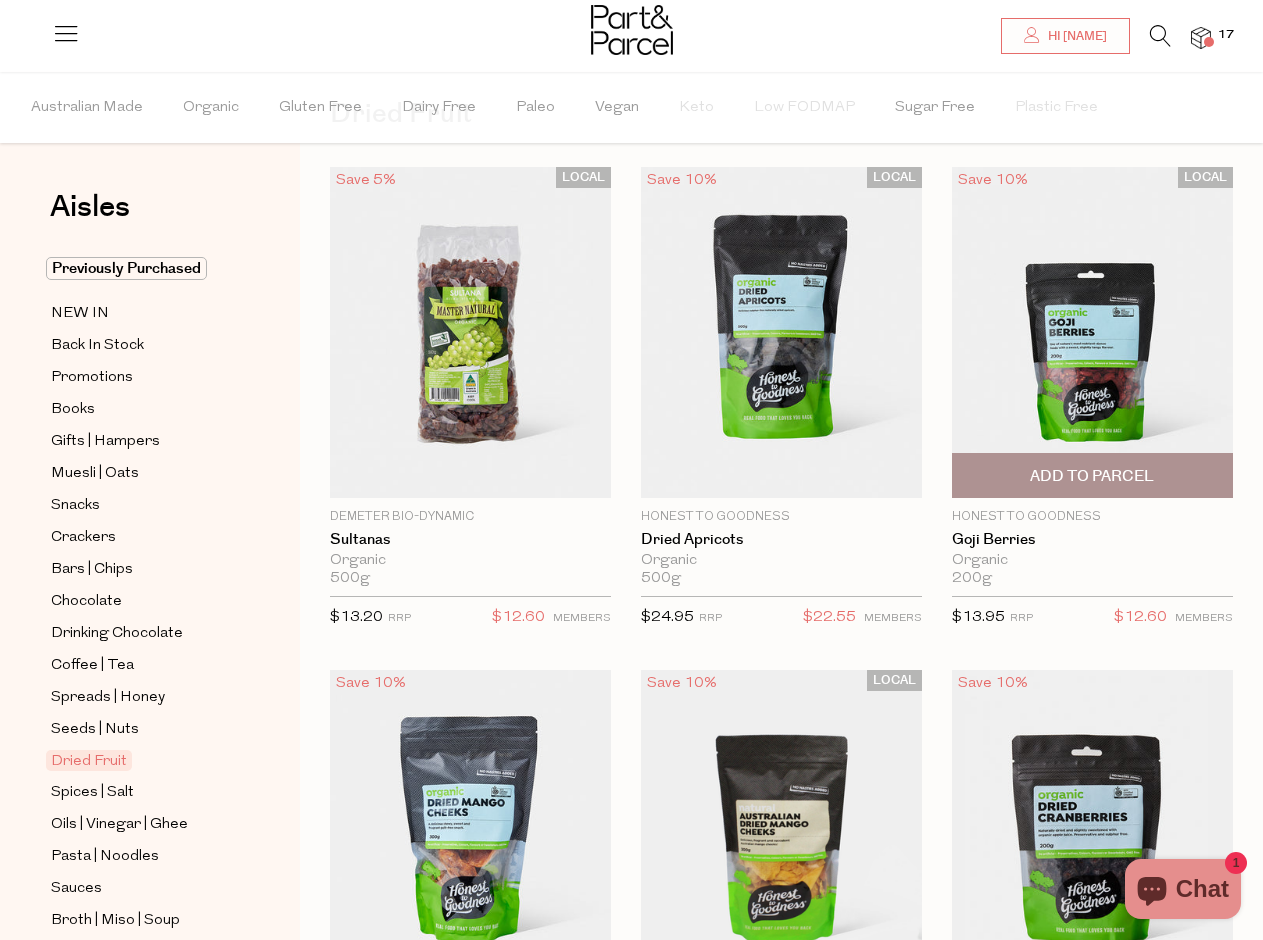 click on "Add To Parcel" at bounding box center (1092, 476) 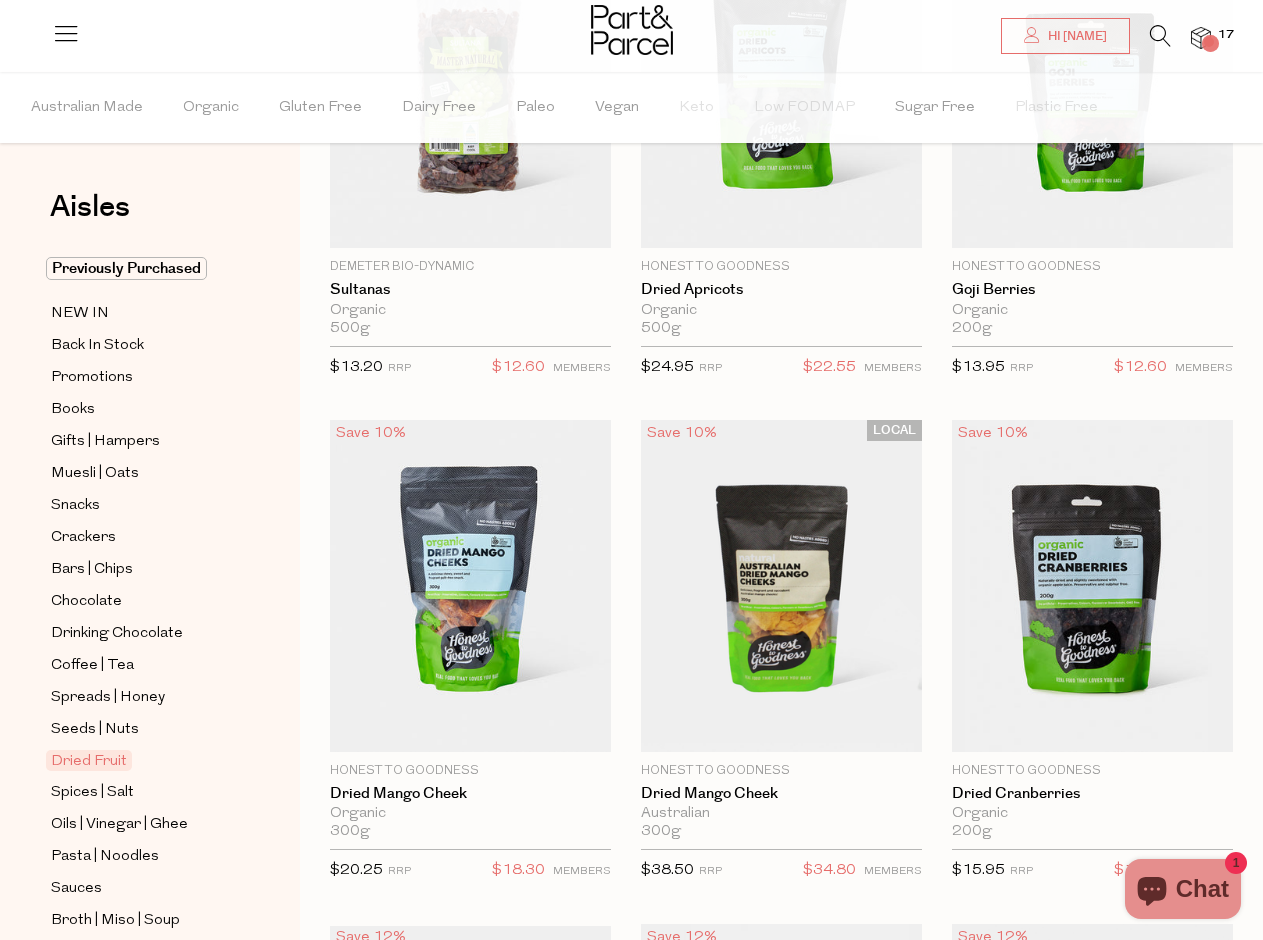 scroll, scrollTop: 458, scrollLeft: 0, axis: vertical 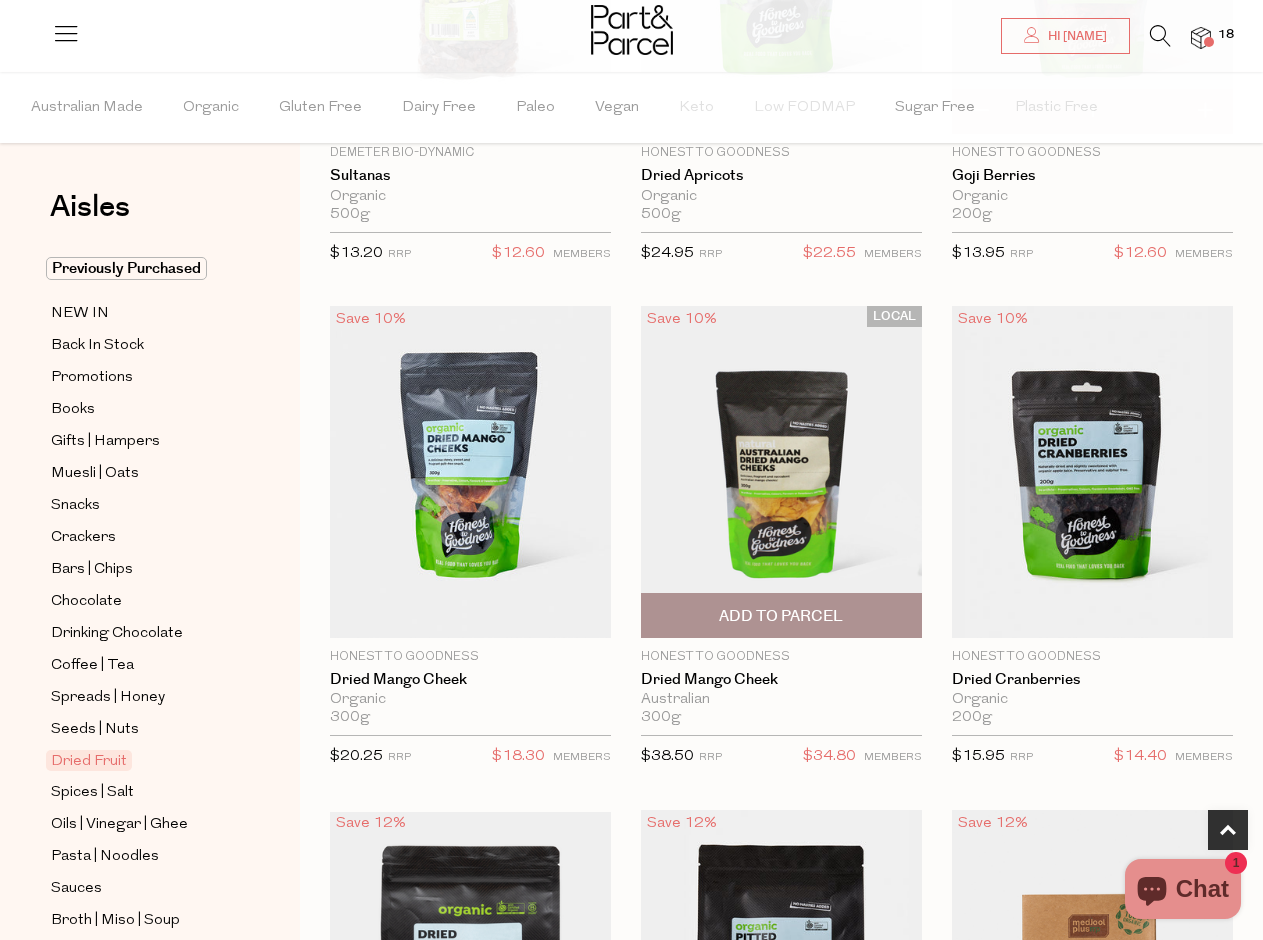 click on "Add To Parcel" at bounding box center (781, 616) 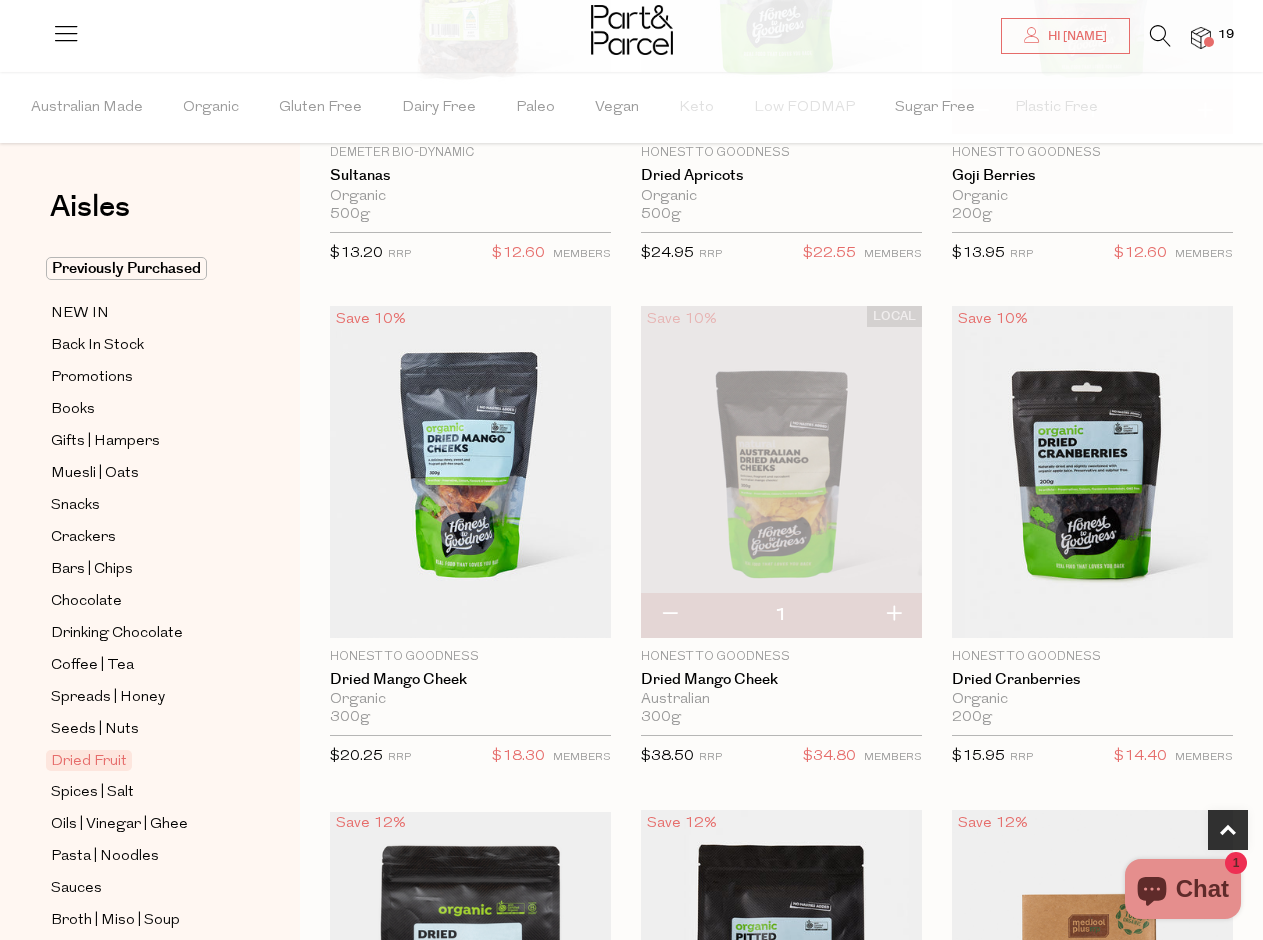 click at bounding box center (669, 615) 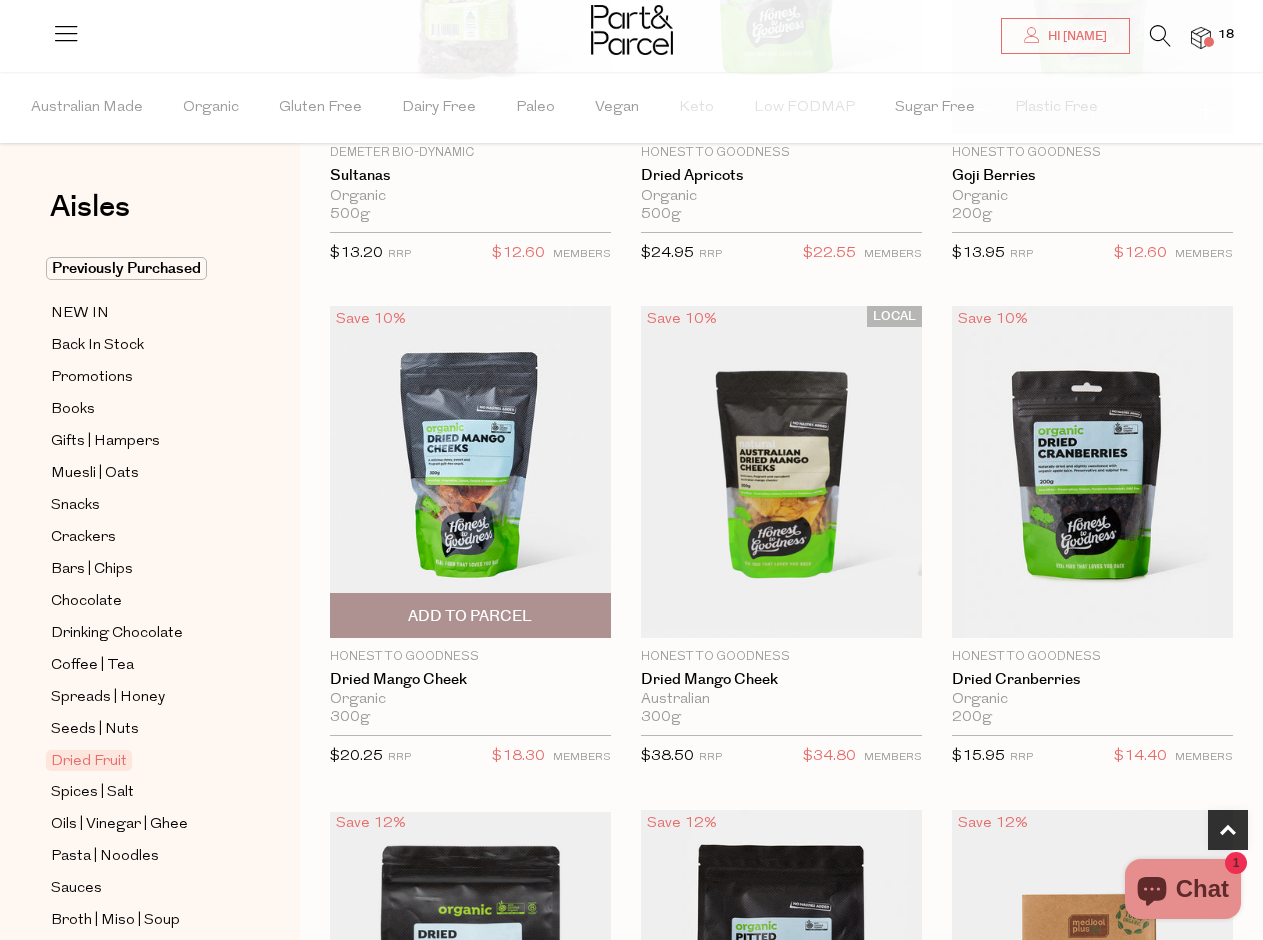 click on "Add To Parcel" at bounding box center (470, 616) 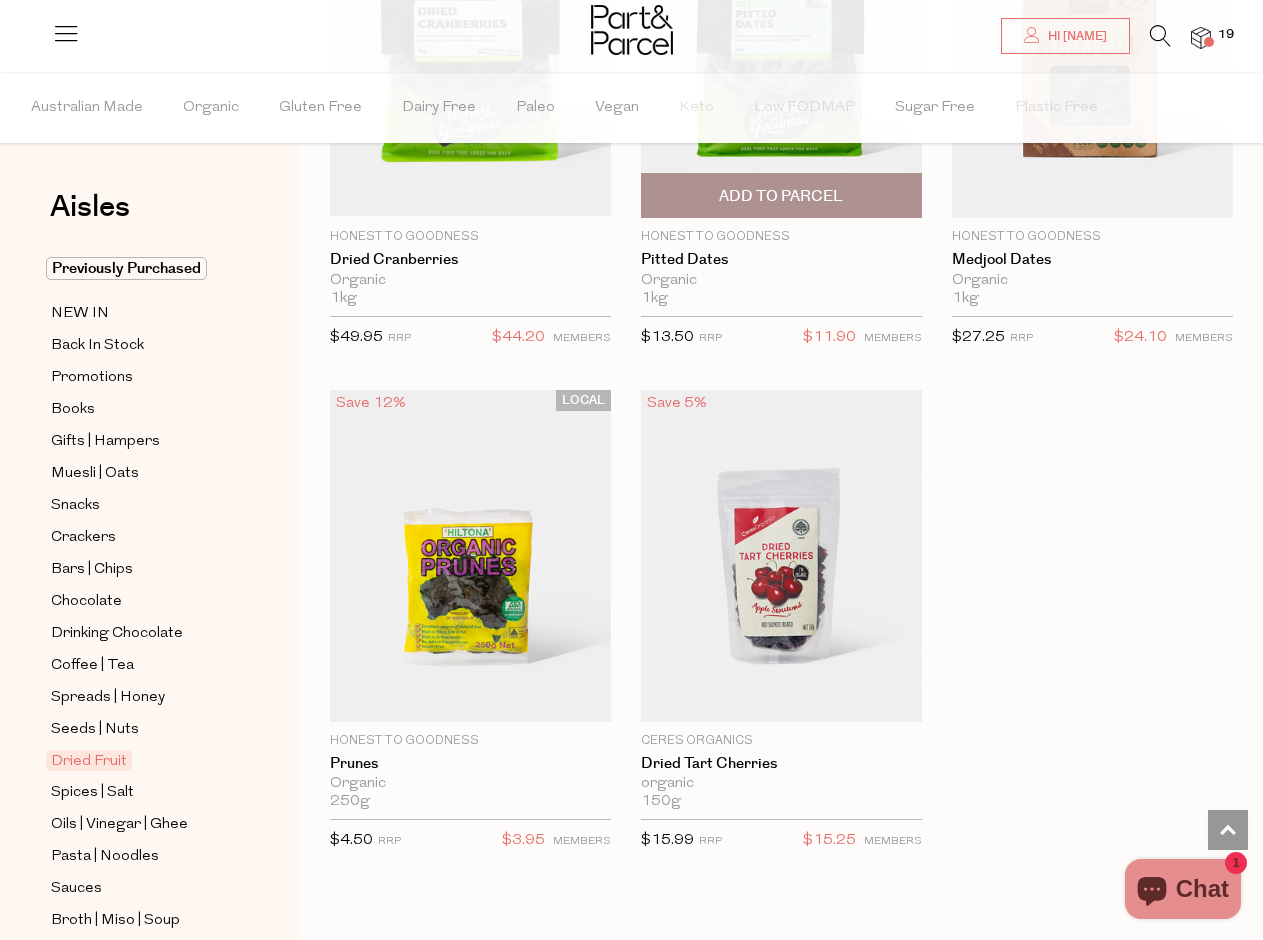 scroll, scrollTop: 1408, scrollLeft: 0, axis: vertical 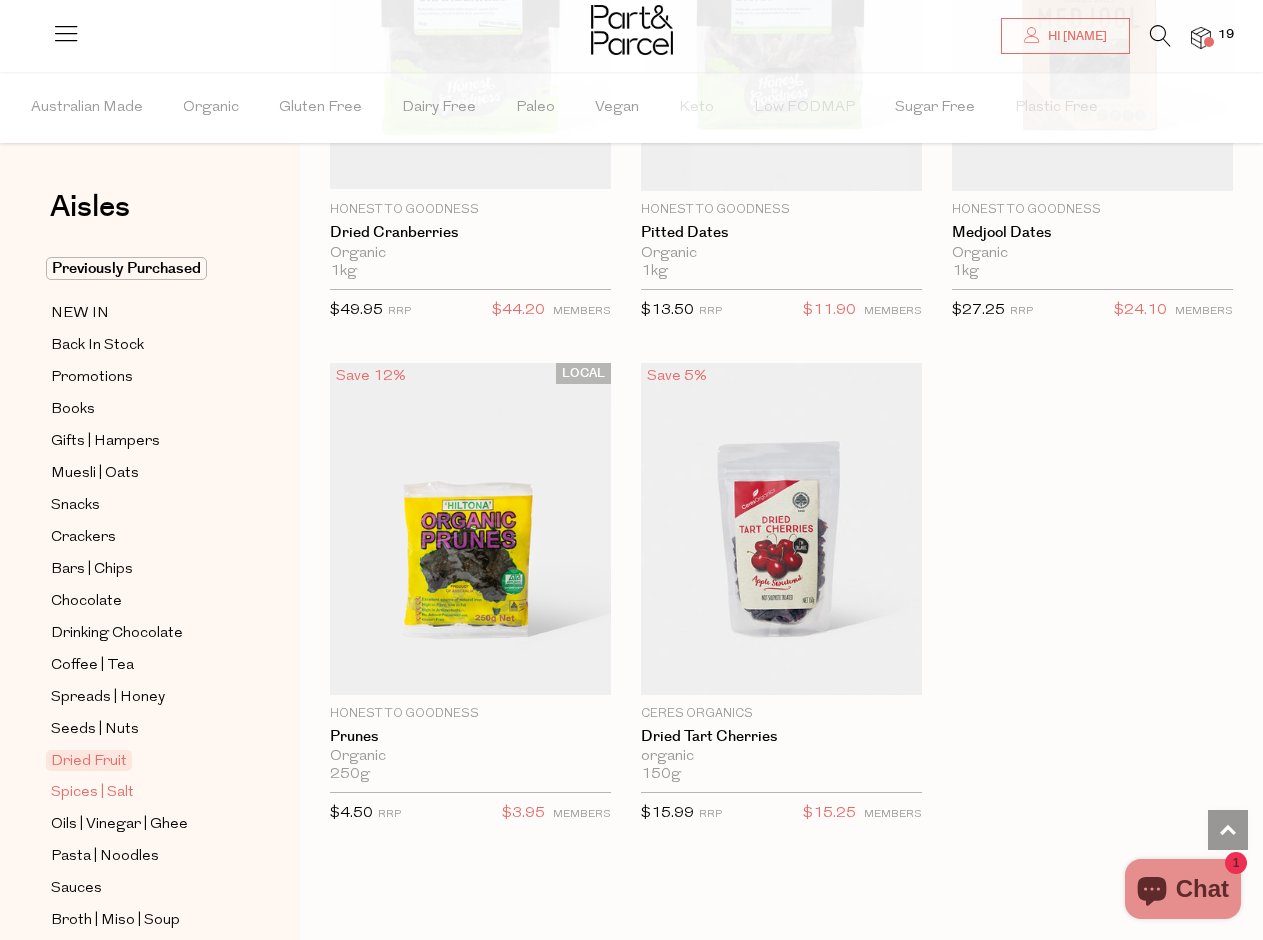click on "Spices | Salt" at bounding box center [92, 793] 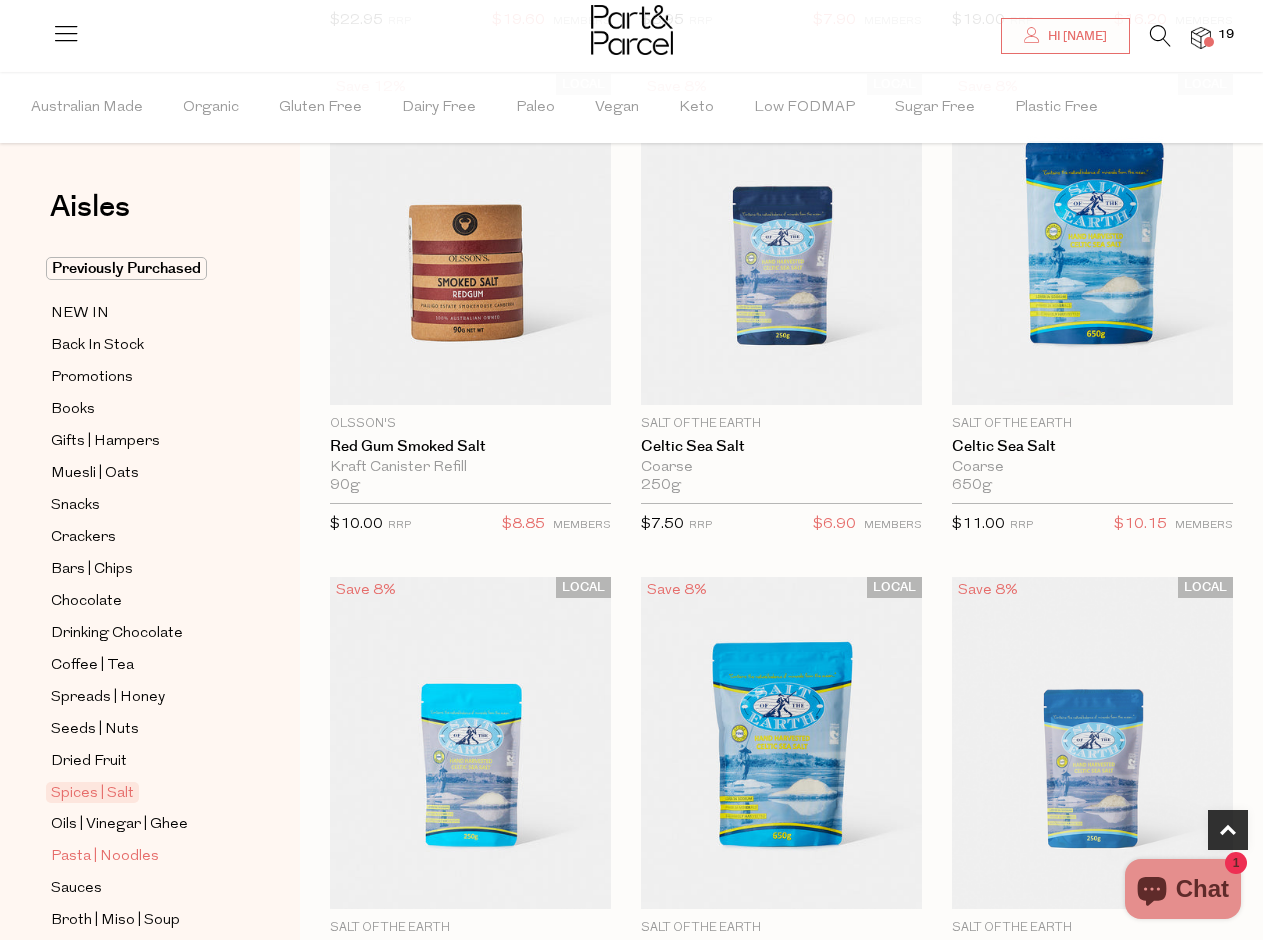 scroll, scrollTop: 779, scrollLeft: 0, axis: vertical 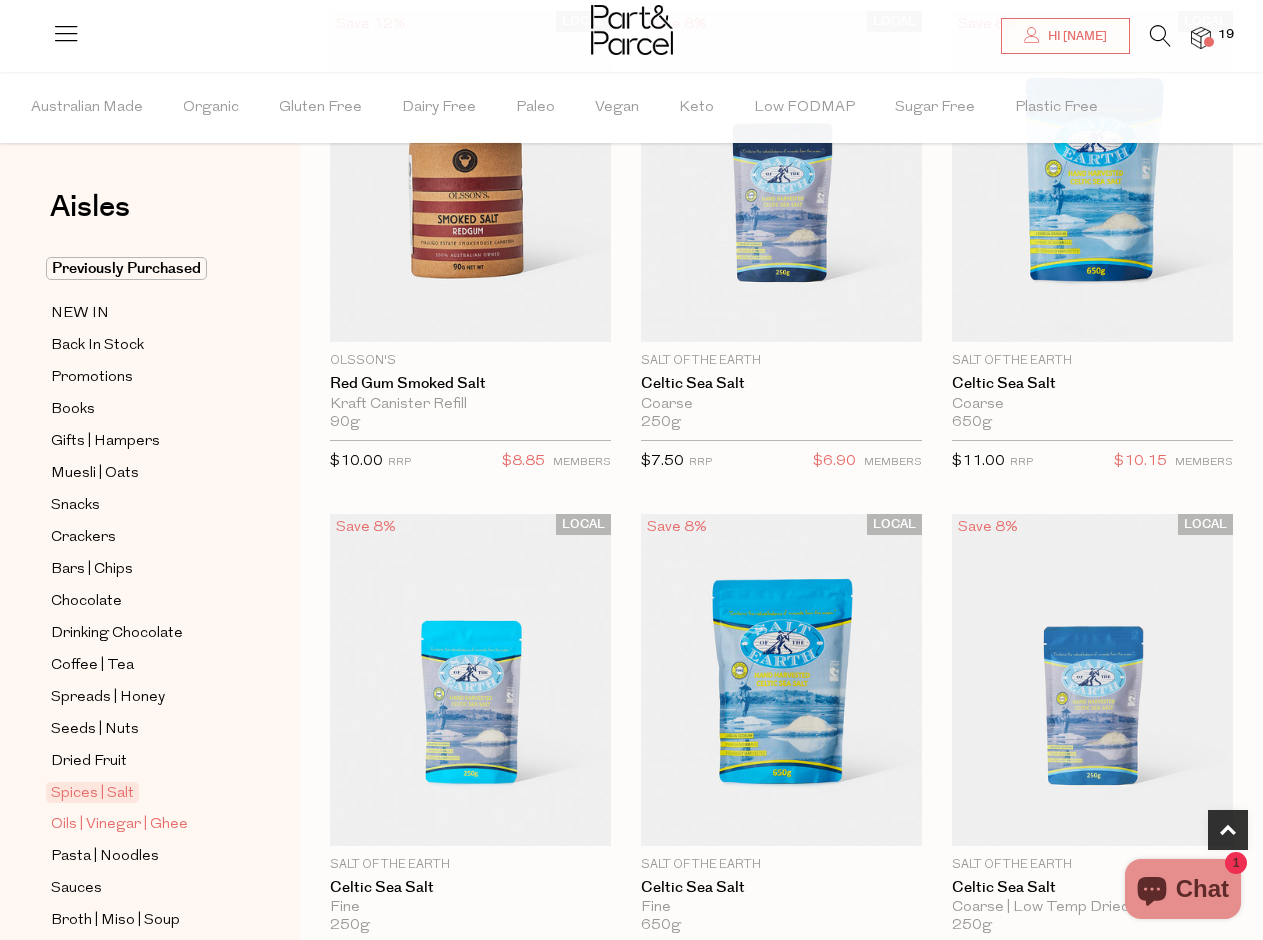 click on "Oils | Vinegar | Ghee" at bounding box center (119, 825) 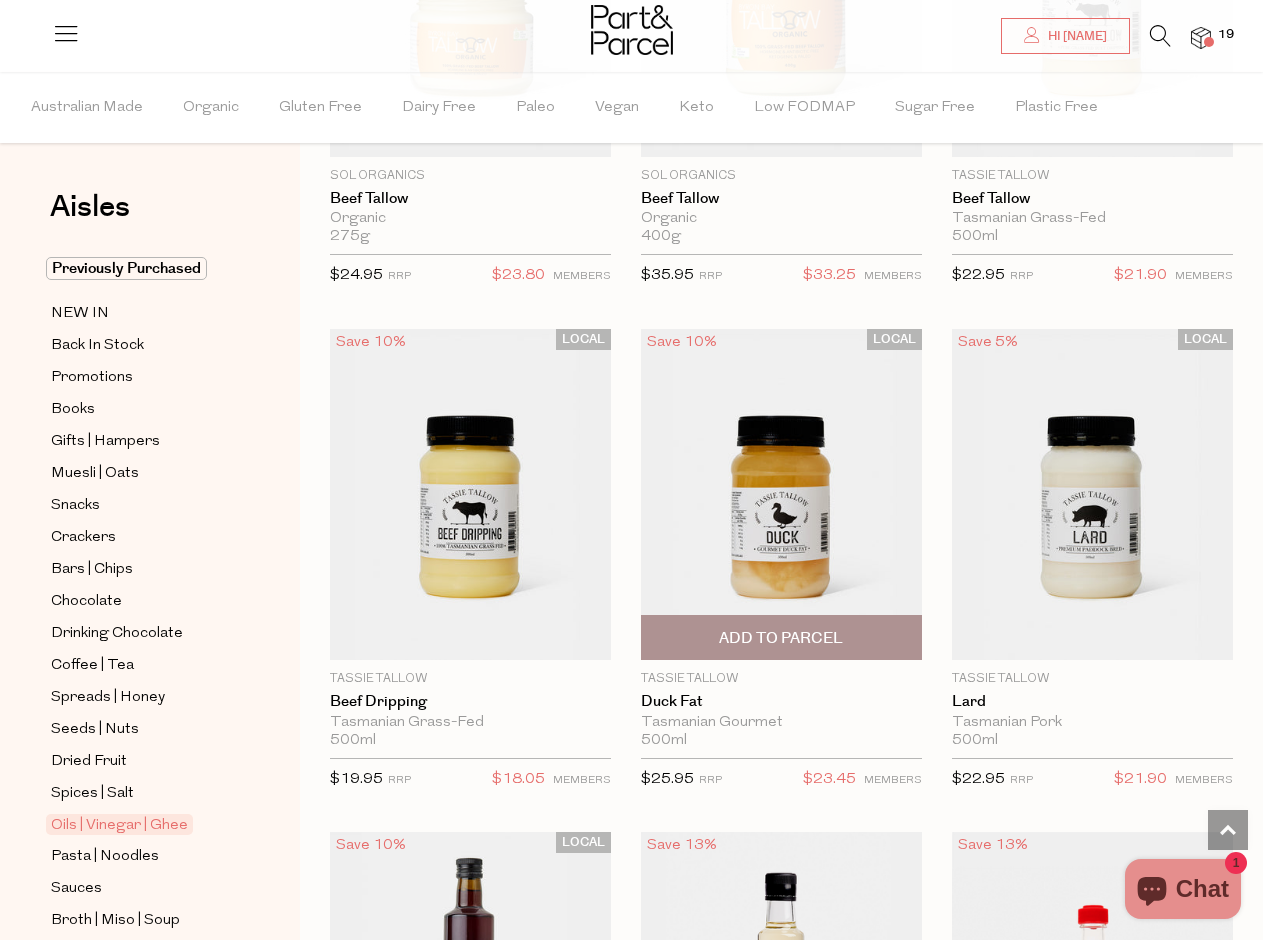 scroll, scrollTop: 4474, scrollLeft: 0, axis: vertical 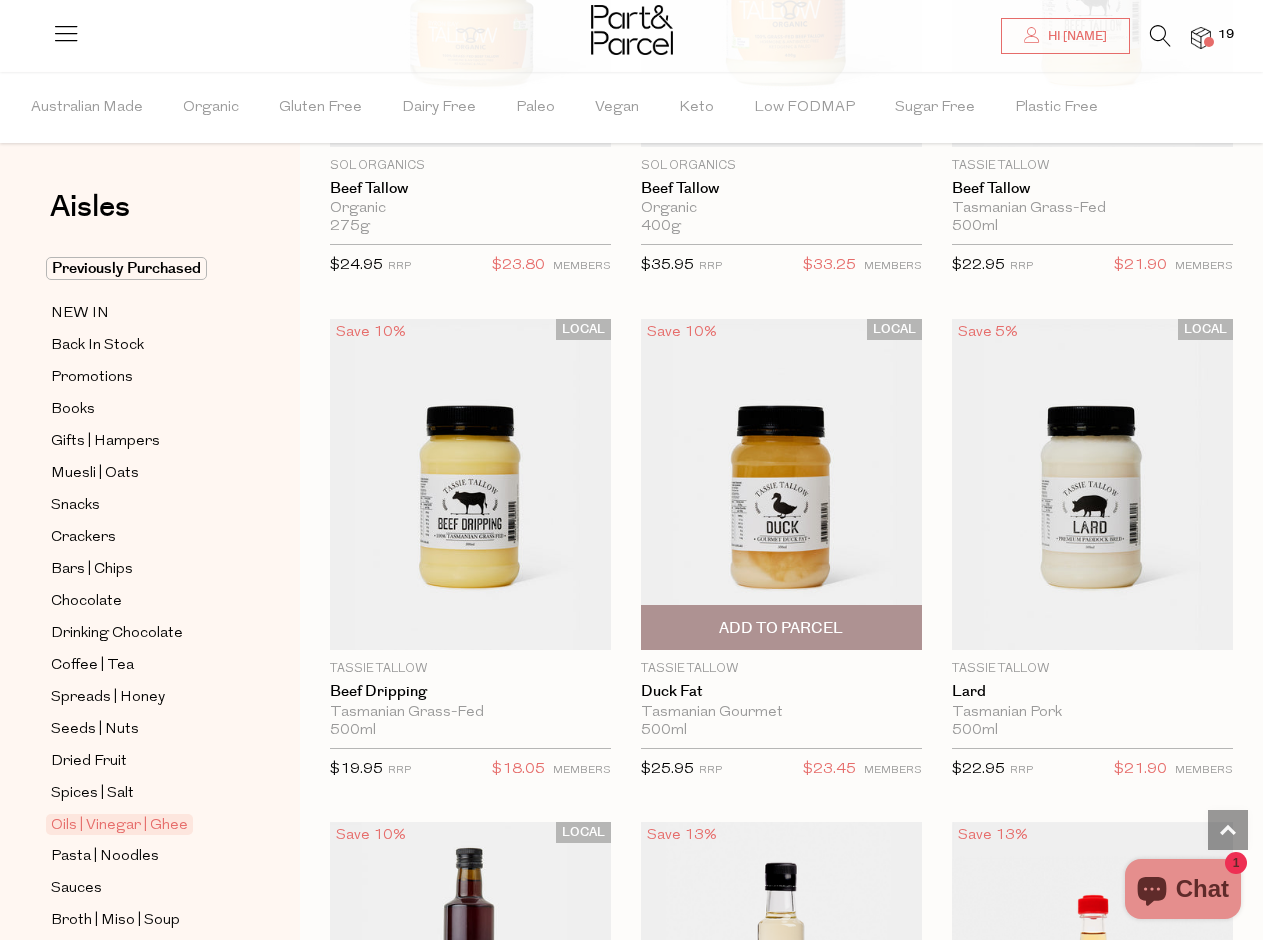 click on "Add To Parcel" at bounding box center [781, 628] 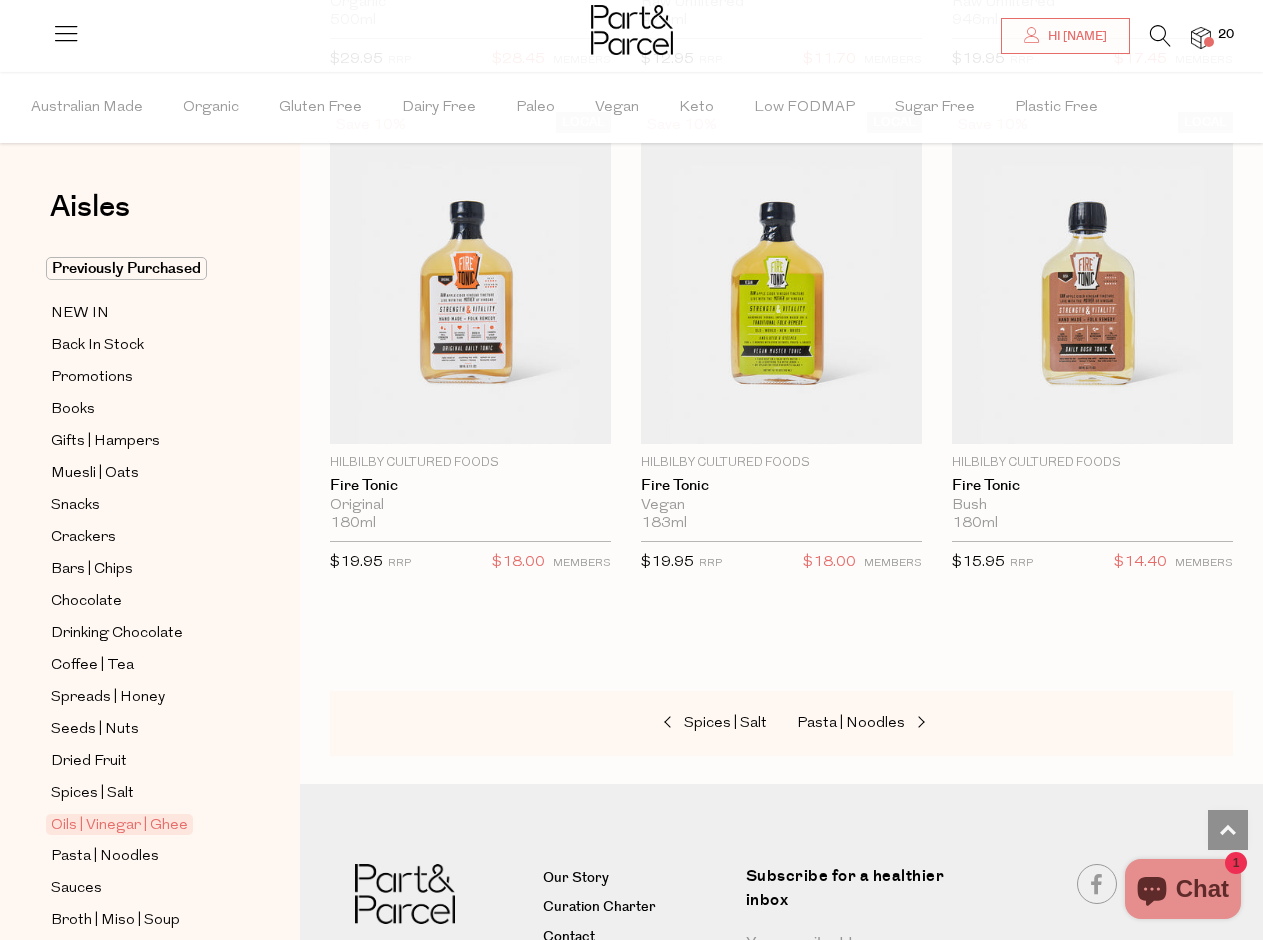 scroll, scrollTop: 7216, scrollLeft: 0, axis: vertical 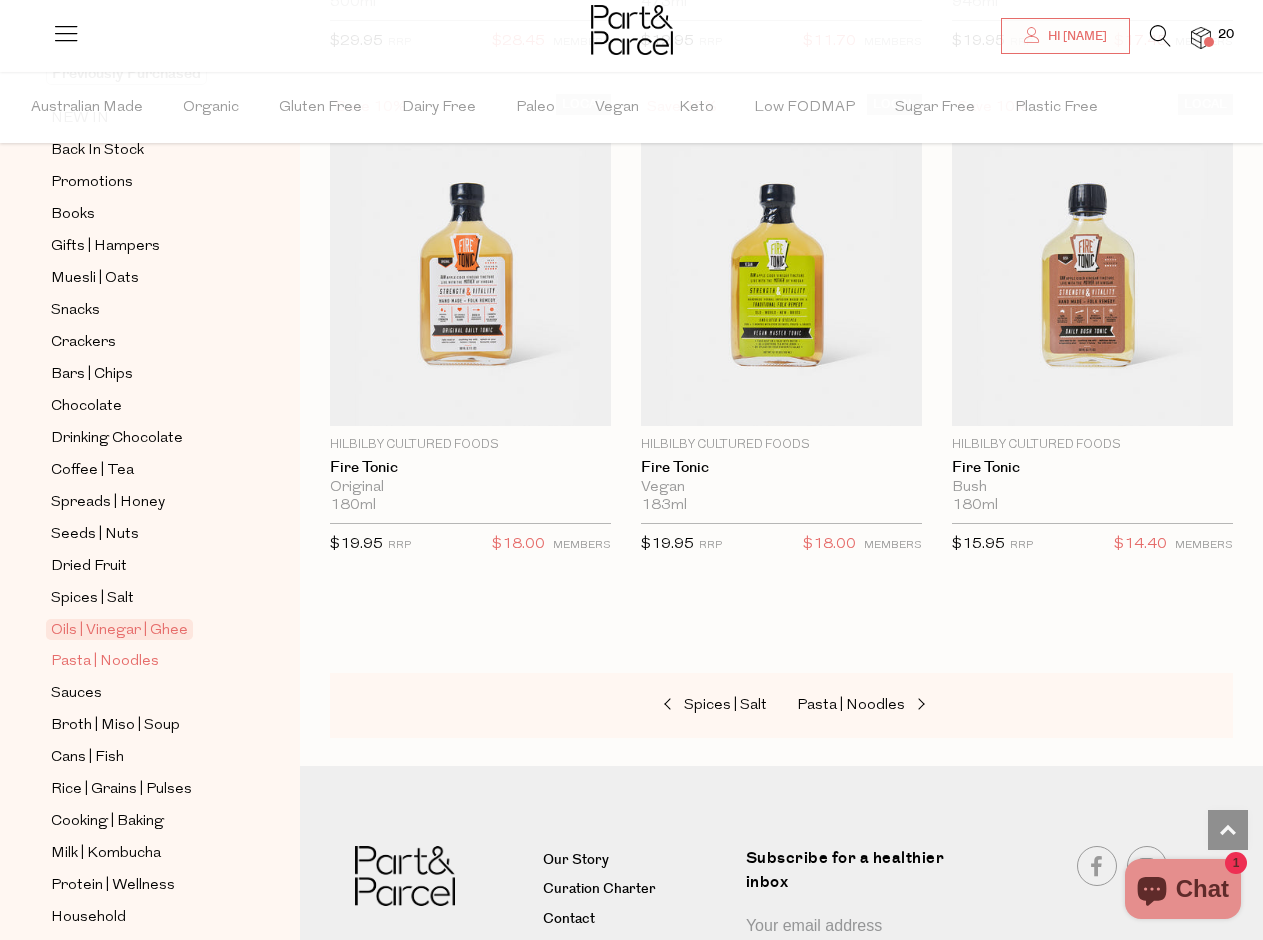click on "Pasta | Noodles" at bounding box center [105, 662] 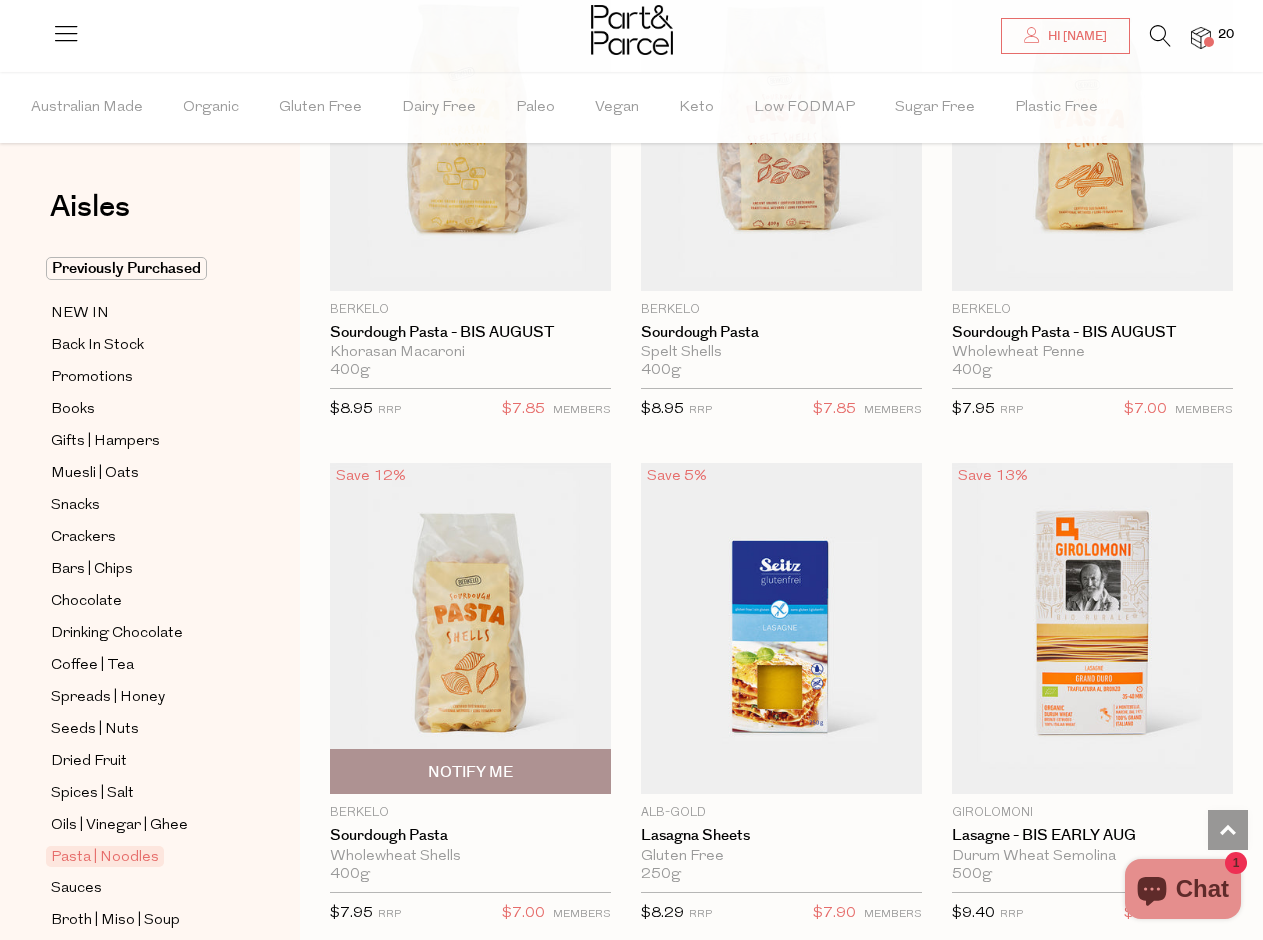 scroll, scrollTop: 3384, scrollLeft: 0, axis: vertical 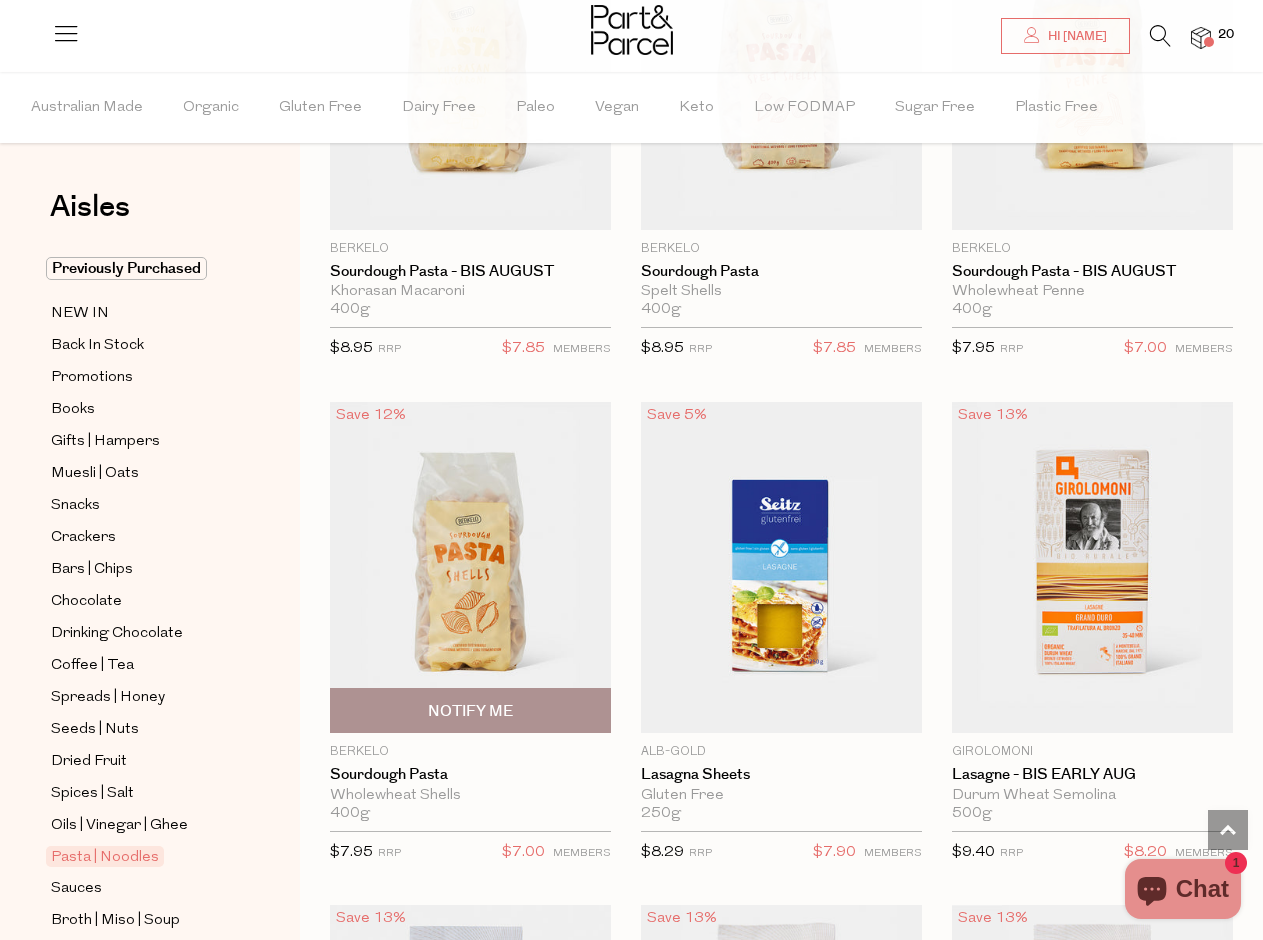 click on "Notify Me" at bounding box center [470, 711] 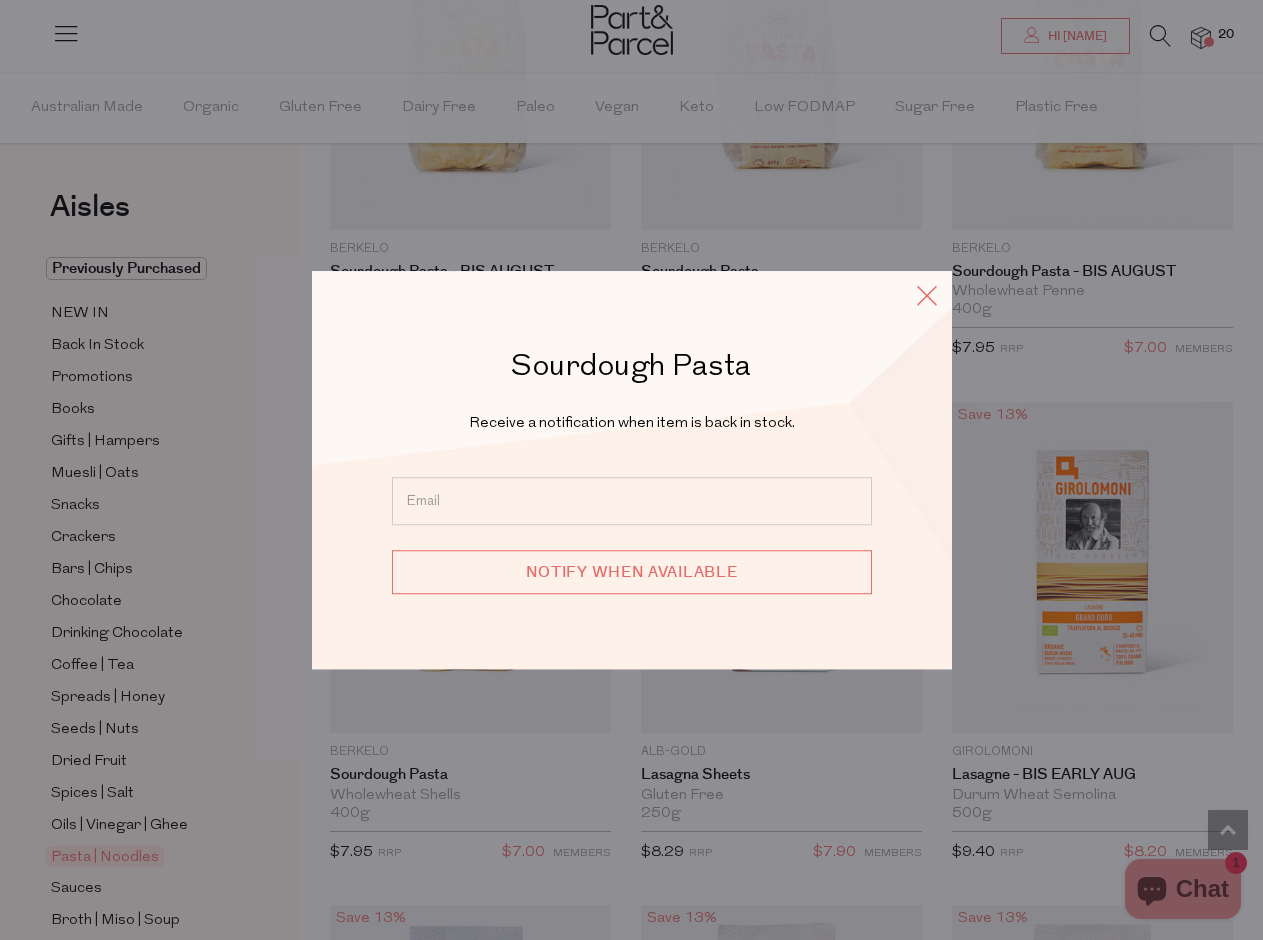 click at bounding box center (927, 295) 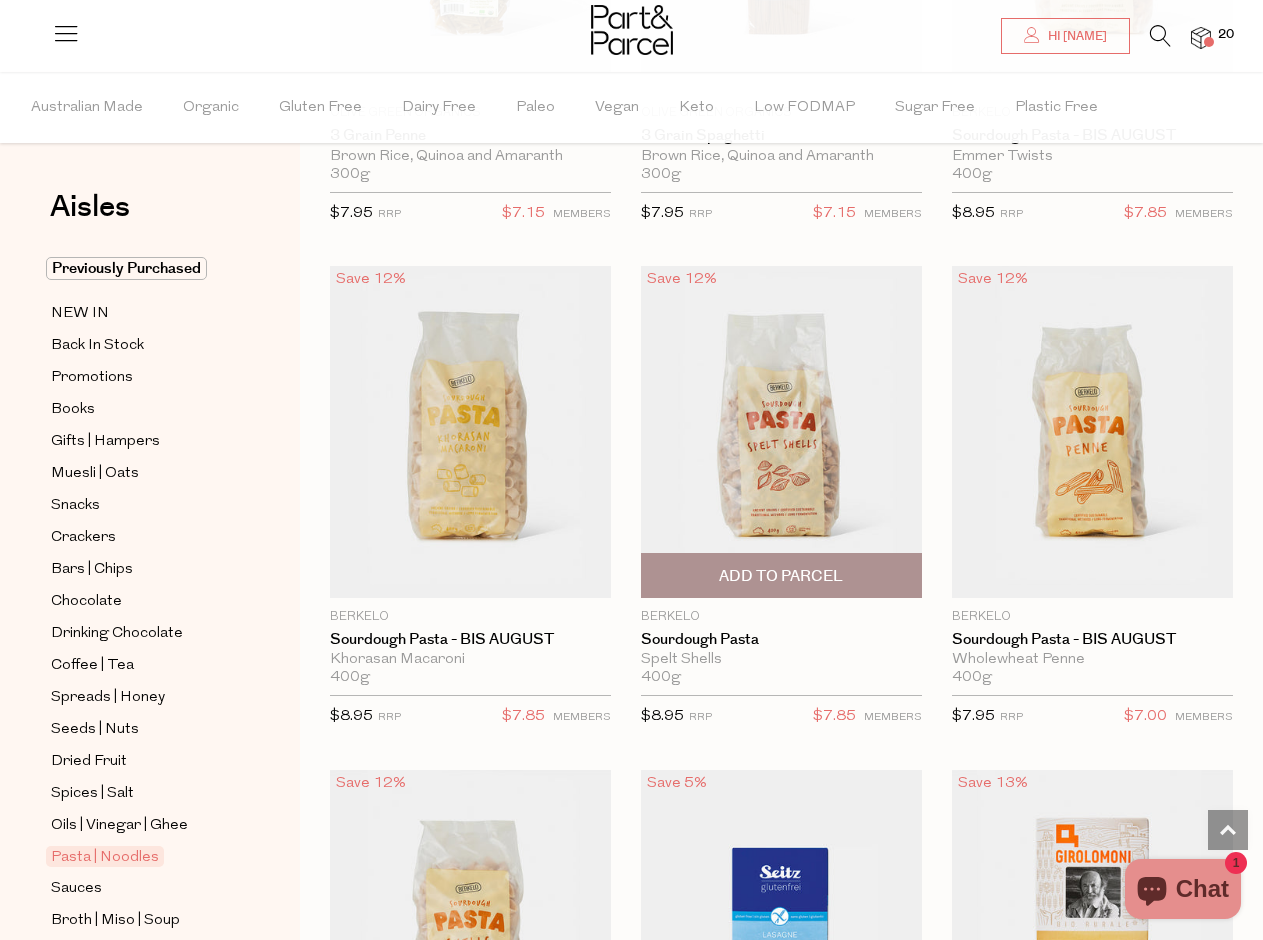 scroll, scrollTop: 3060, scrollLeft: 0, axis: vertical 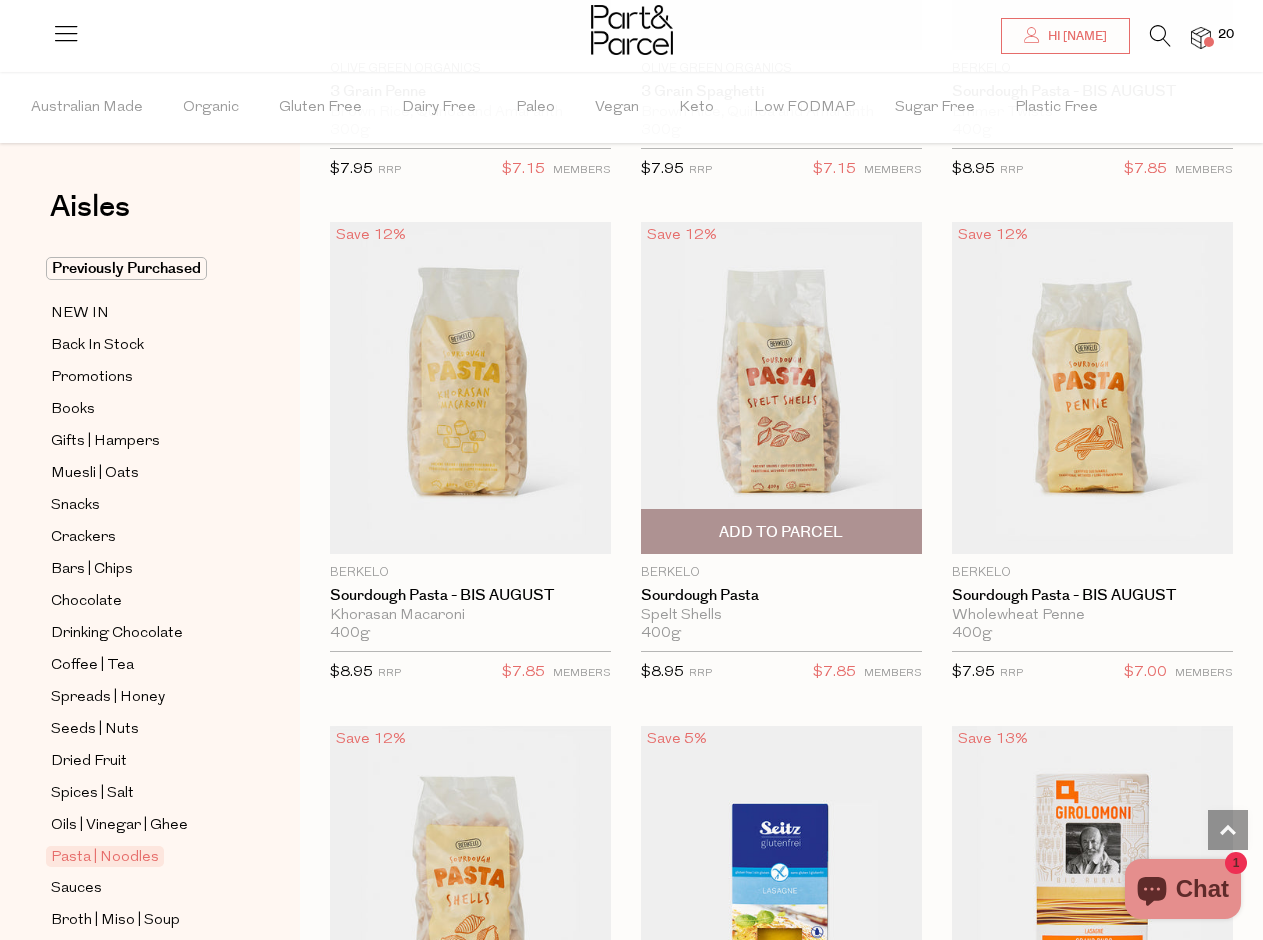 click on "Add To Parcel" at bounding box center (781, 532) 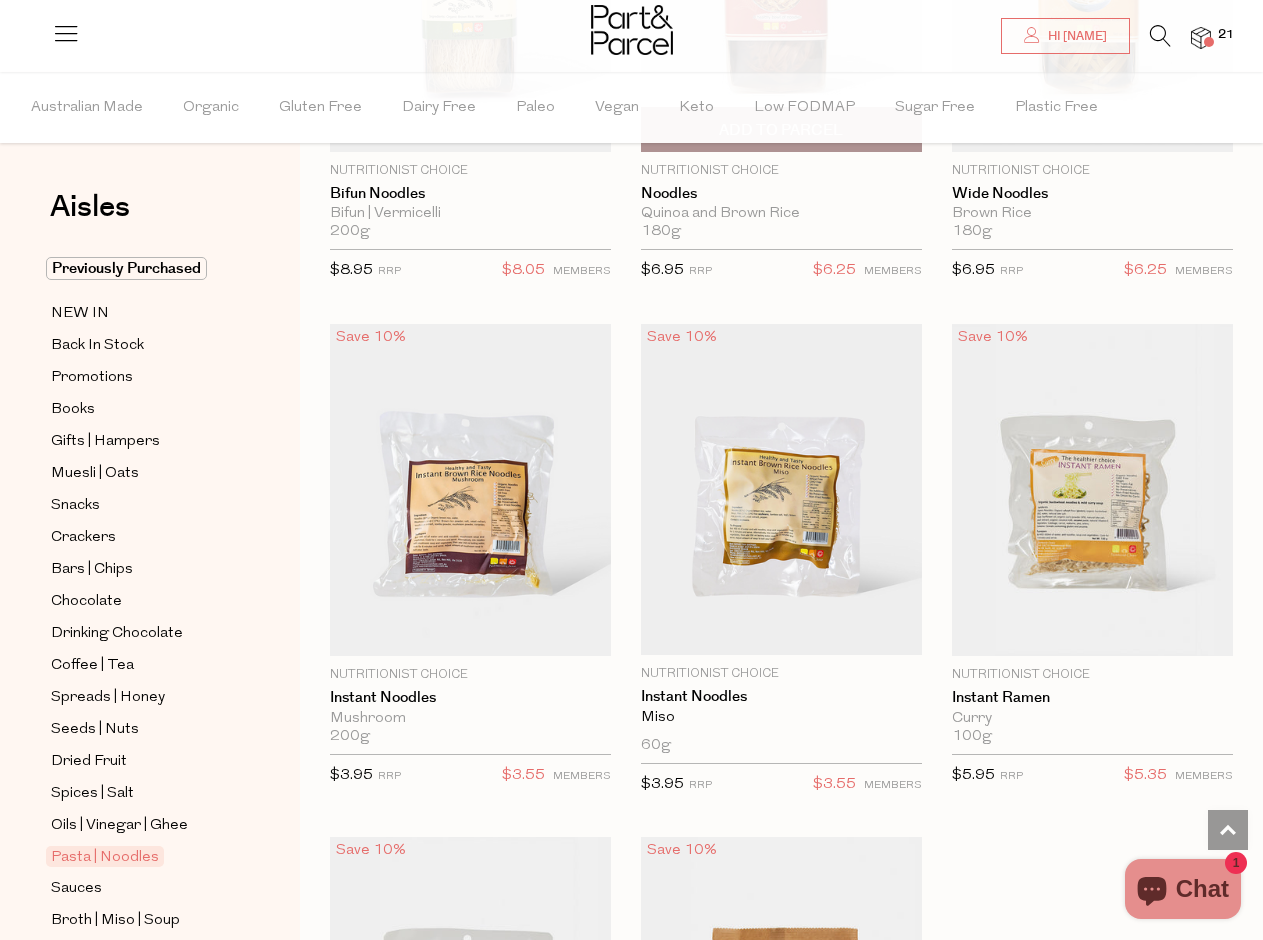 scroll, scrollTop: 7565, scrollLeft: 0, axis: vertical 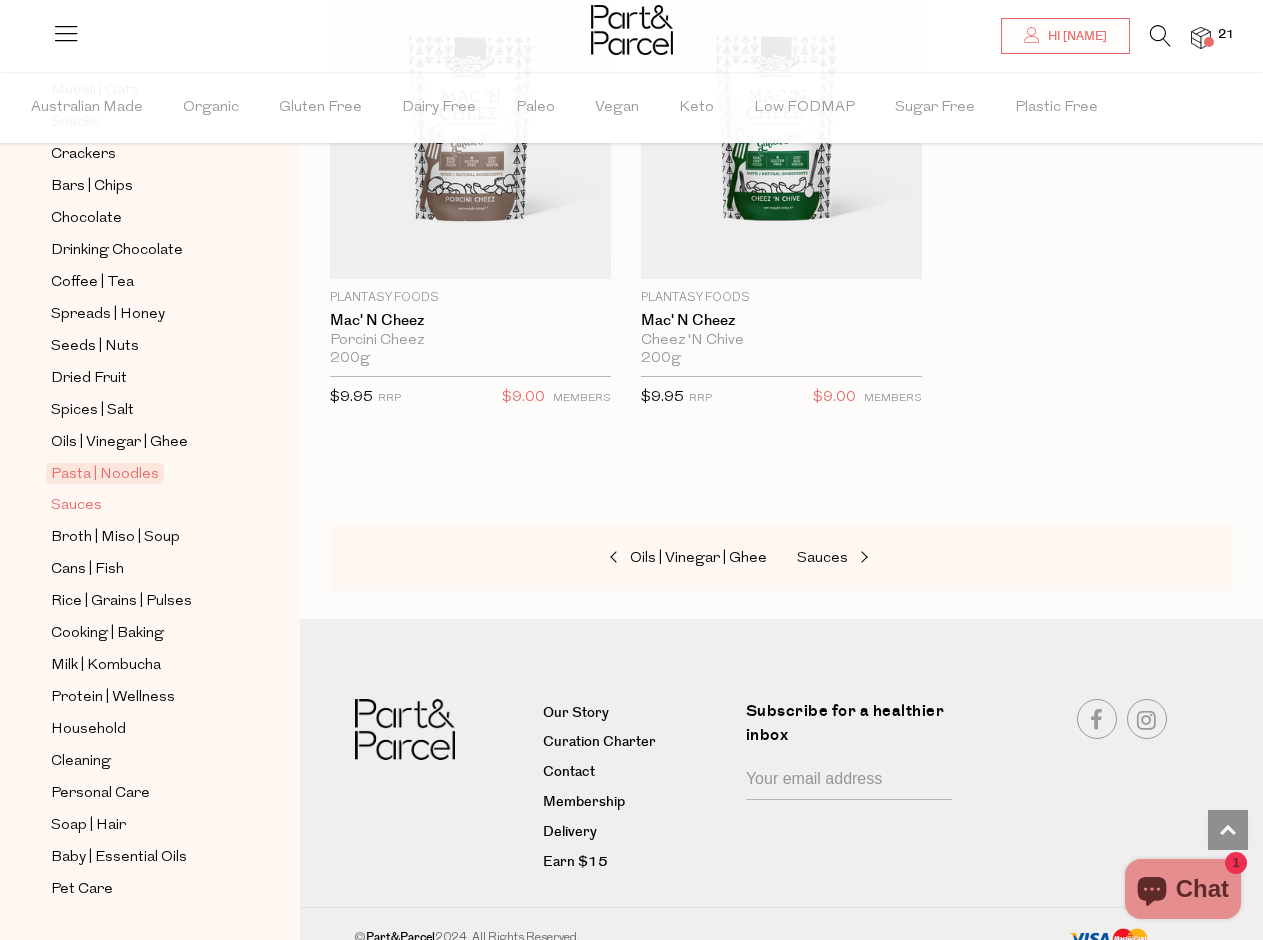 click on "Sauces" at bounding box center [76, 506] 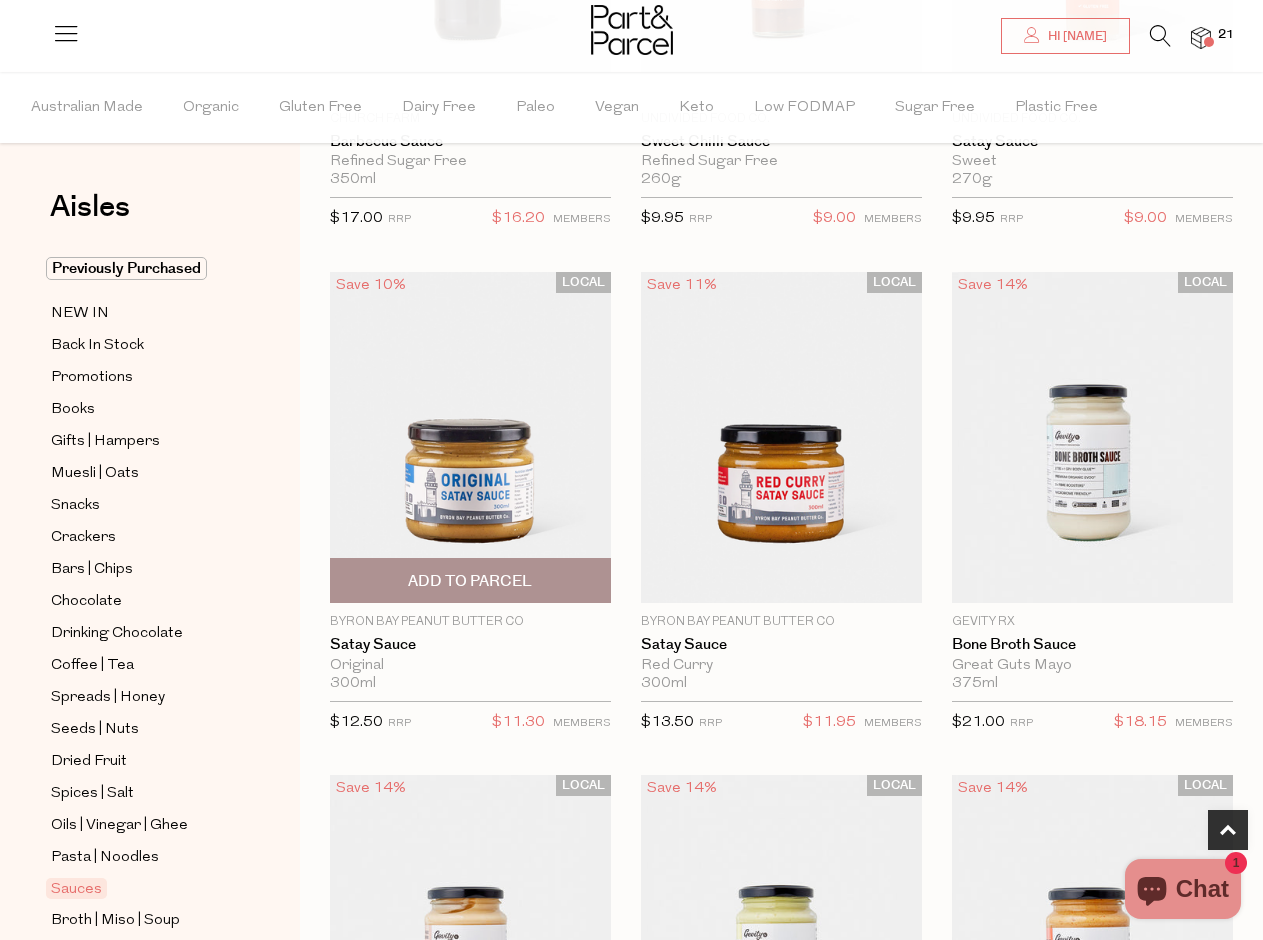 scroll, scrollTop: 1009, scrollLeft: 0, axis: vertical 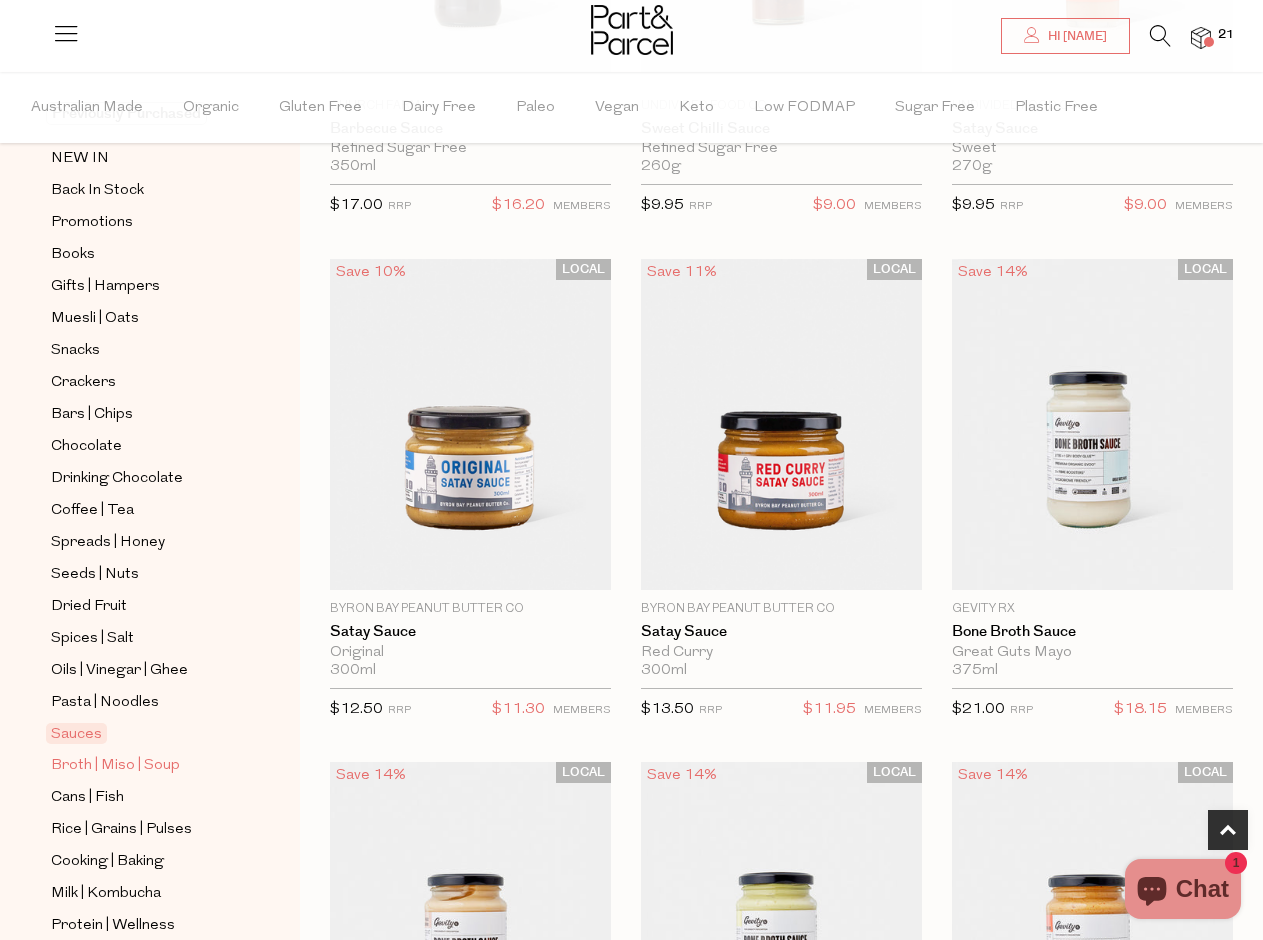 click on "Broth | Miso | Soup" at bounding box center [115, 766] 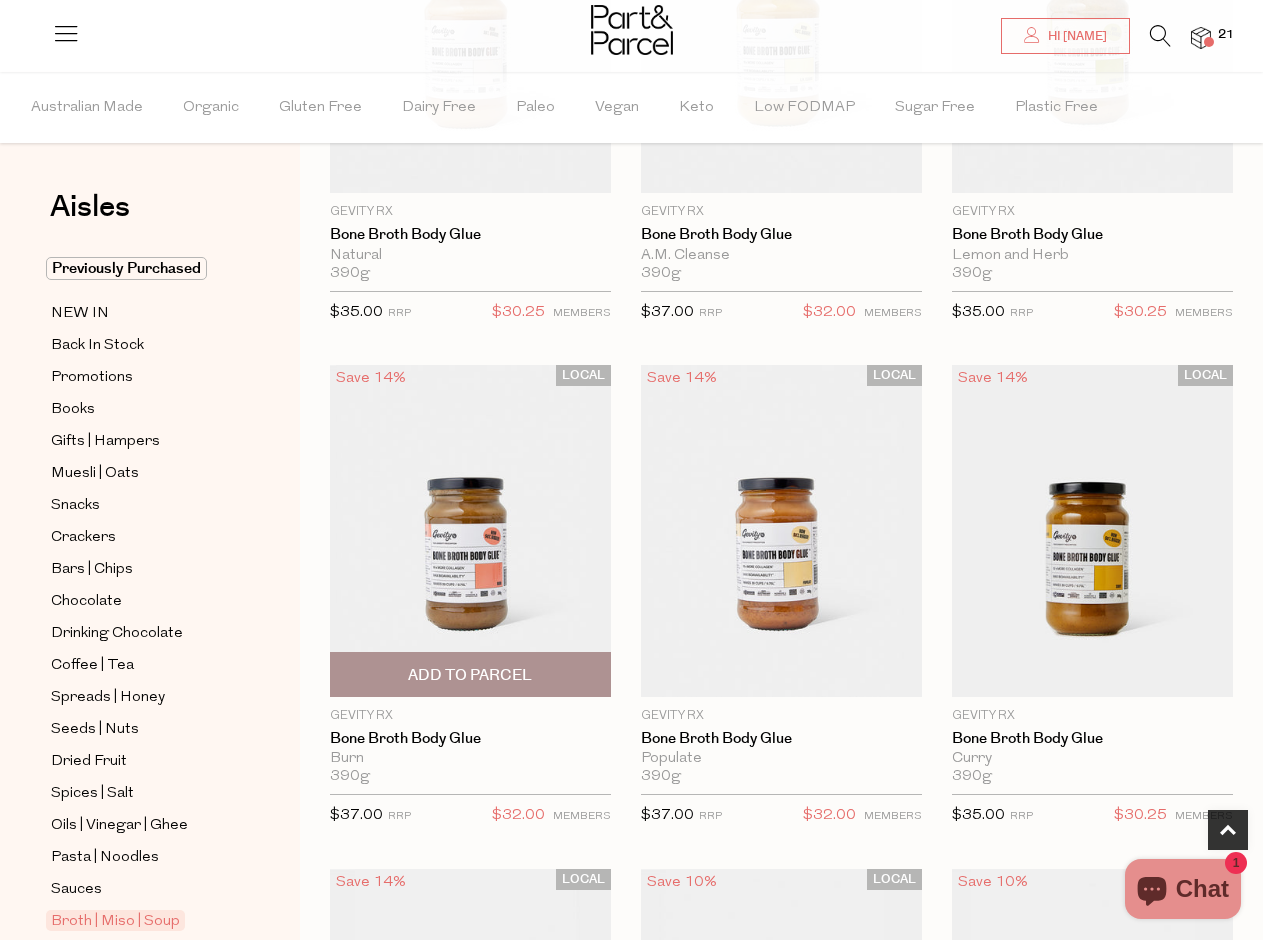 scroll, scrollTop: 516, scrollLeft: 0, axis: vertical 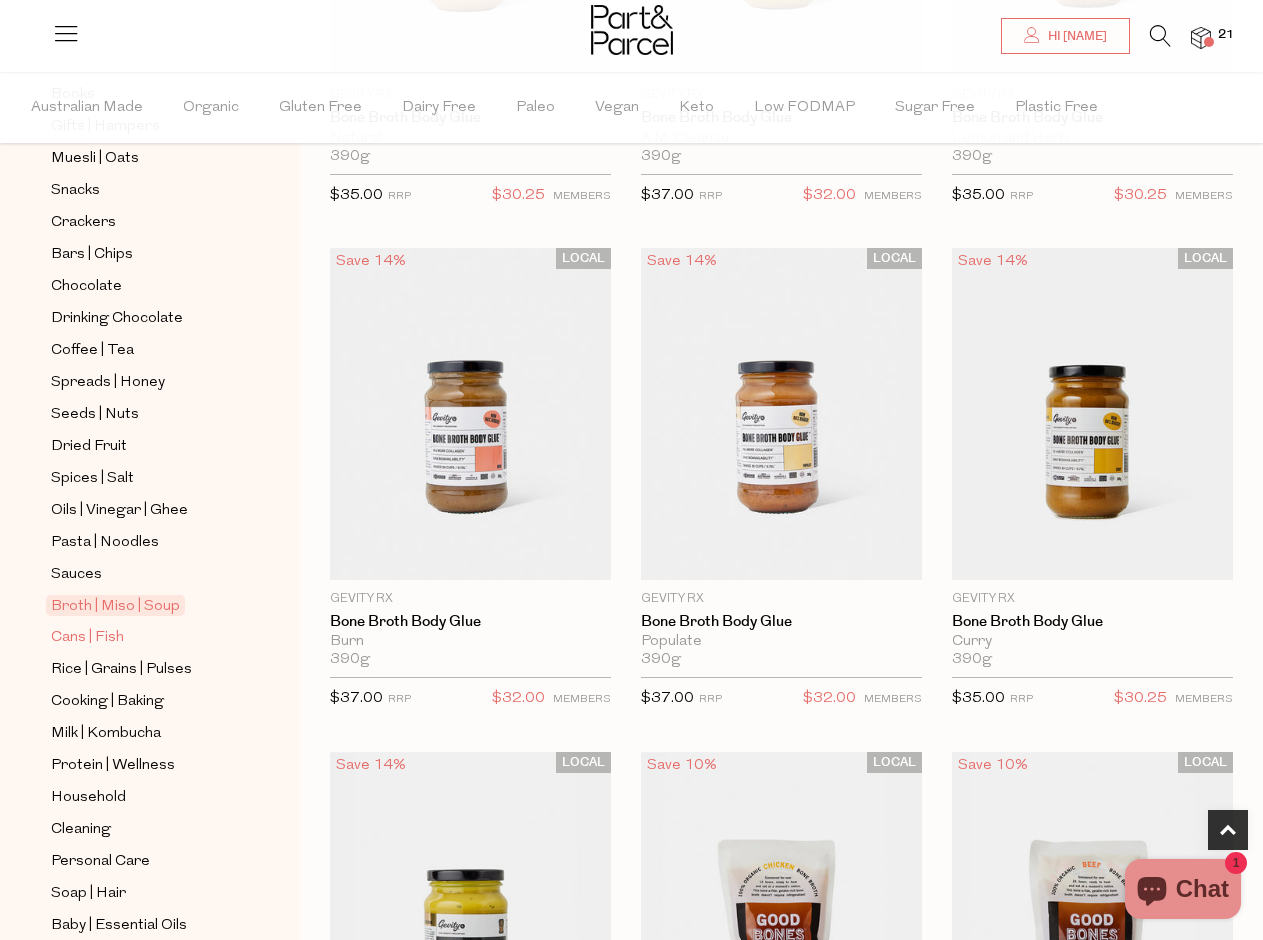 click on "Cans | Fish" at bounding box center [87, 638] 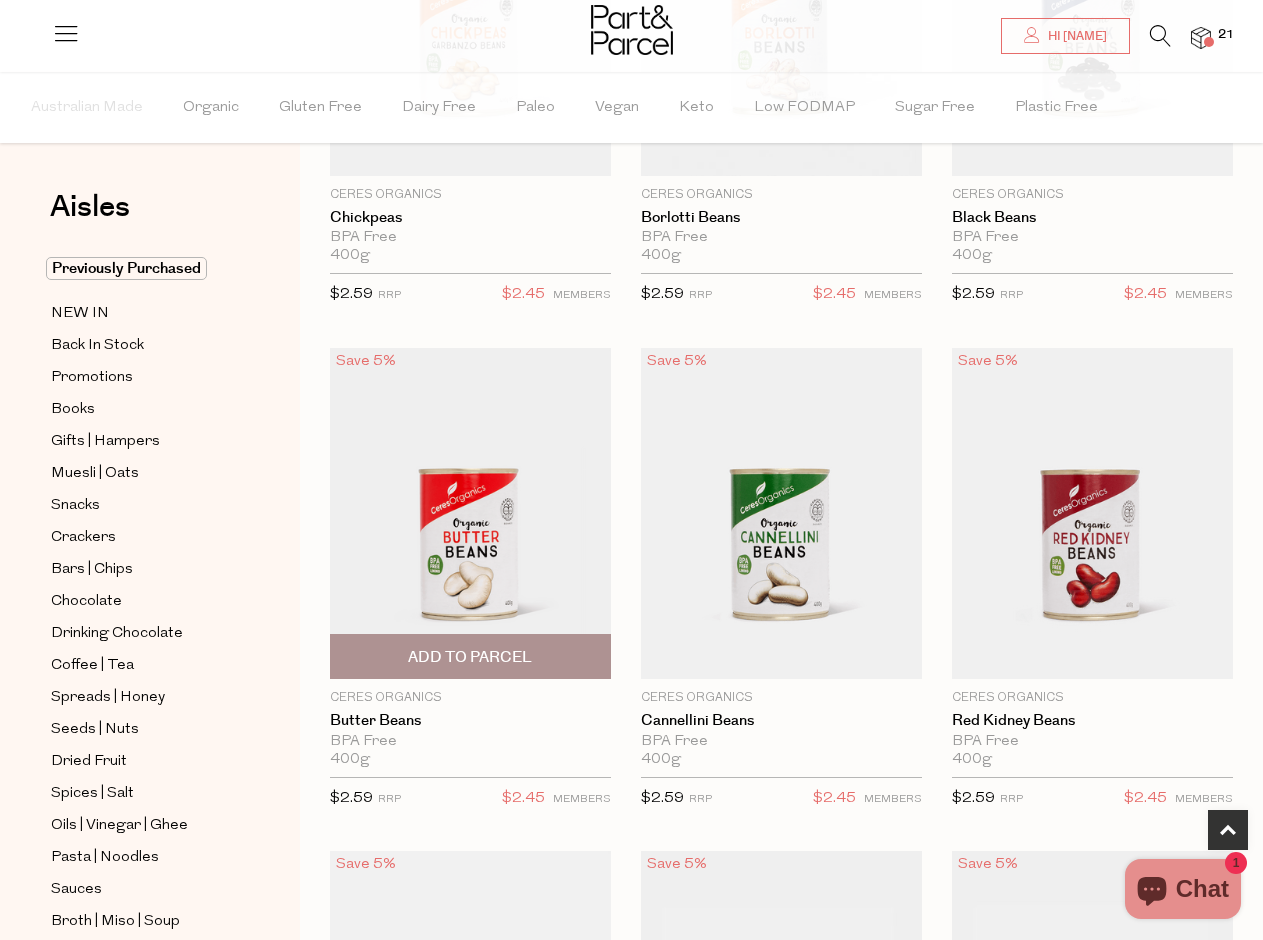 scroll, scrollTop: 922, scrollLeft: 0, axis: vertical 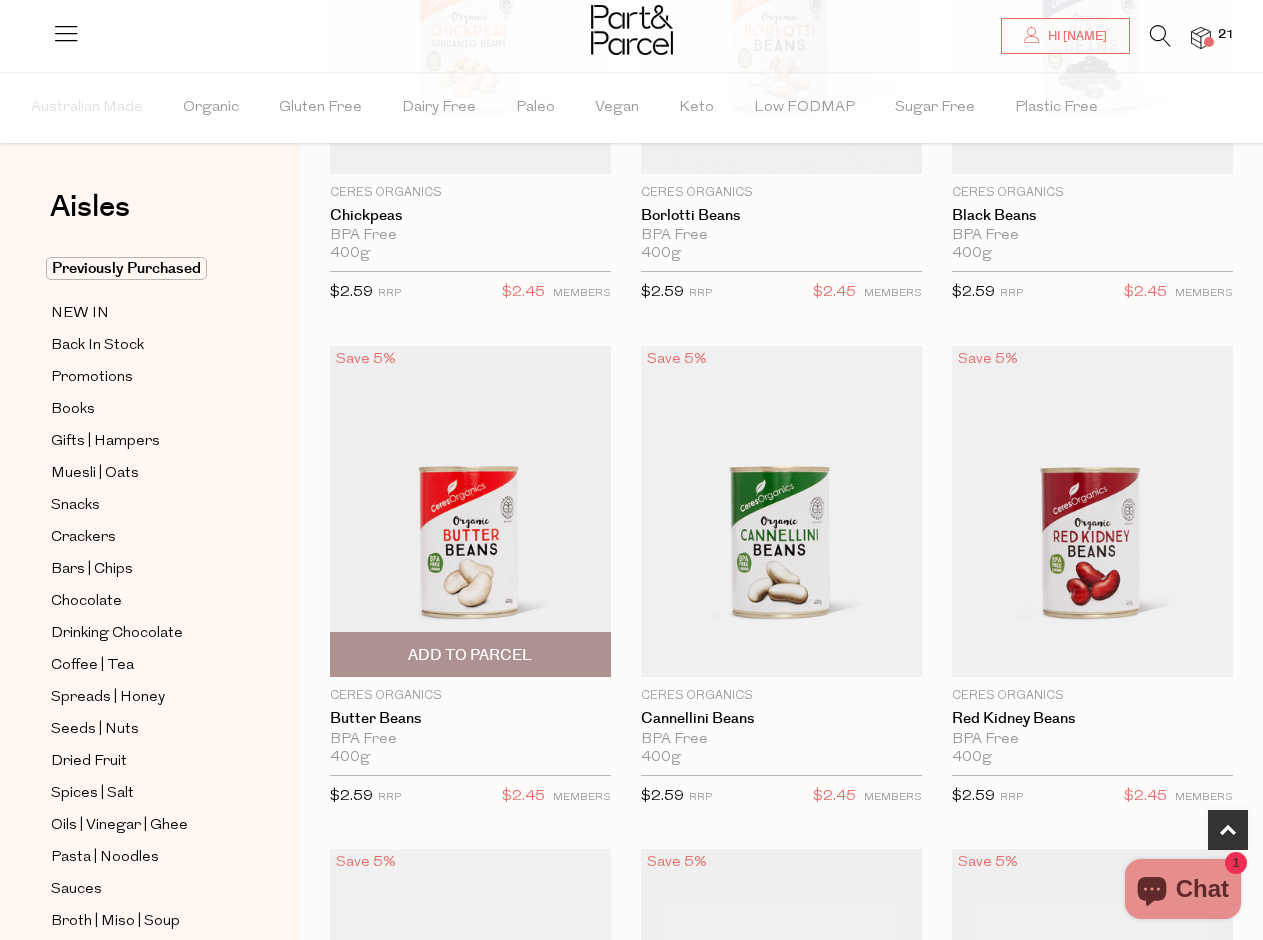 click on "Add To Parcel" at bounding box center (470, 655) 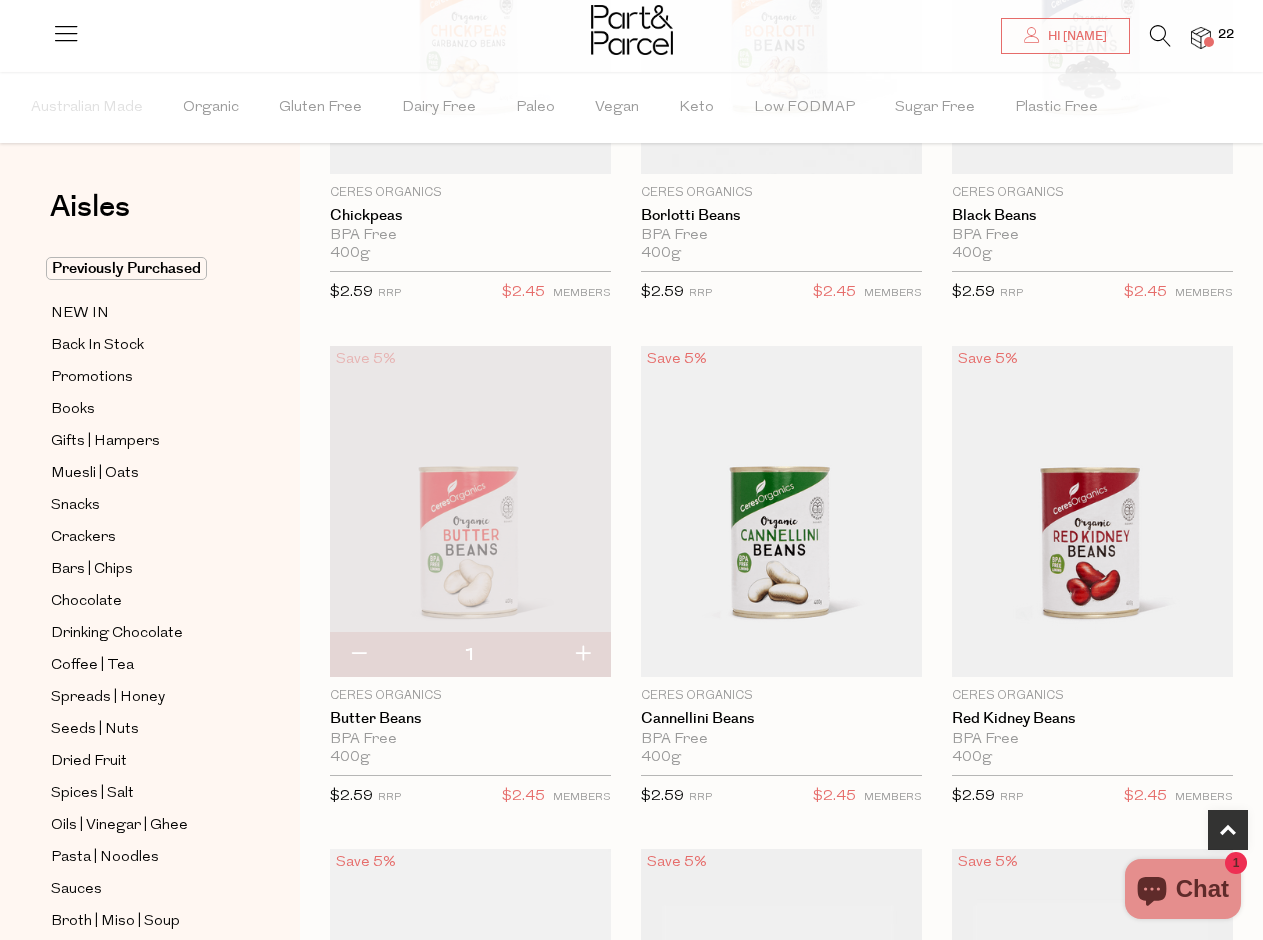 click at bounding box center [582, 655] 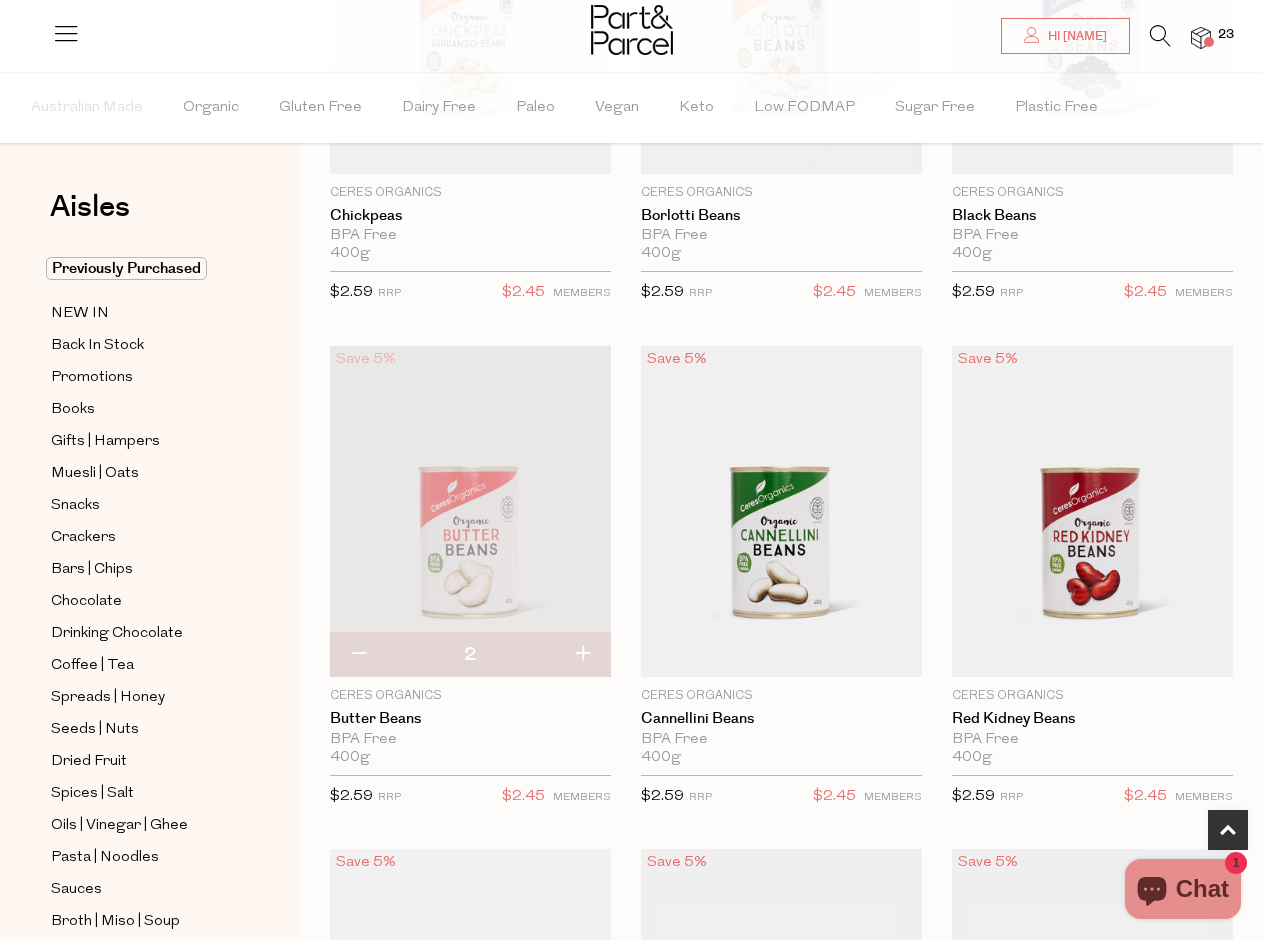 click at bounding box center [582, 655] 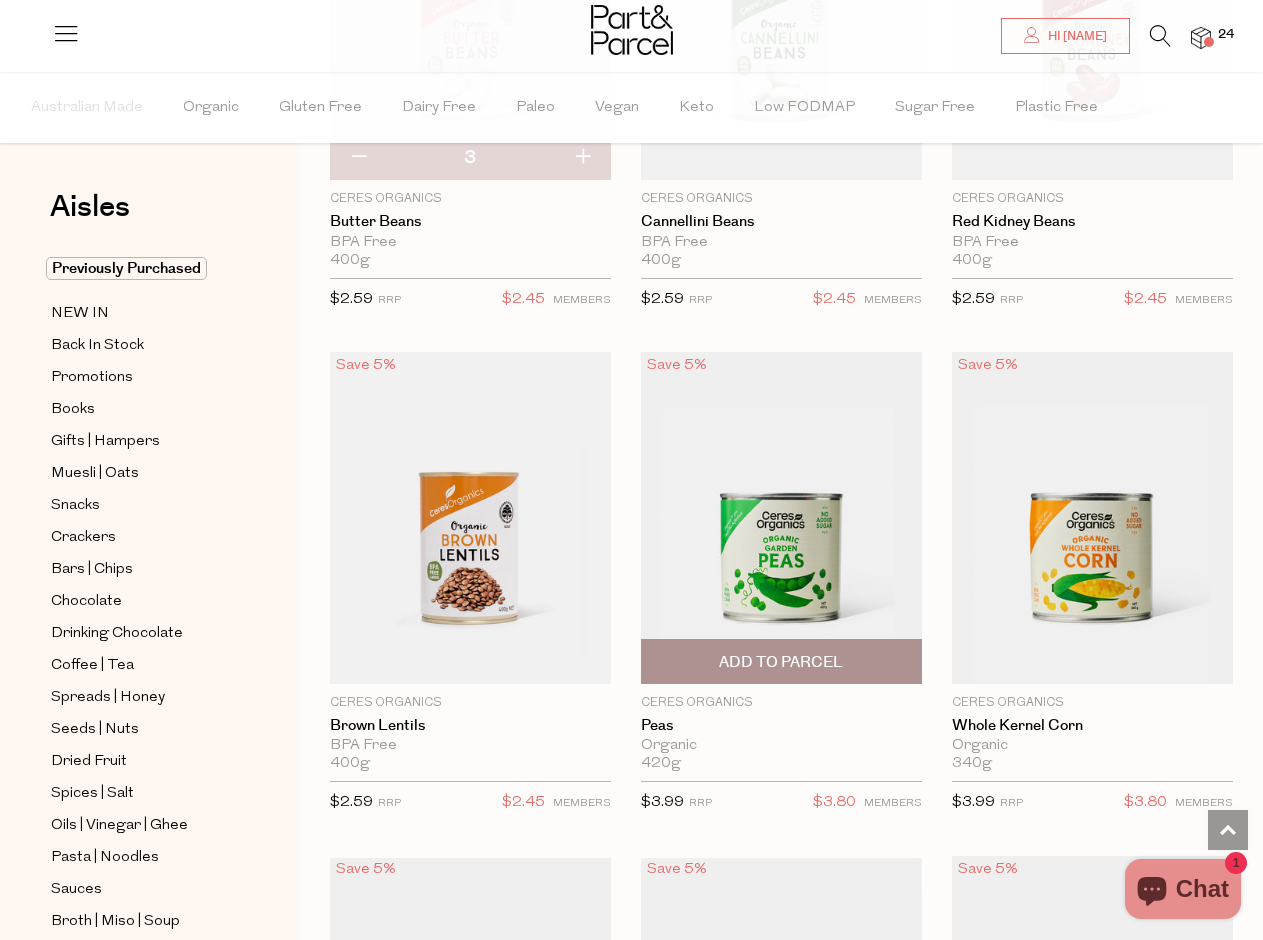 scroll, scrollTop: 1527, scrollLeft: 0, axis: vertical 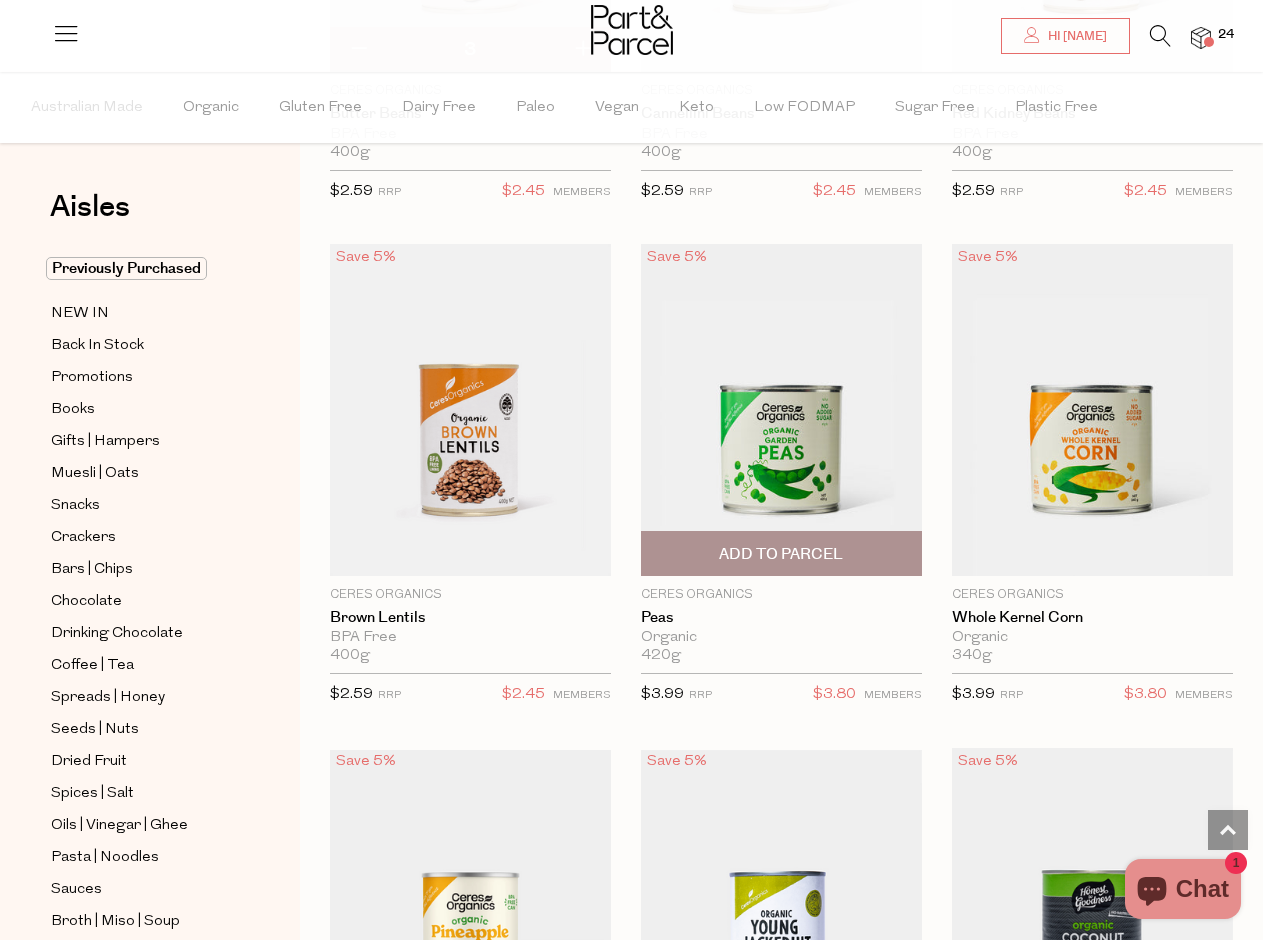 click on "Add To Parcel" at bounding box center (781, 554) 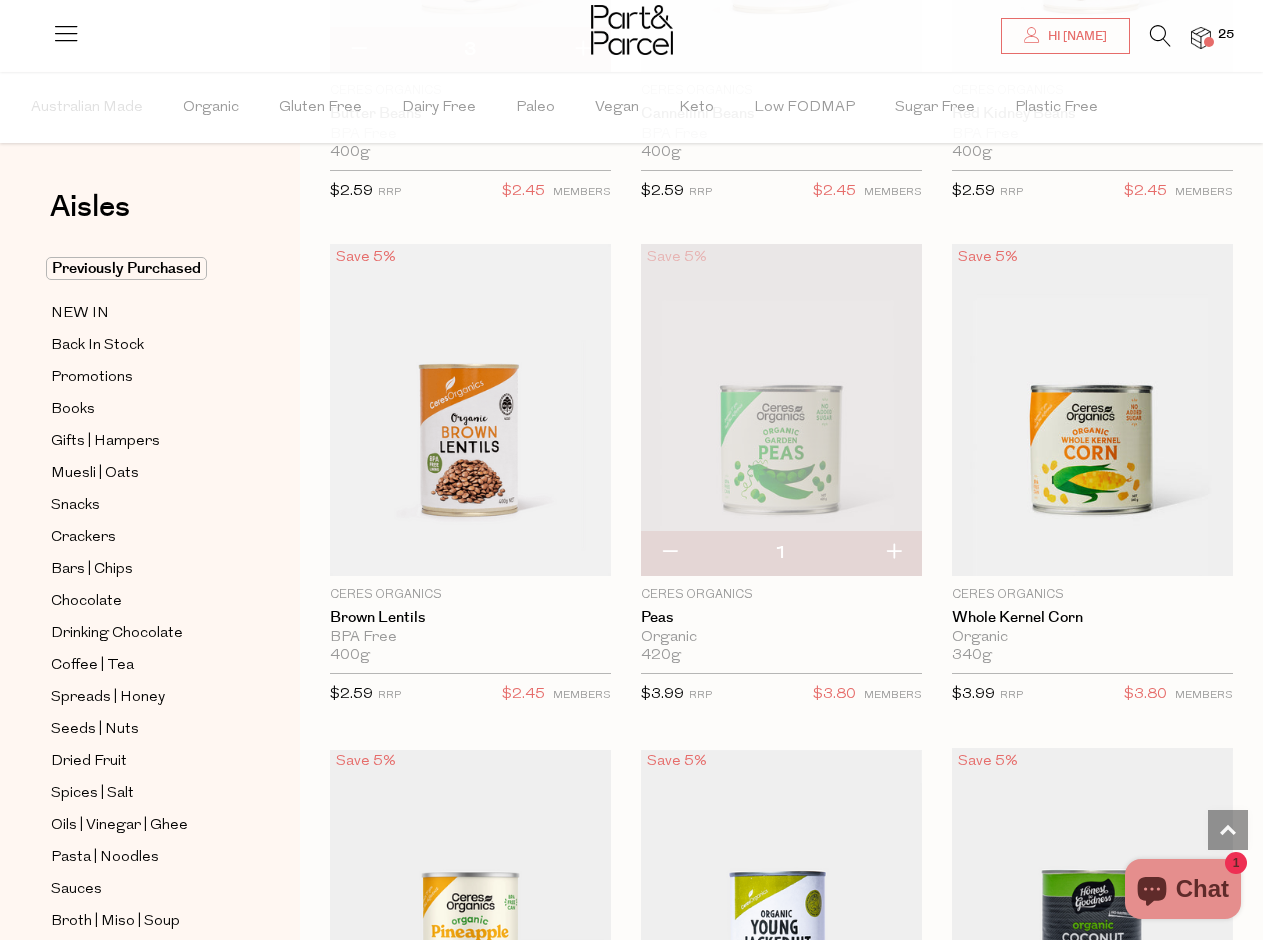 click at bounding box center [893, 553] 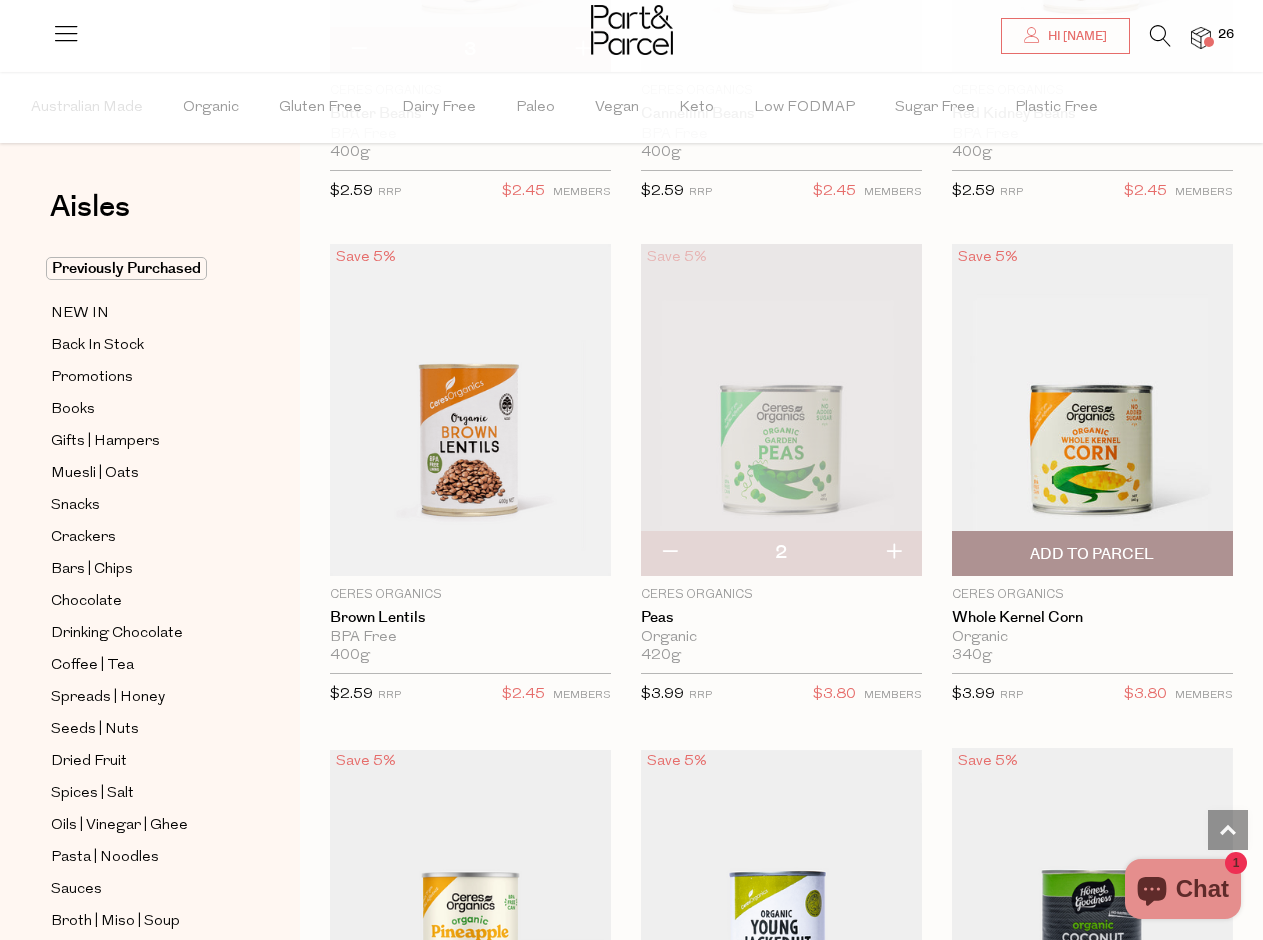 click on "Add To Parcel" at bounding box center [1092, 554] 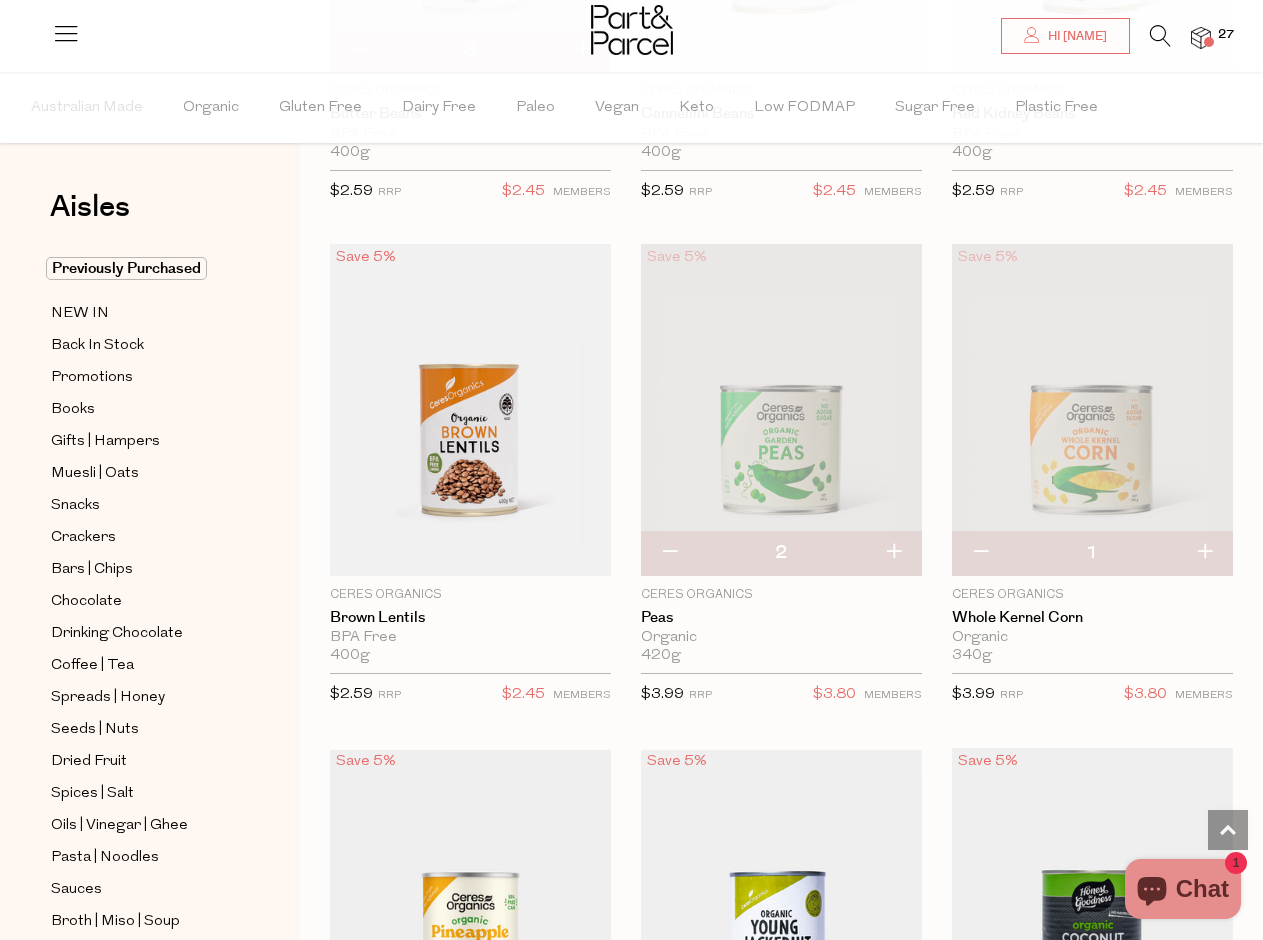 click at bounding box center [1204, 553] 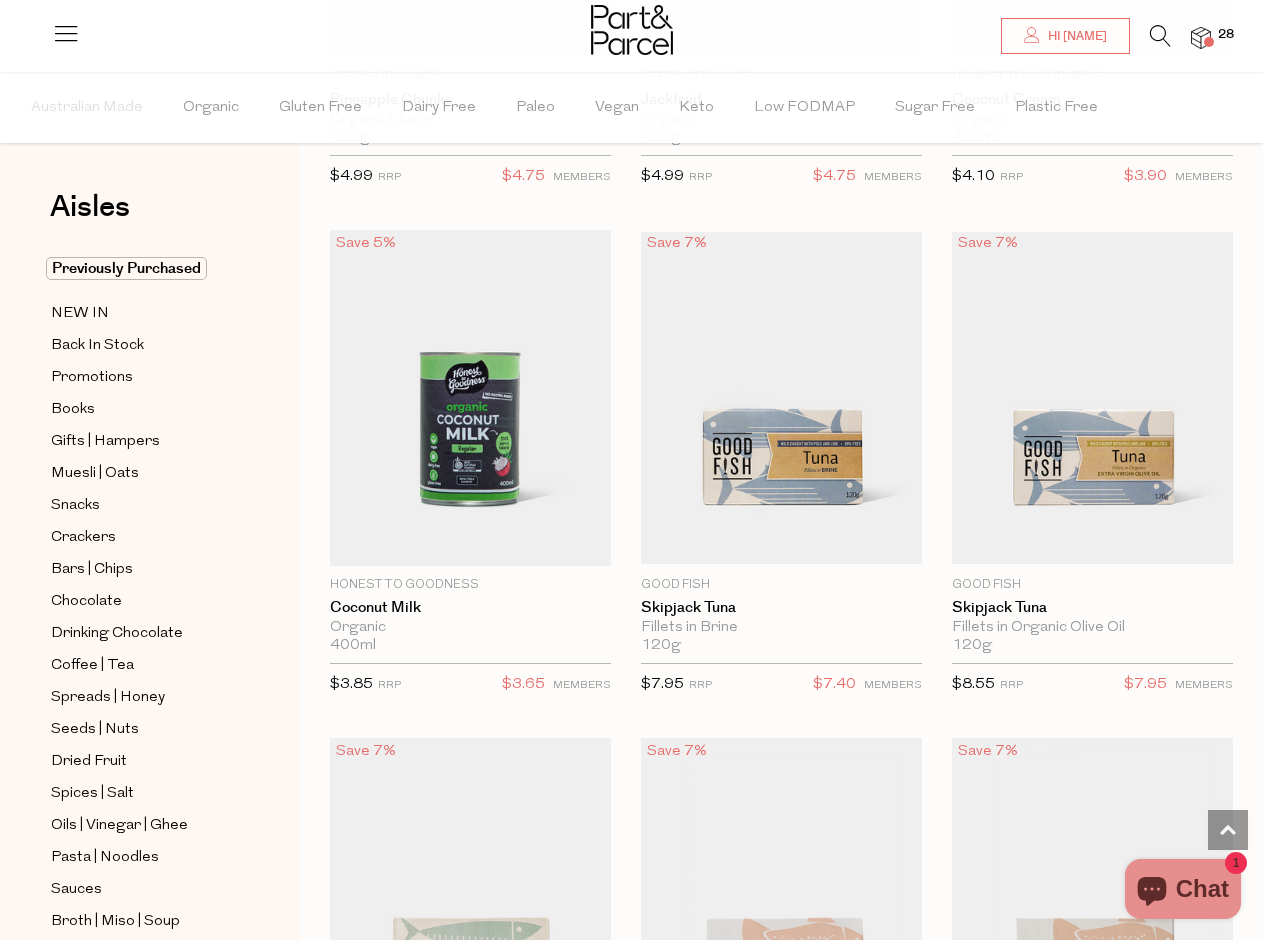 scroll, scrollTop: 2555, scrollLeft: 0, axis: vertical 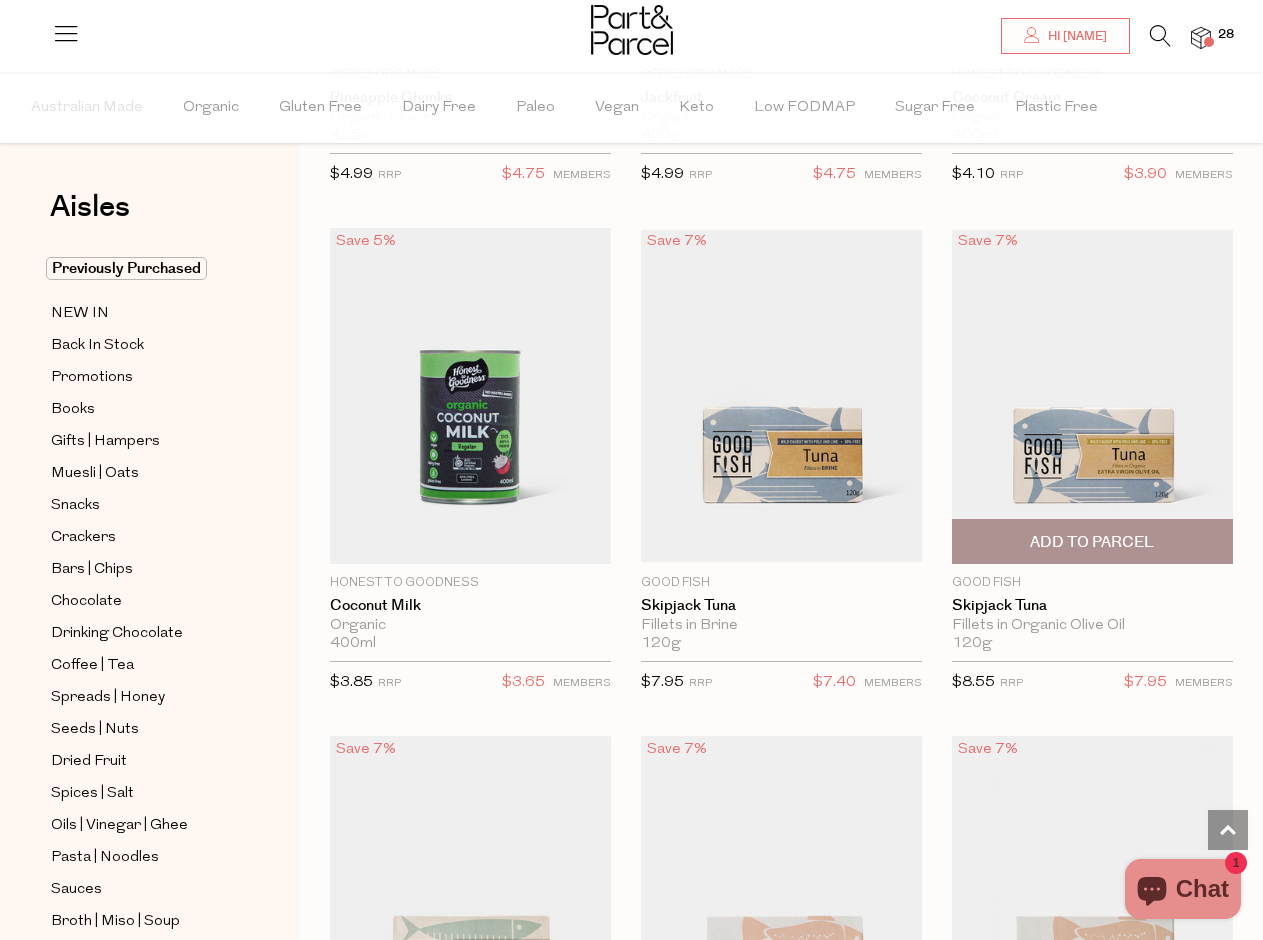 click on "Add To Parcel" at bounding box center [1092, 542] 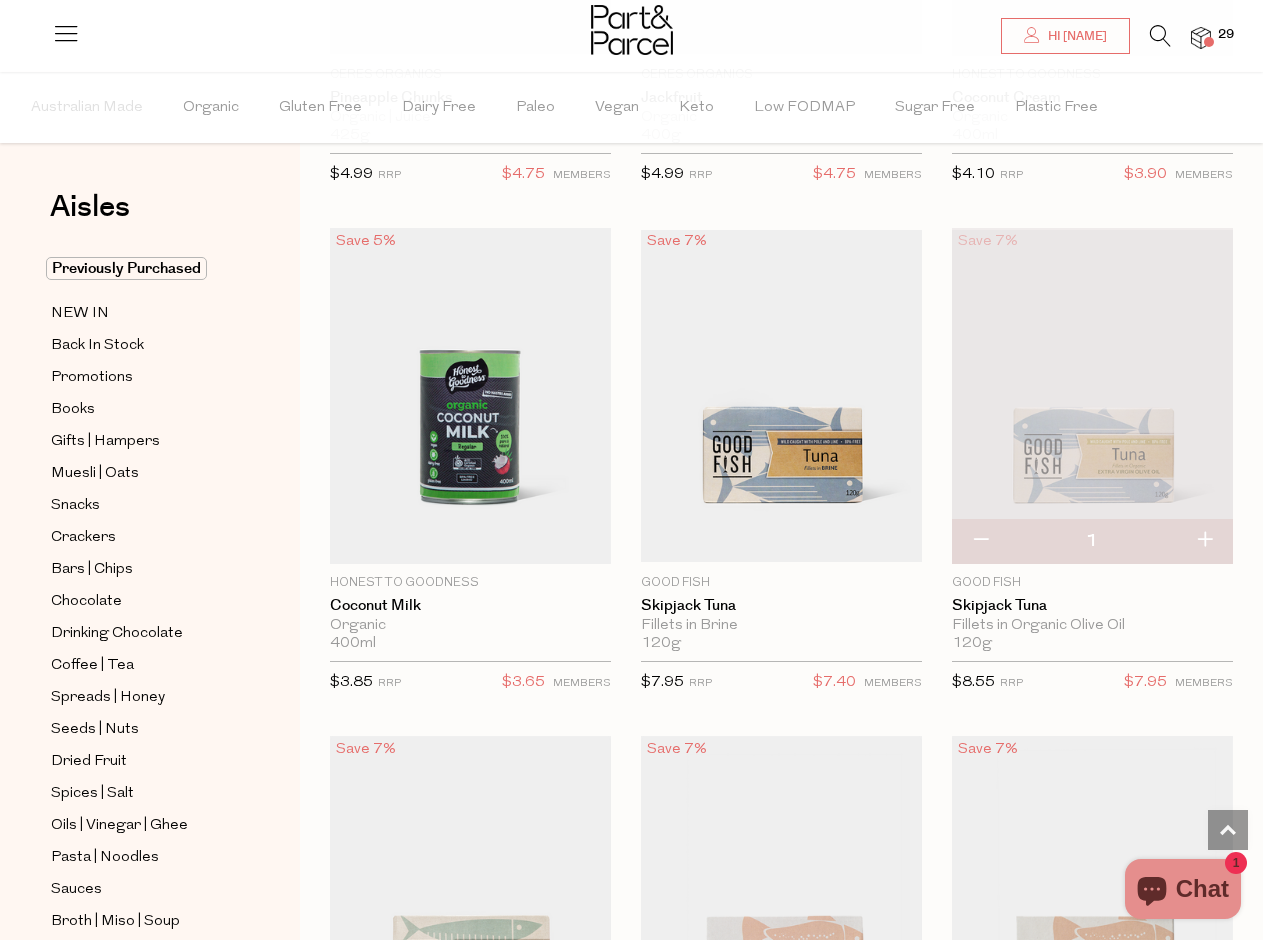 click at bounding box center [1204, 541] 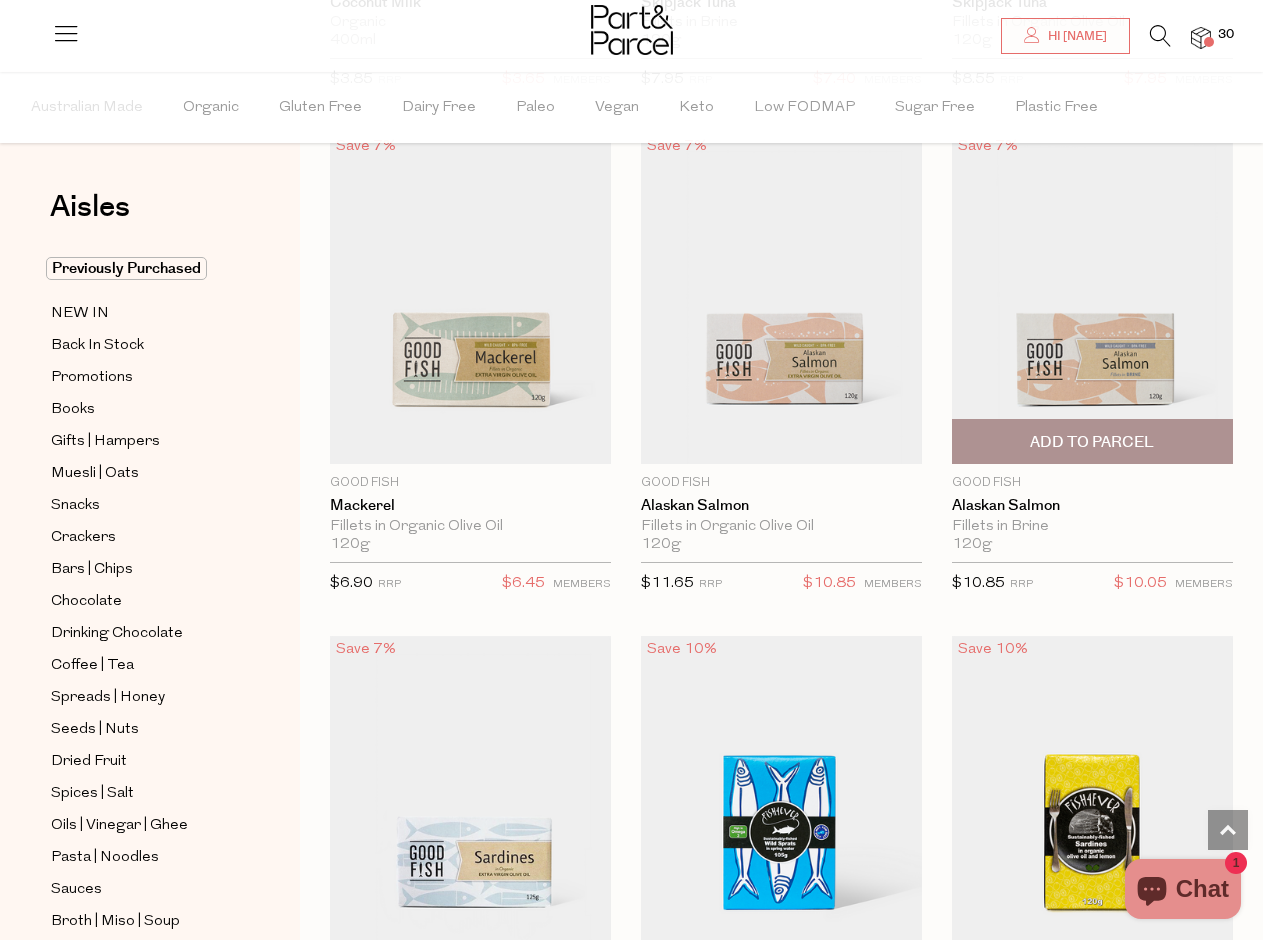 scroll, scrollTop: 3175, scrollLeft: 0, axis: vertical 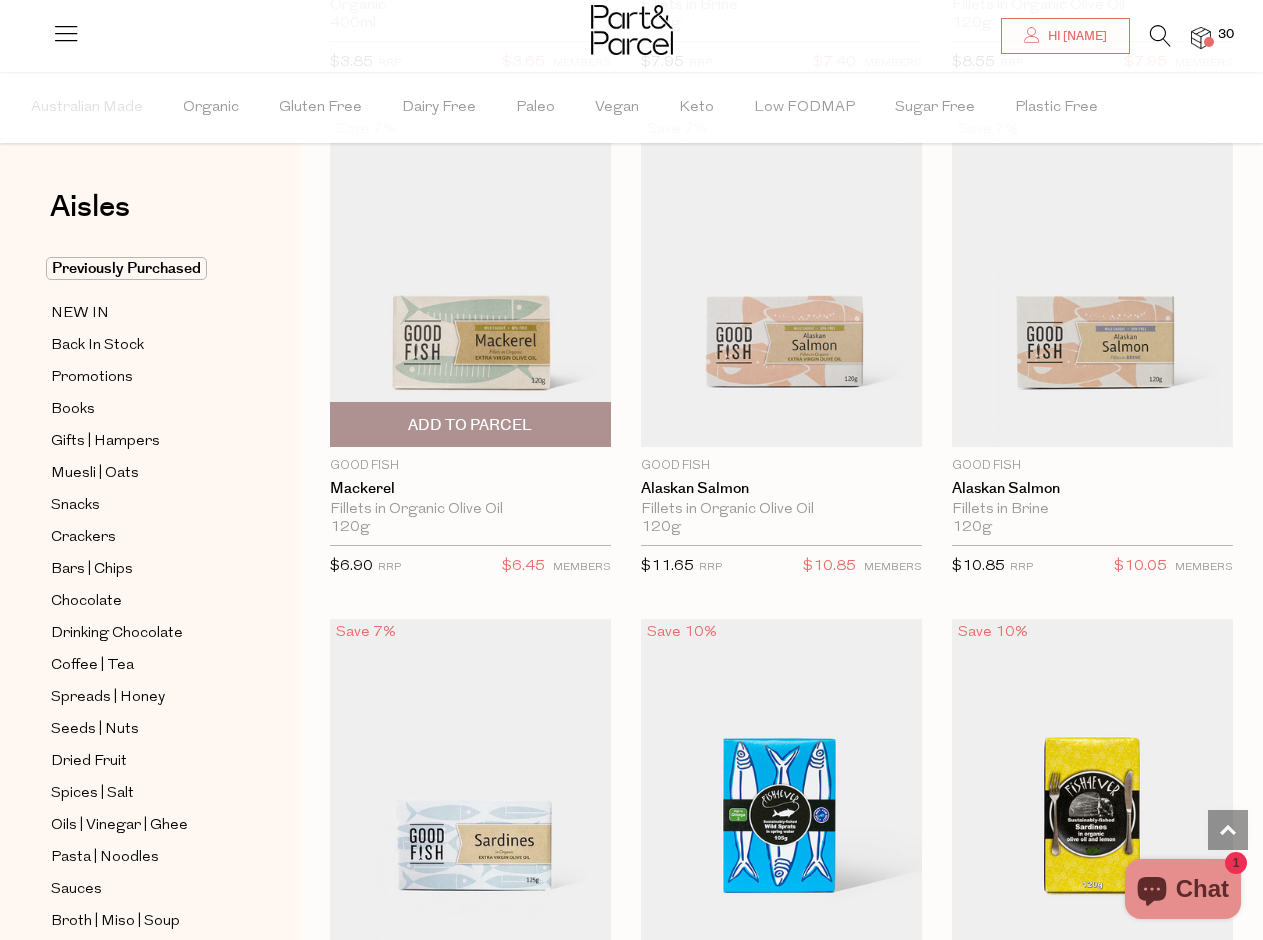 click on "Add To Parcel" at bounding box center [470, 424] 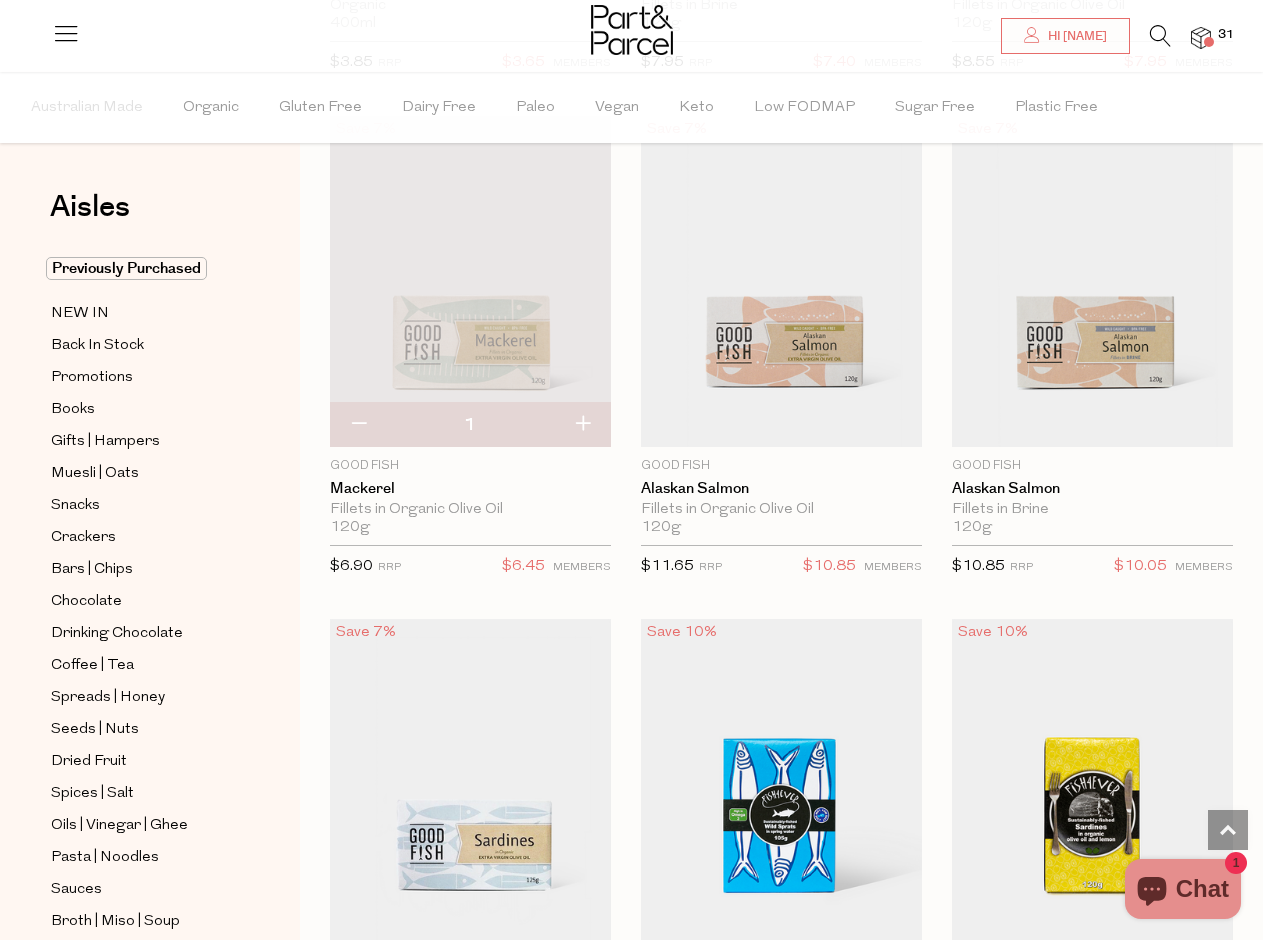 click at bounding box center (582, 425) 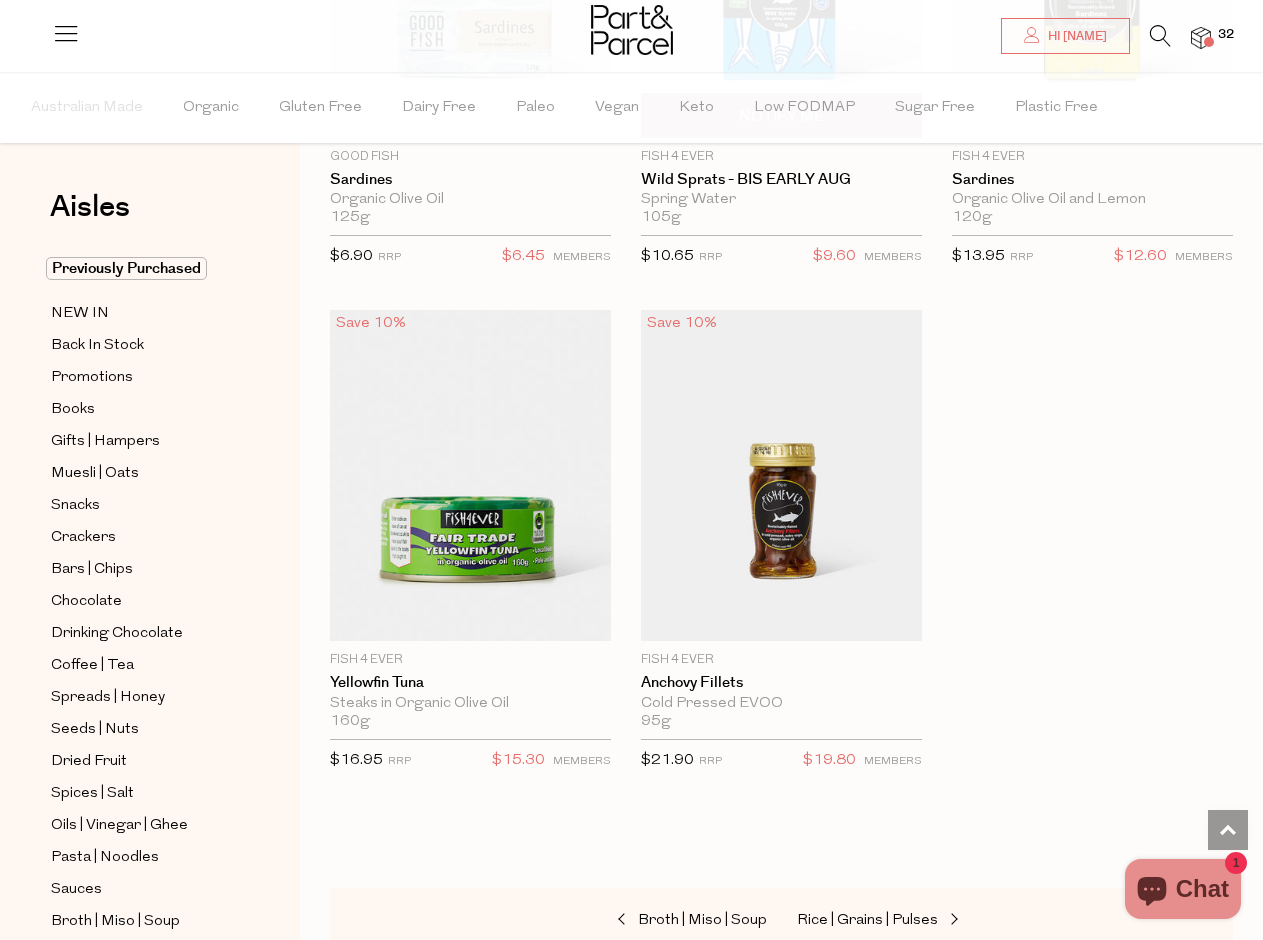scroll, scrollTop: 3989, scrollLeft: 0, axis: vertical 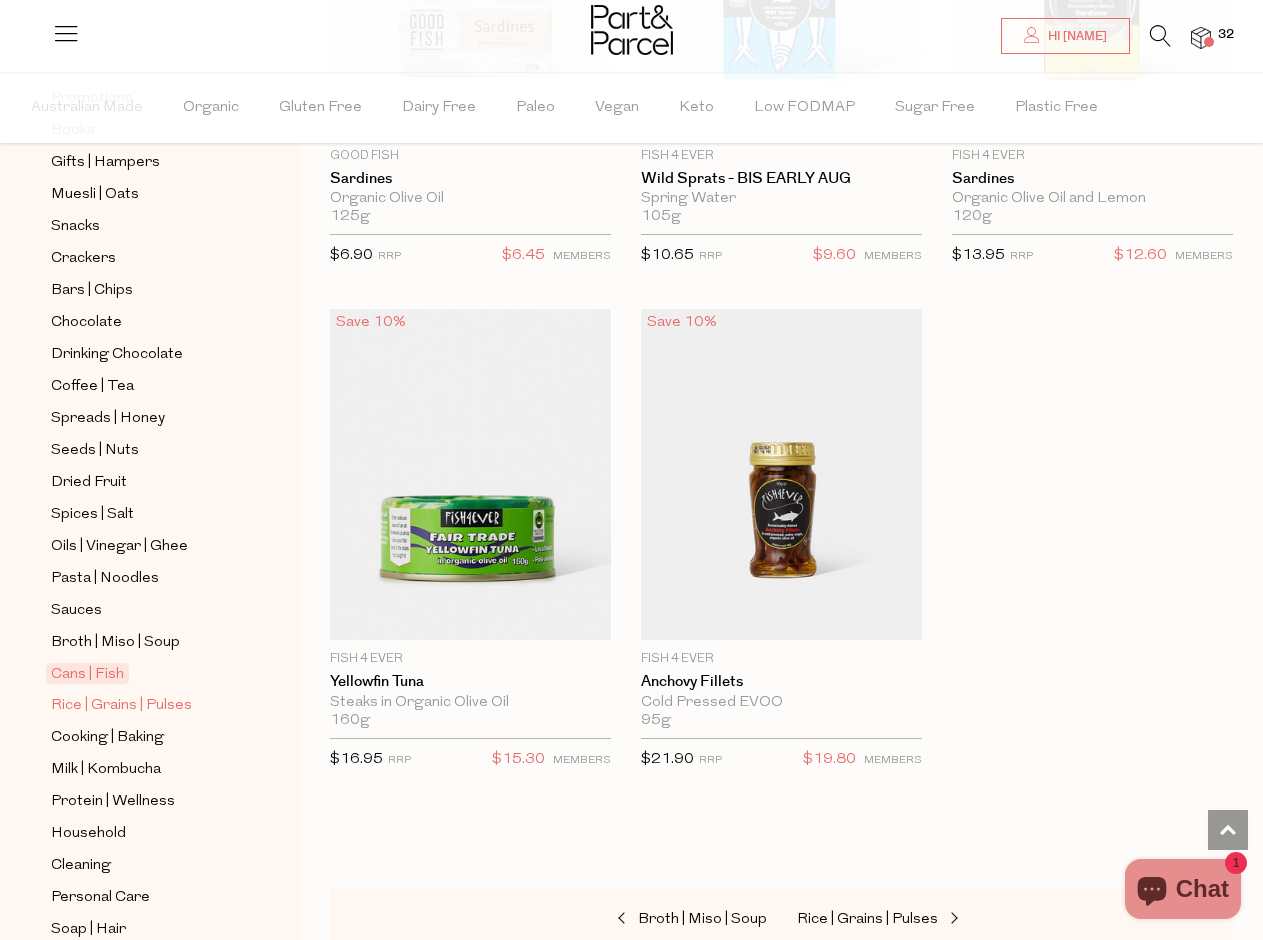 click on "Rice | Grains | Pulses" at bounding box center [121, 706] 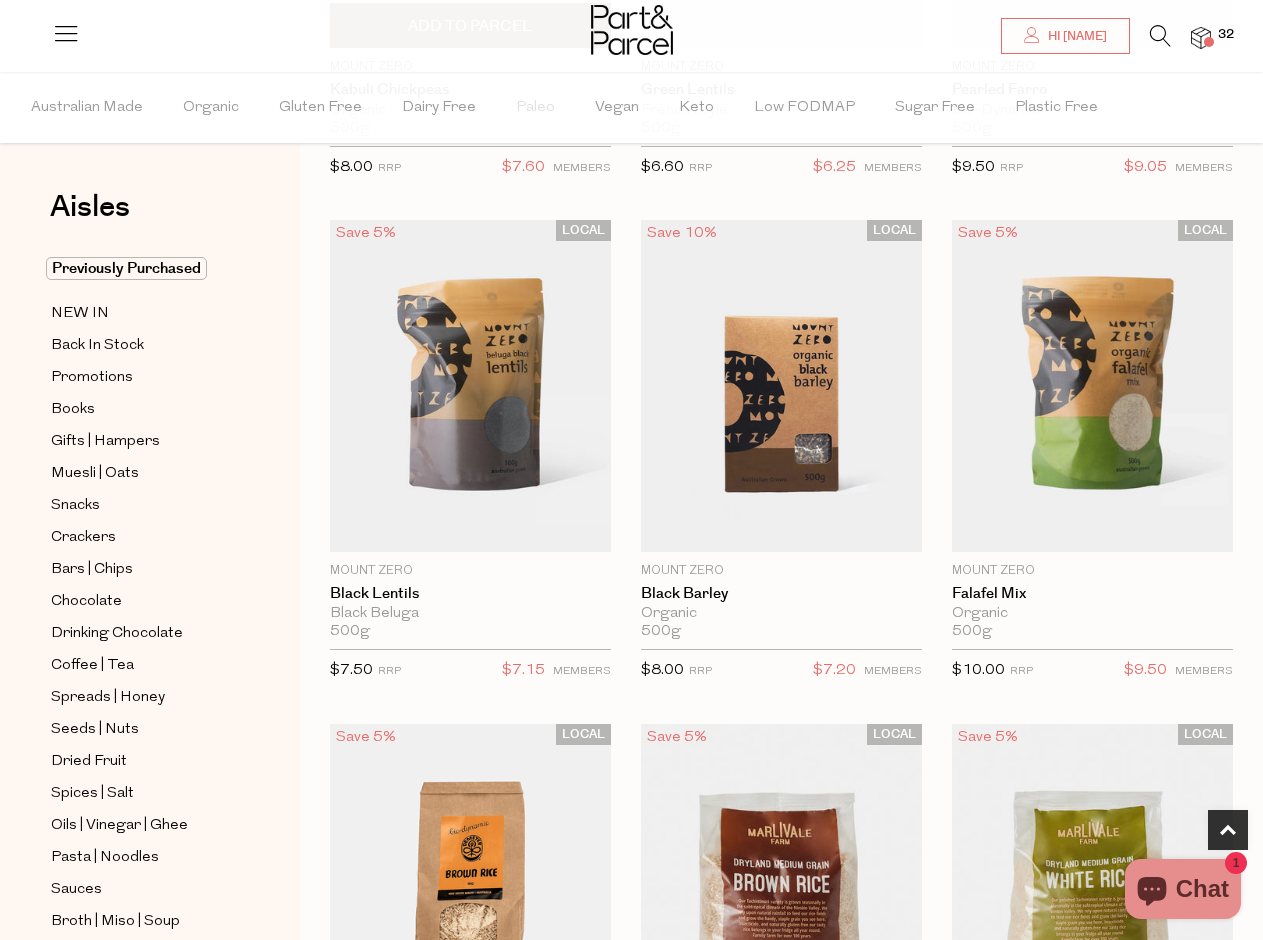 scroll, scrollTop: 548, scrollLeft: 0, axis: vertical 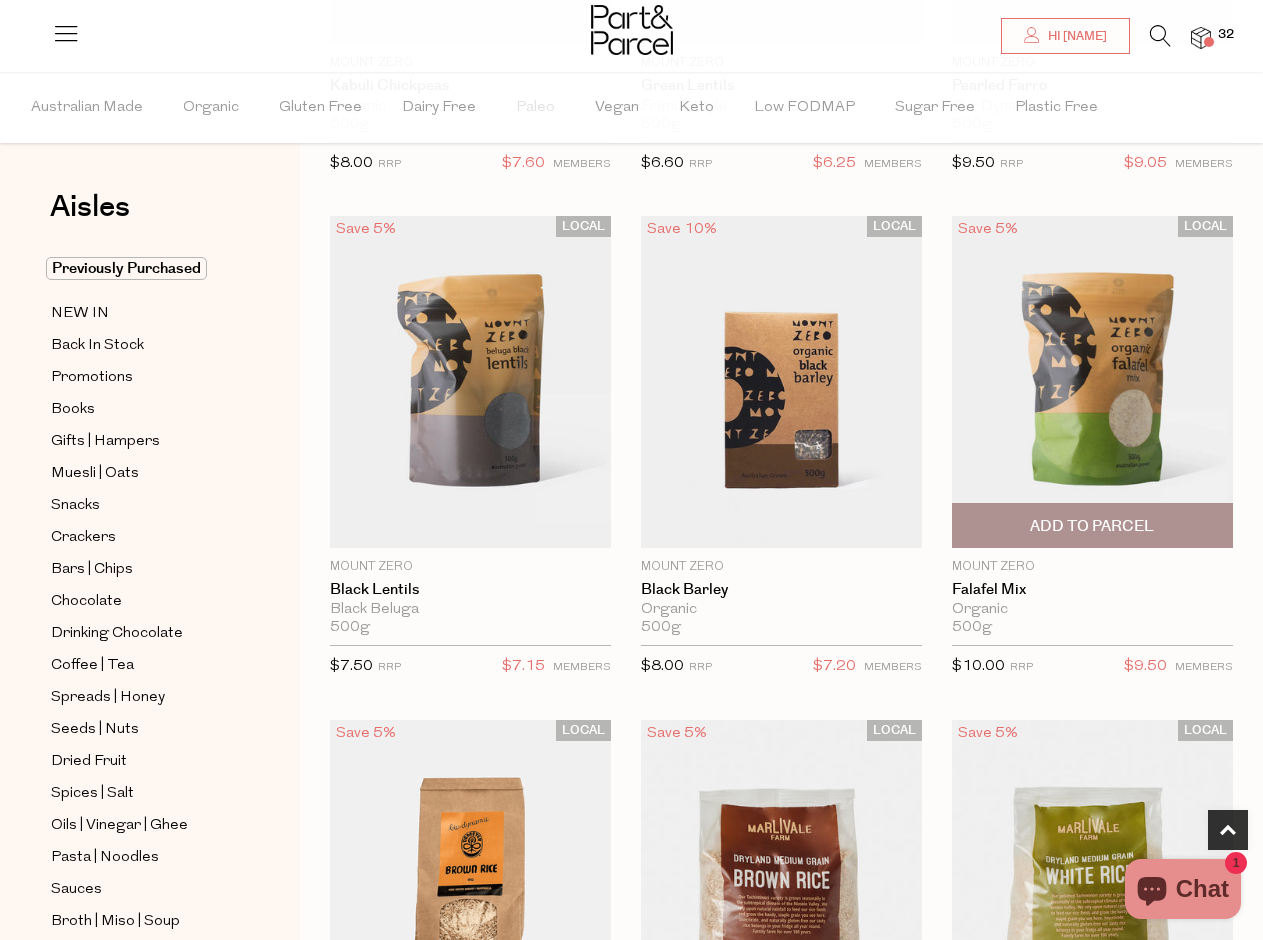 click on "Add To Parcel" at bounding box center [1092, 526] 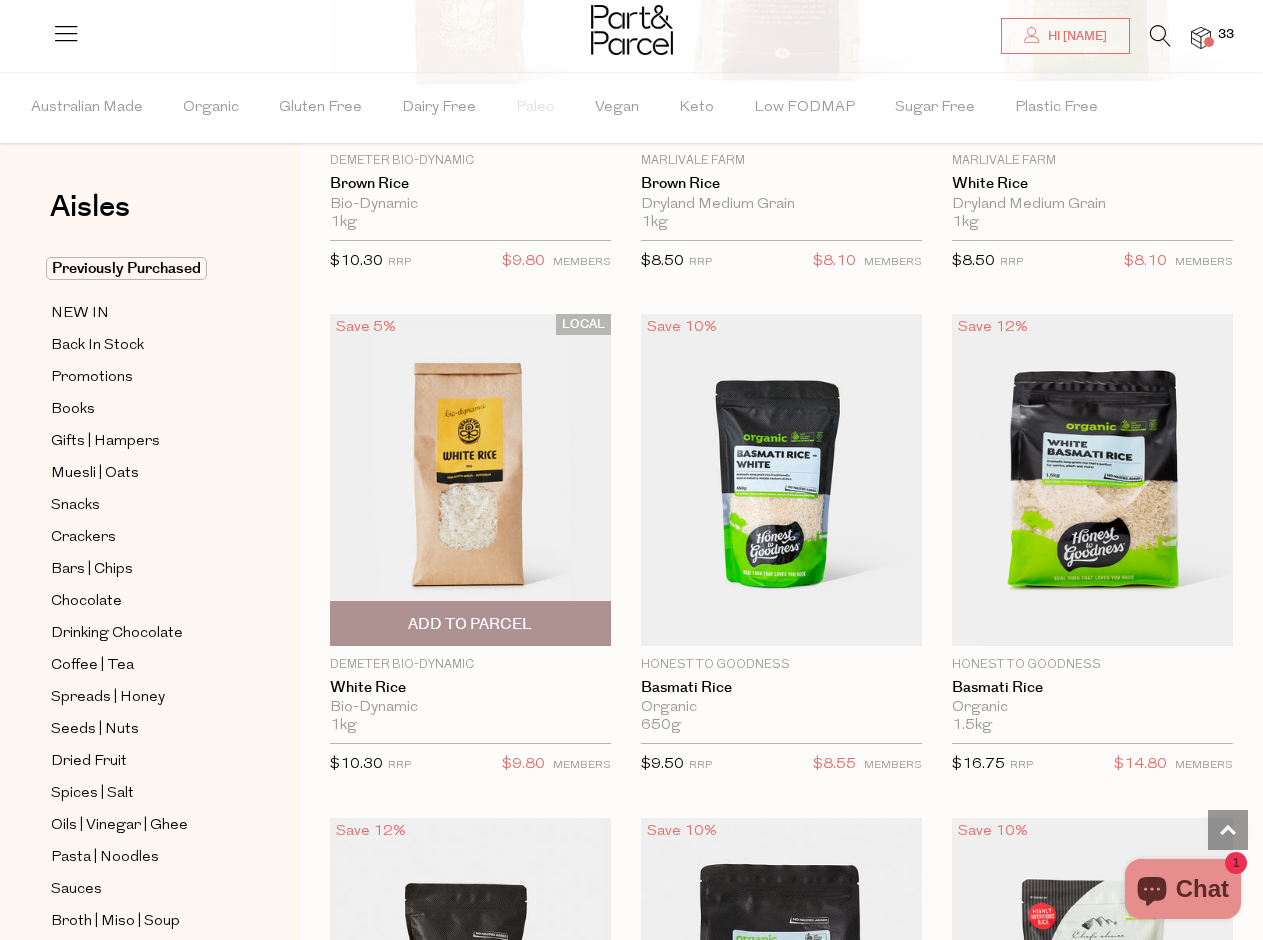 scroll, scrollTop: 1486, scrollLeft: 0, axis: vertical 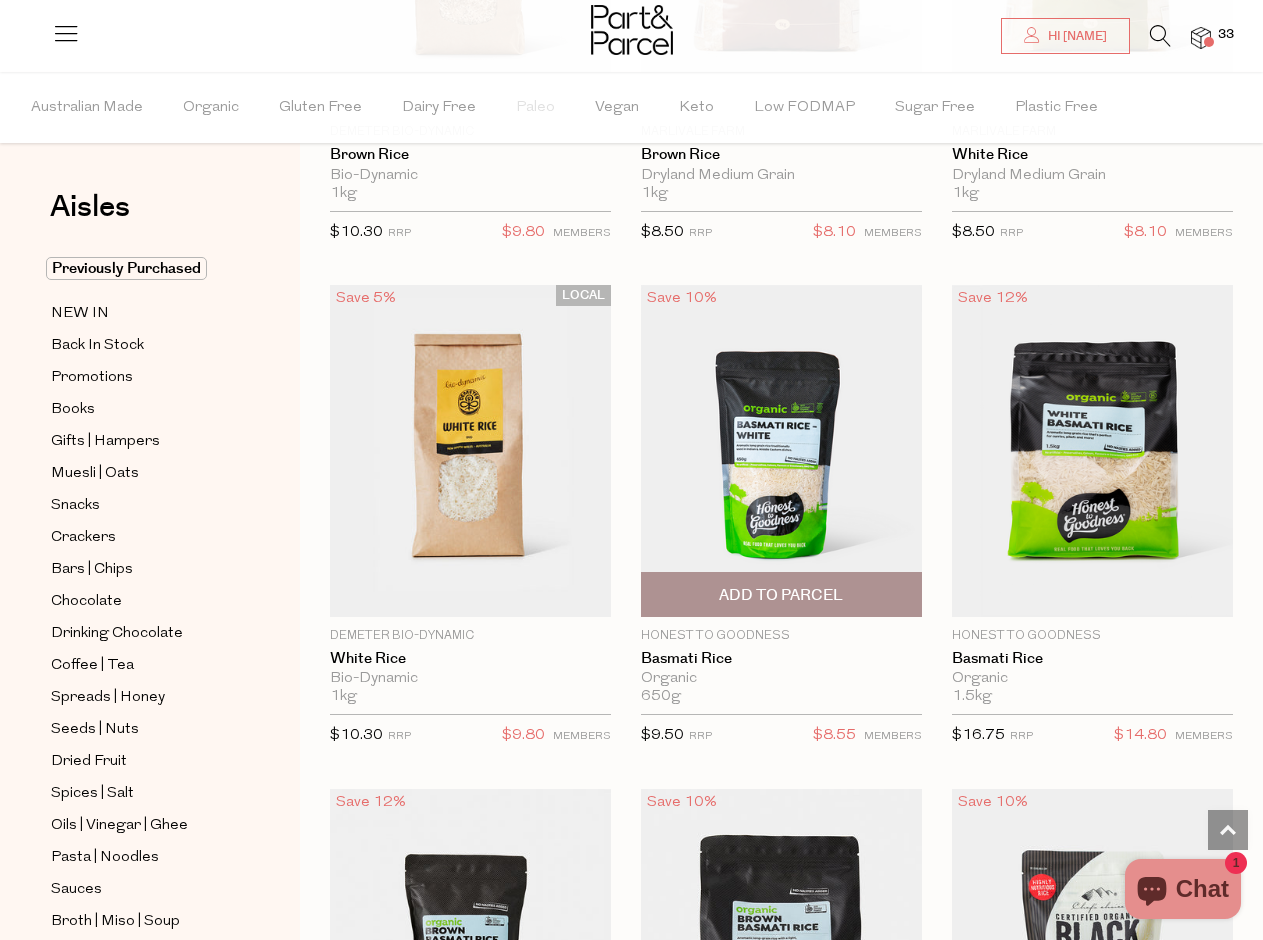 click on "Add To Parcel" at bounding box center (781, 595) 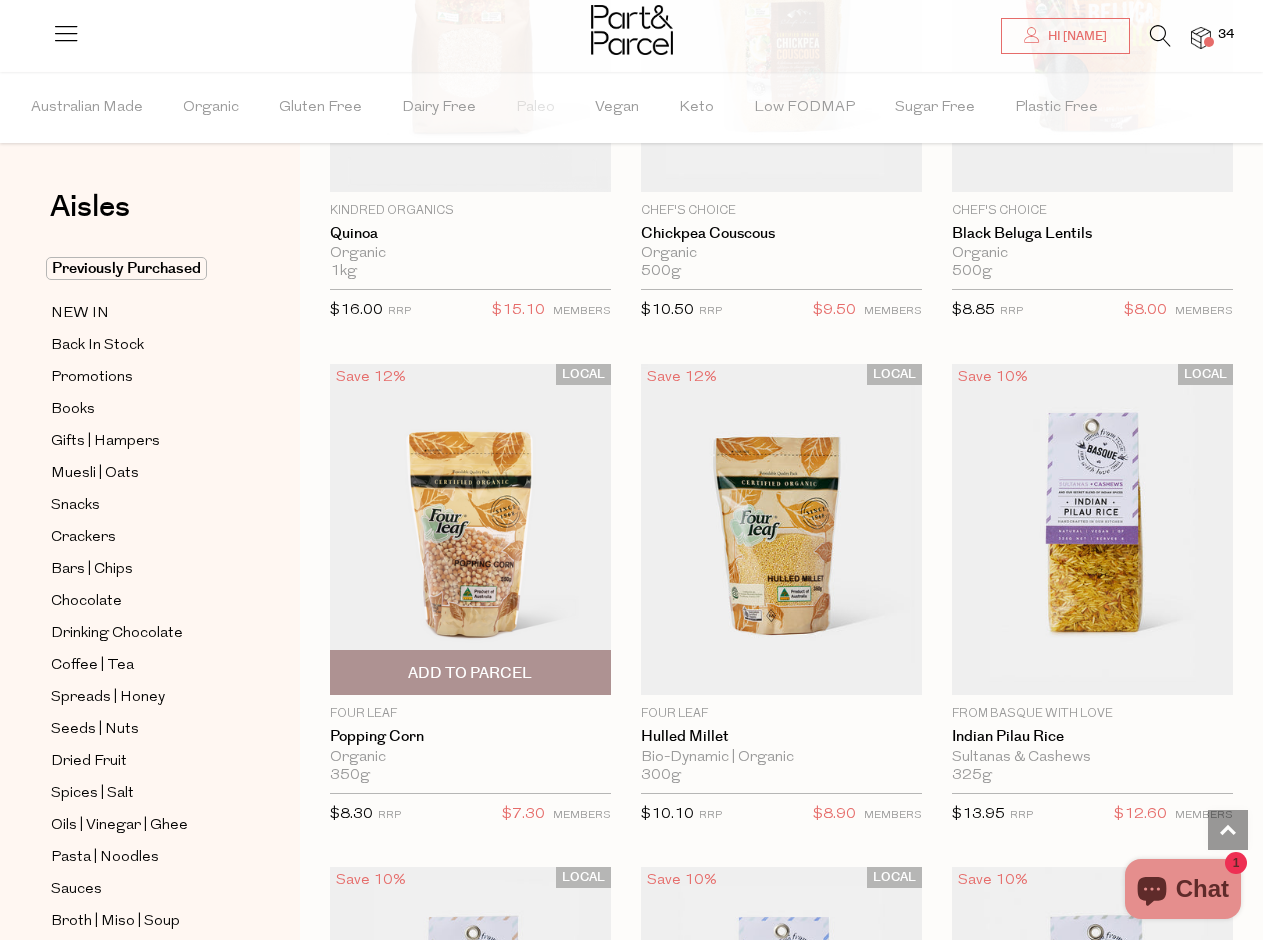 scroll, scrollTop: 3440, scrollLeft: 0, axis: vertical 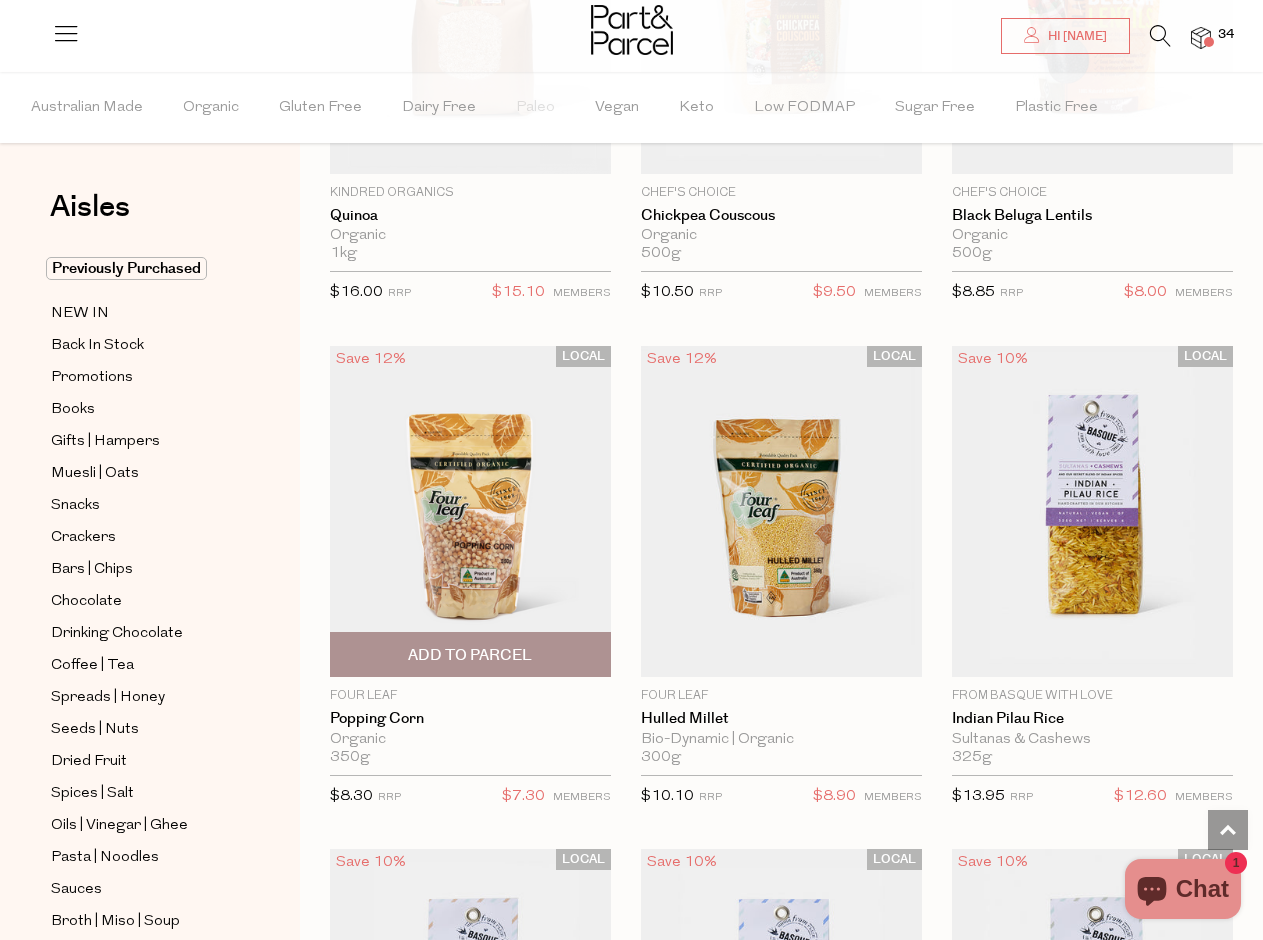 click on "Add To Parcel" at bounding box center [470, 655] 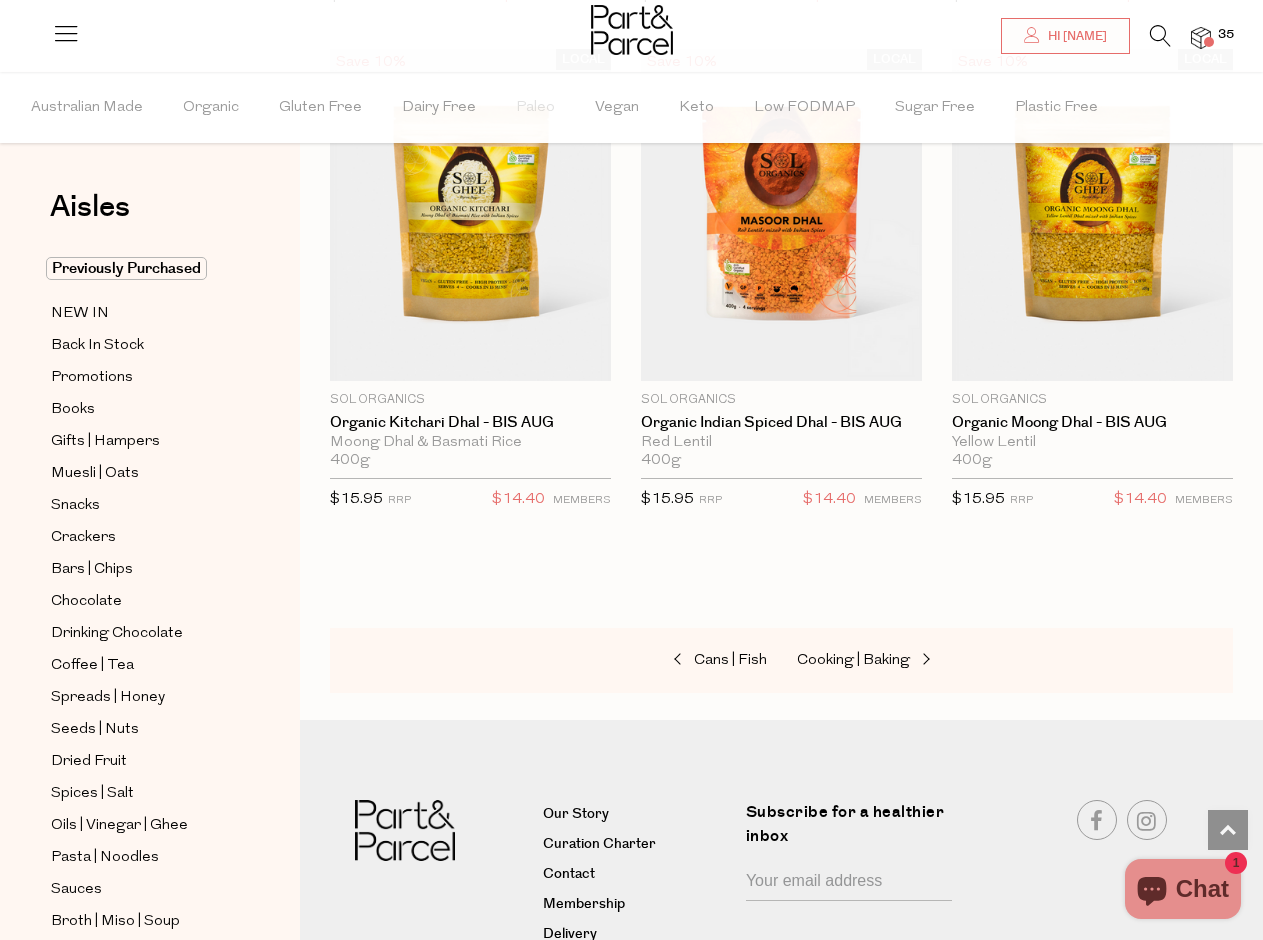 scroll, scrollTop: 6255, scrollLeft: 0, axis: vertical 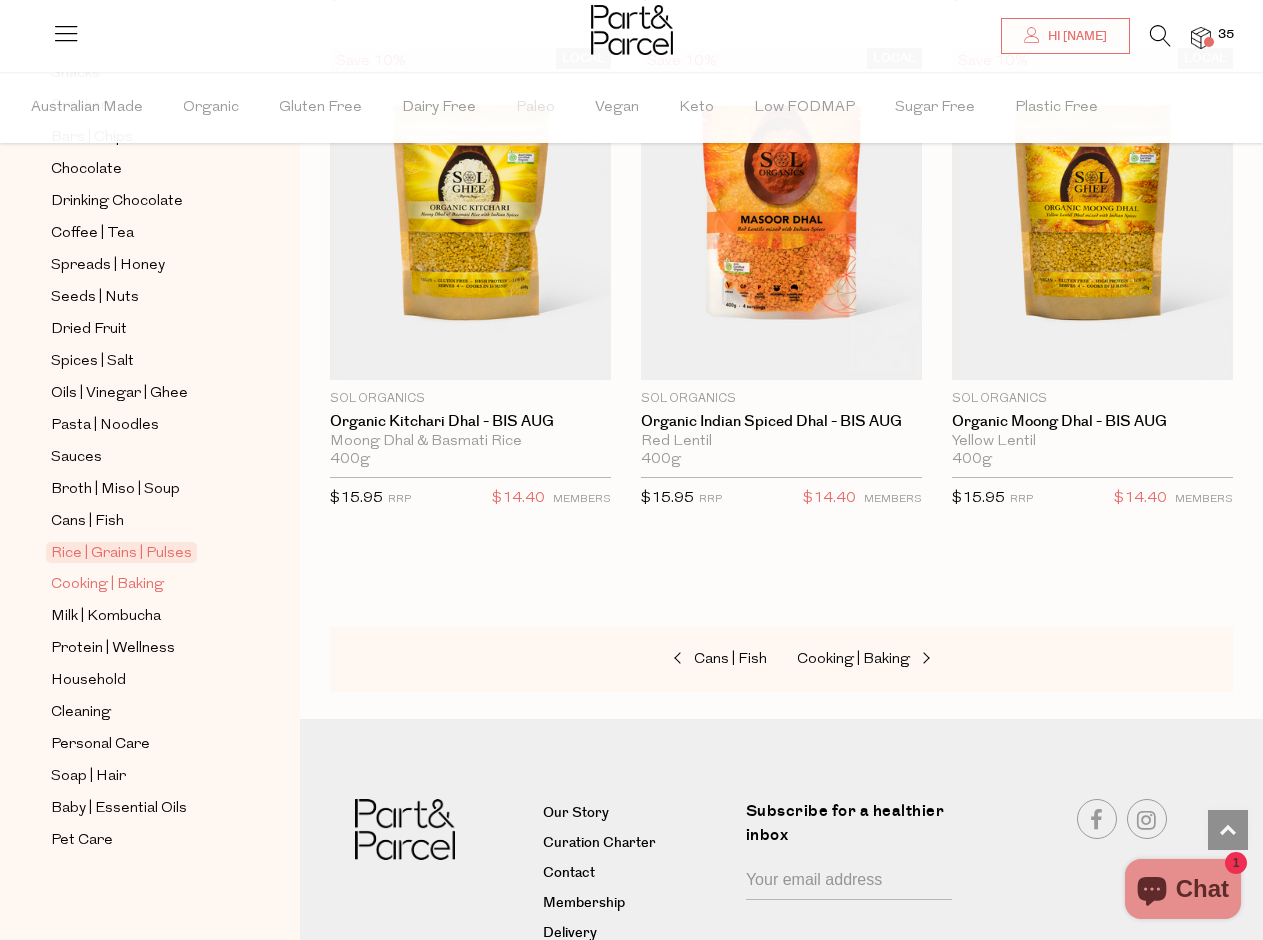 click on "Cooking | Baking" at bounding box center (107, 585) 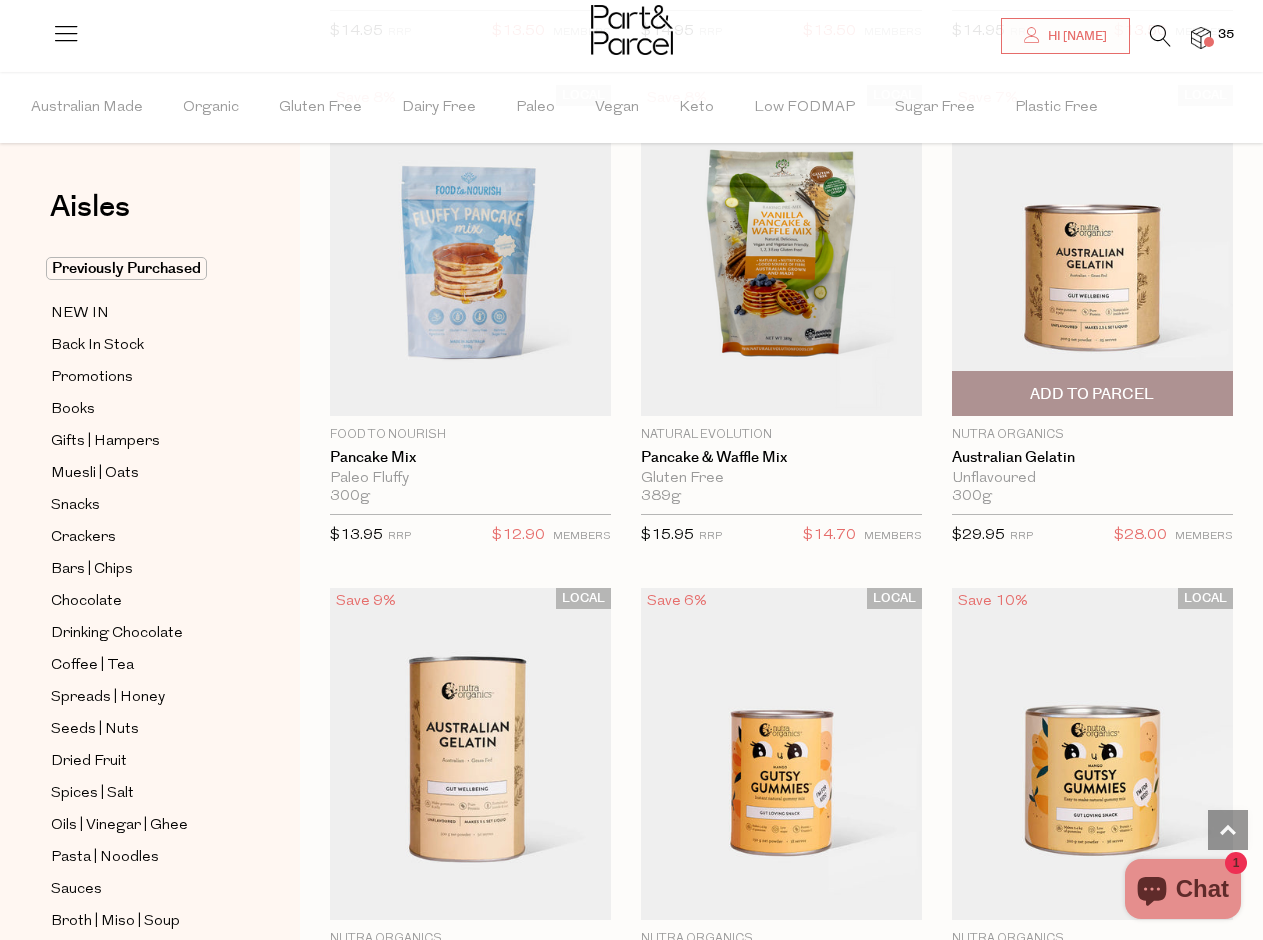 scroll, scrollTop: 2196, scrollLeft: 0, axis: vertical 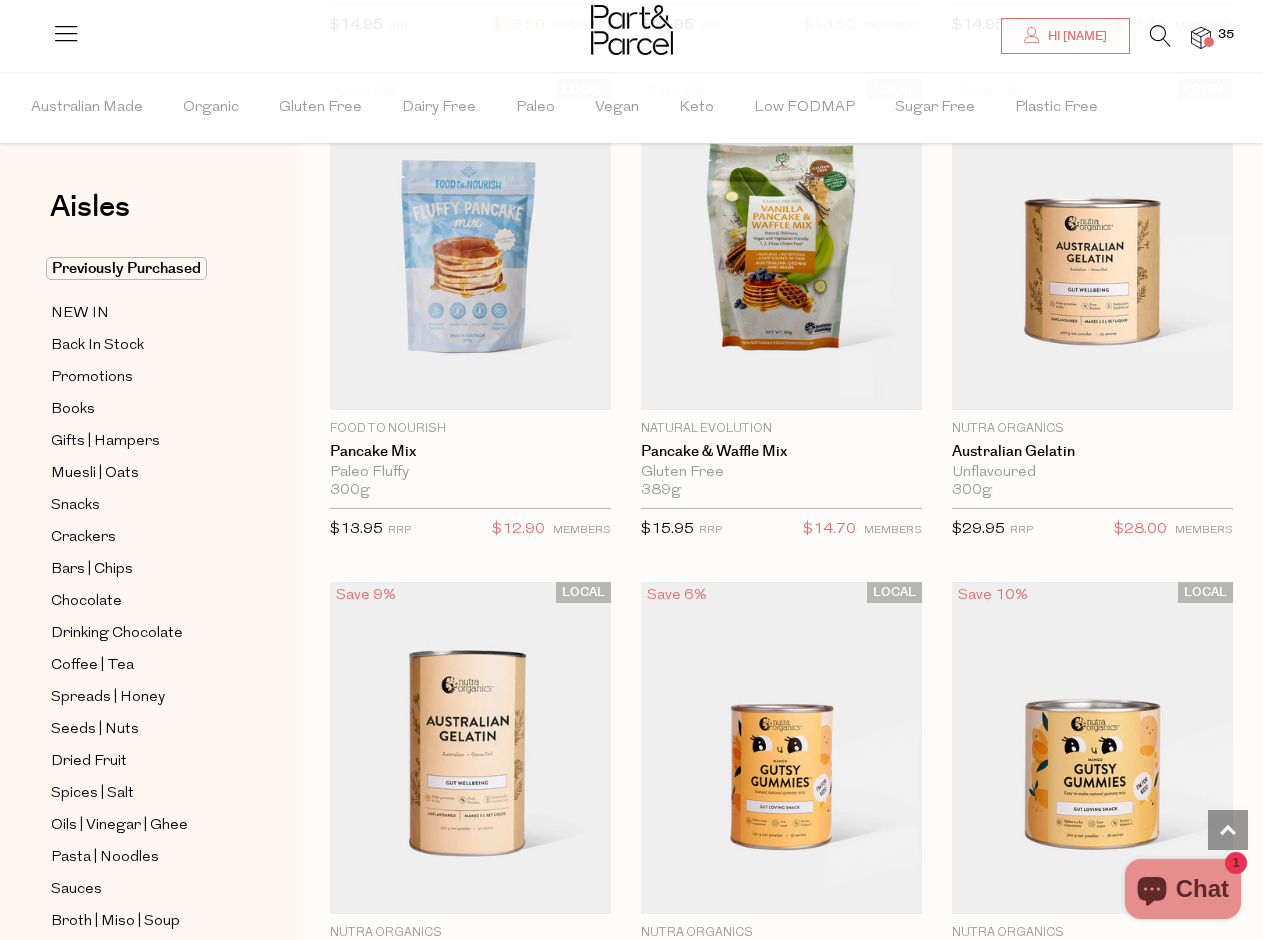 click at bounding box center (1201, 38) 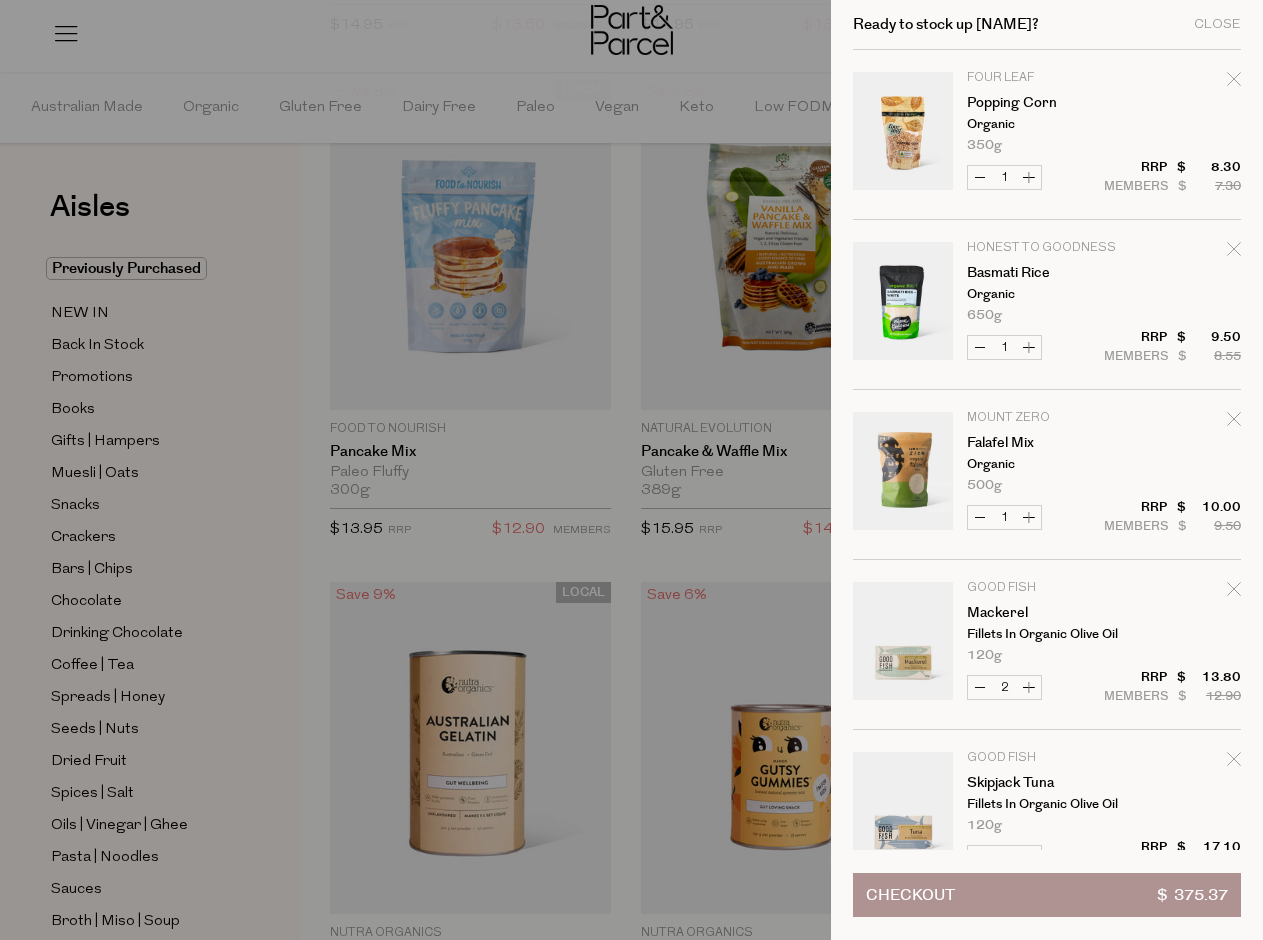click at bounding box center [631, 470] 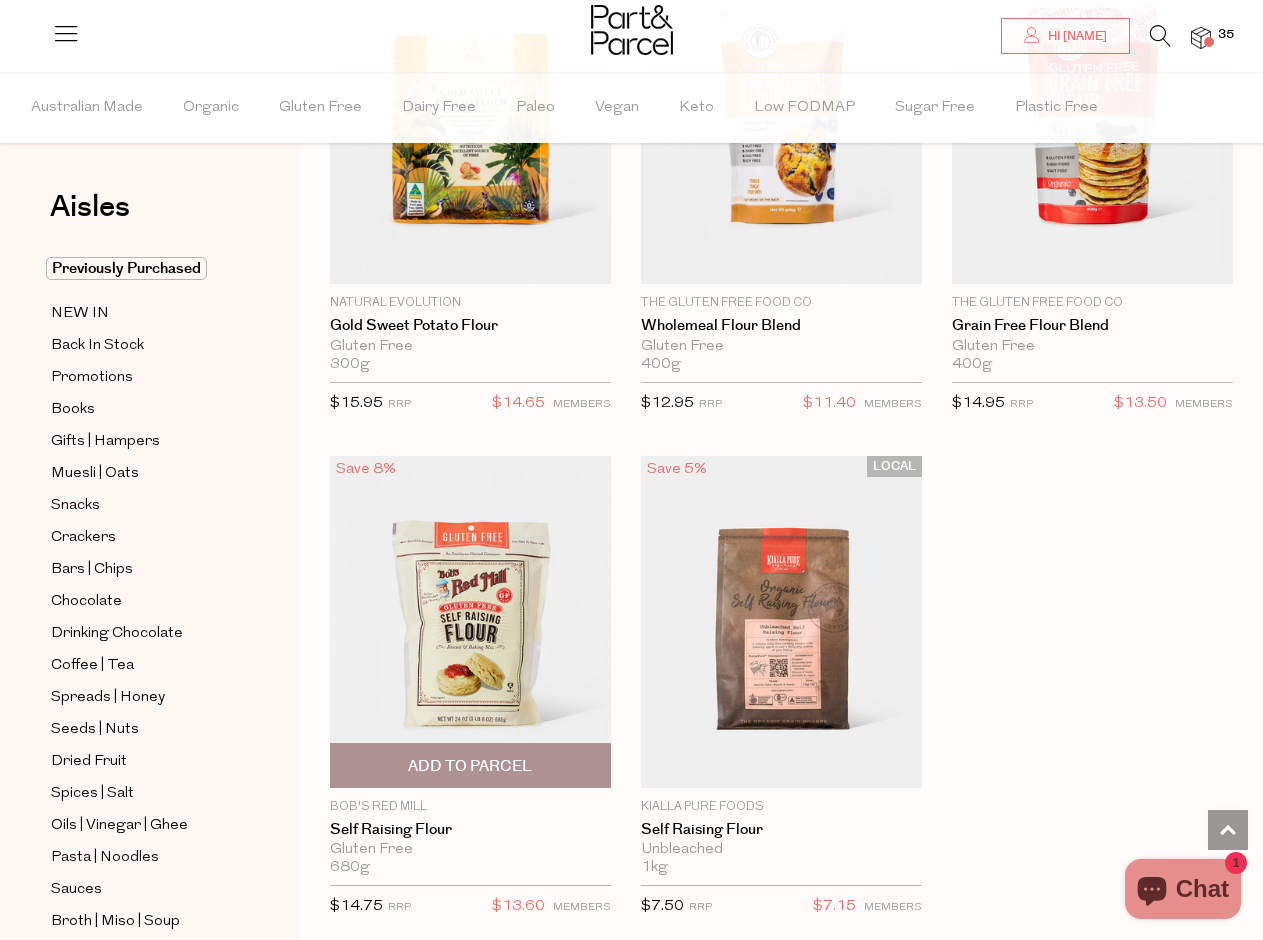 scroll, scrollTop: 8006, scrollLeft: 0, axis: vertical 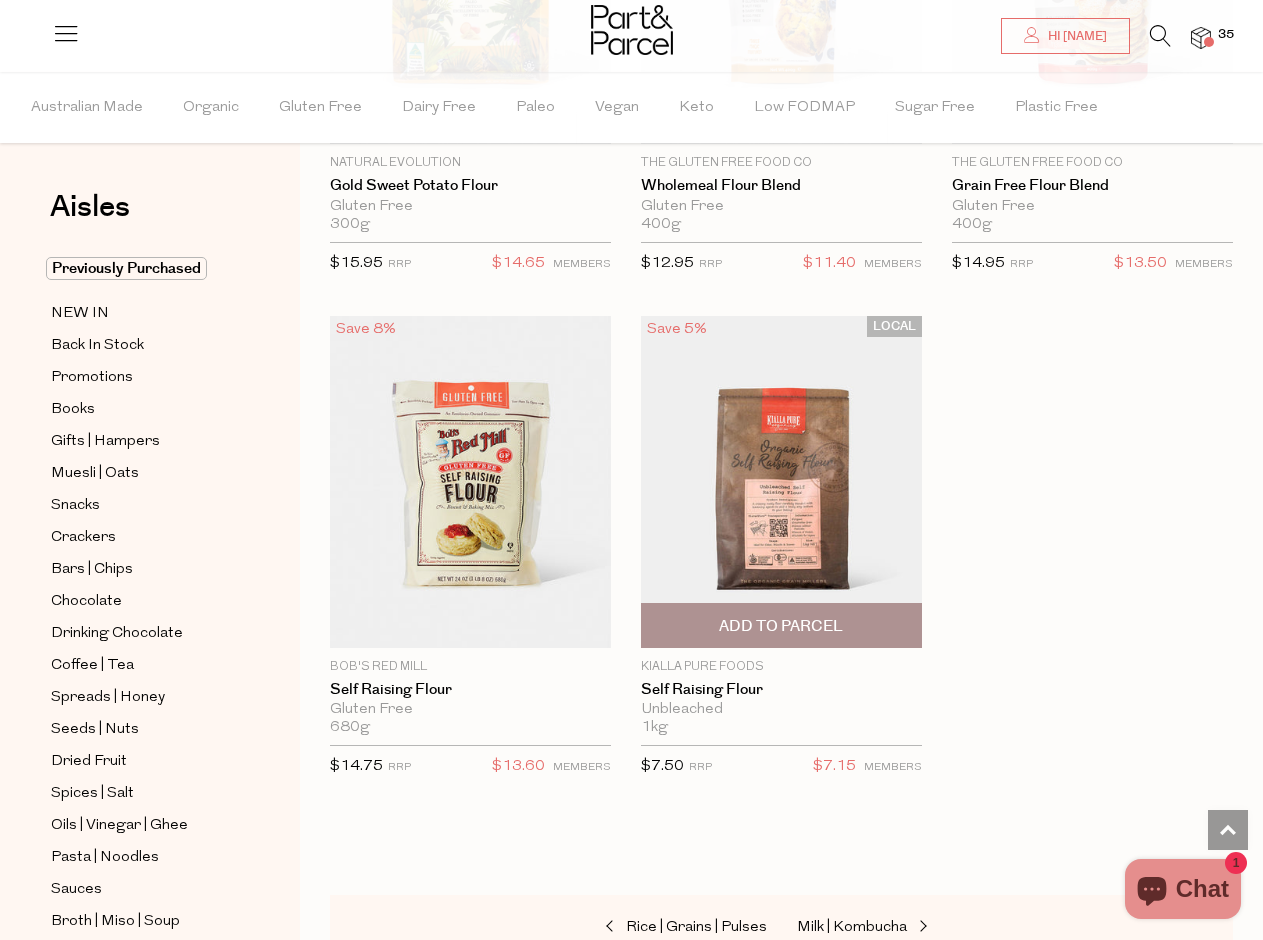 click on "Add To Parcel" at bounding box center (781, 626) 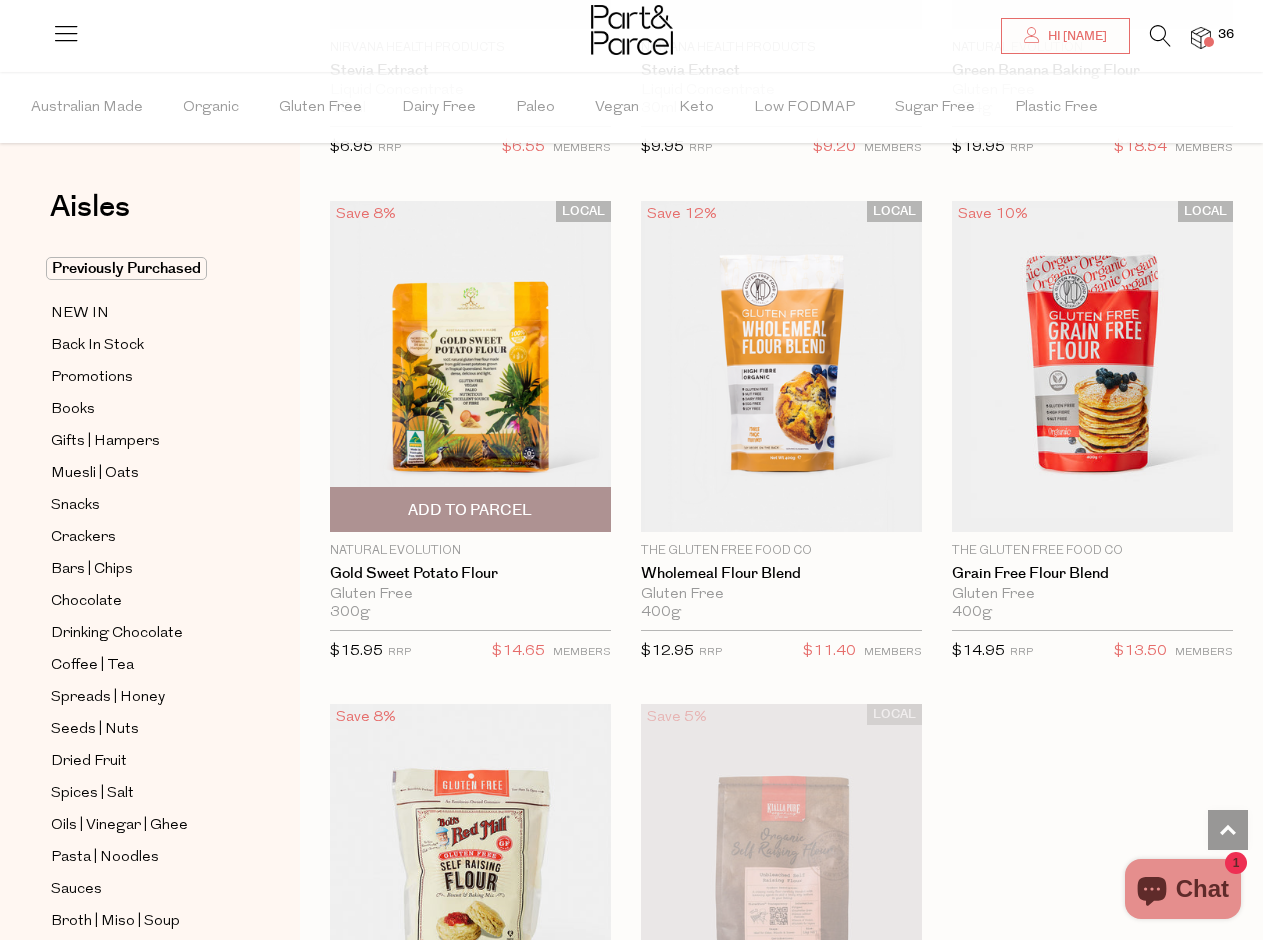 scroll, scrollTop: 7618, scrollLeft: 0, axis: vertical 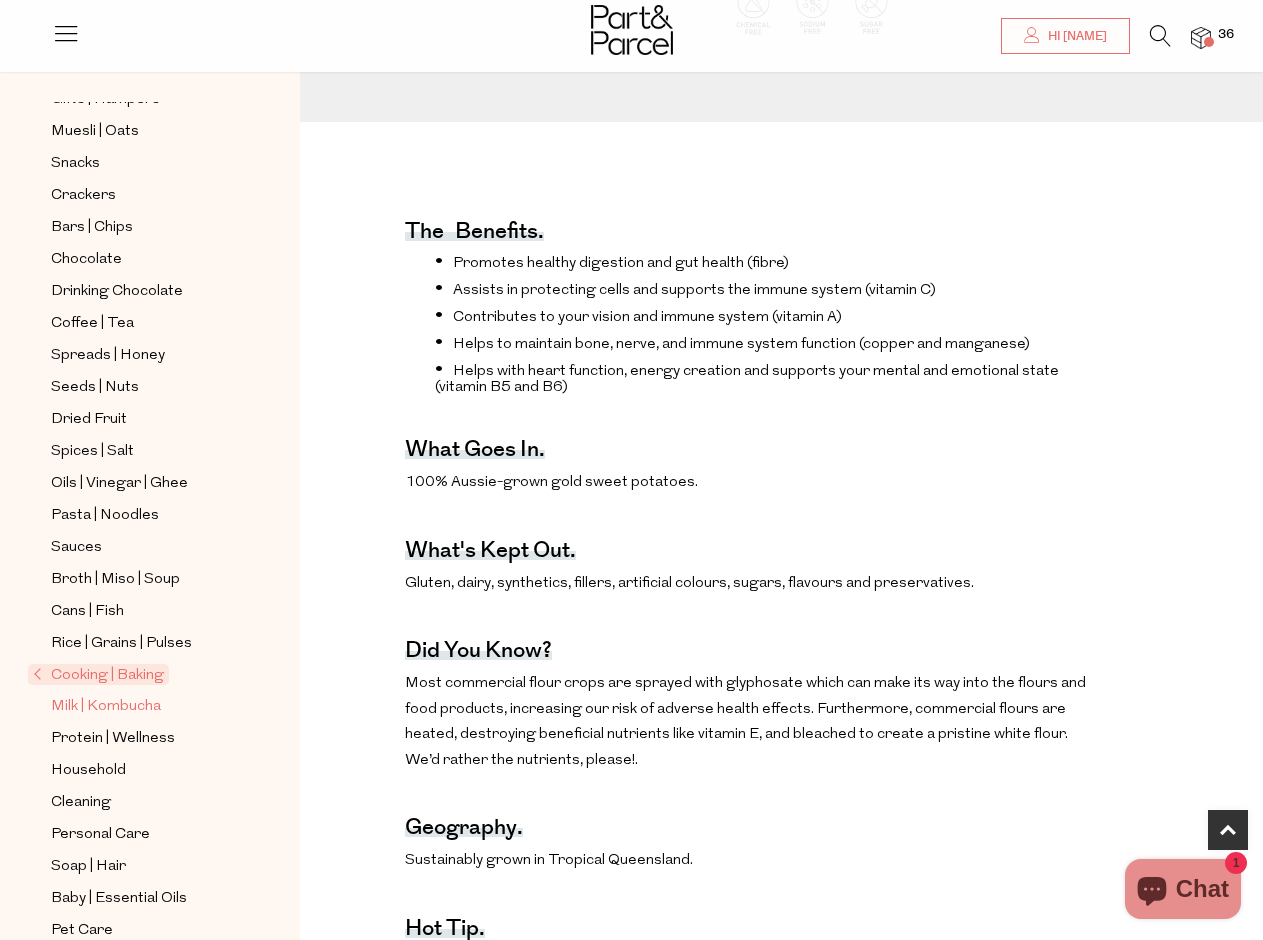 click on "Milk | Kombucha" at bounding box center [106, 707] 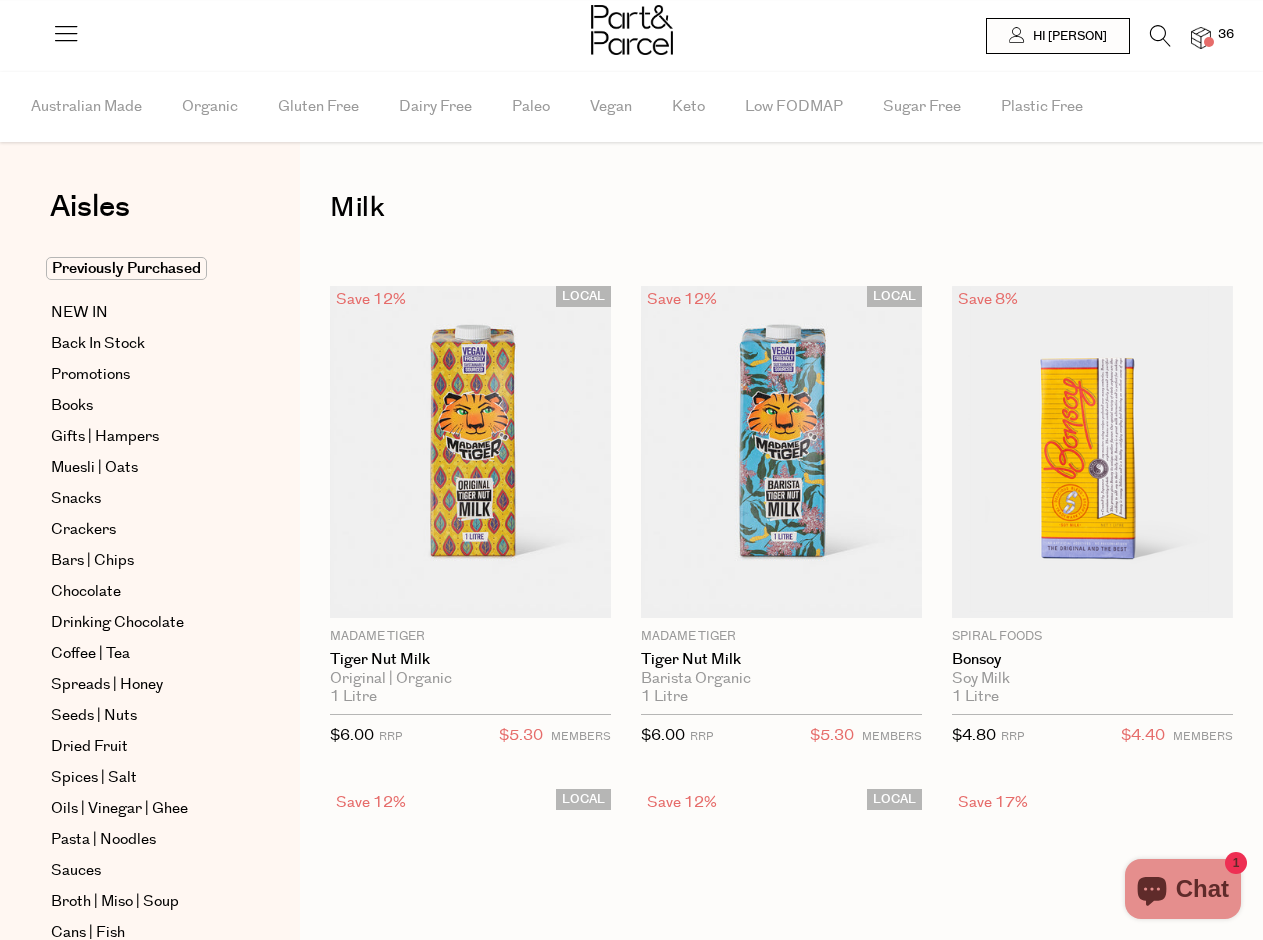 scroll, scrollTop: 0, scrollLeft: 0, axis: both 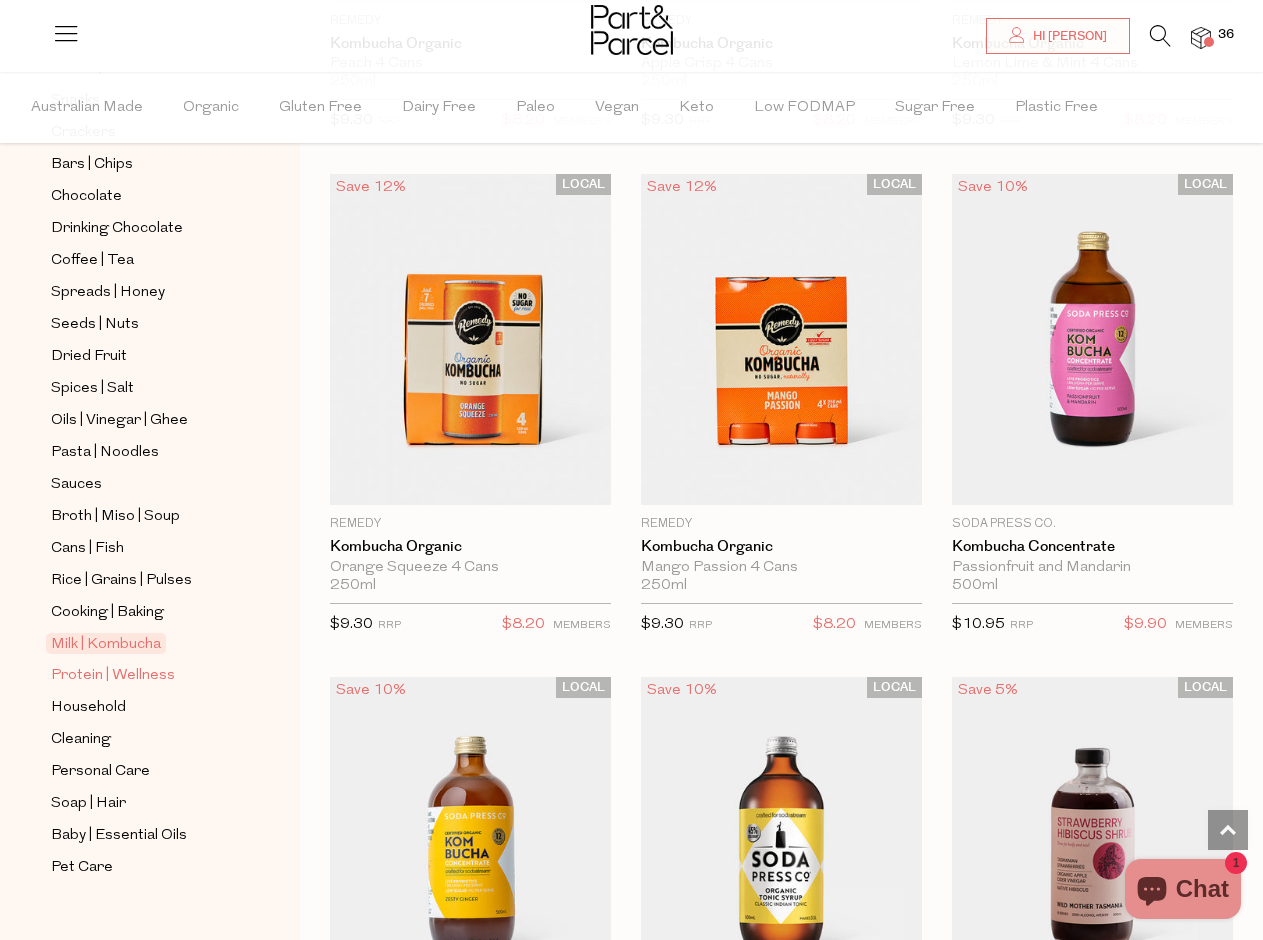 click on "Protein | Wellness" at bounding box center (113, 676) 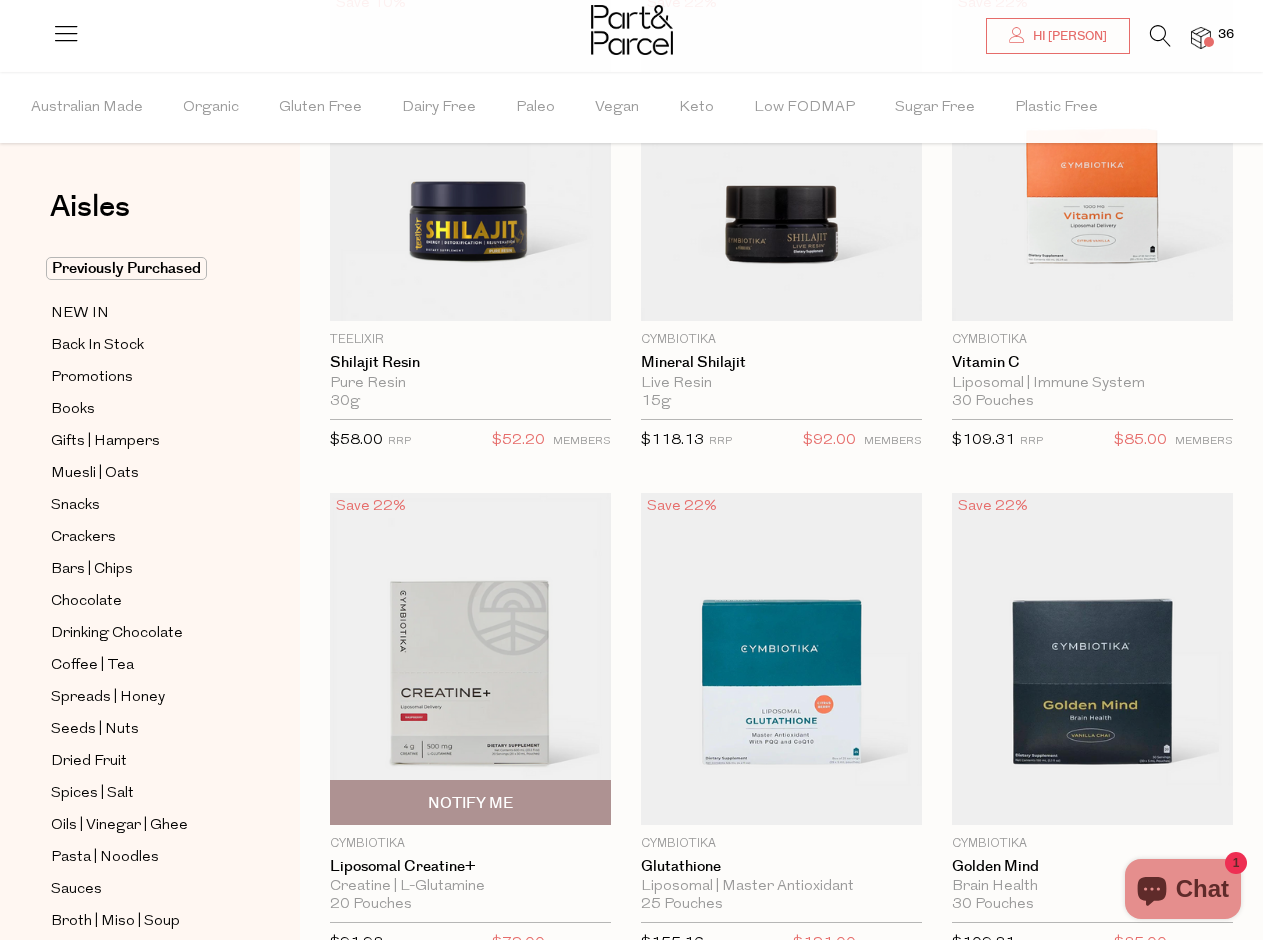 scroll, scrollTop: 293, scrollLeft: 0, axis: vertical 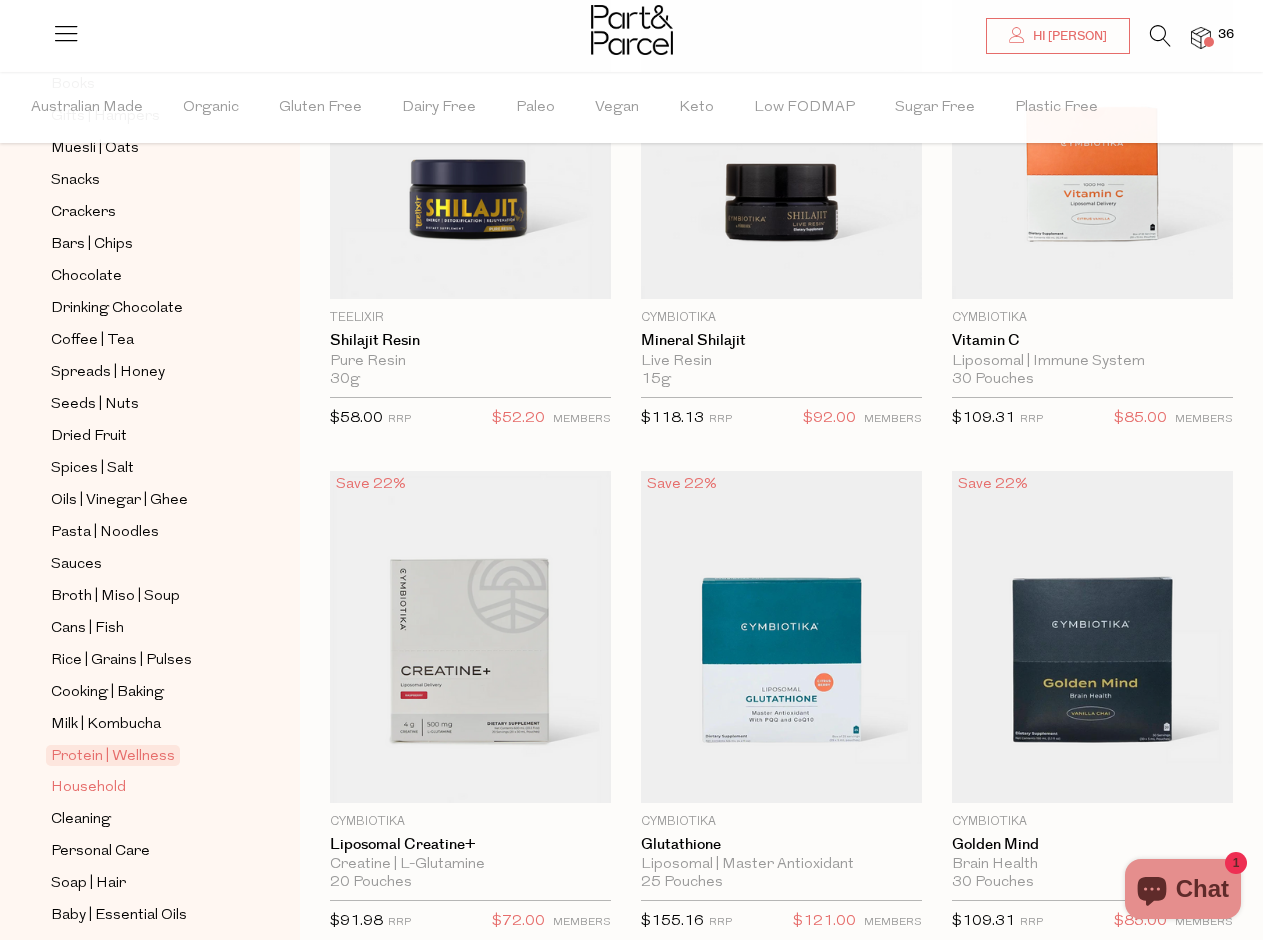click on "Household" at bounding box center (88, 788) 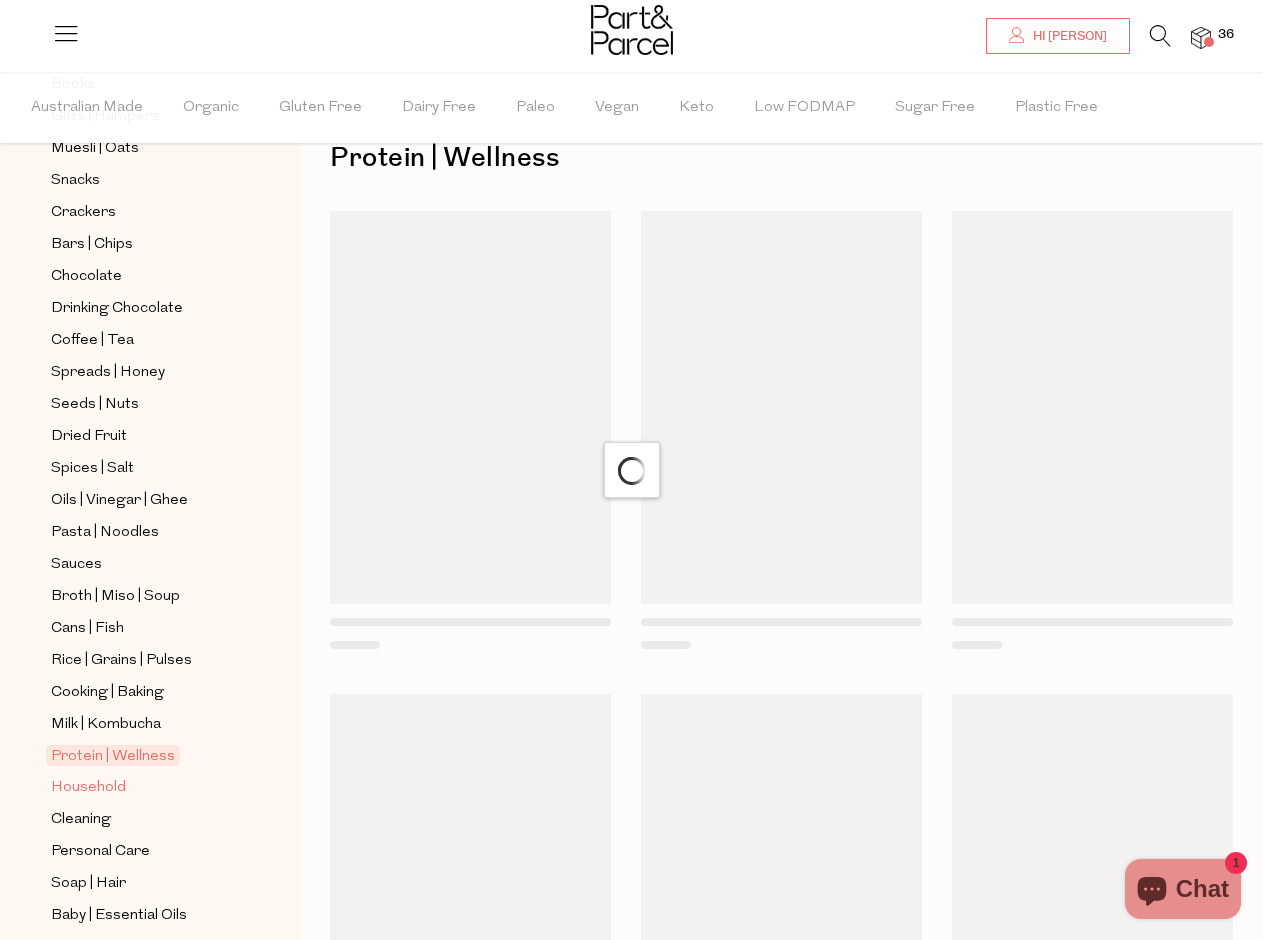 scroll, scrollTop: 0, scrollLeft: 0, axis: both 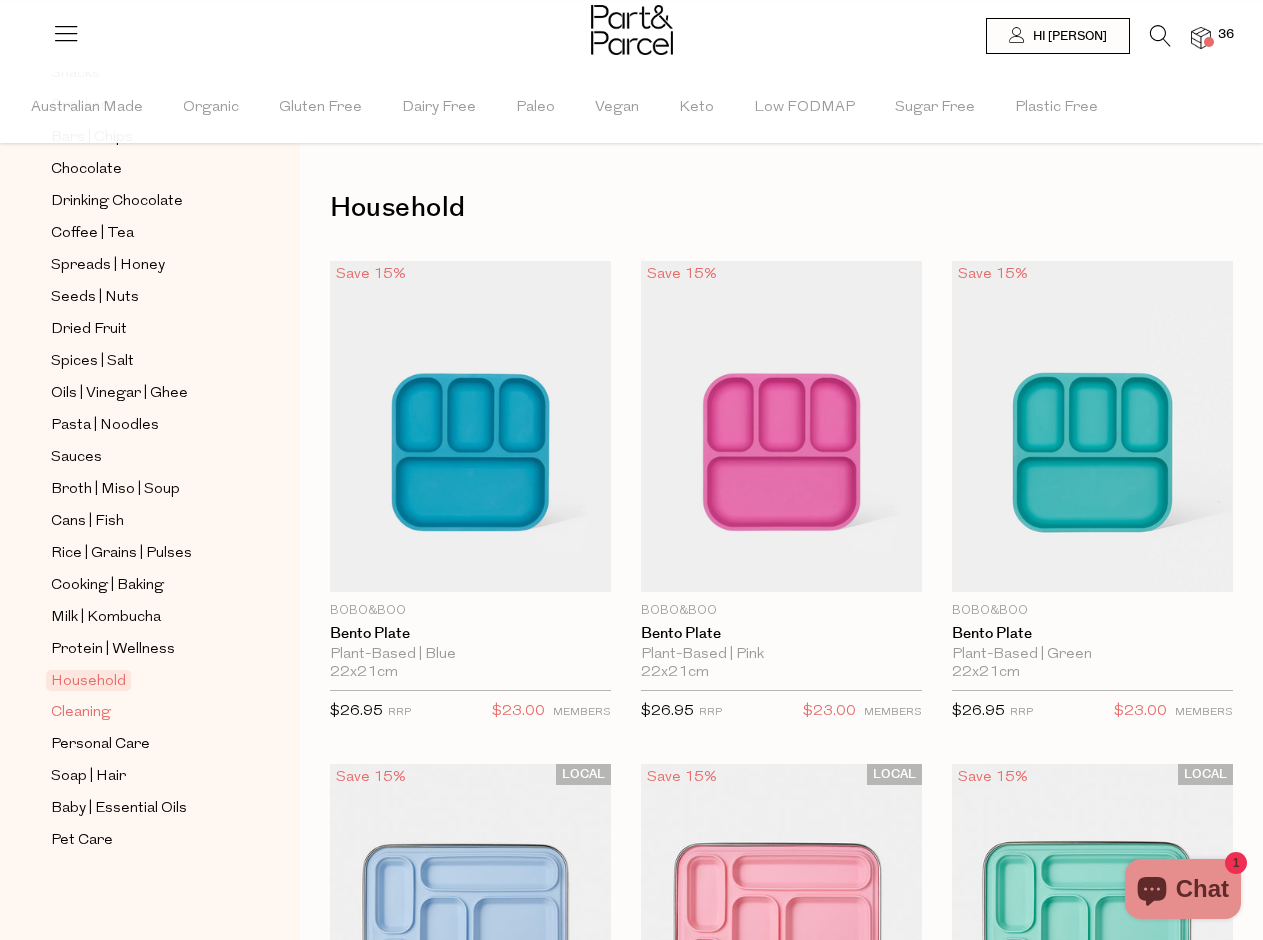 click on "Cleaning" at bounding box center (81, 713) 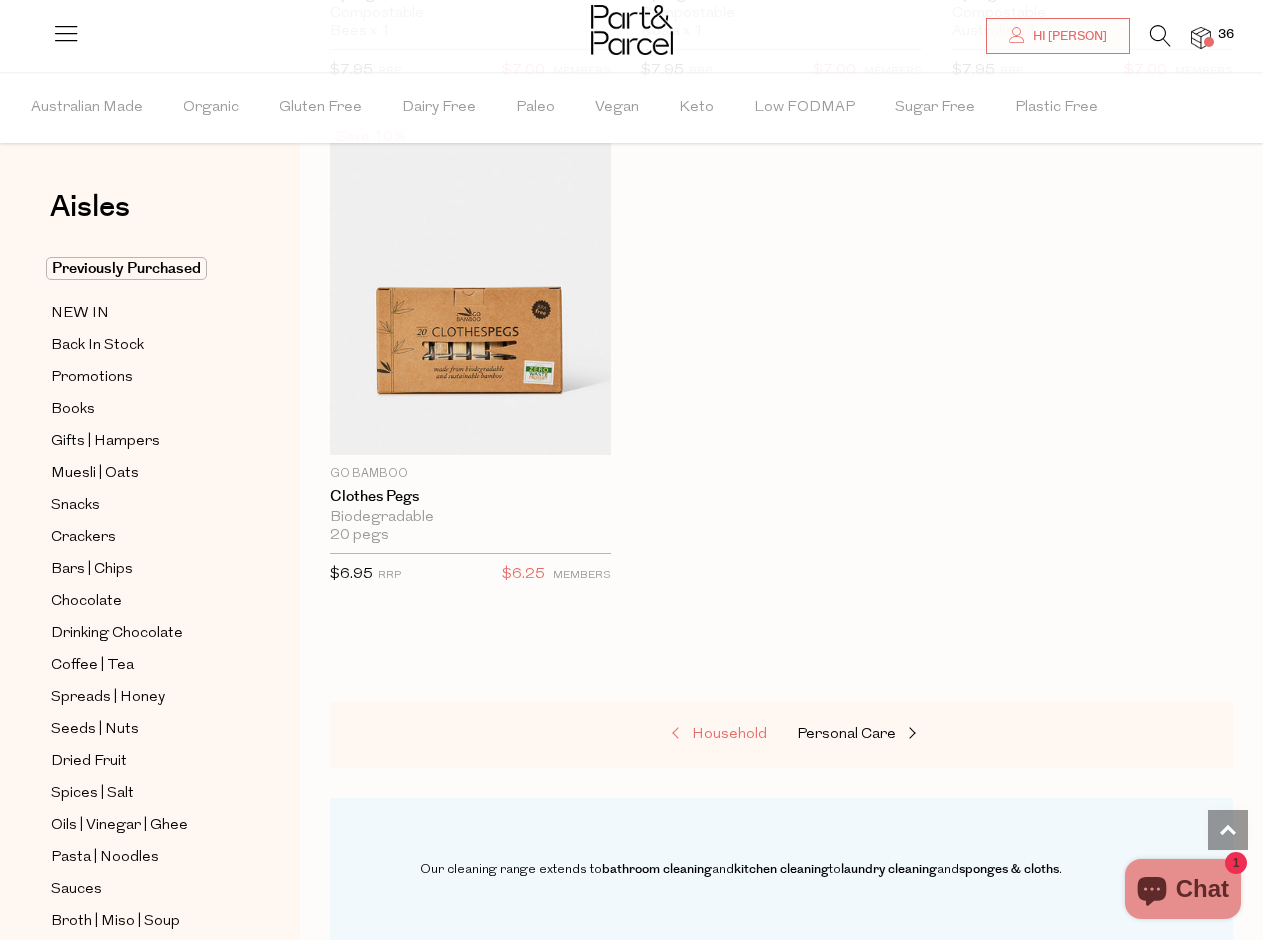 scroll, scrollTop: 2169, scrollLeft: 0, axis: vertical 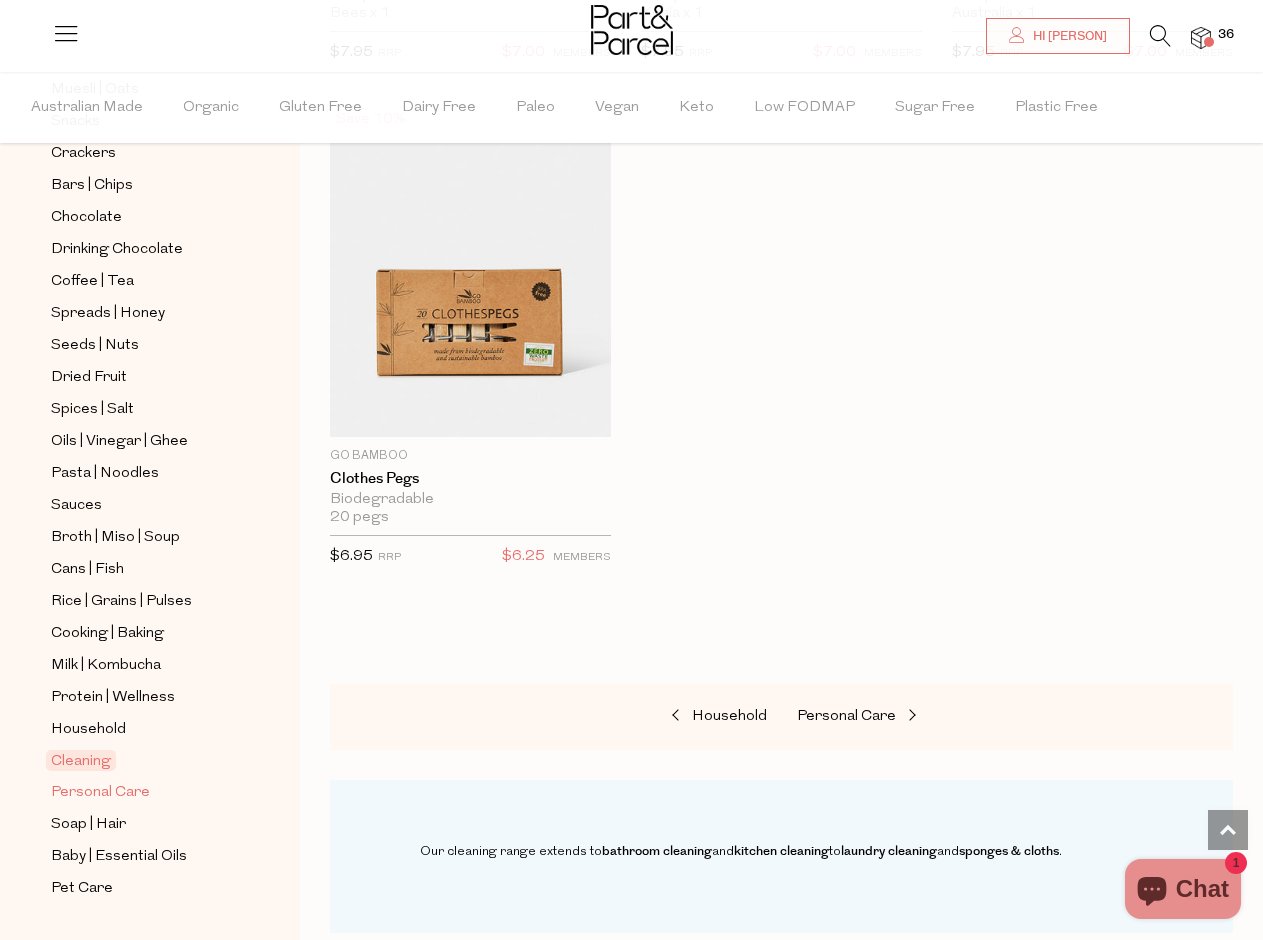 click on "Personal Care" at bounding box center [100, 793] 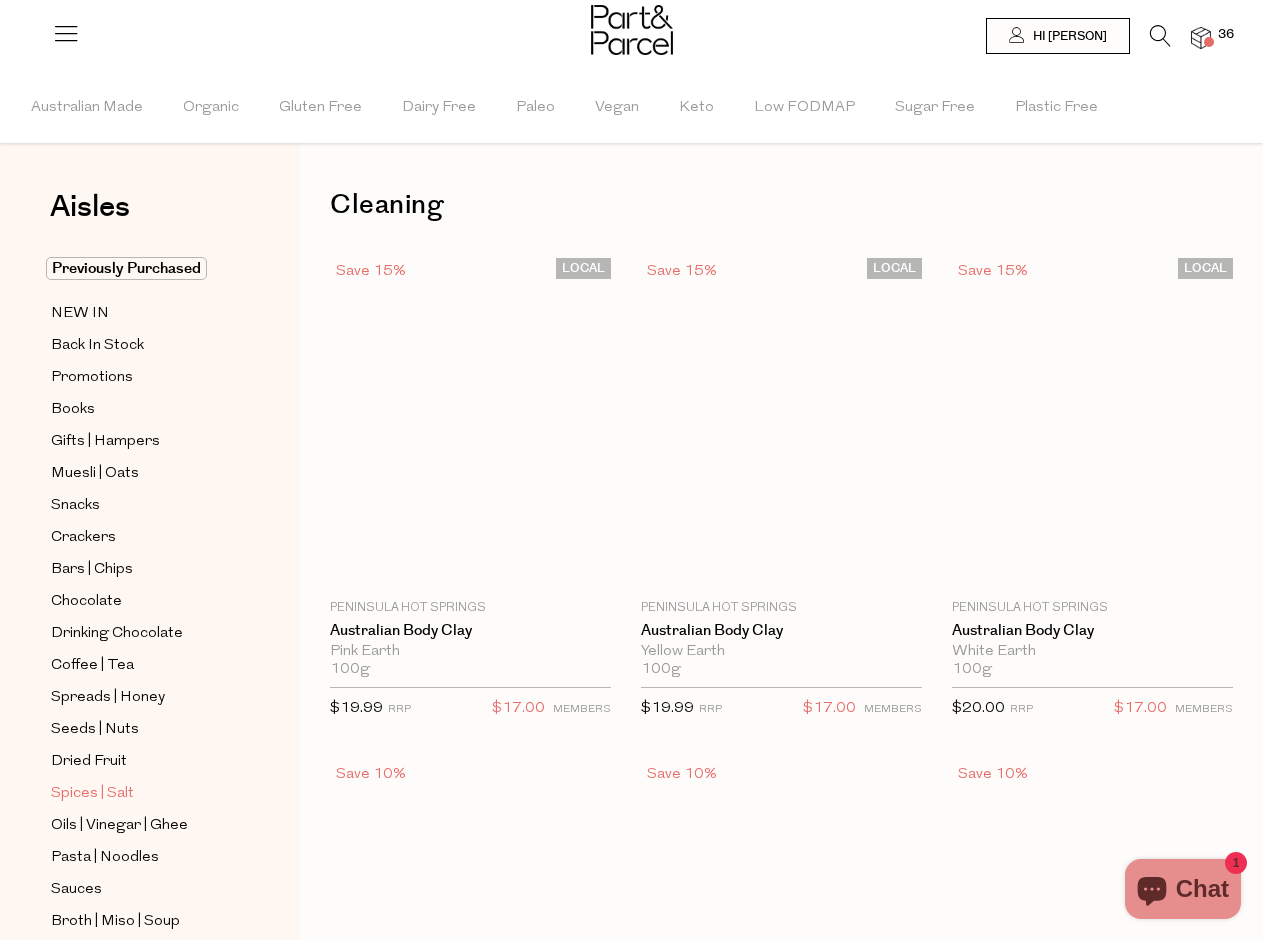 scroll, scrollTop: 0, scrollLeft: 0, axis: both 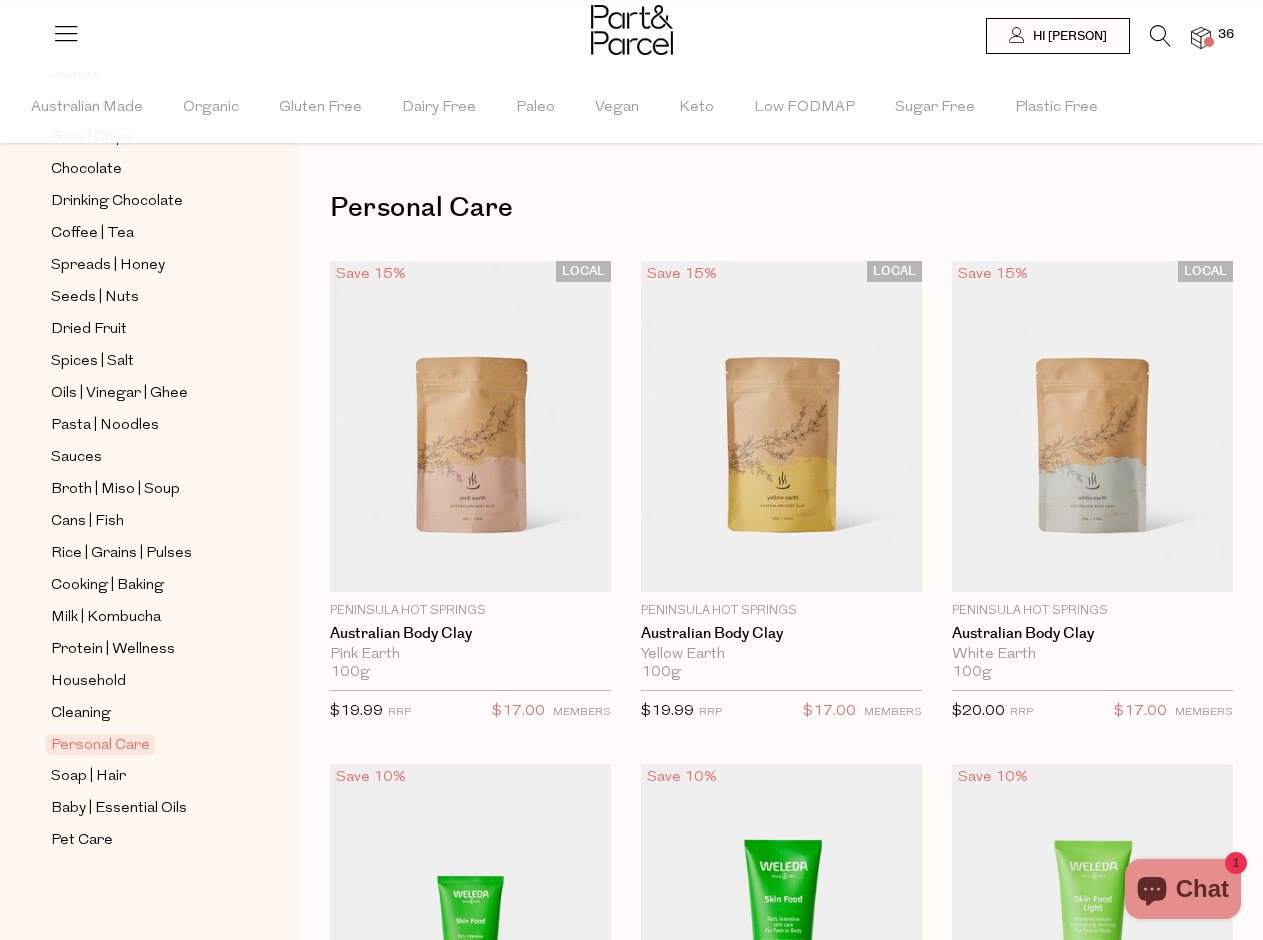 click at bounding box center (1201, 38) 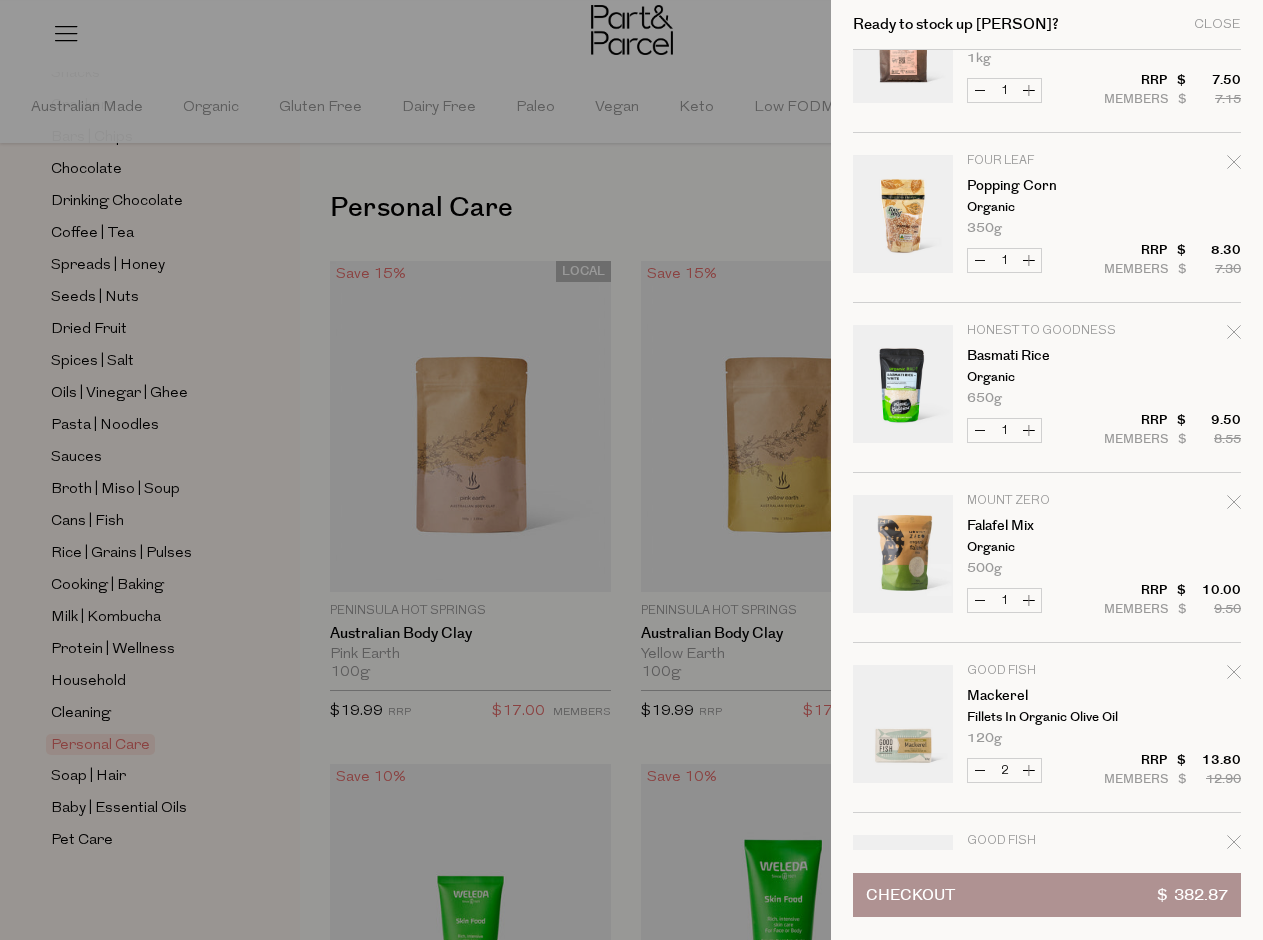 scroll, scrollTop: 111, scrollLeft: 0, axis: vertical 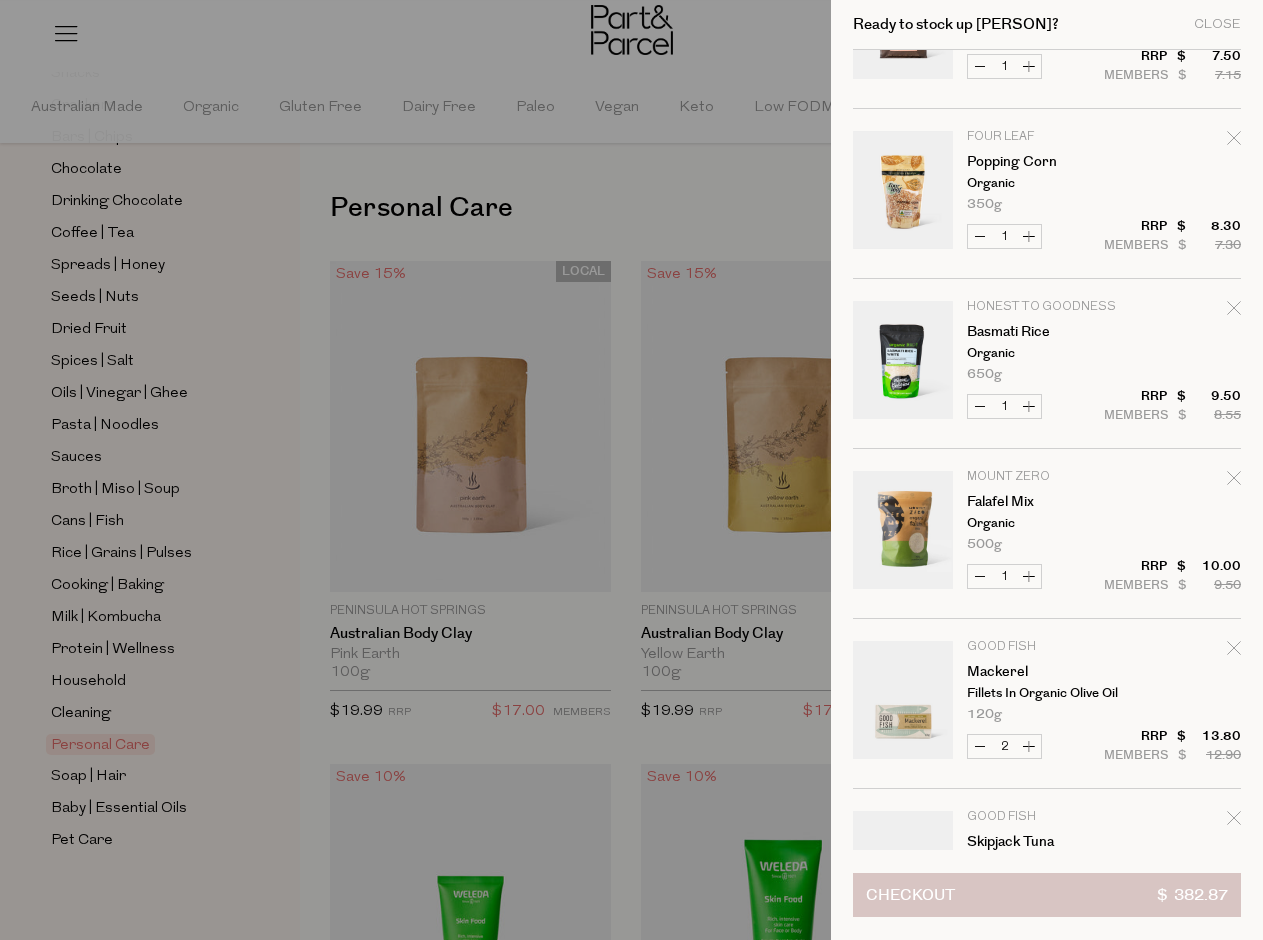 click on "Checkout" at bounding box center (910, 895) 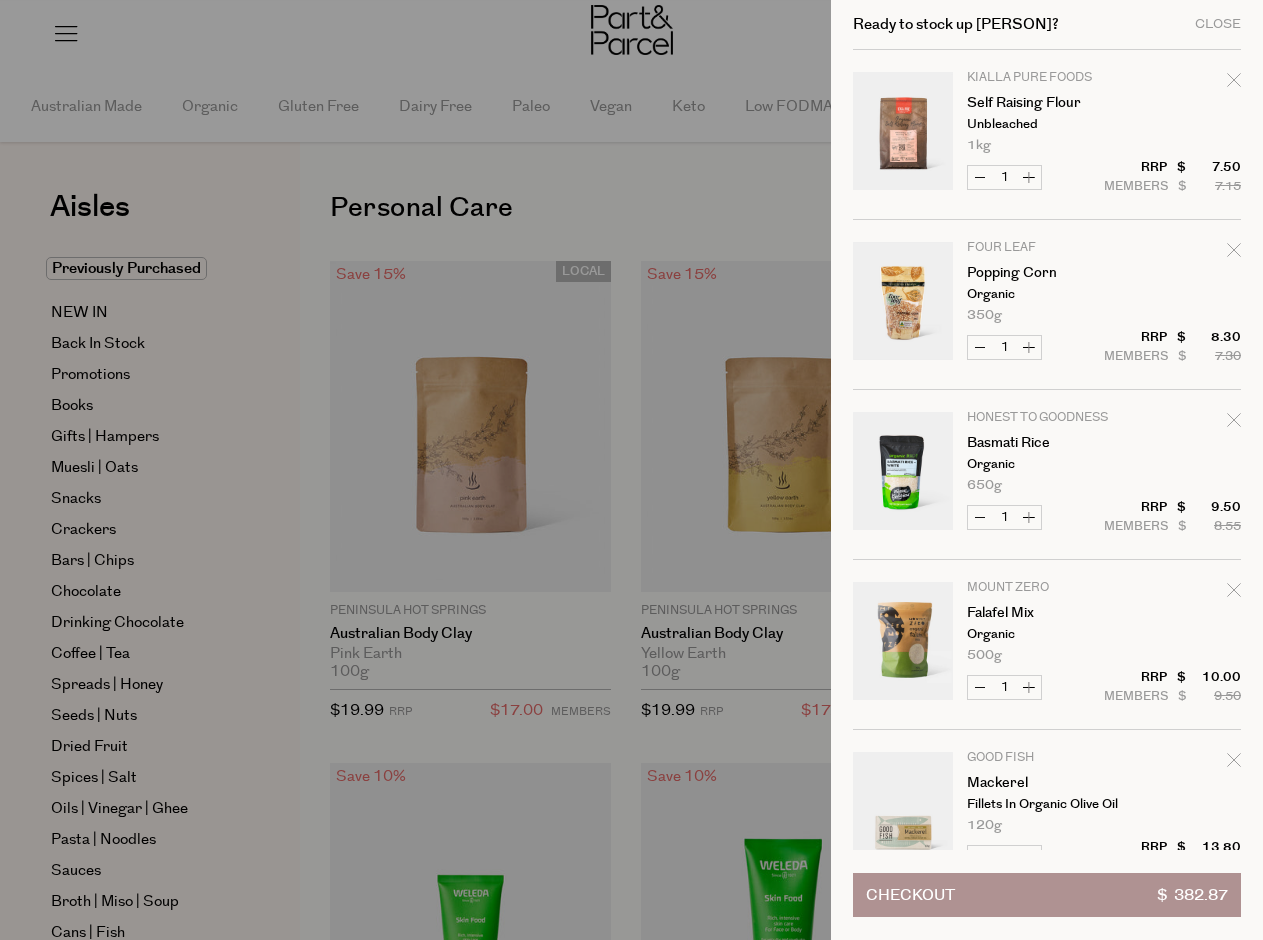 scroll, scrollTop: 0, scrollLeft: 0, axis: both 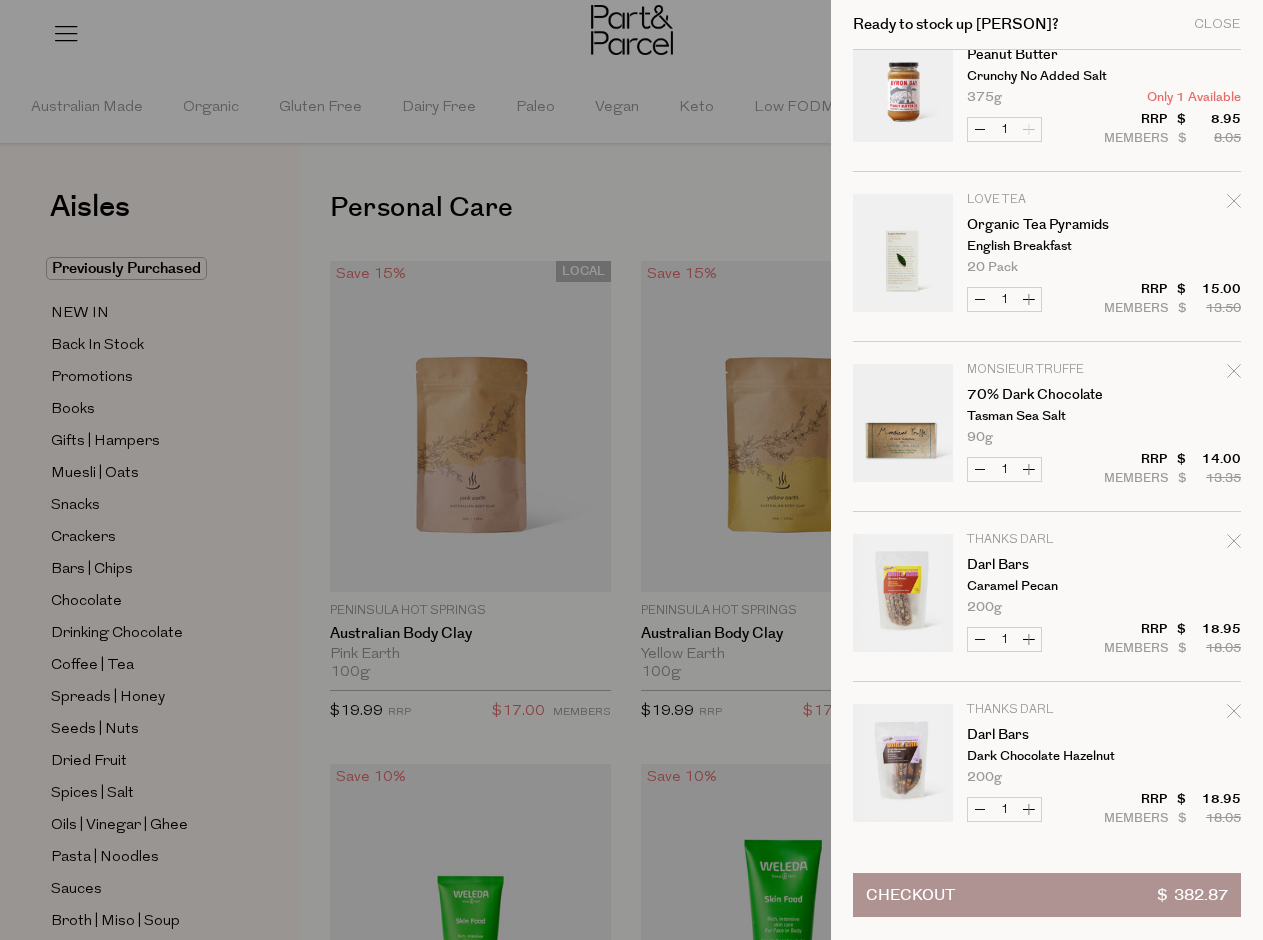 click 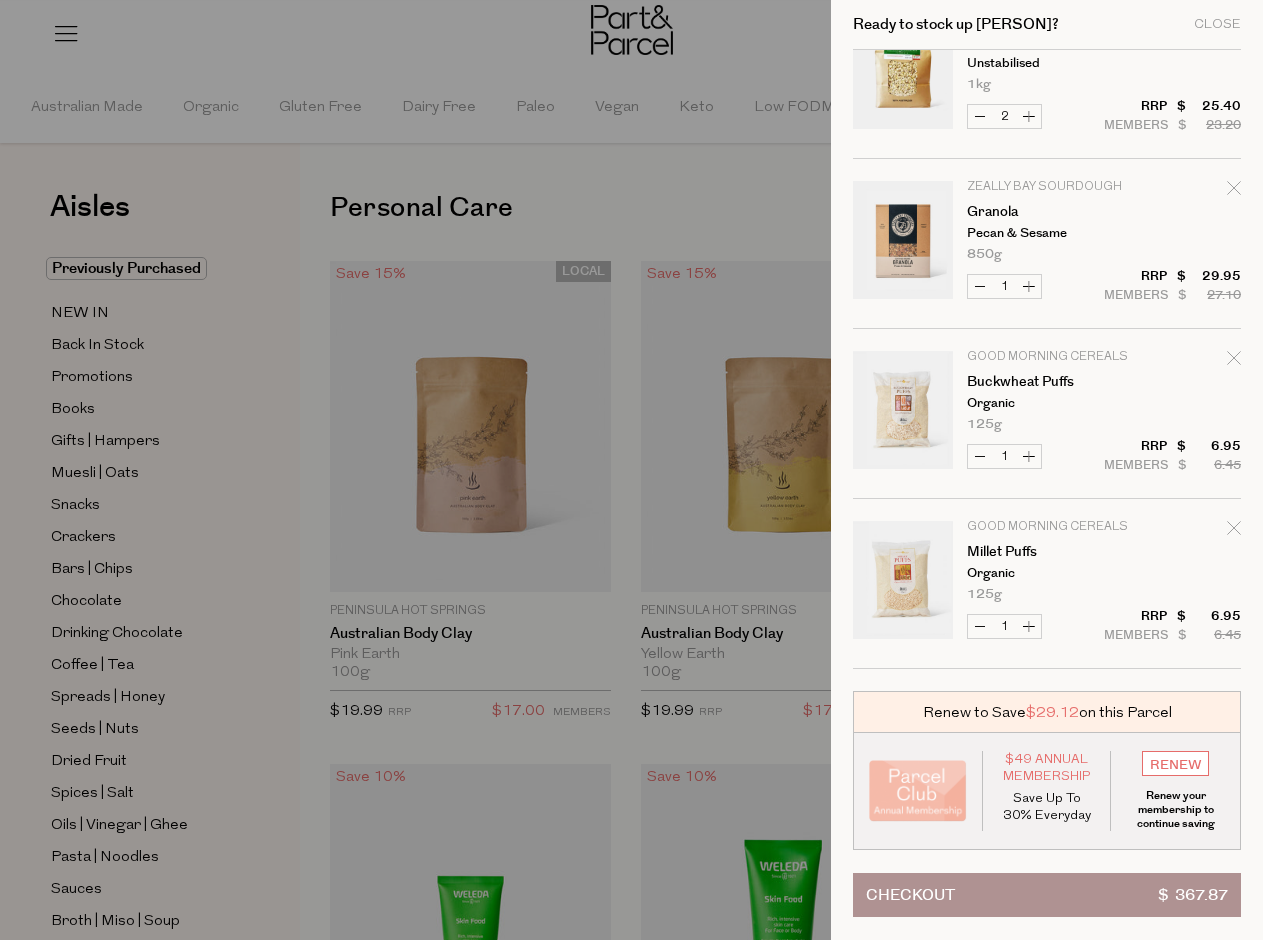 scroll, scrollTop: 4141, scrollLeft: 0, axis: vertical 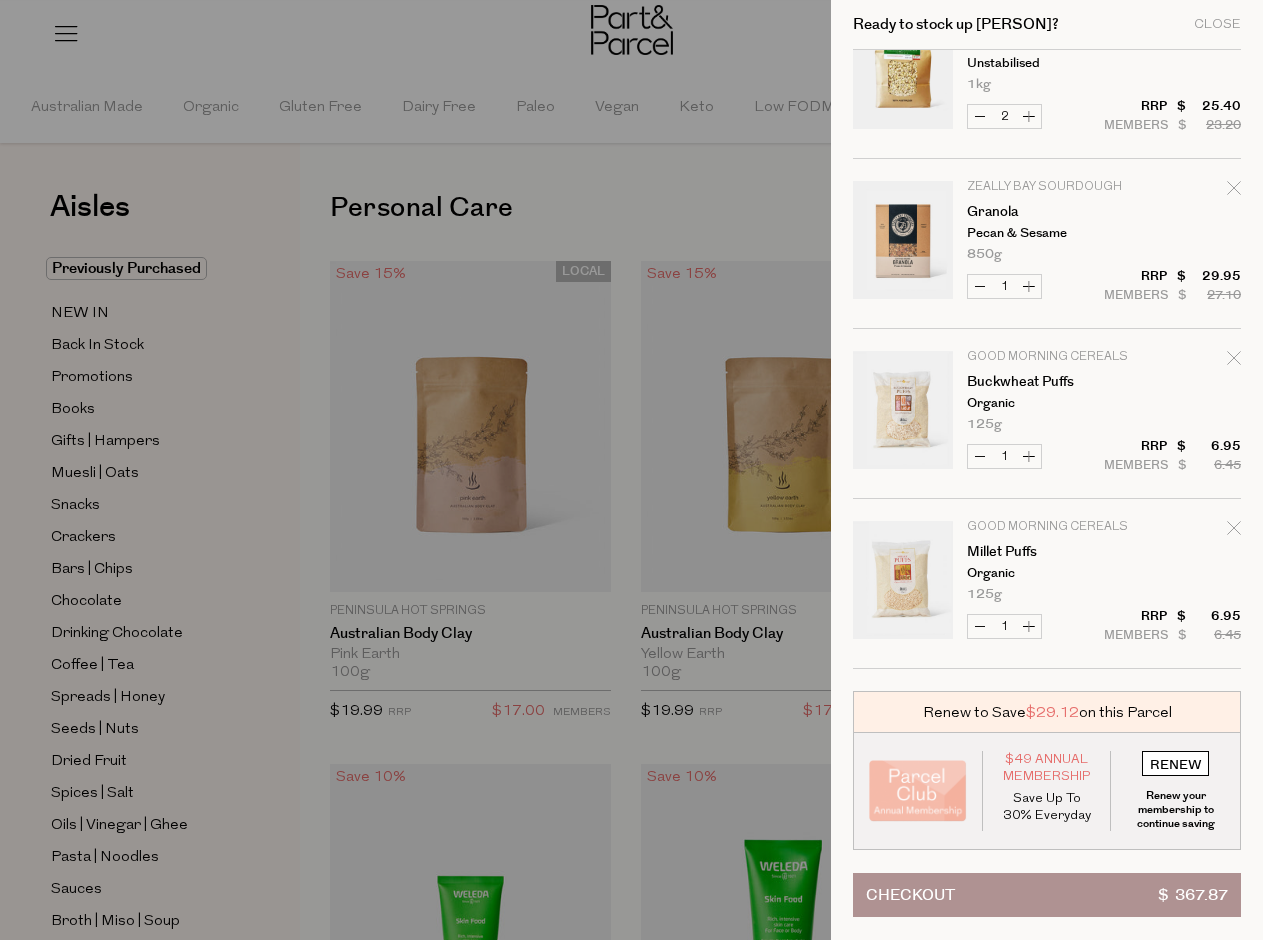 click on "RENEW" at bounding box center (1175, 763) 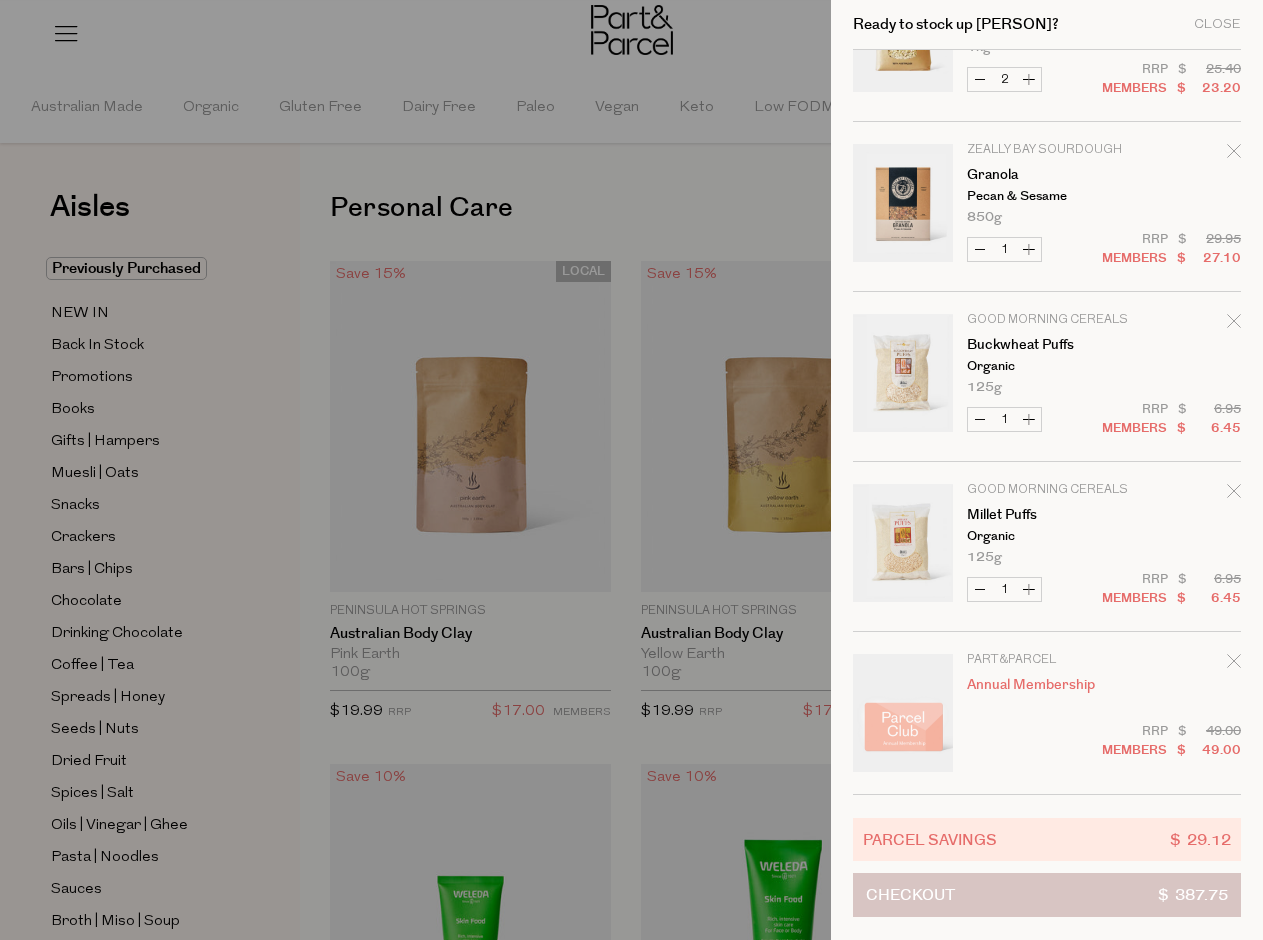 scroll, scrollTop: 4178, scrollLeft: 0, axis: vertical 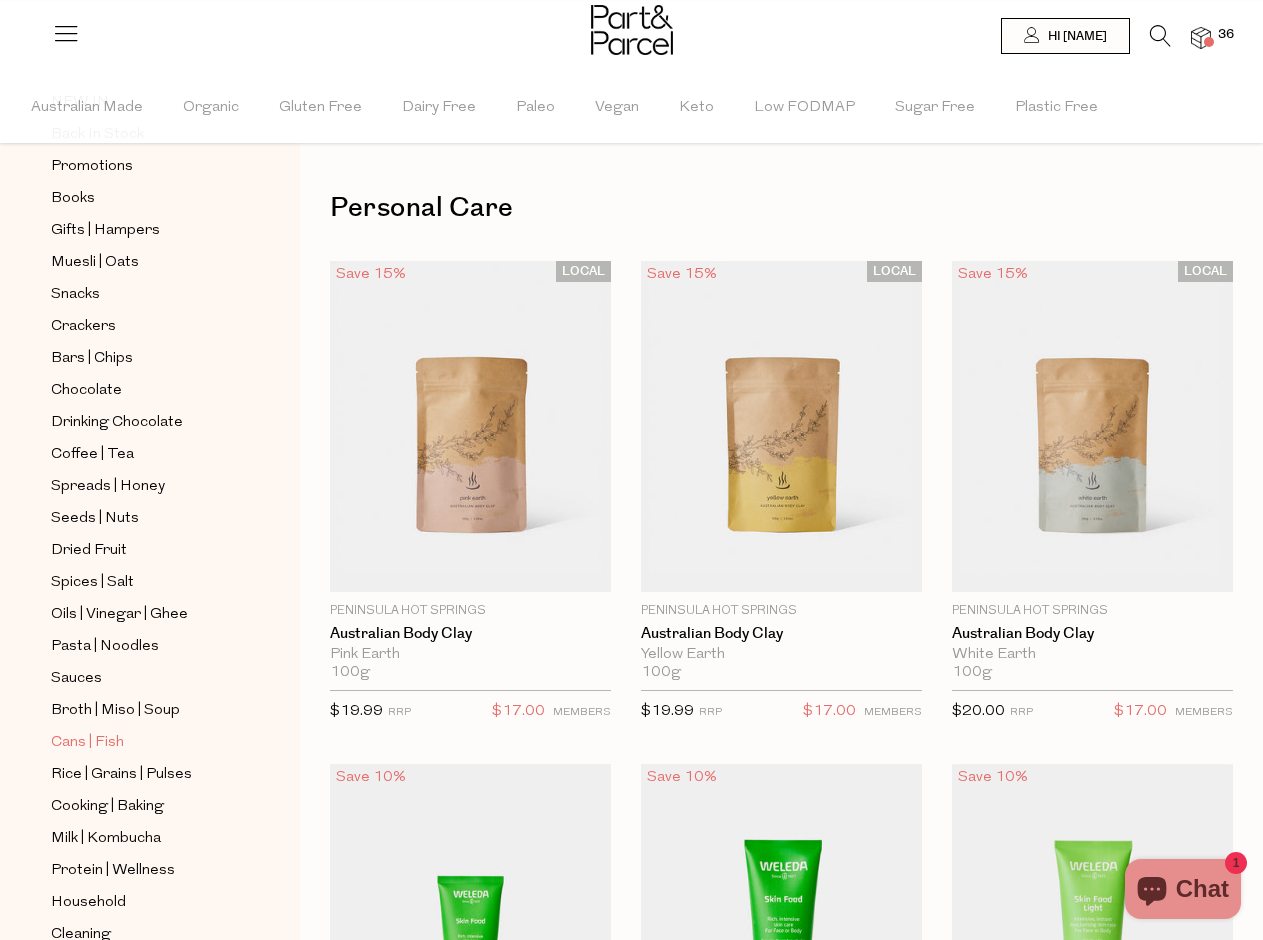 click on "Cans | Fish" at bounding box center [87, 743] 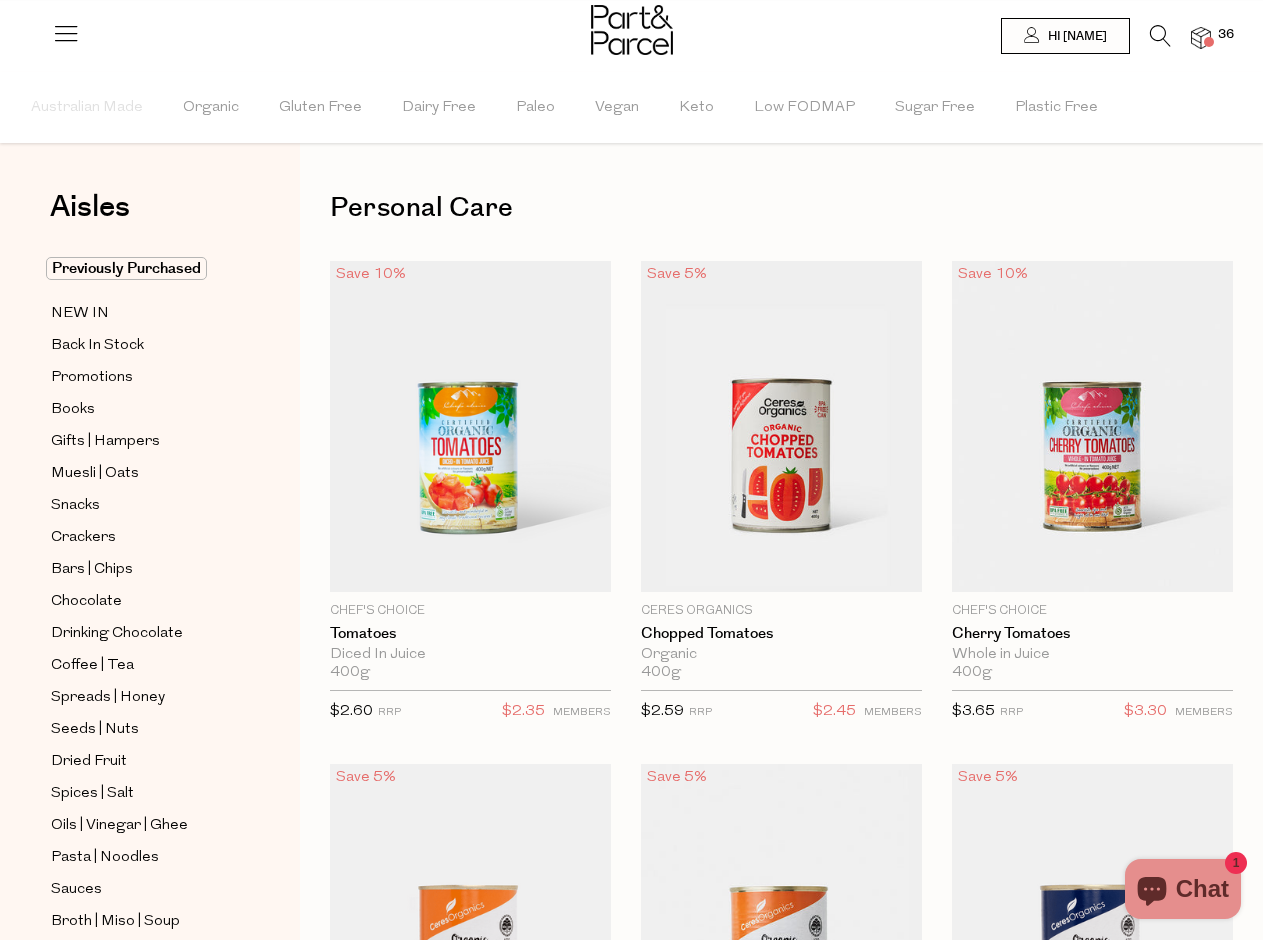 type on "3" 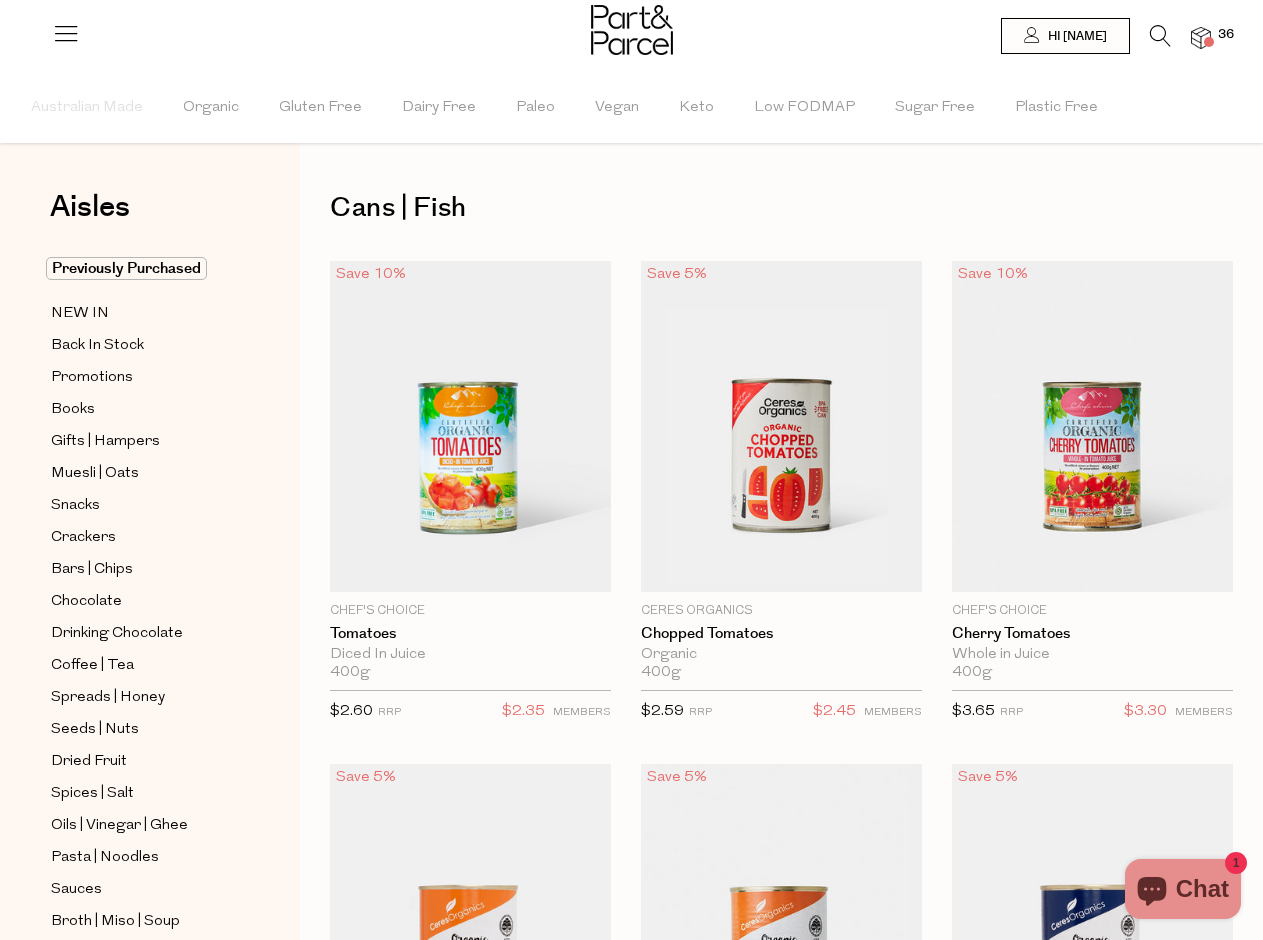 scroll, scrollTop: 15, scrollLeft: 0, axis: vertical 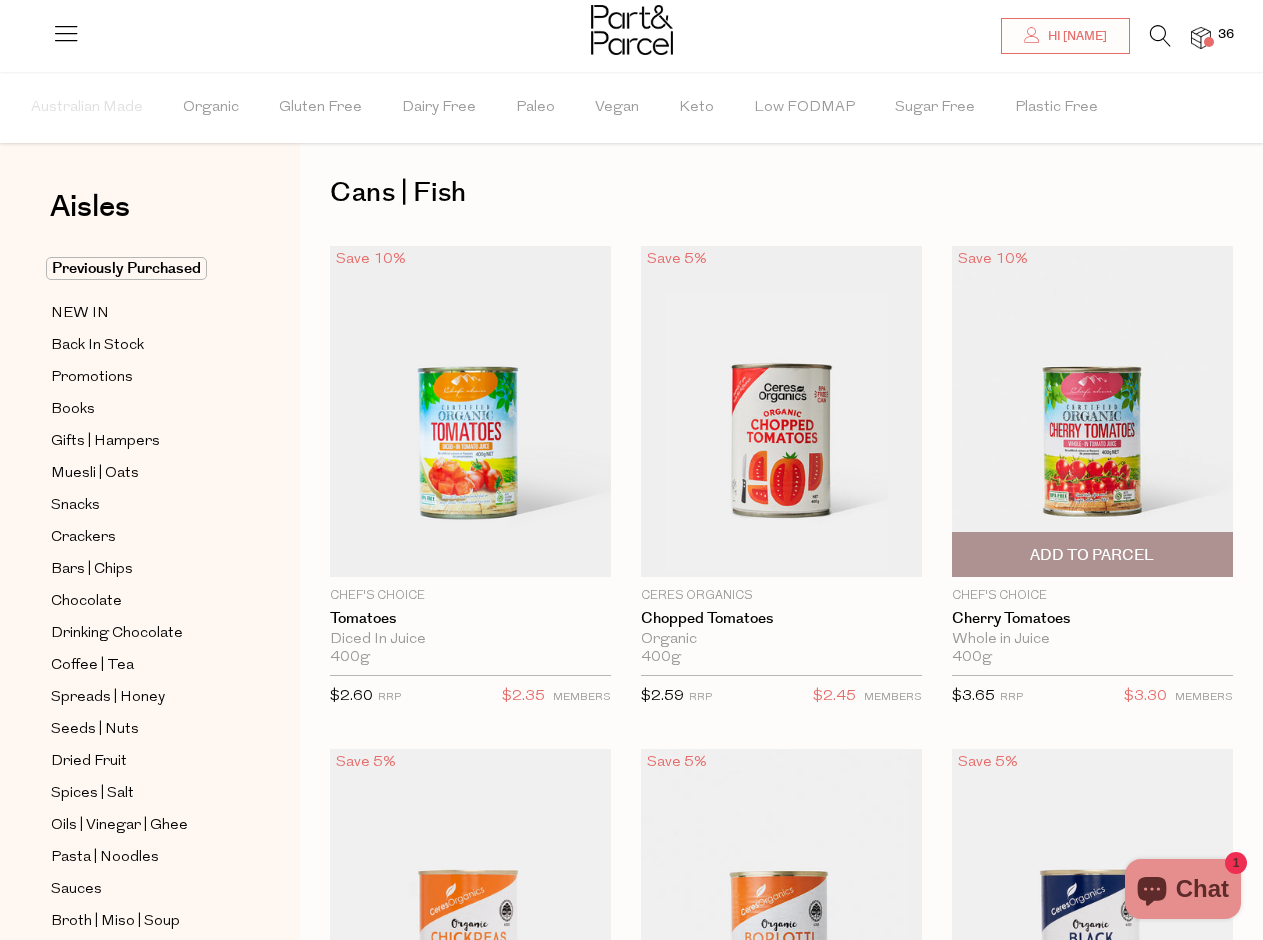 click on "Add To Parcel" at bounding box center (1092, 555) 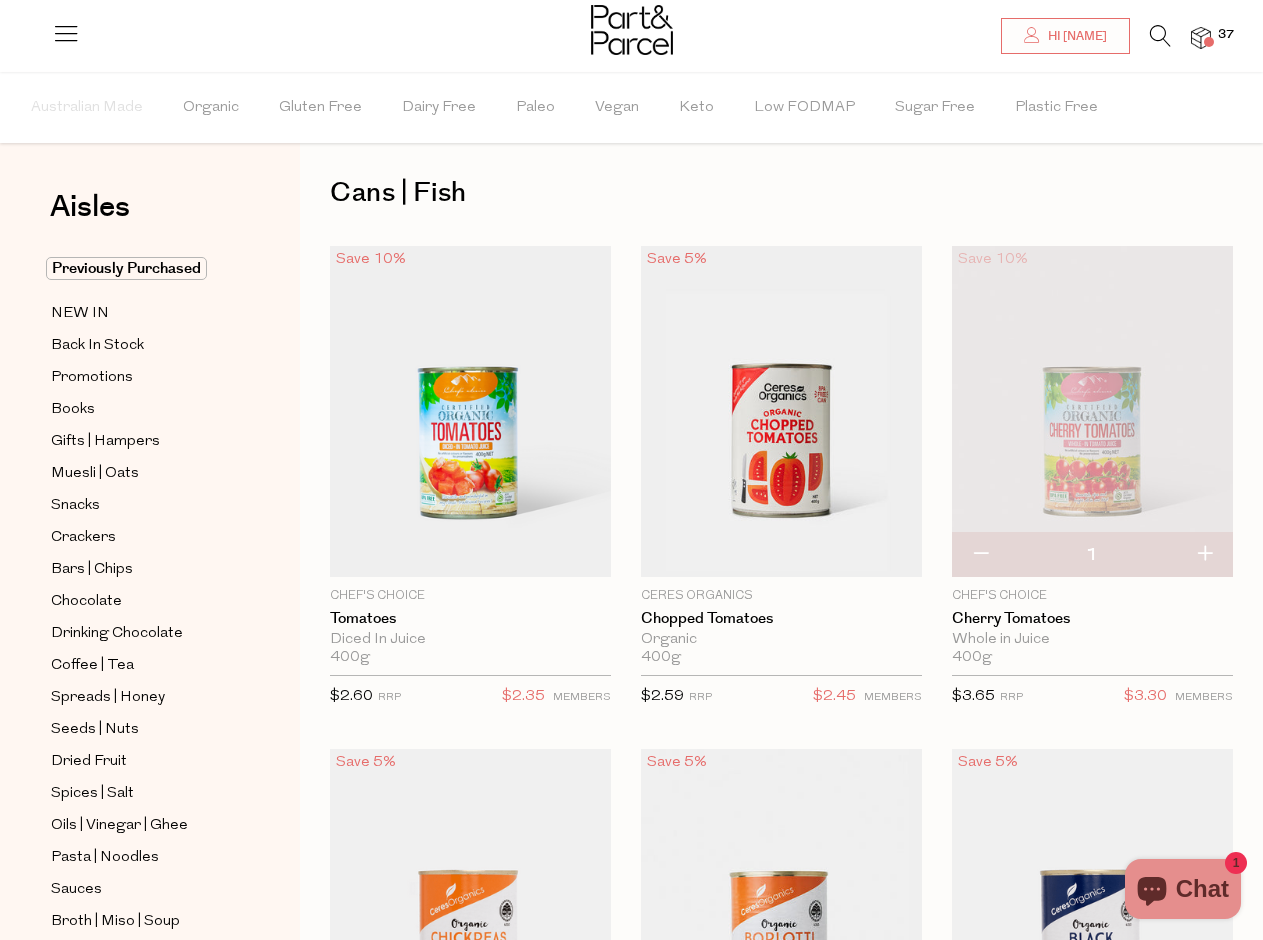 click at bounding box center [980, 555] 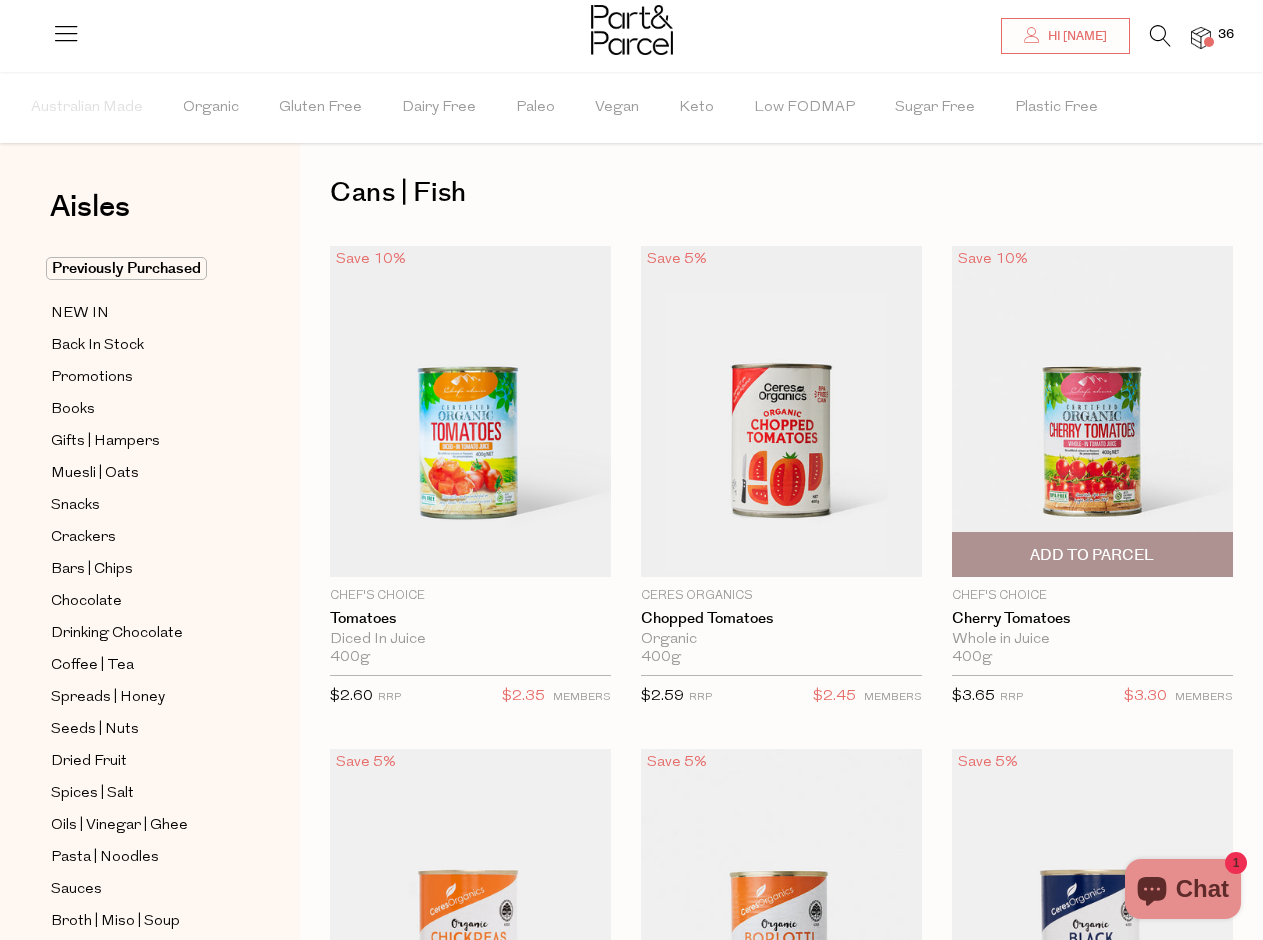 click on "Add to Parcel" at bounding box center [1092, 554] 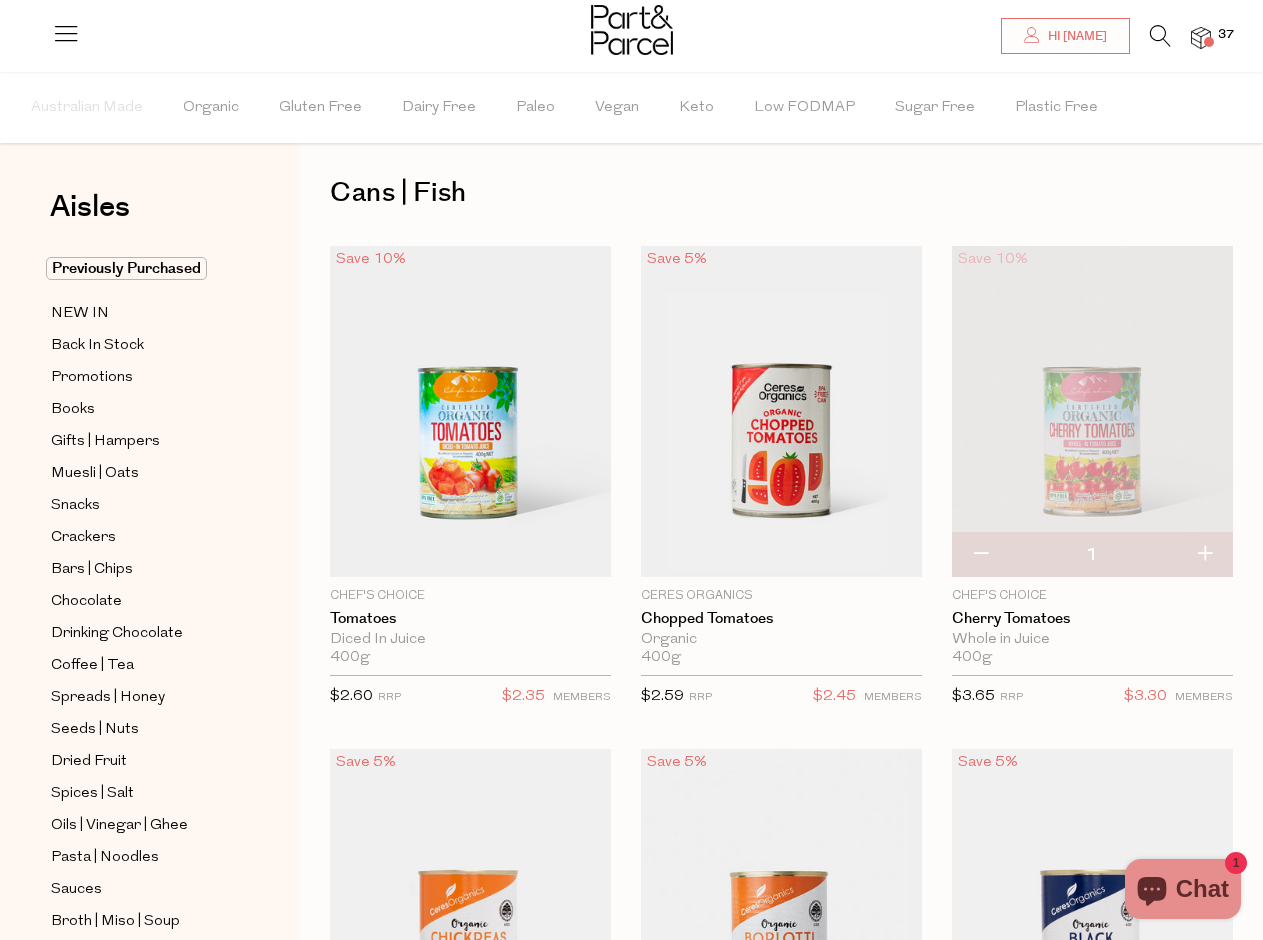 click at bounding box center (980, 555) 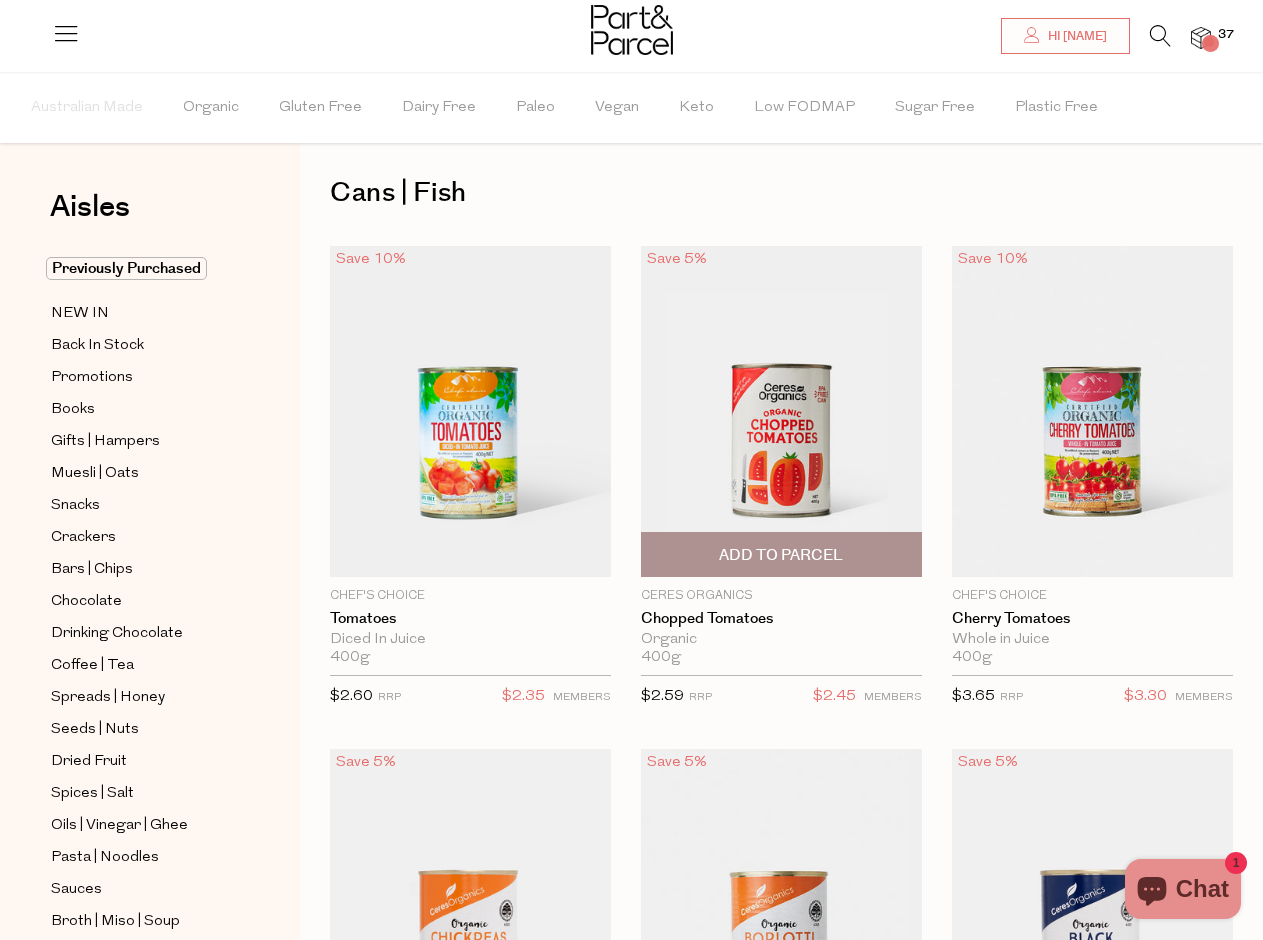 click on "Add To Parcel" at bounding box center [781, 555] 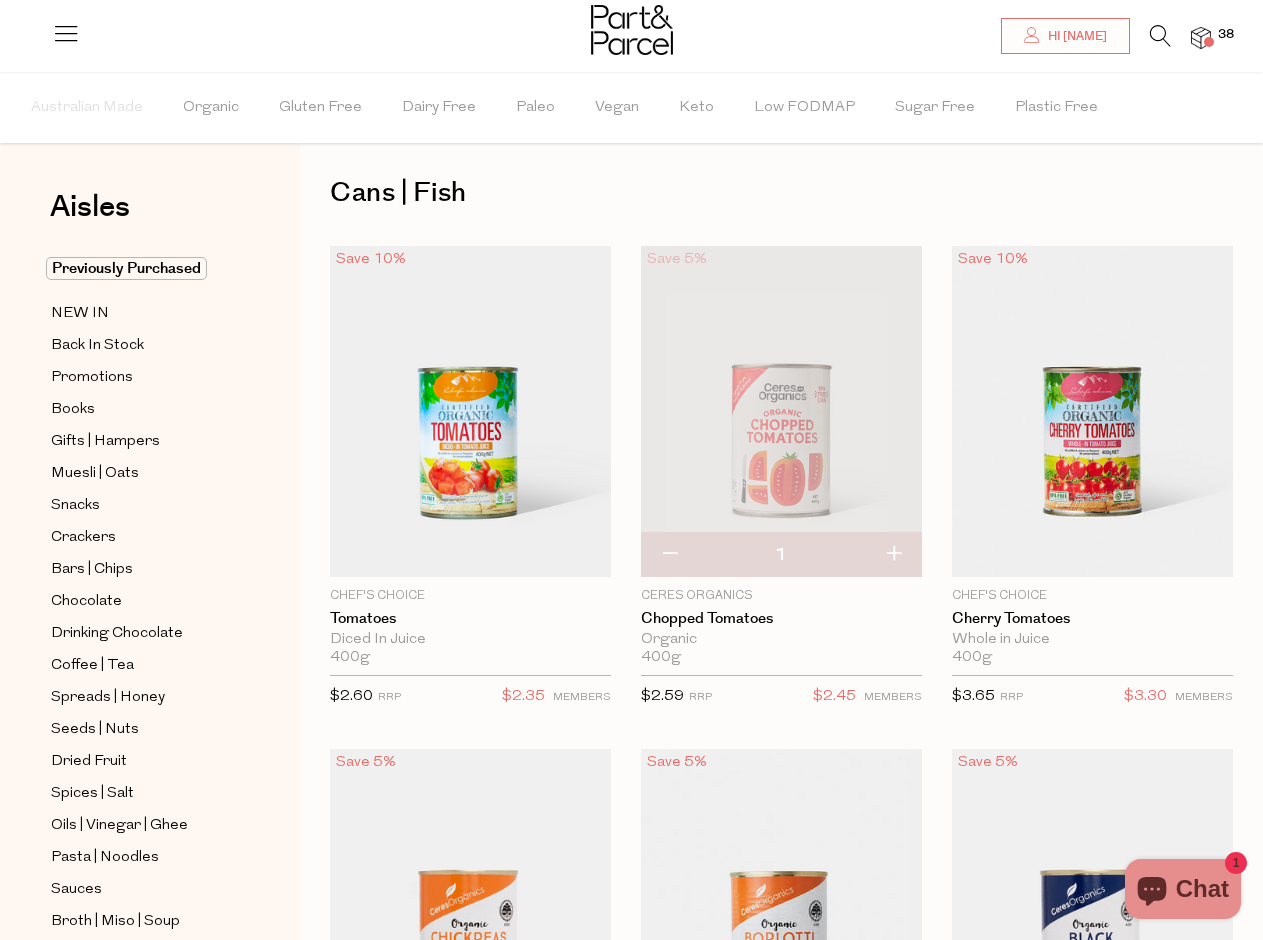 click at bounding box center (893, 555) 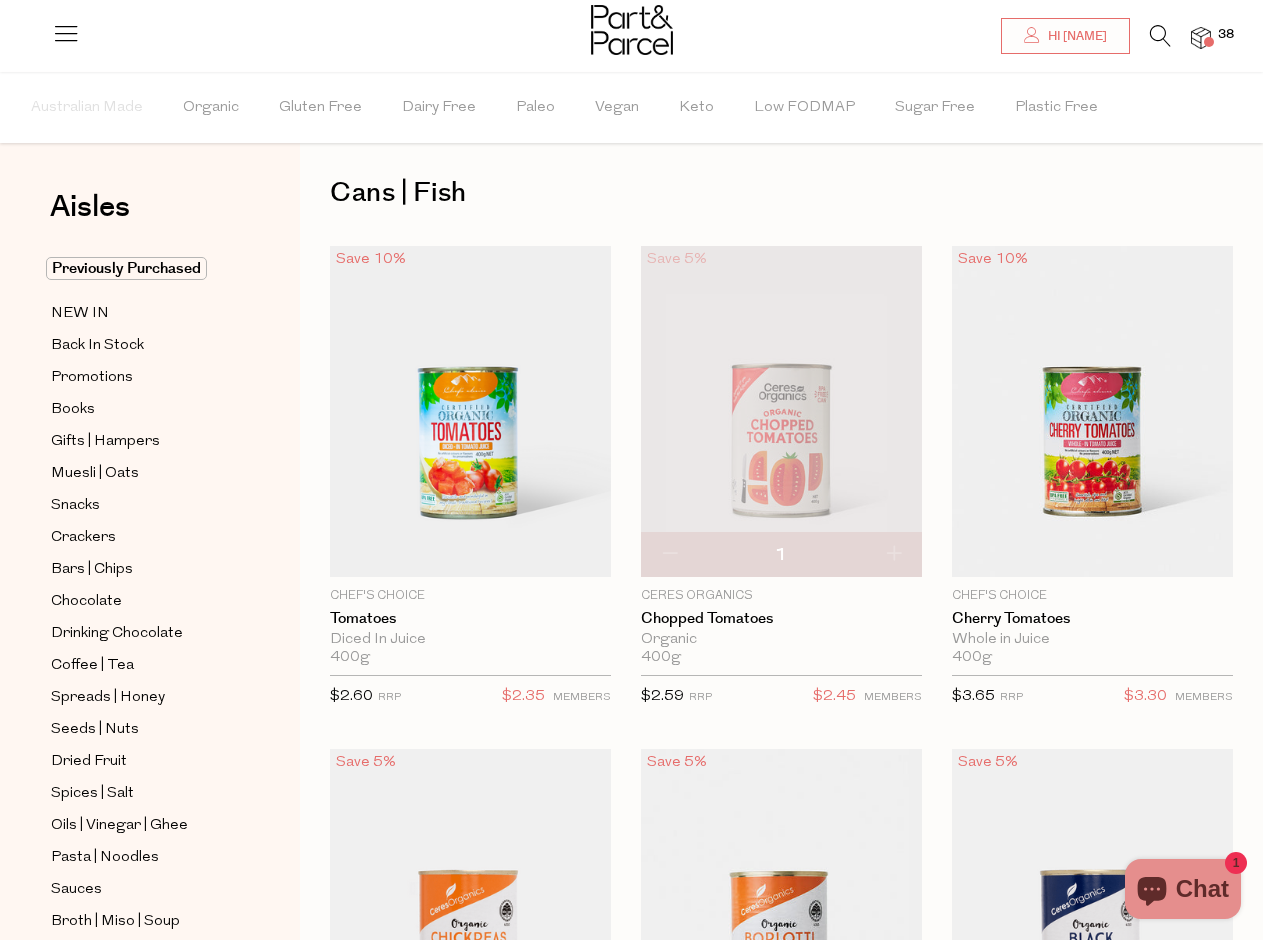 type on "2" 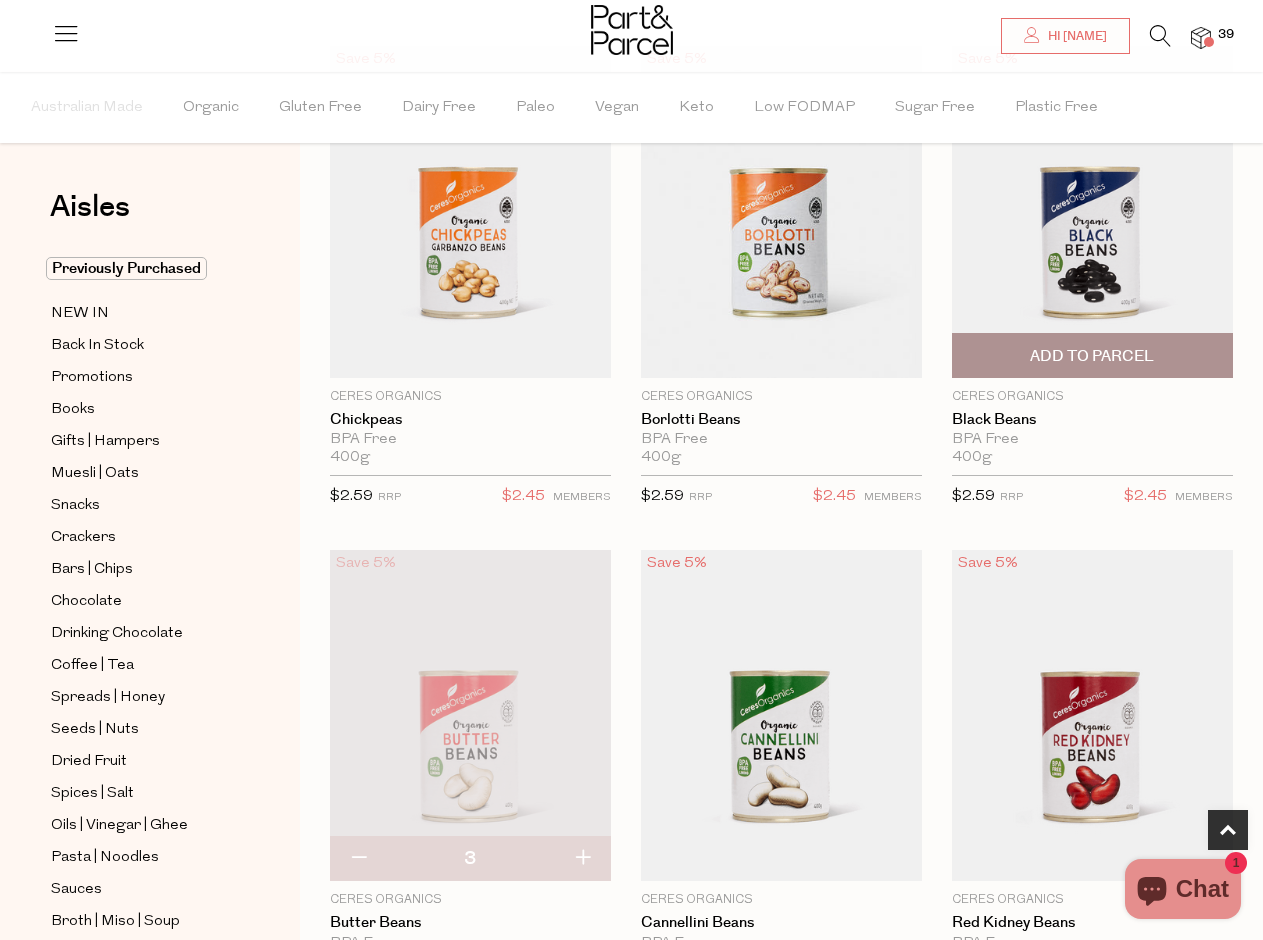 scroll, scrollTop: 725, scrollLeft: 0, axis: vertical 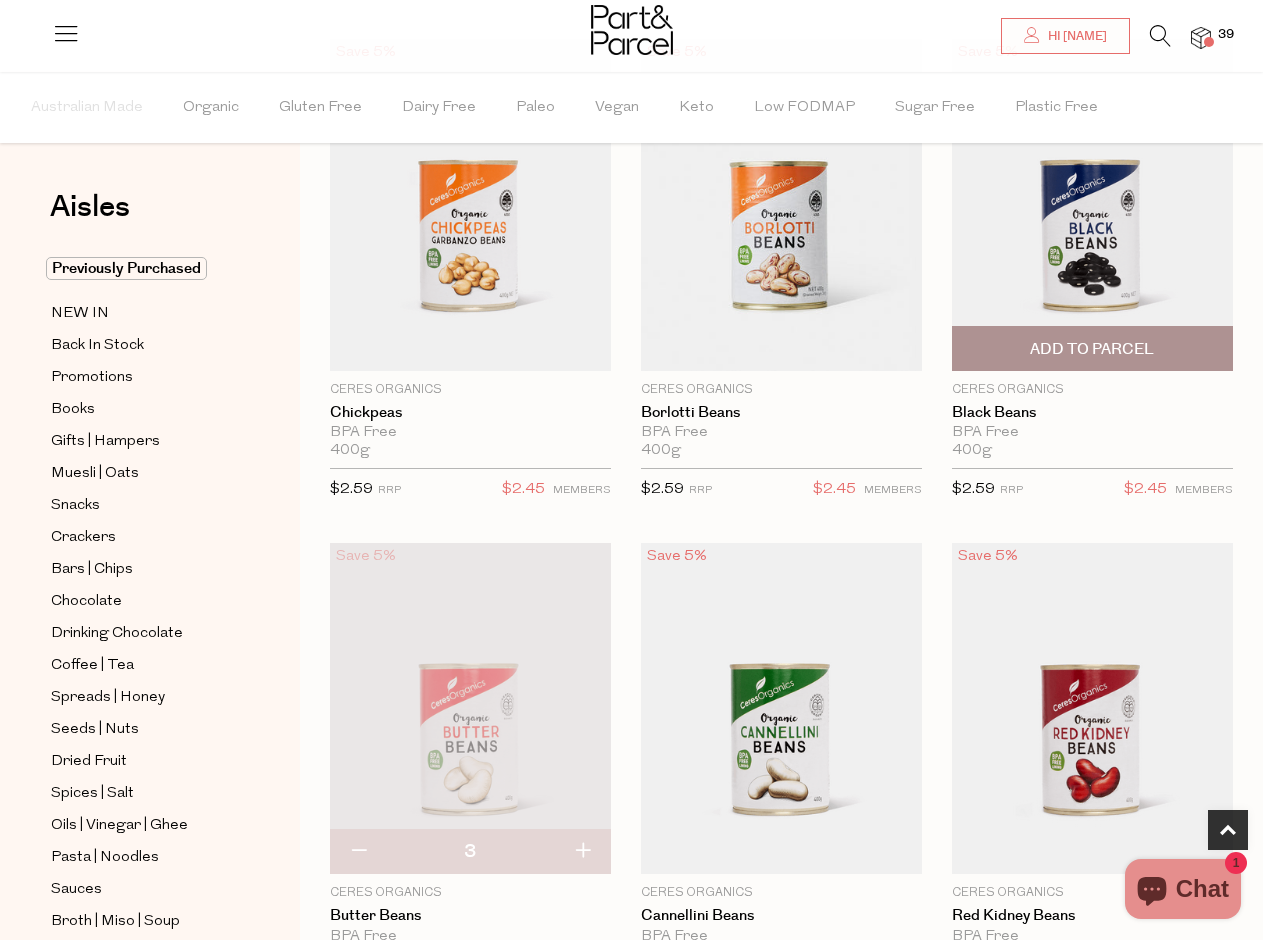 click on "Add To Parcel" at bounding box center (1092, 349) 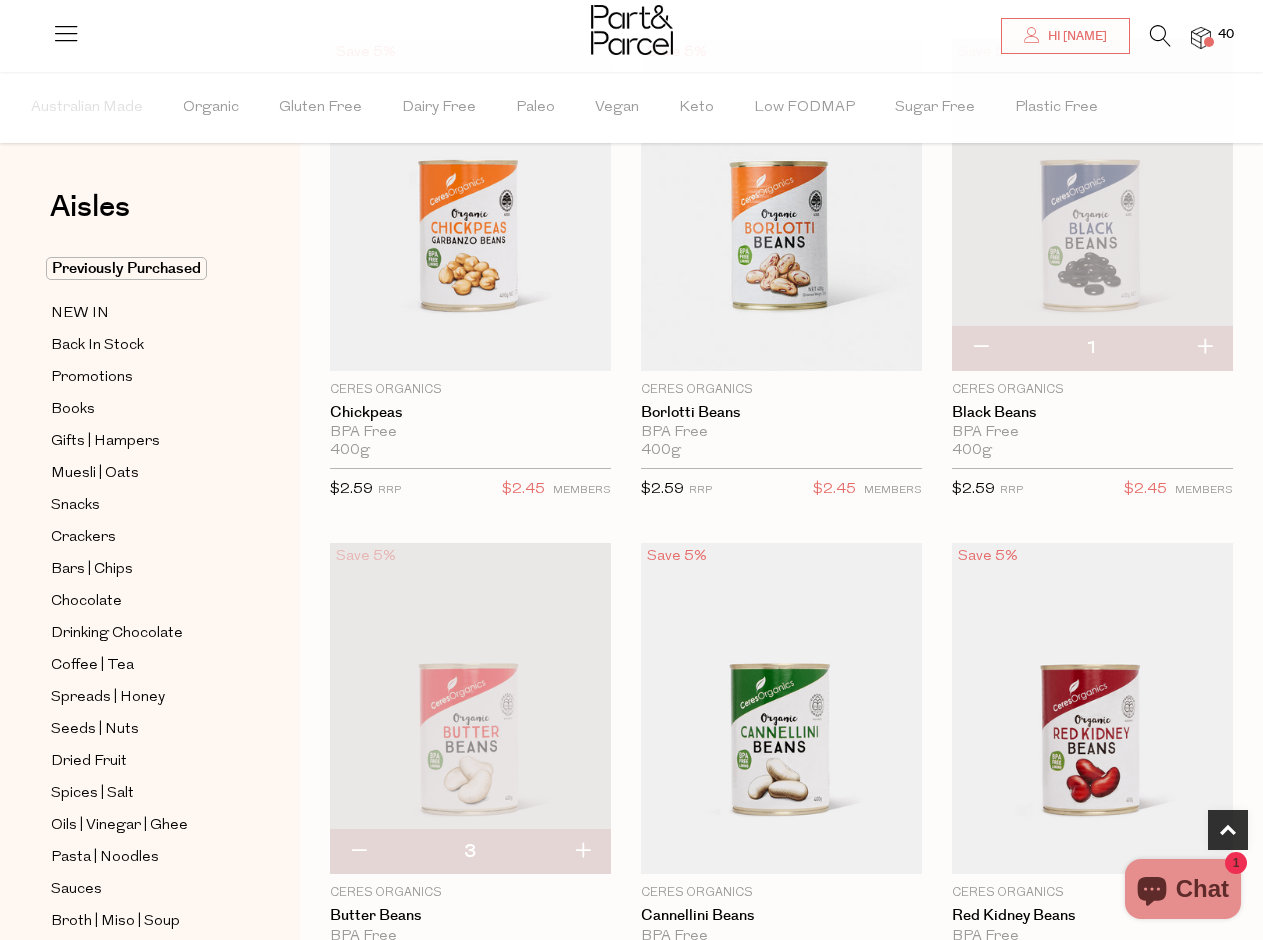 click at bounding box center (1204, 348) 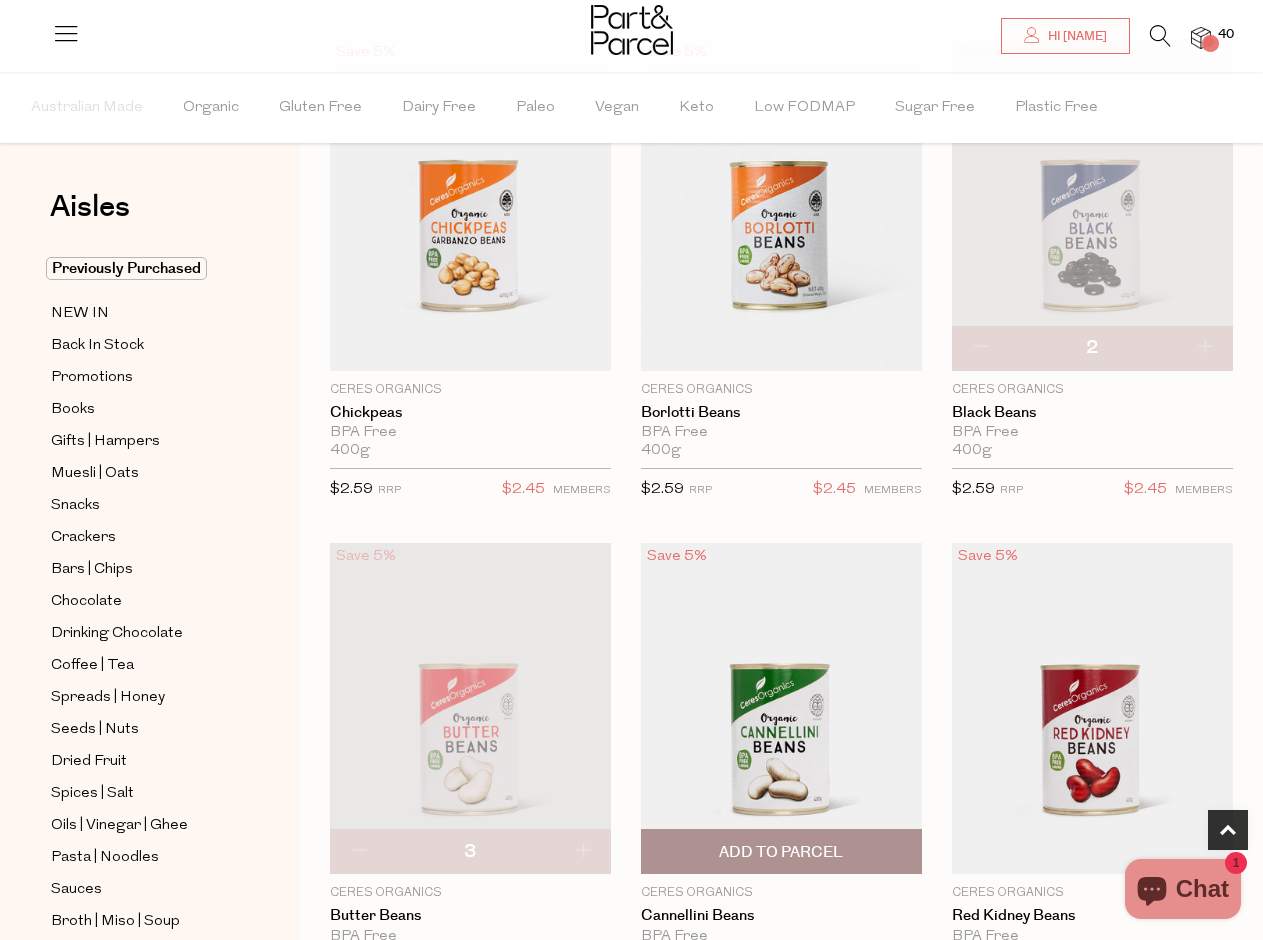 scroll, scrollTop: 897, scrollLeft: 0, axis: vertical 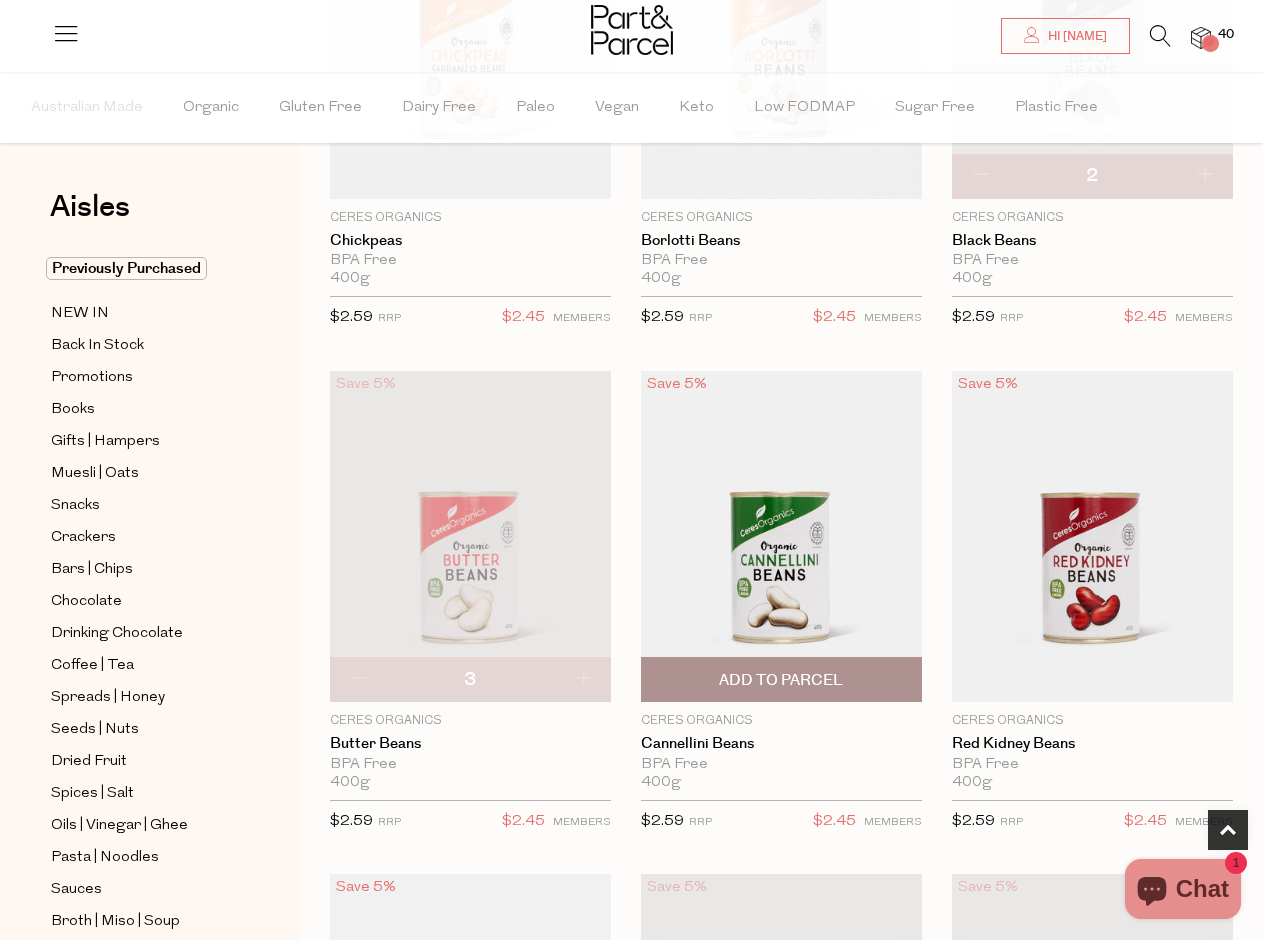 click on "Add To Parcel" at bounding box center [781, 680] 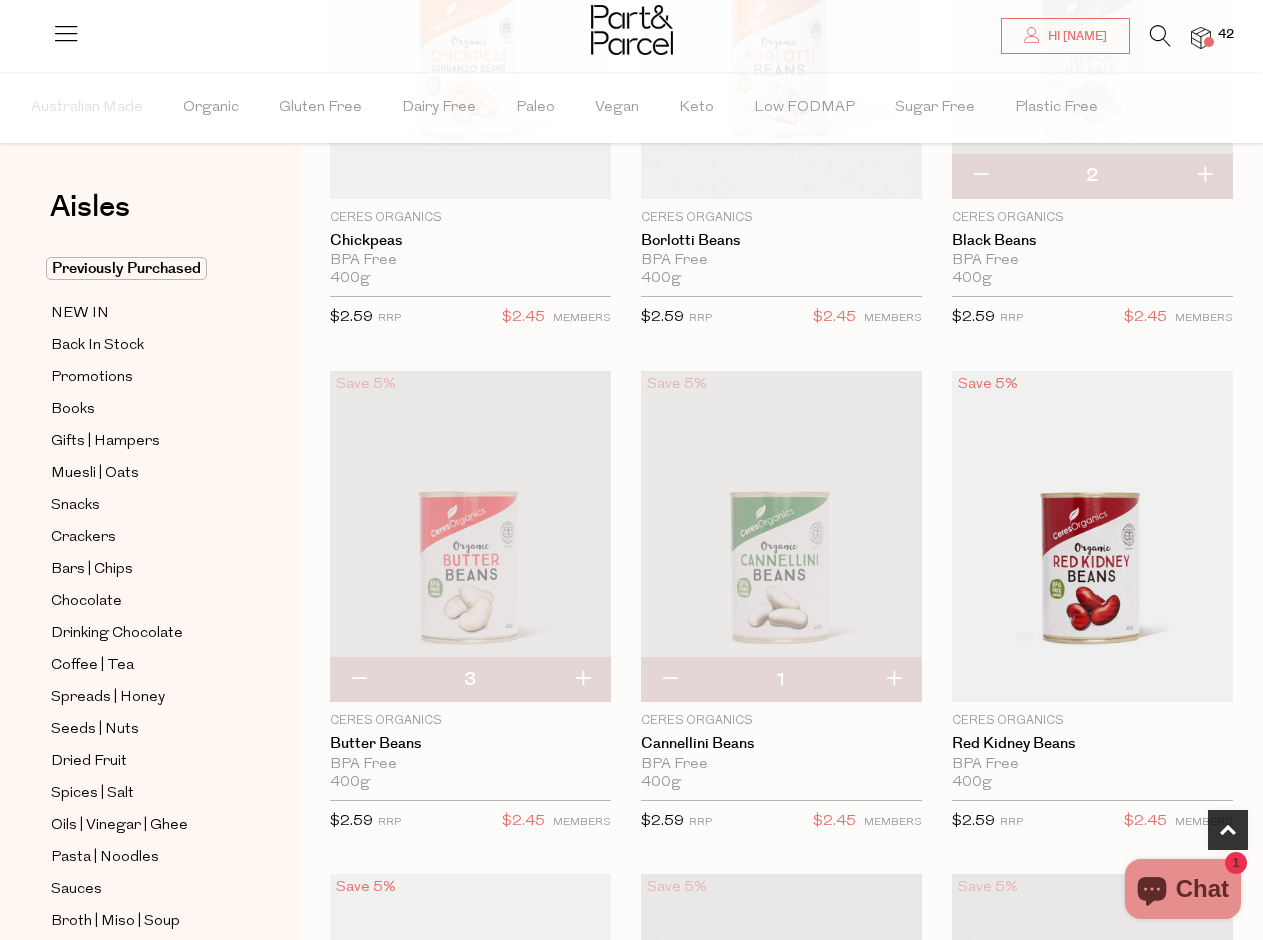 click at bounding box center (893, 680) 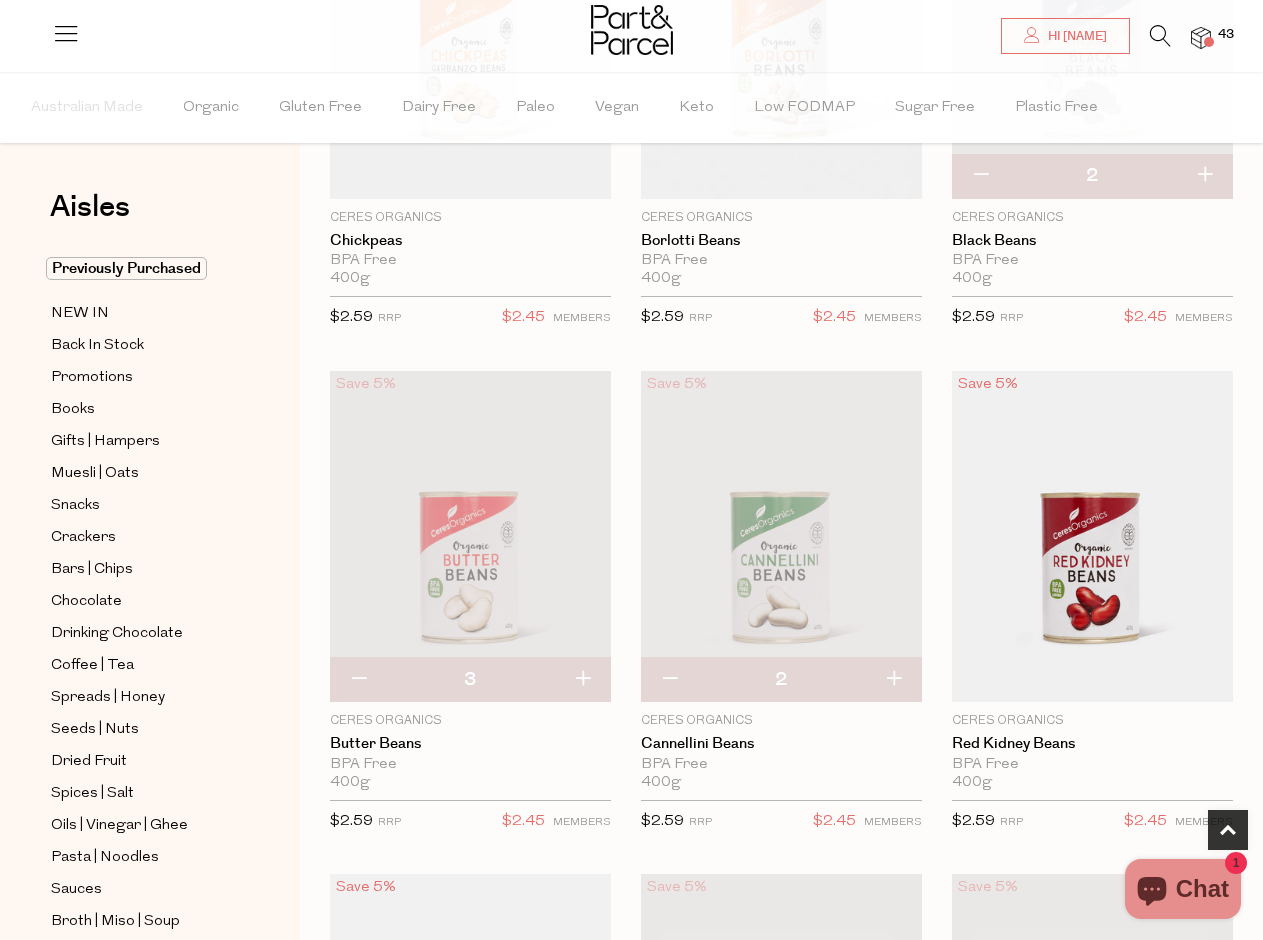 click at bounding box center [893, 680] 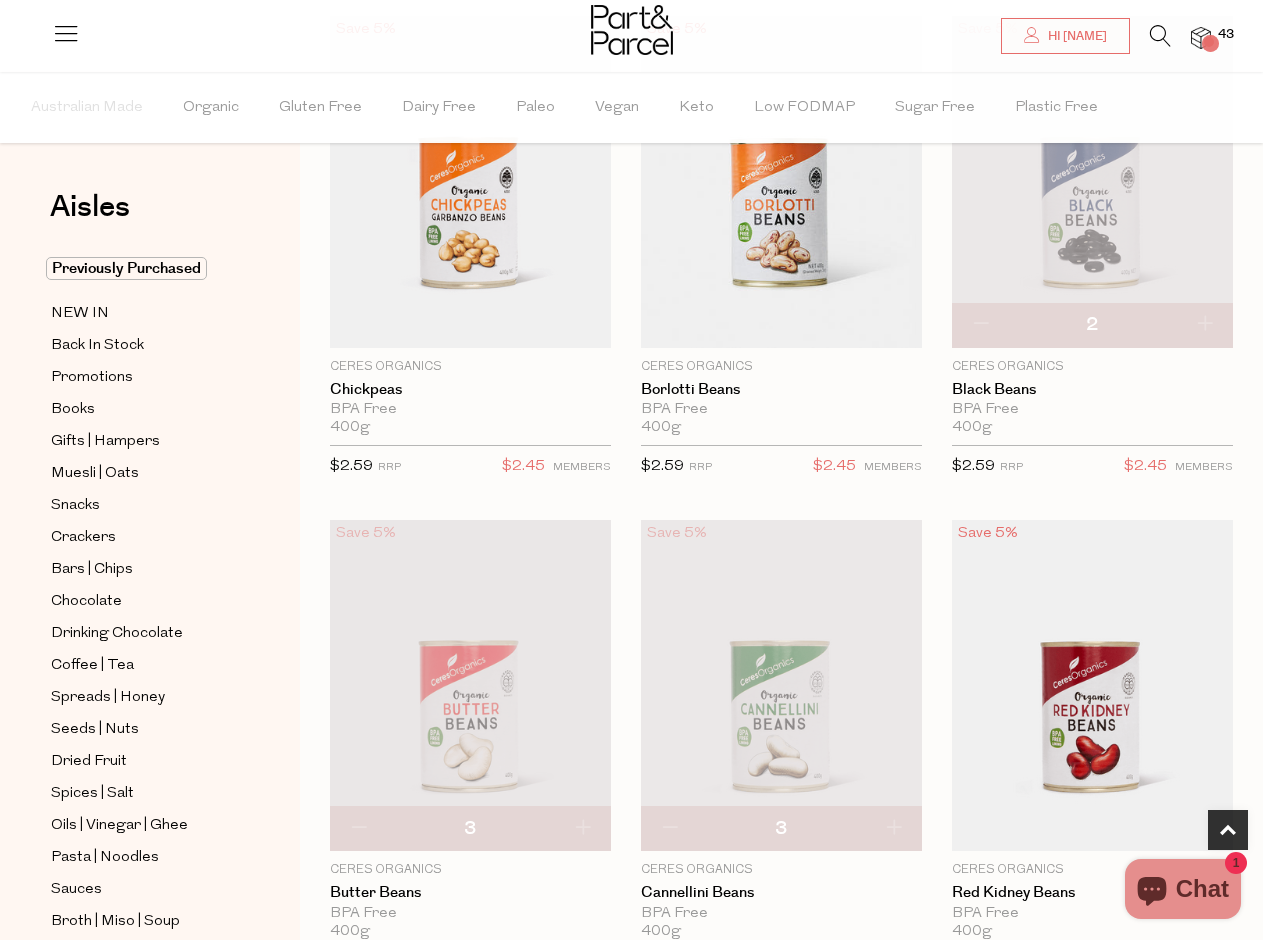 scroll, scrollTop: 728, scrollLeft: 0, axis: vertical 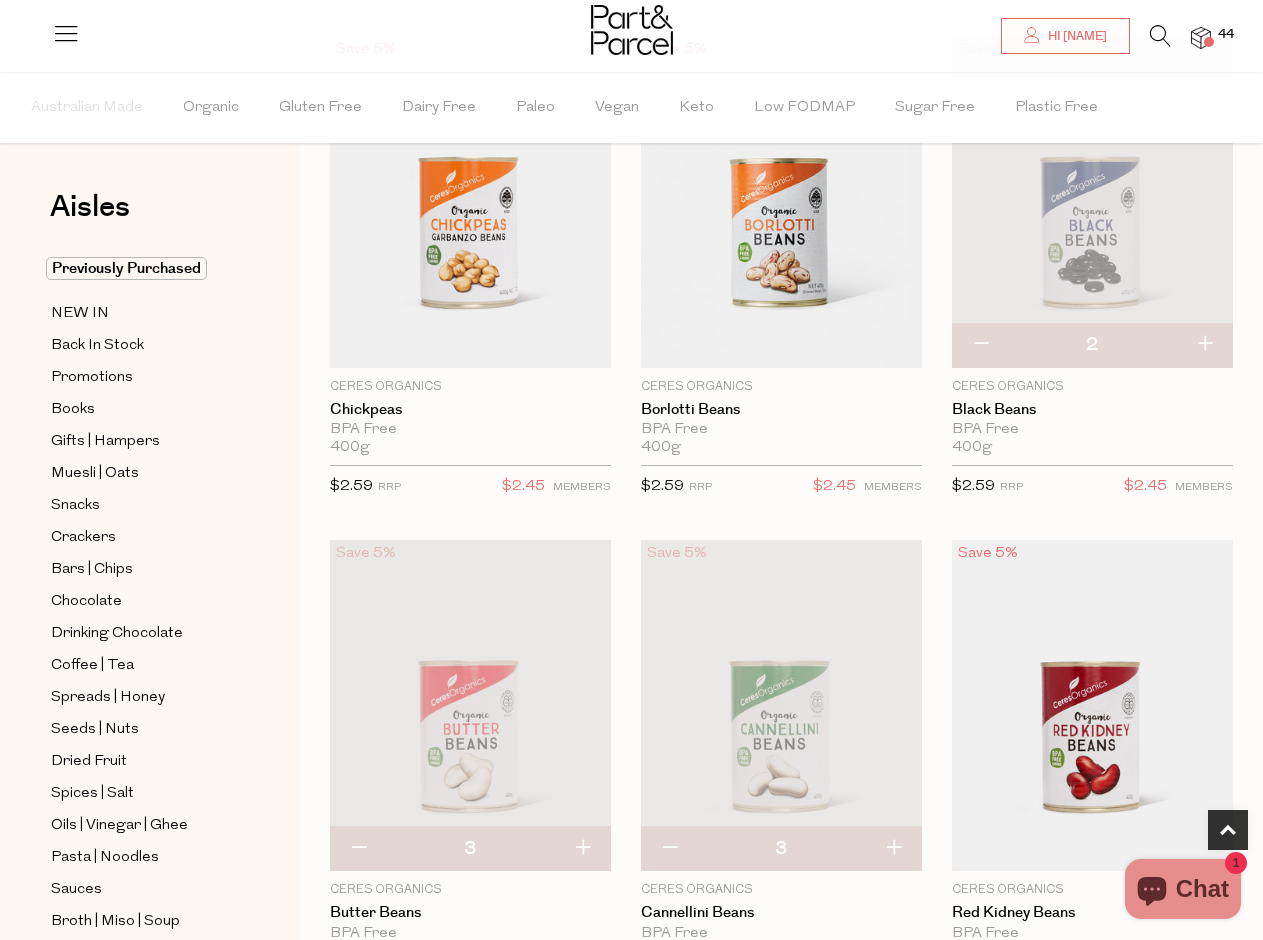 click at bounding box center (1204, 345) 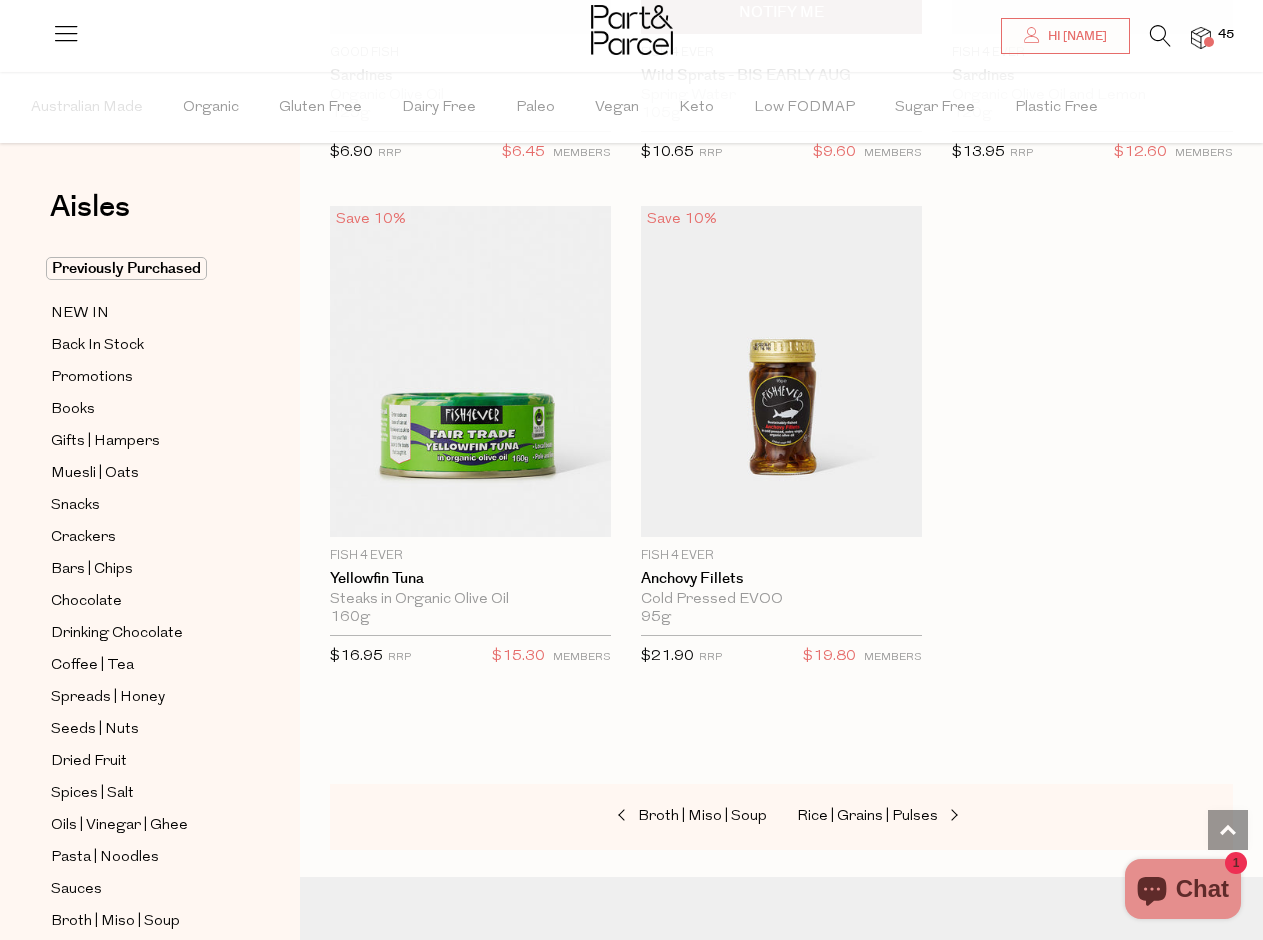 scroll, scrollTop: 4220, scrollLeft: 0, axis: vertical 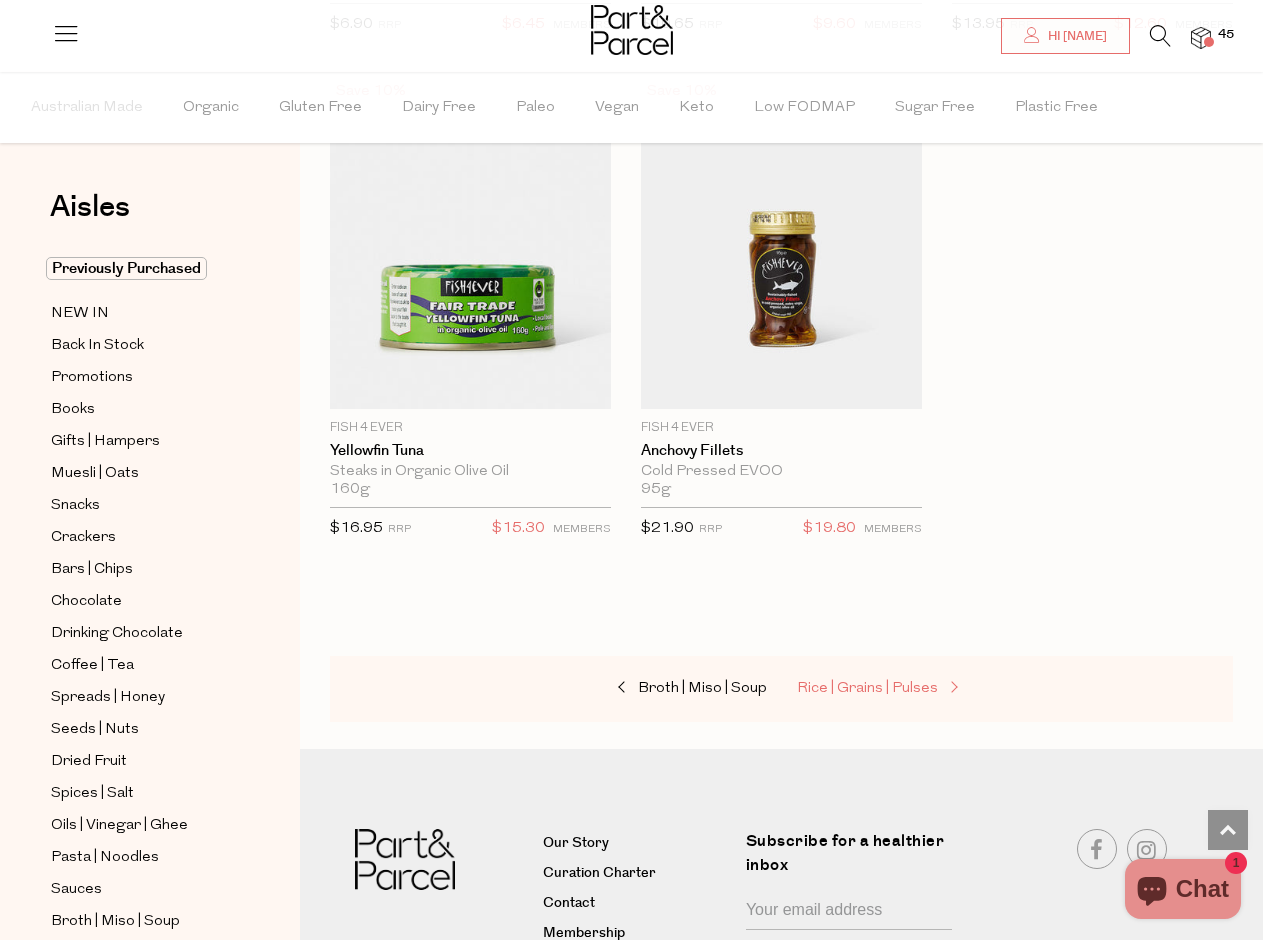 click on "Rice | Grains | Pulses" at bounding box center (867, 688) 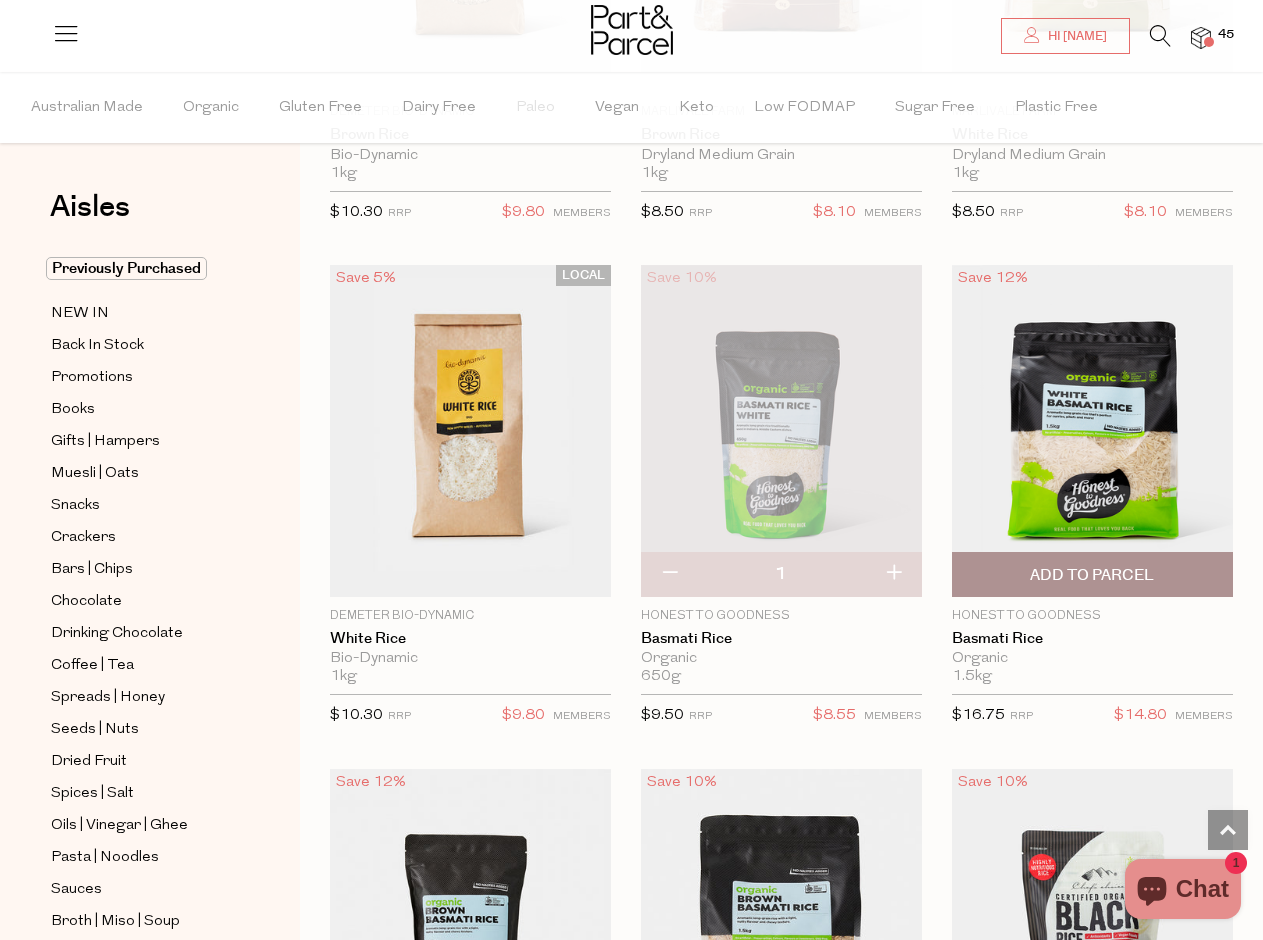 scroll, scrollTop: 1516, scrollLeft: 0, axis: vertical 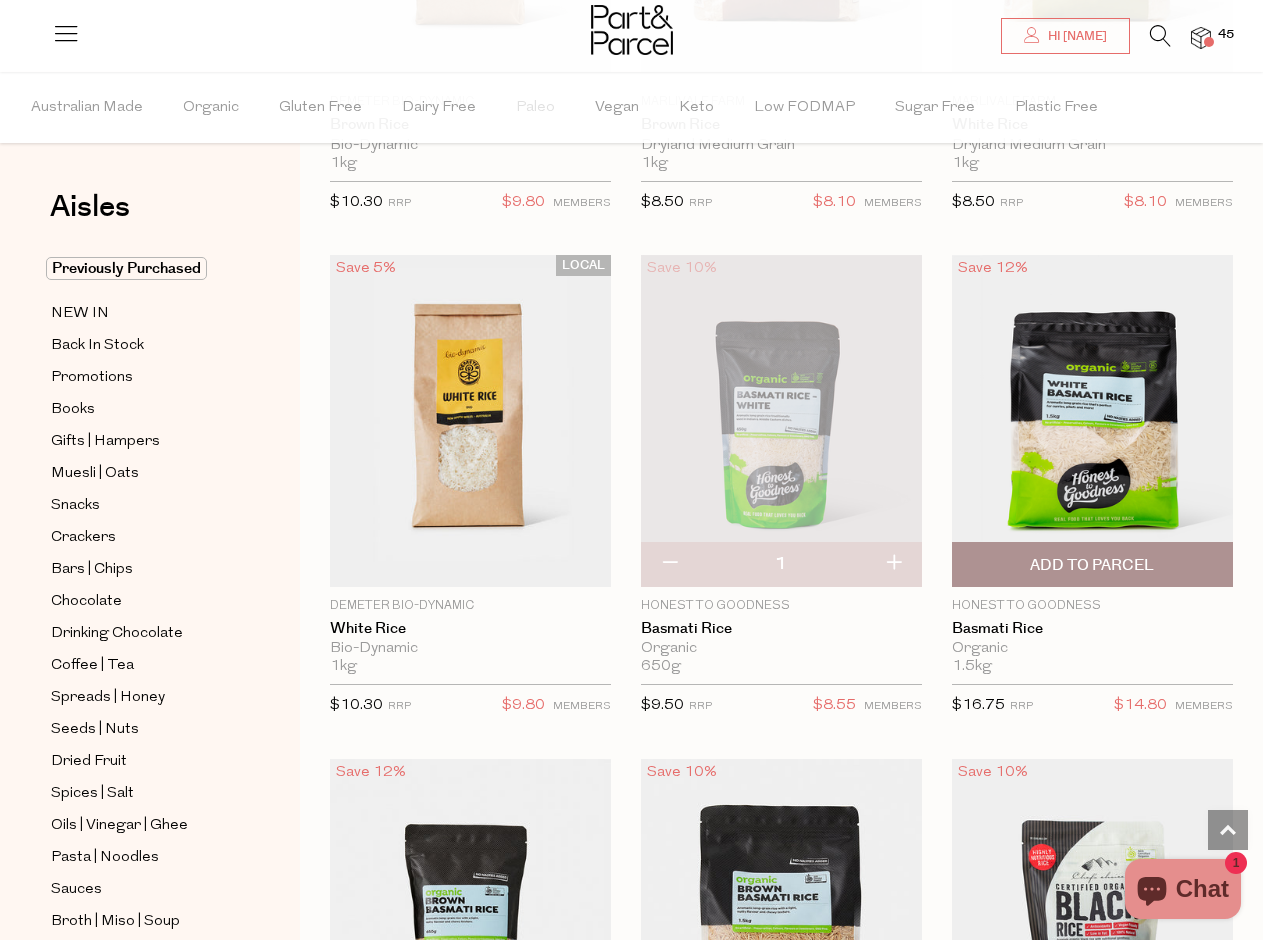 click on "Add To Parcel" at bounding box center [1092, 565] 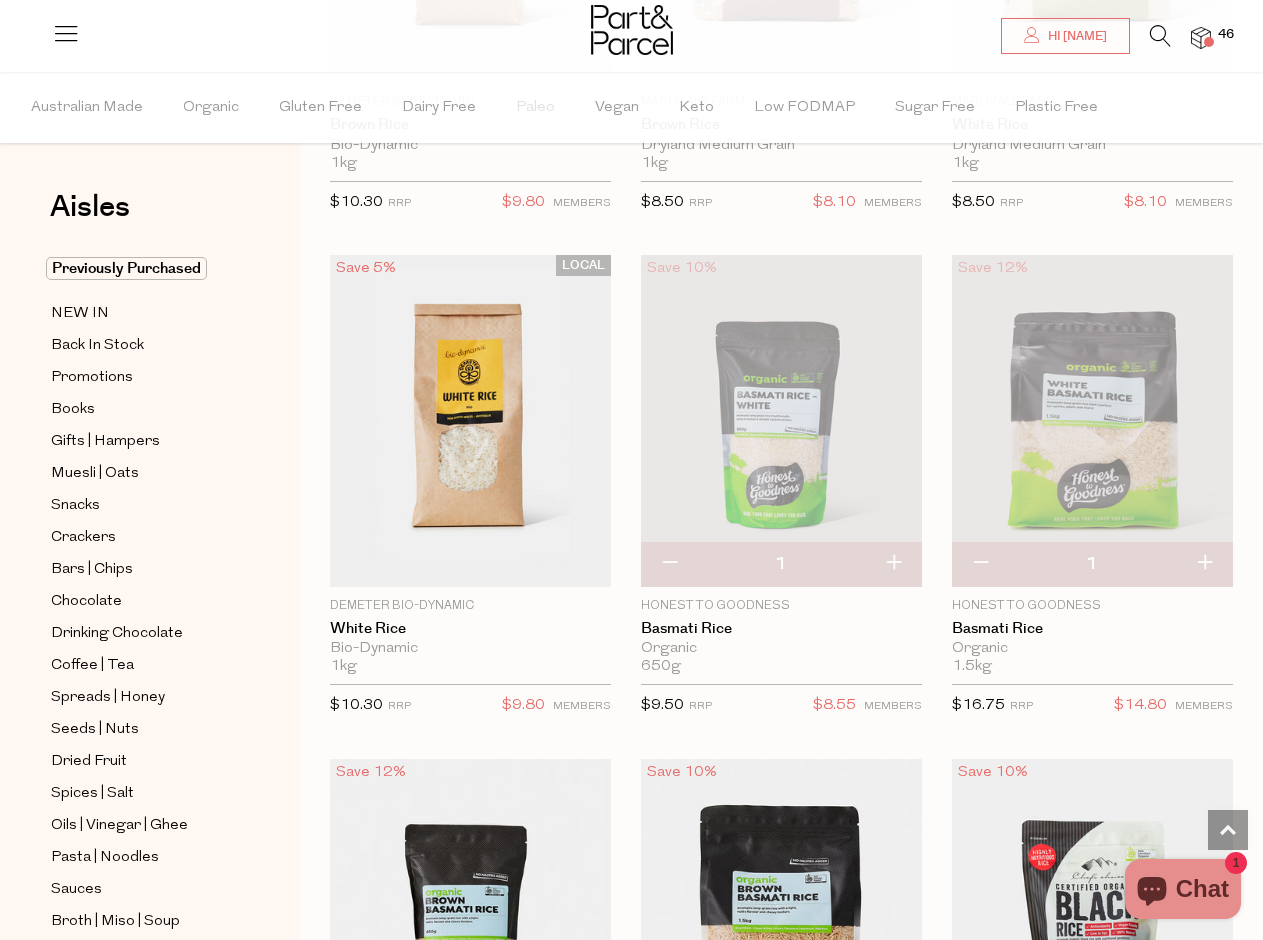 click at bounding box center [669, 564] 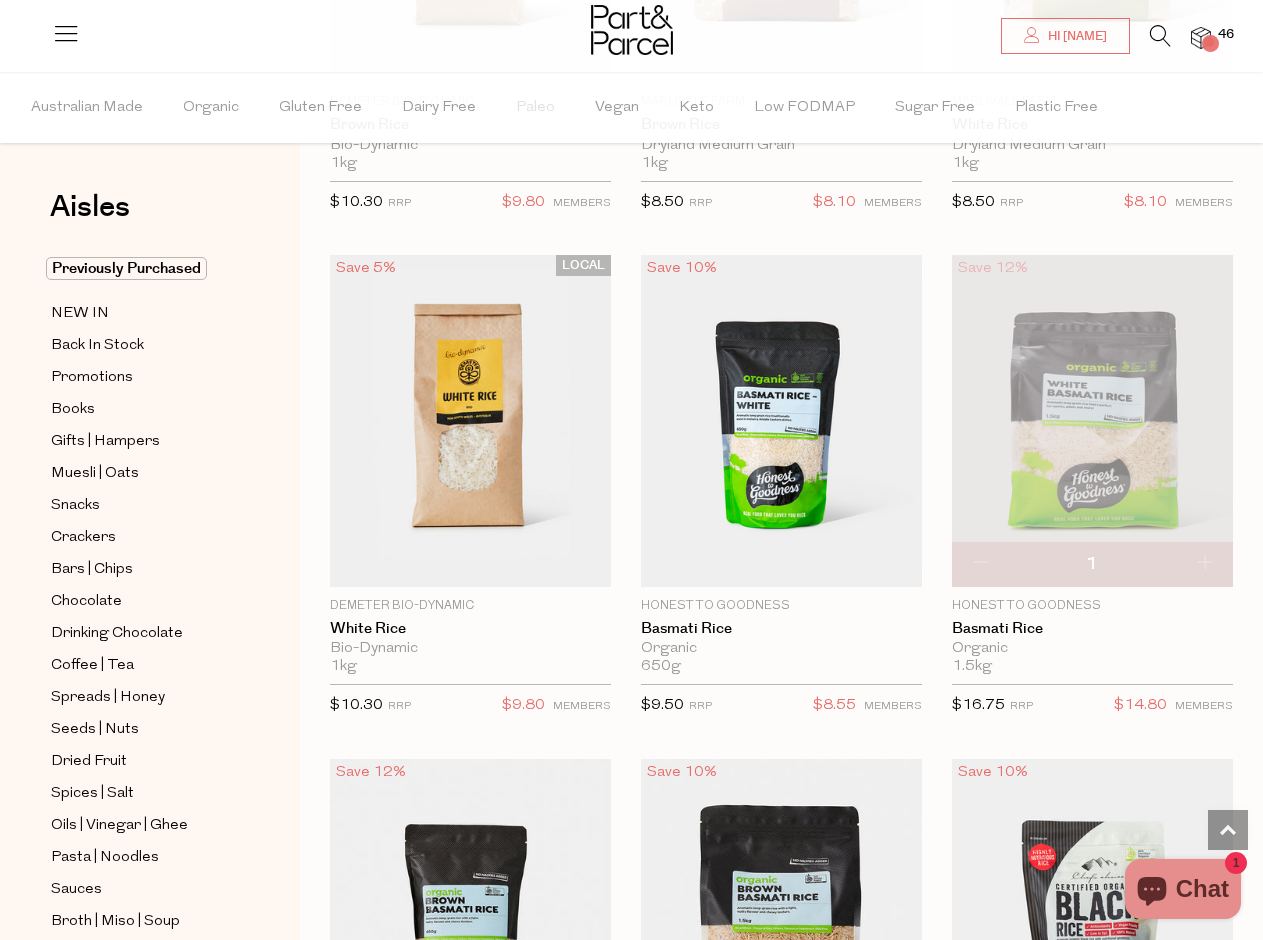 click at bounding box center [1201, 38] 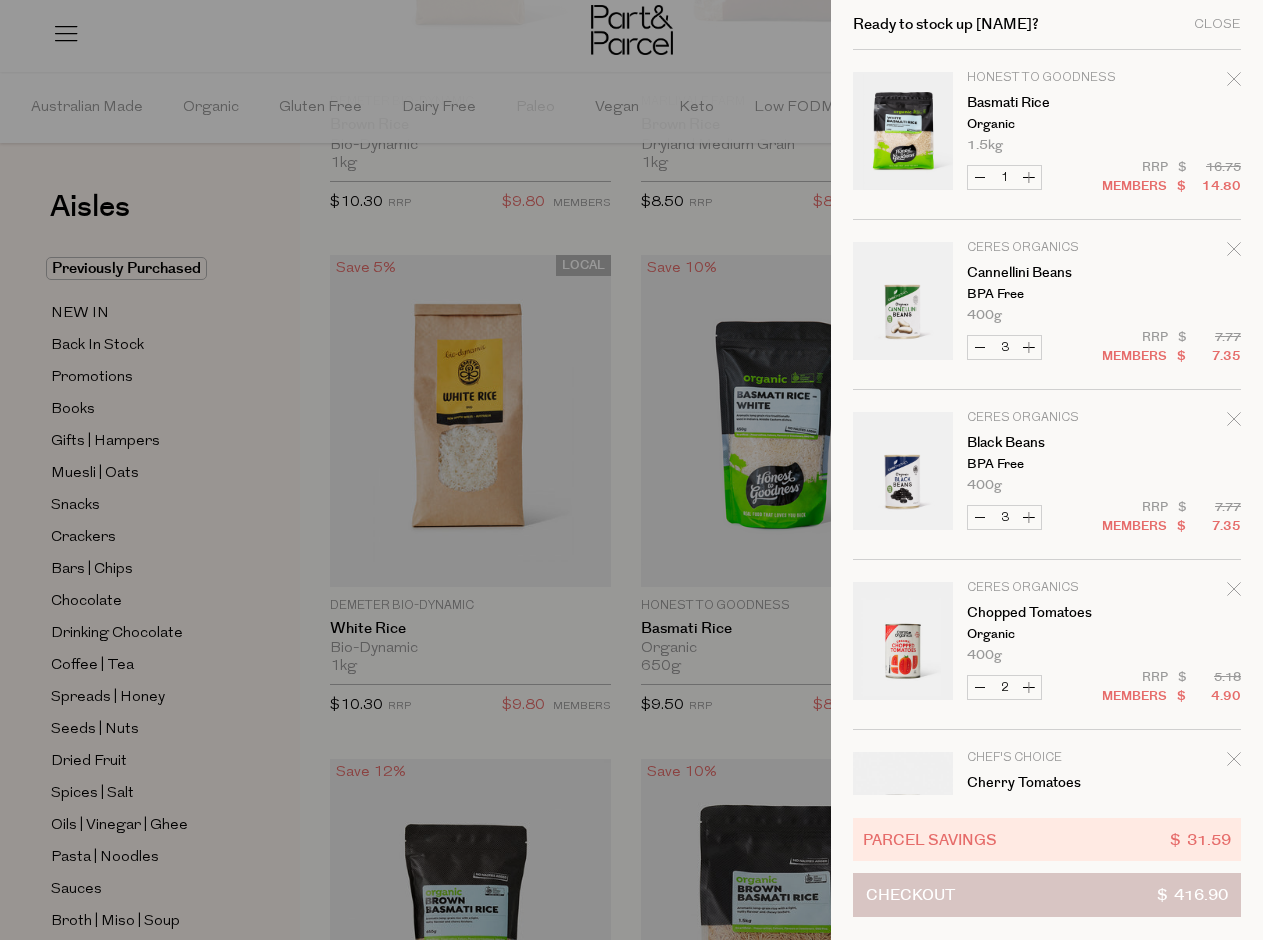 click on "Checkout $ 416.90" at bounding box center [1047, 895] 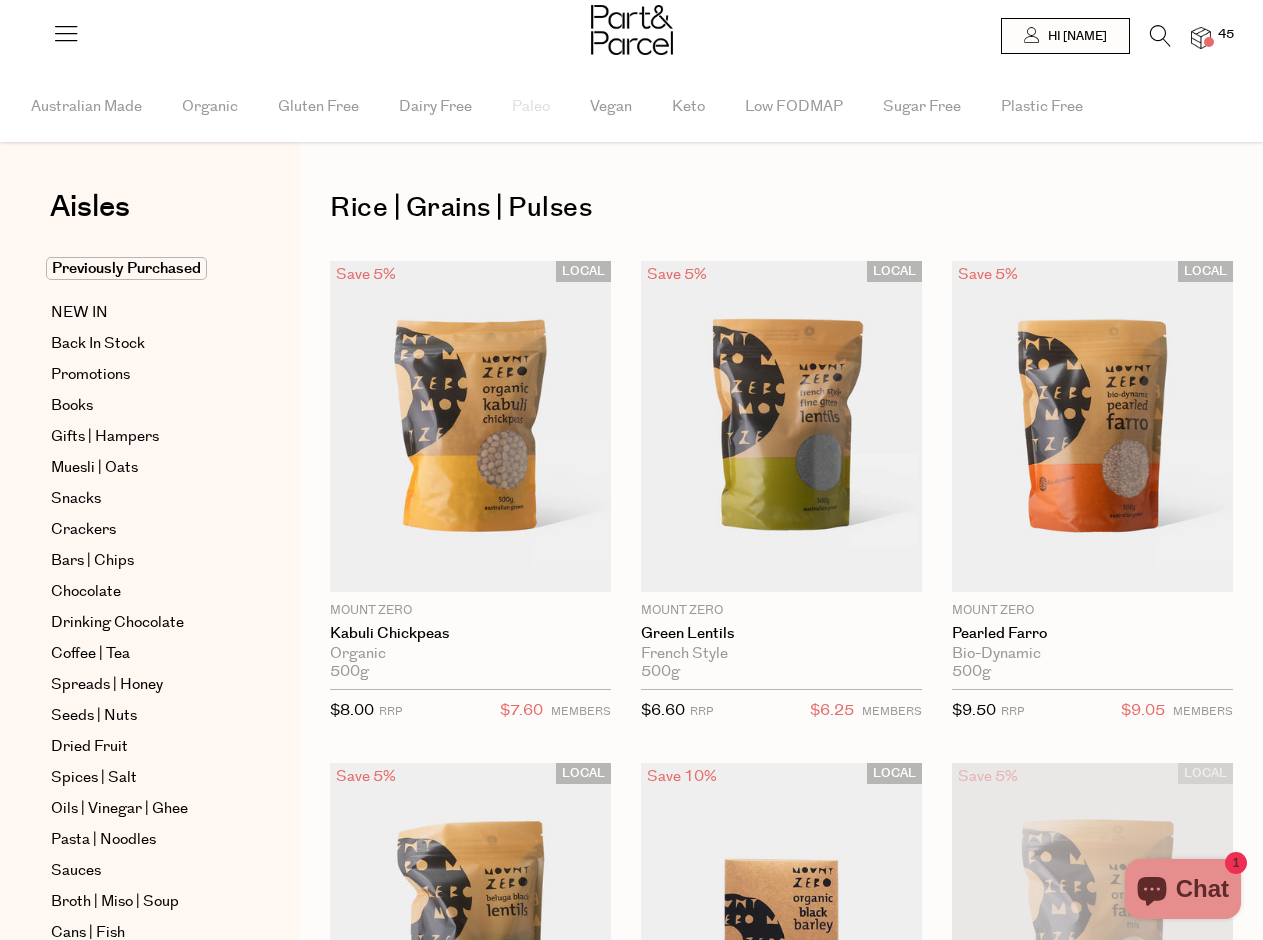 scroll, scrollTop: 0, scrollLeft: 0, axis: both 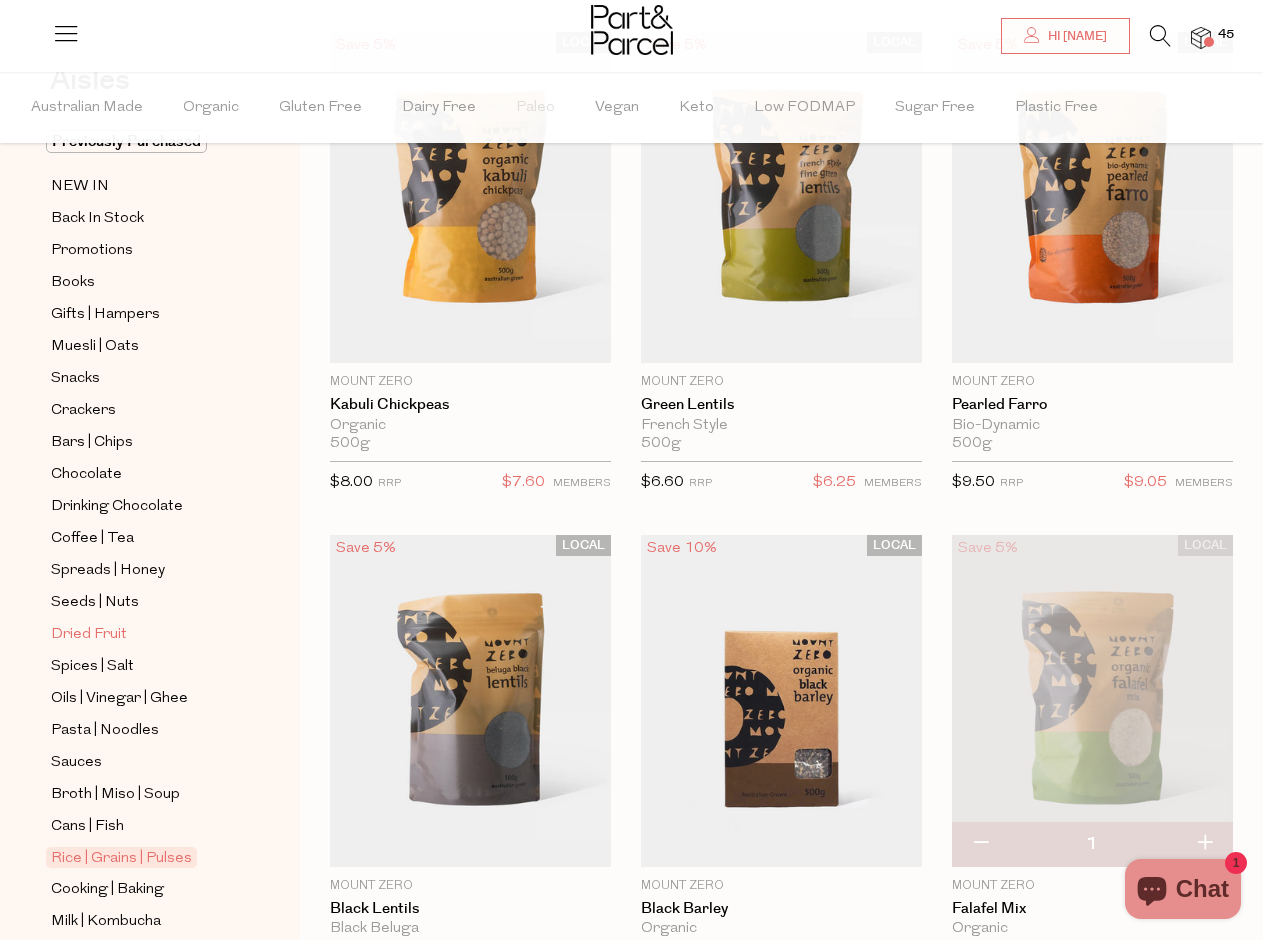 click on "Dried Fruit" at bounding box center (89, 635) 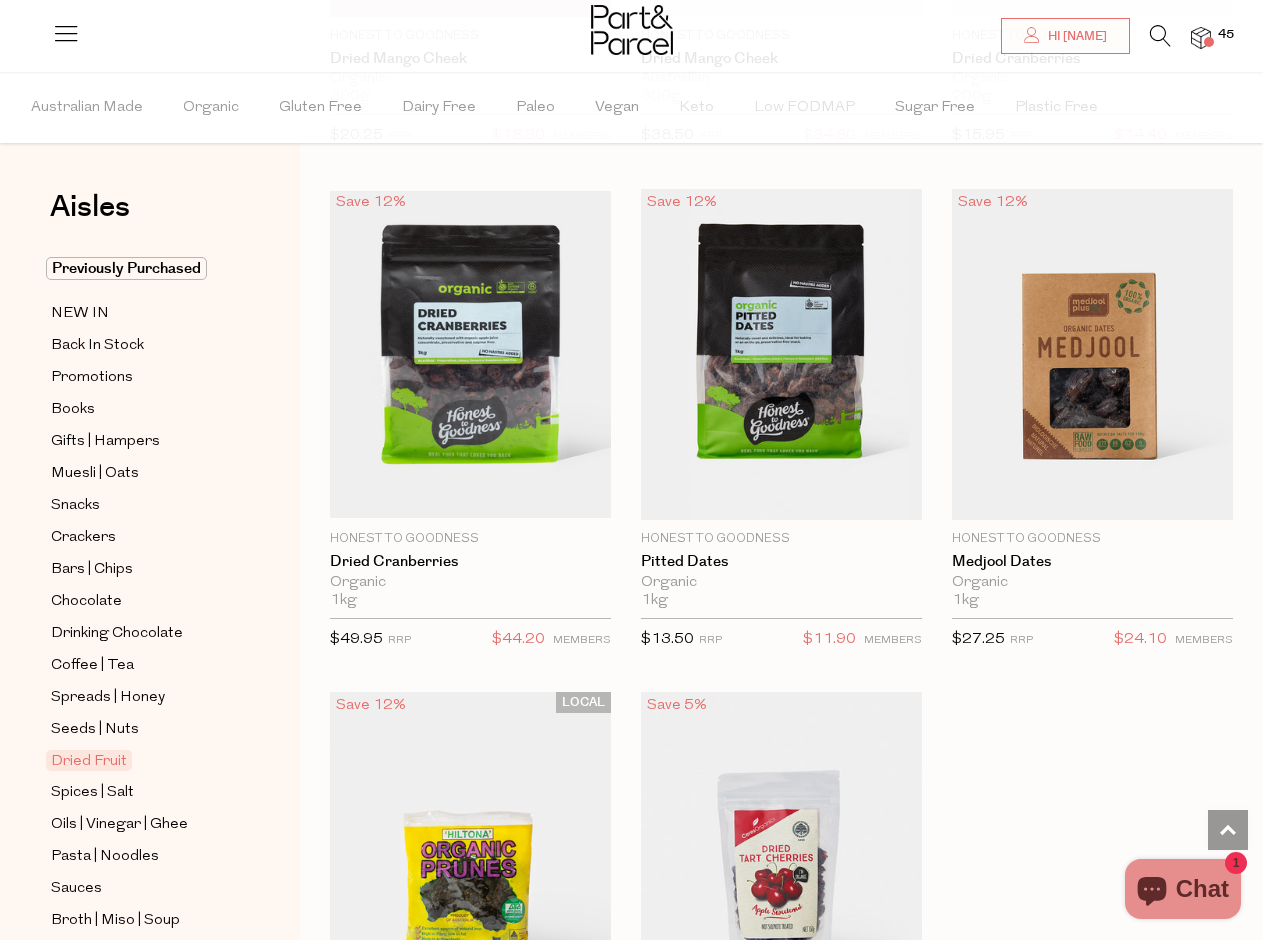 scroll, scrollTop: 1009, scrollLeft: 0, axis: vertical 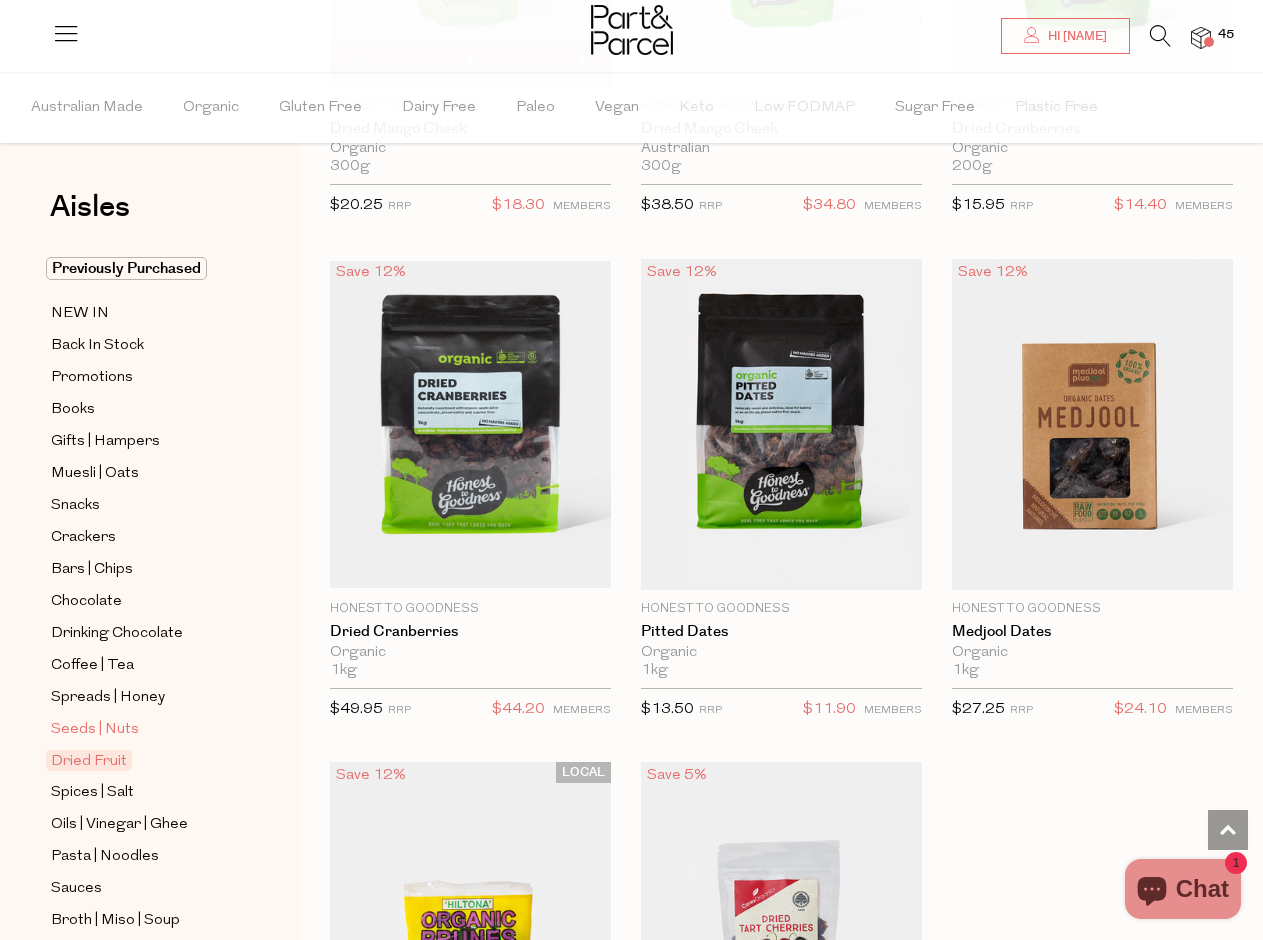 click on "Seeds | Nuts" at bounding box center [95, 730] 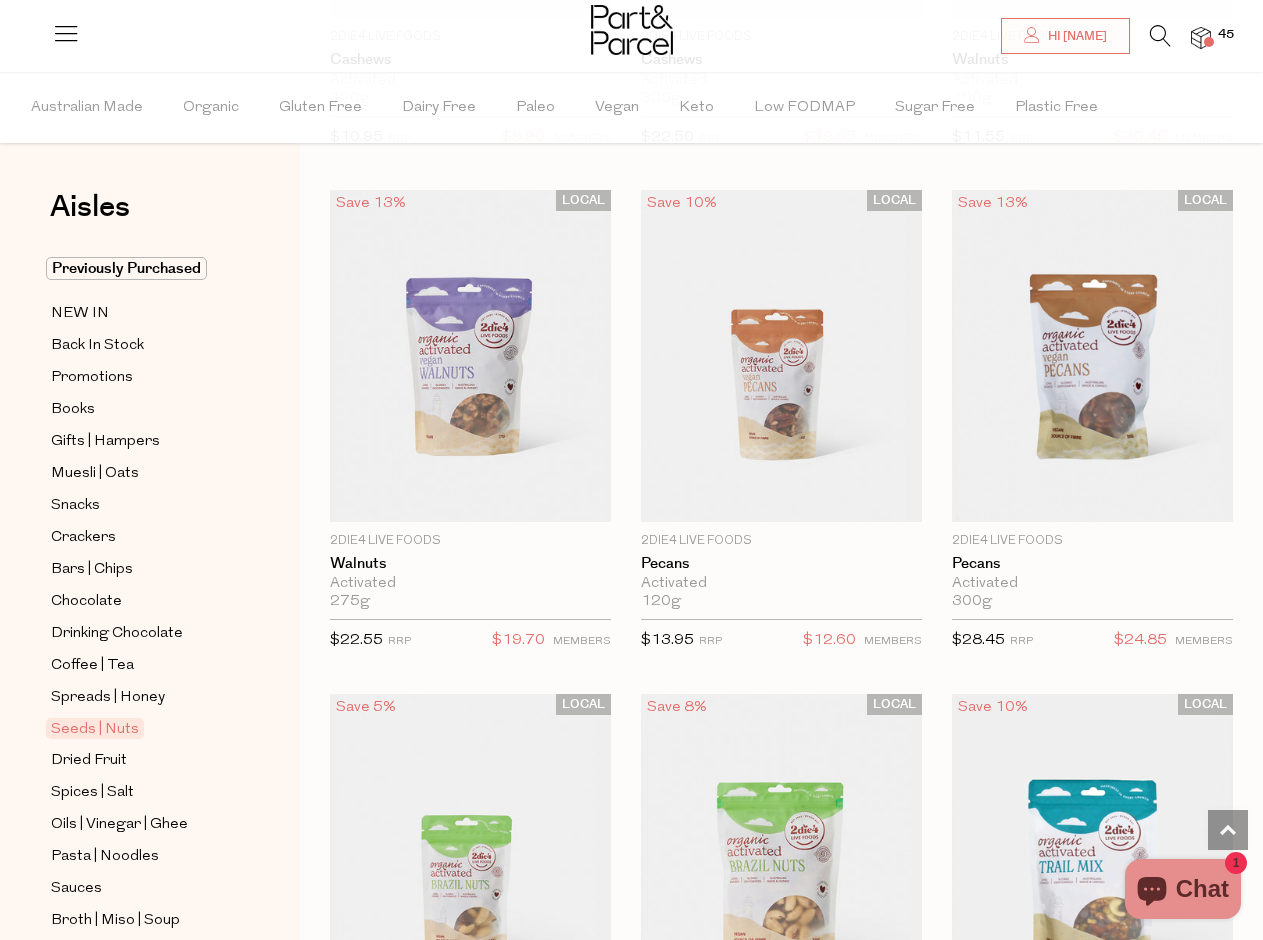 scroll, scrollTop: 1497, scrollLeft: 0, axis: vertical 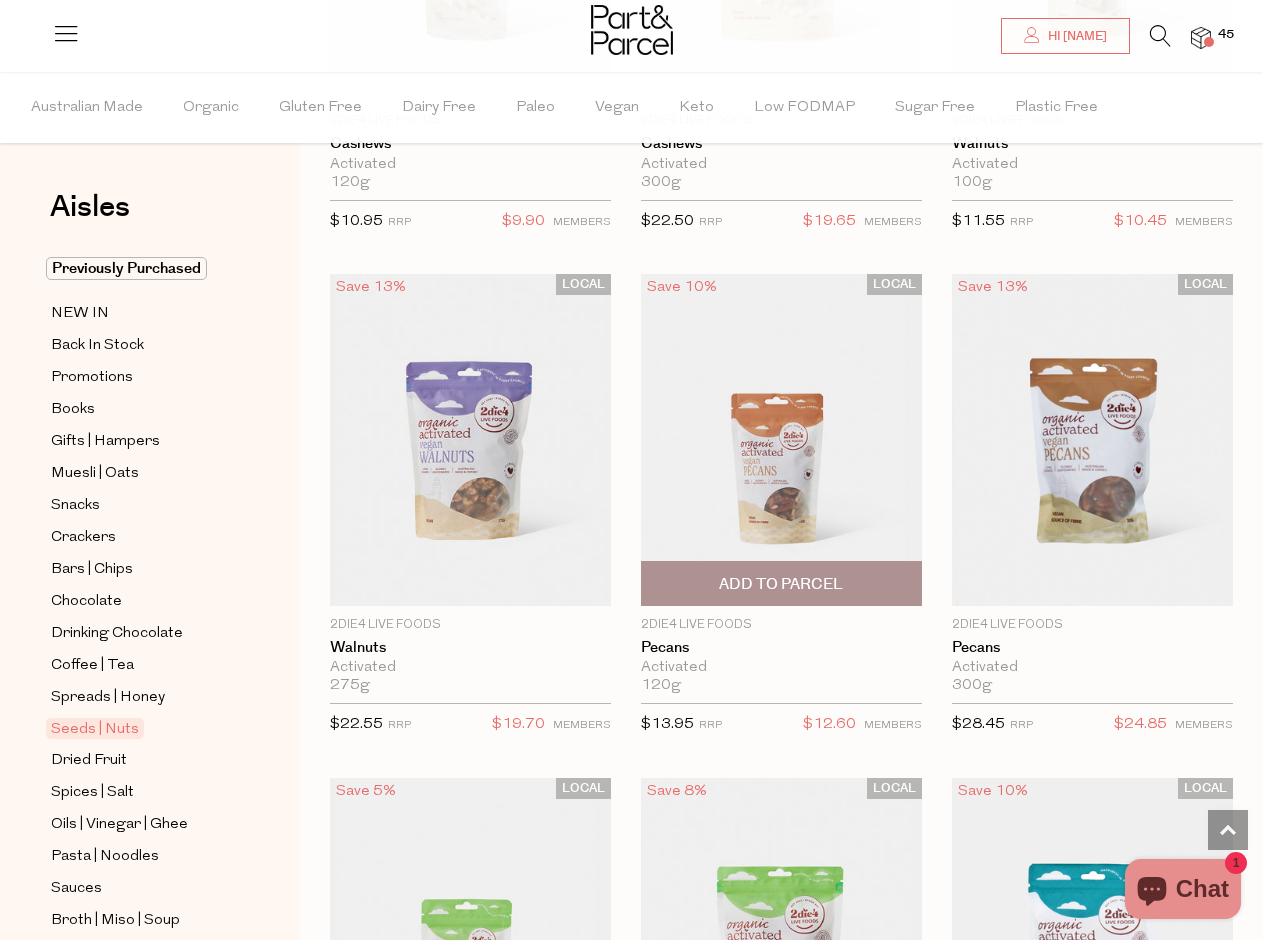 click on "Add To Parcel" at bounding box center [781, 584] 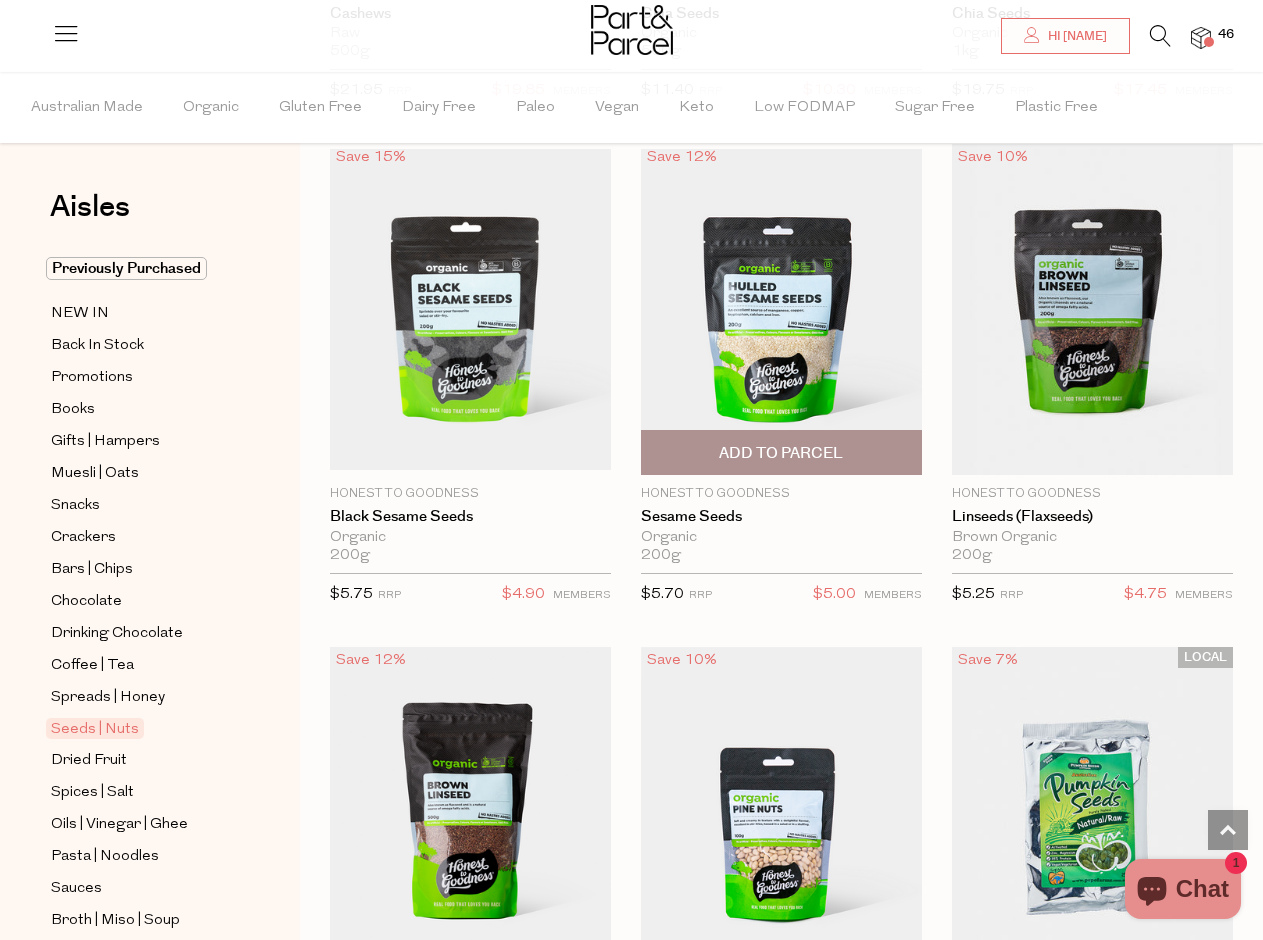 scroll, scrollTop: 4691, scrollLeft: 0, axis: vertical 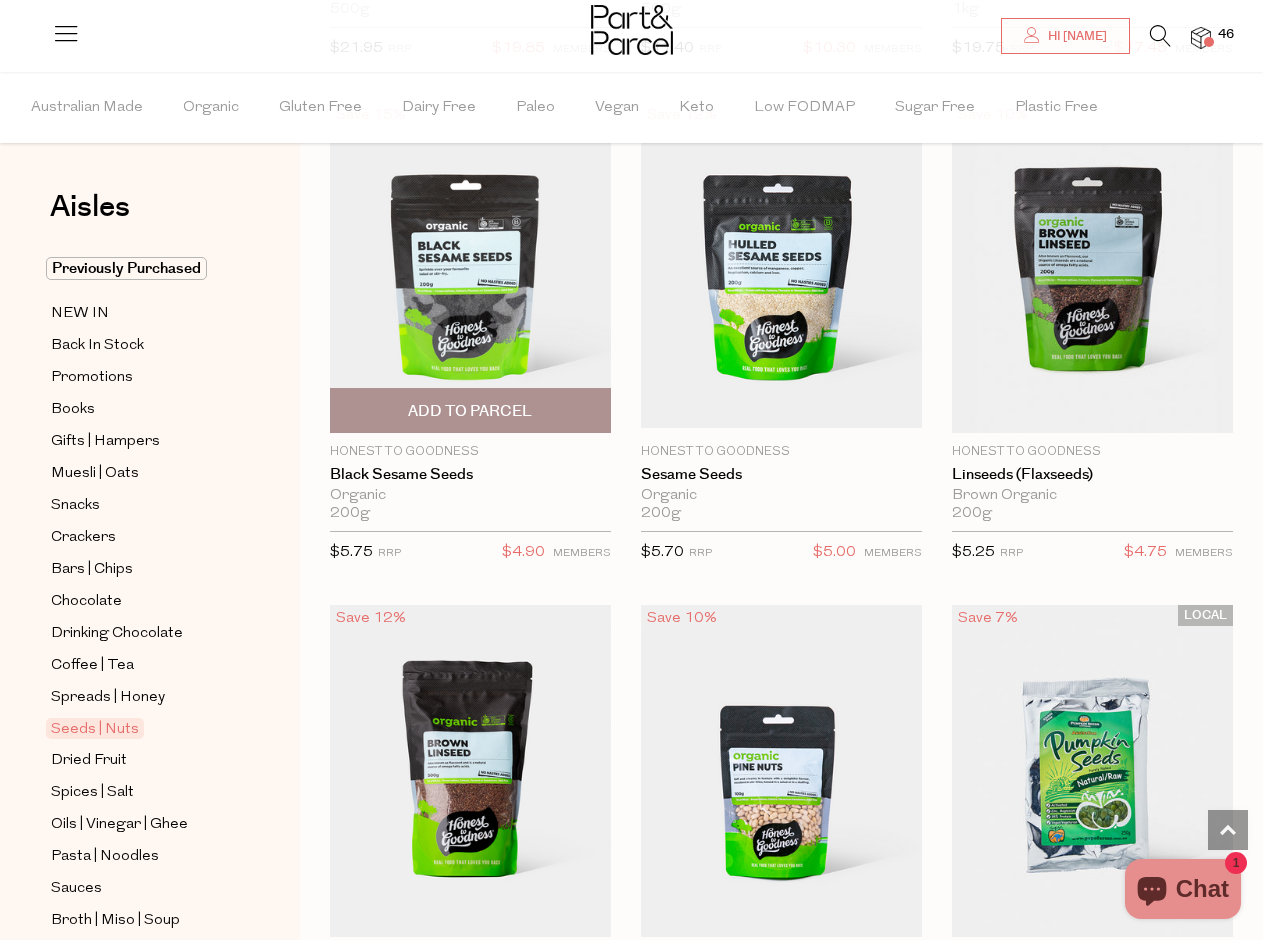 click on "Add To Parcel" at bounding box center (470, 411) 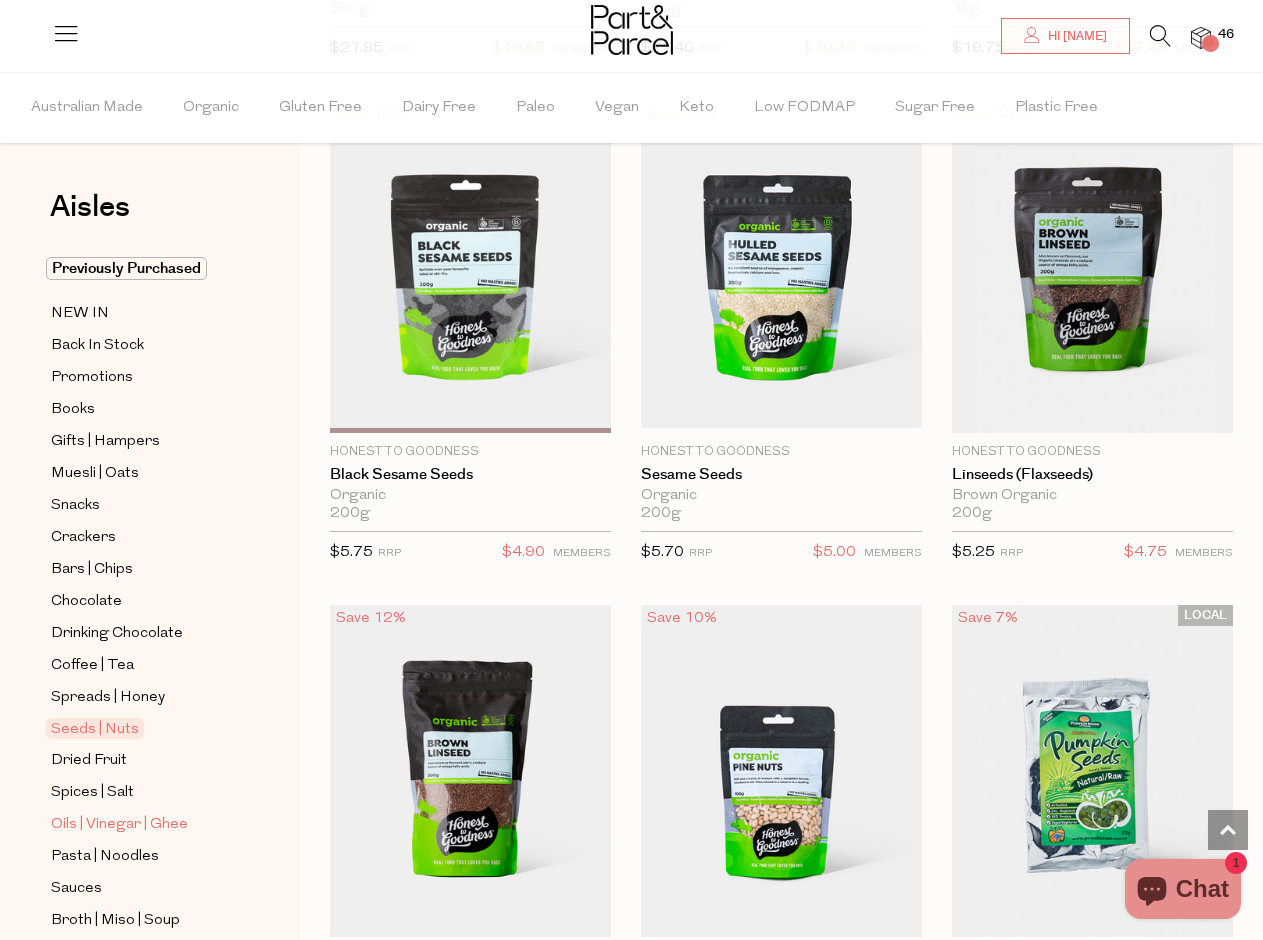 click on "Oils | Vinegar | Ghee" at bounding box center (119, 825) 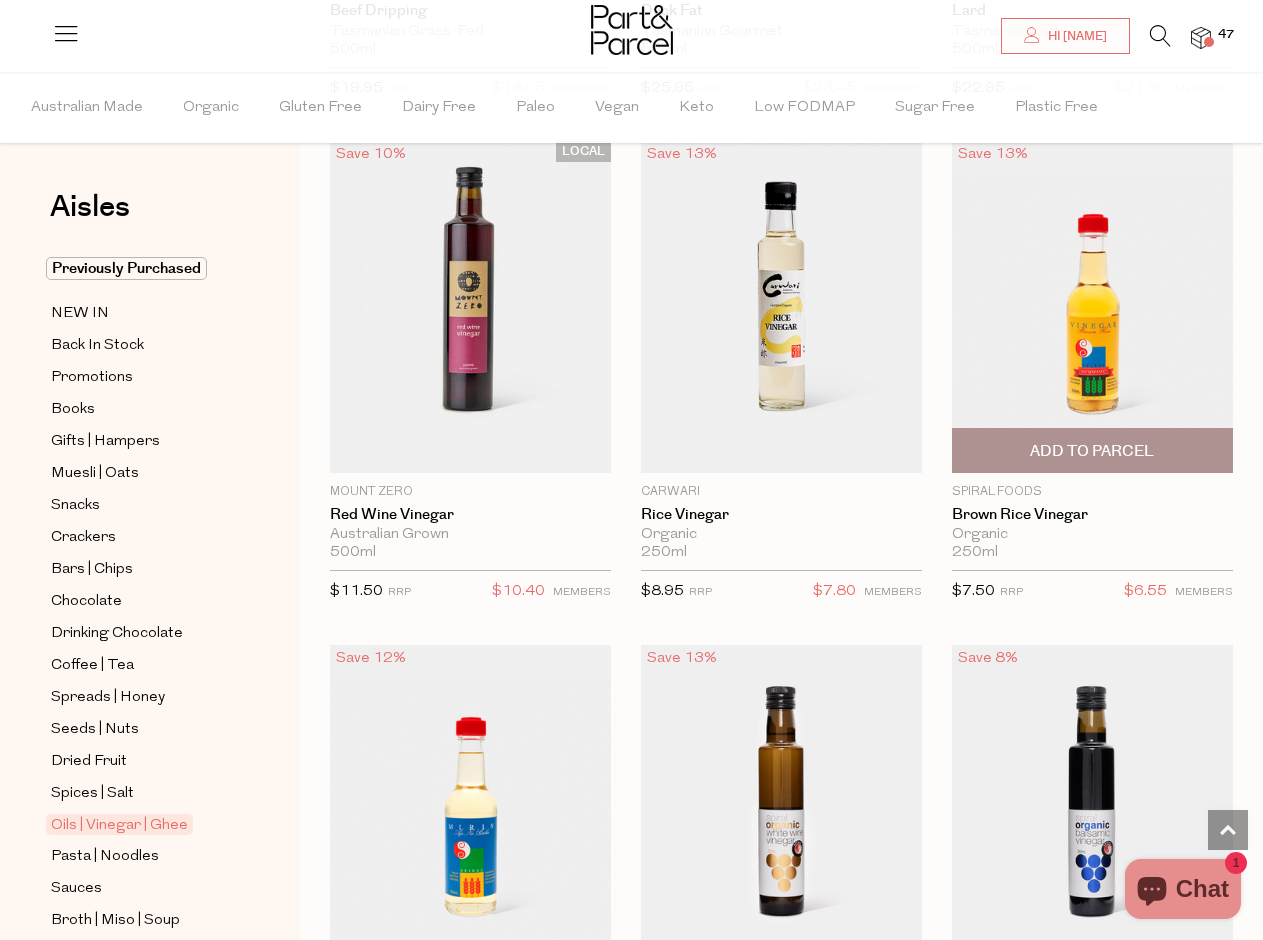 scroll, scrollTop: 5155, scrollLeft: 0, axis: vertical 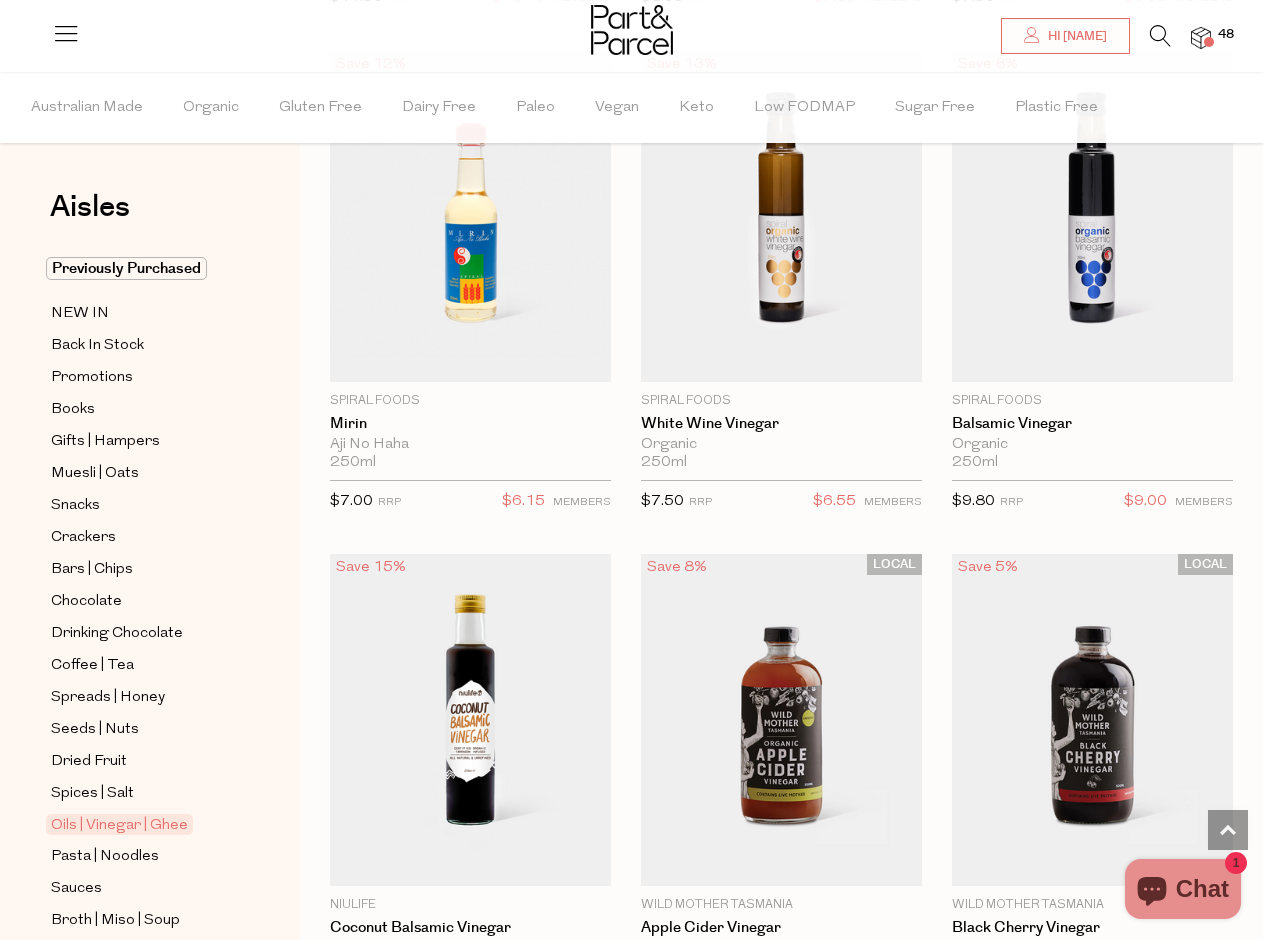click at bounding box center (1160, 36) 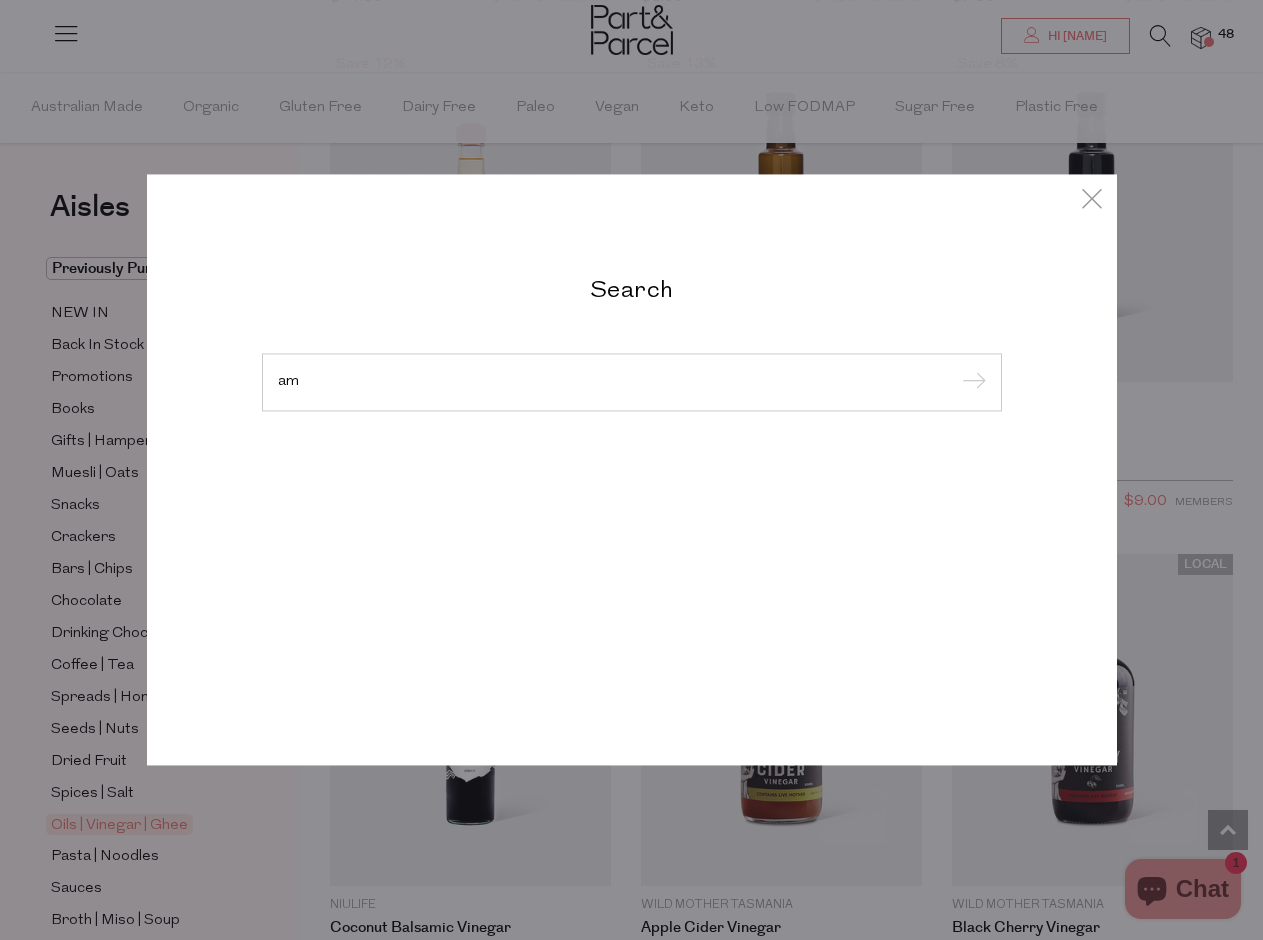 type on "a" 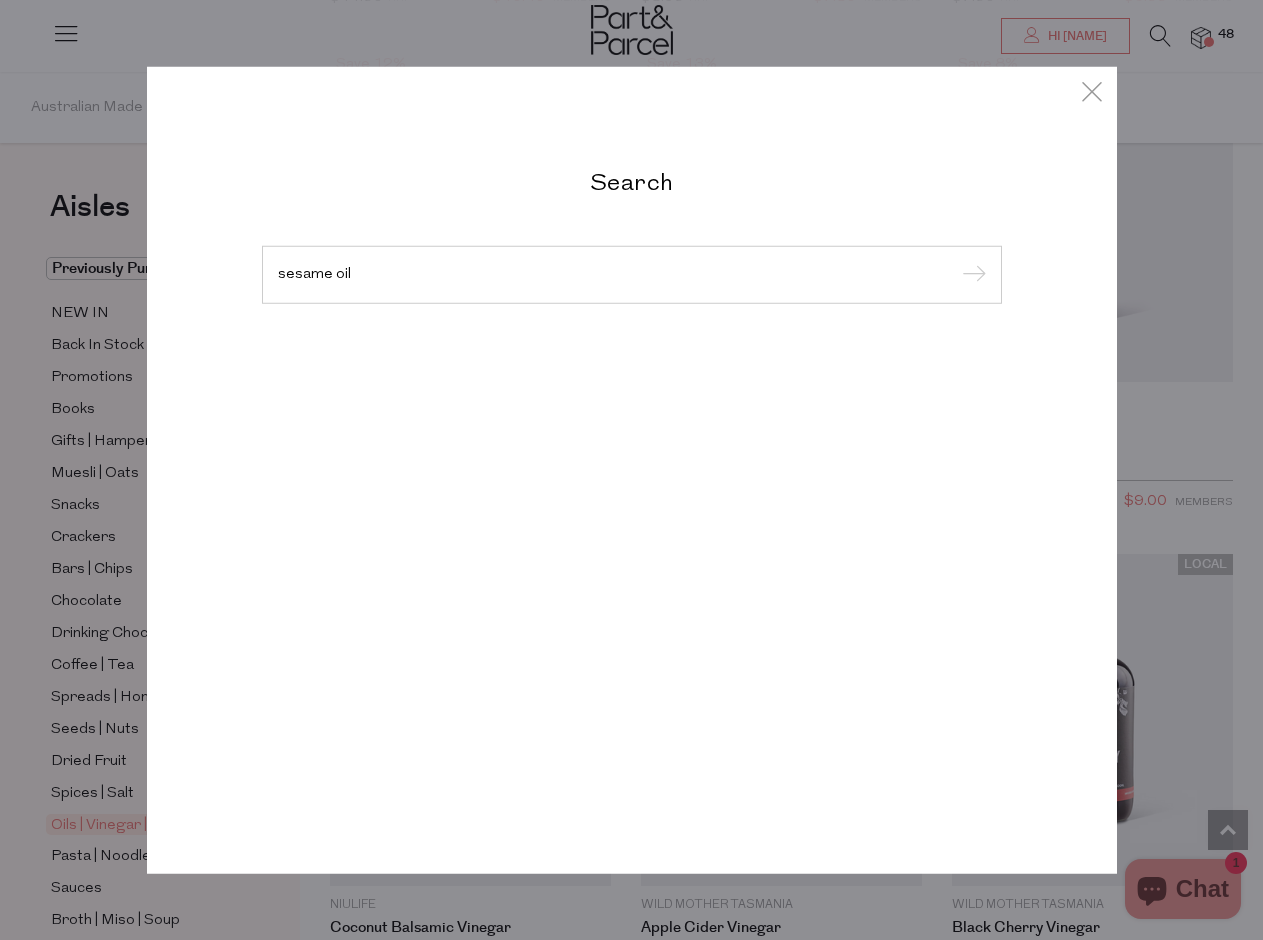 type on "sesame oil" 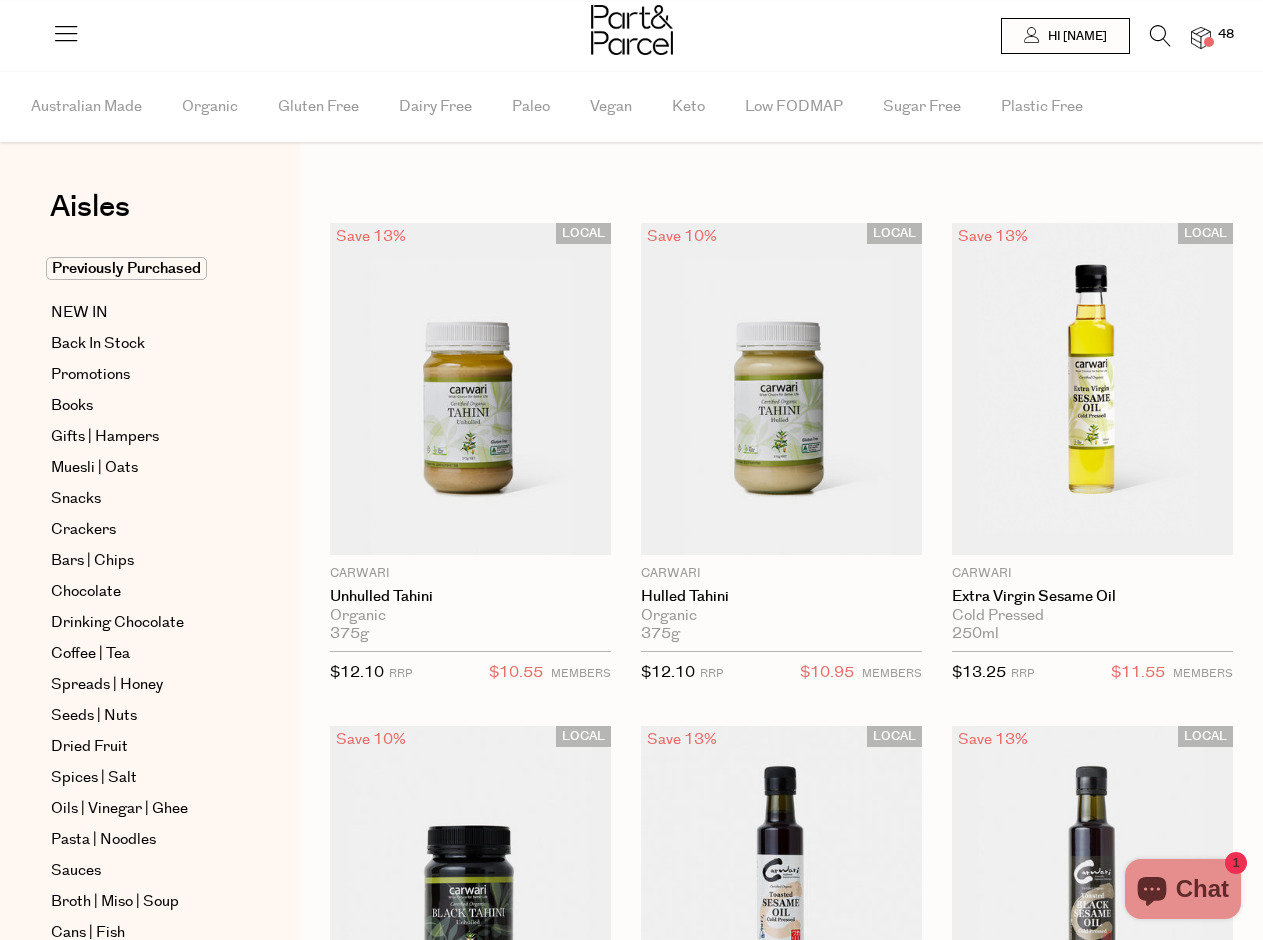 scroll, scrollTop: 0, scrollLeft: 0, axis: both 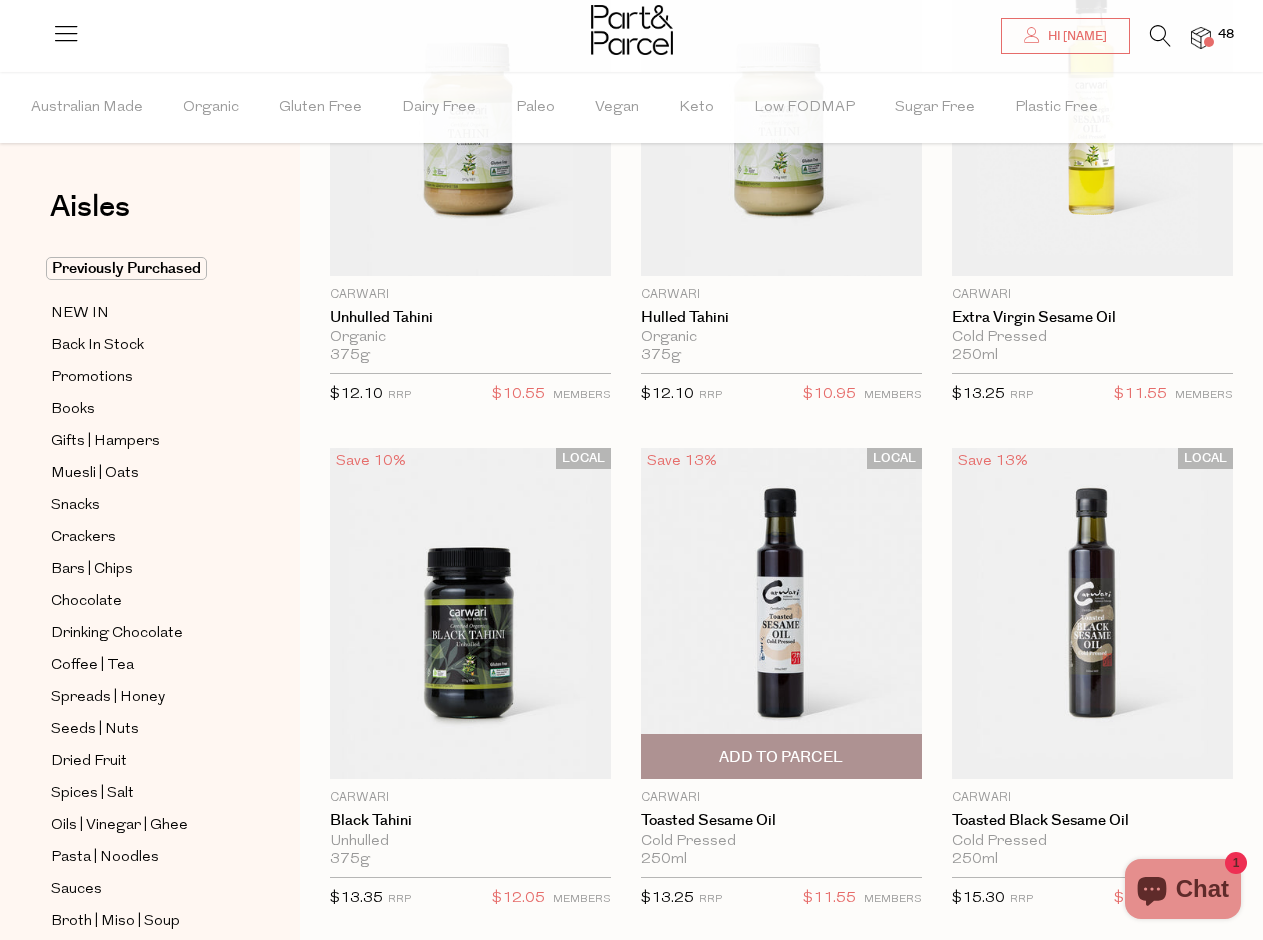 click on "Add To Parcel" at bounding box center (781, 756) 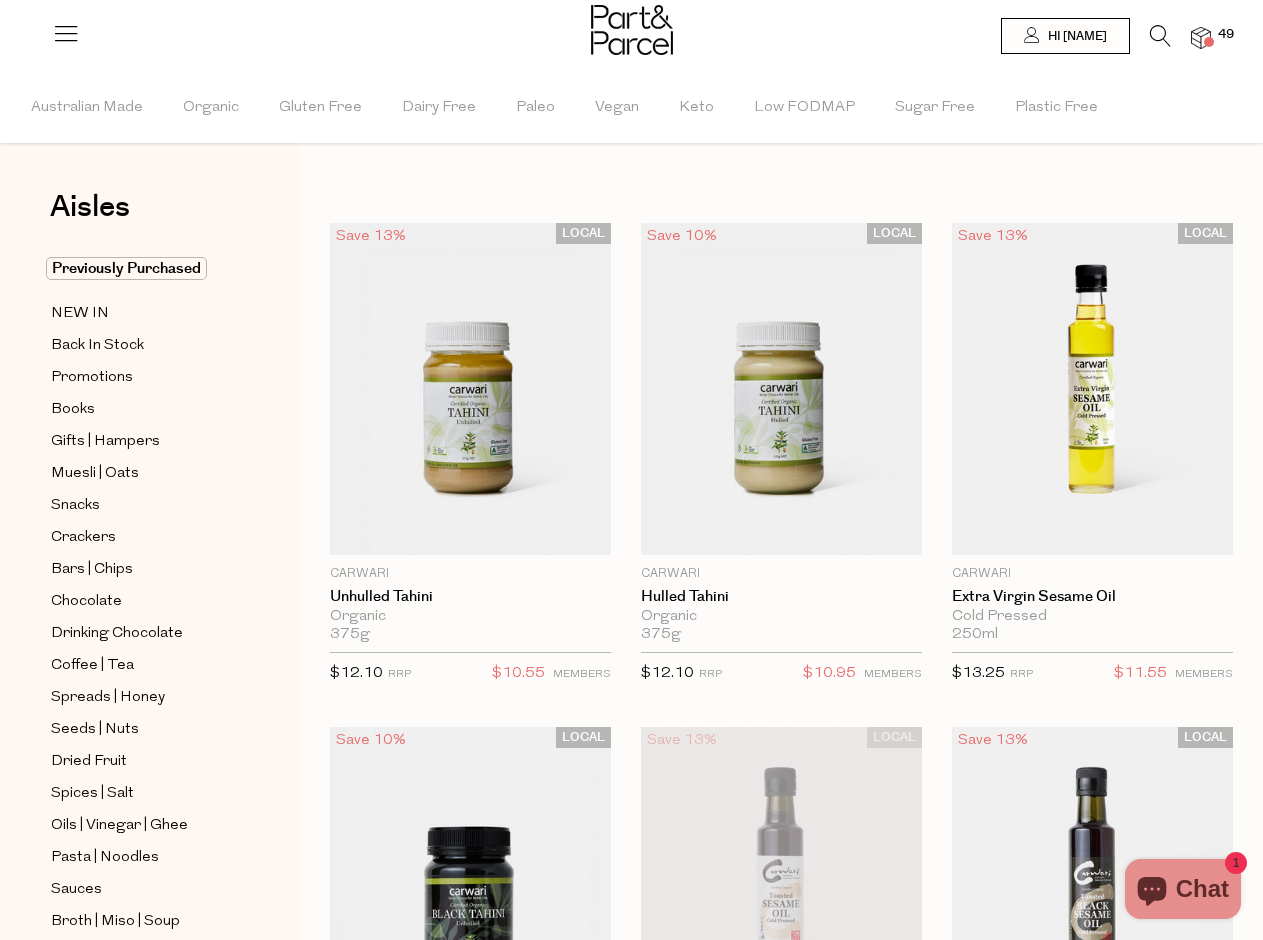 scroll, scrollTop: 0, scrollLeft: 0, axis: both 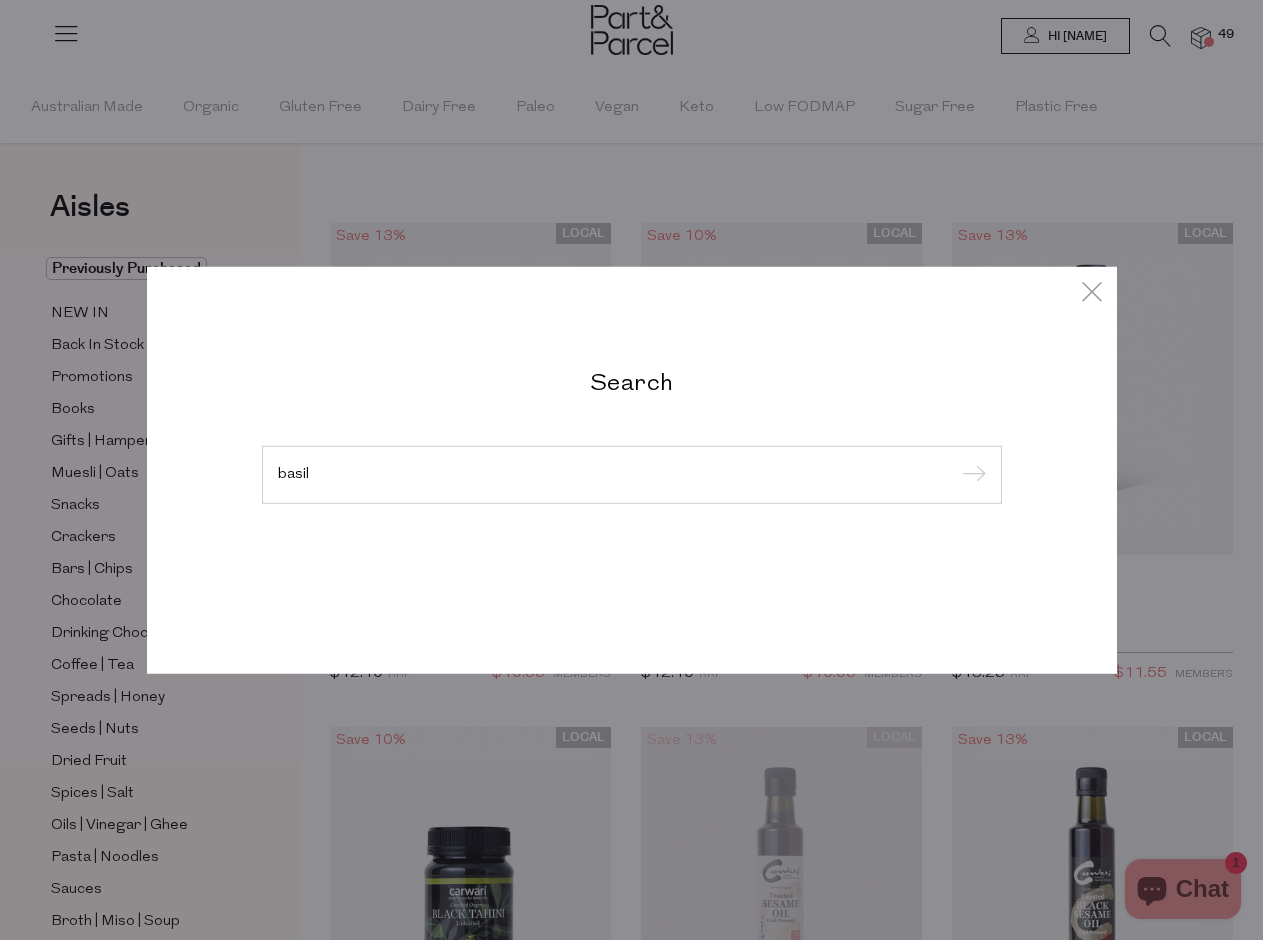 type on "basil" 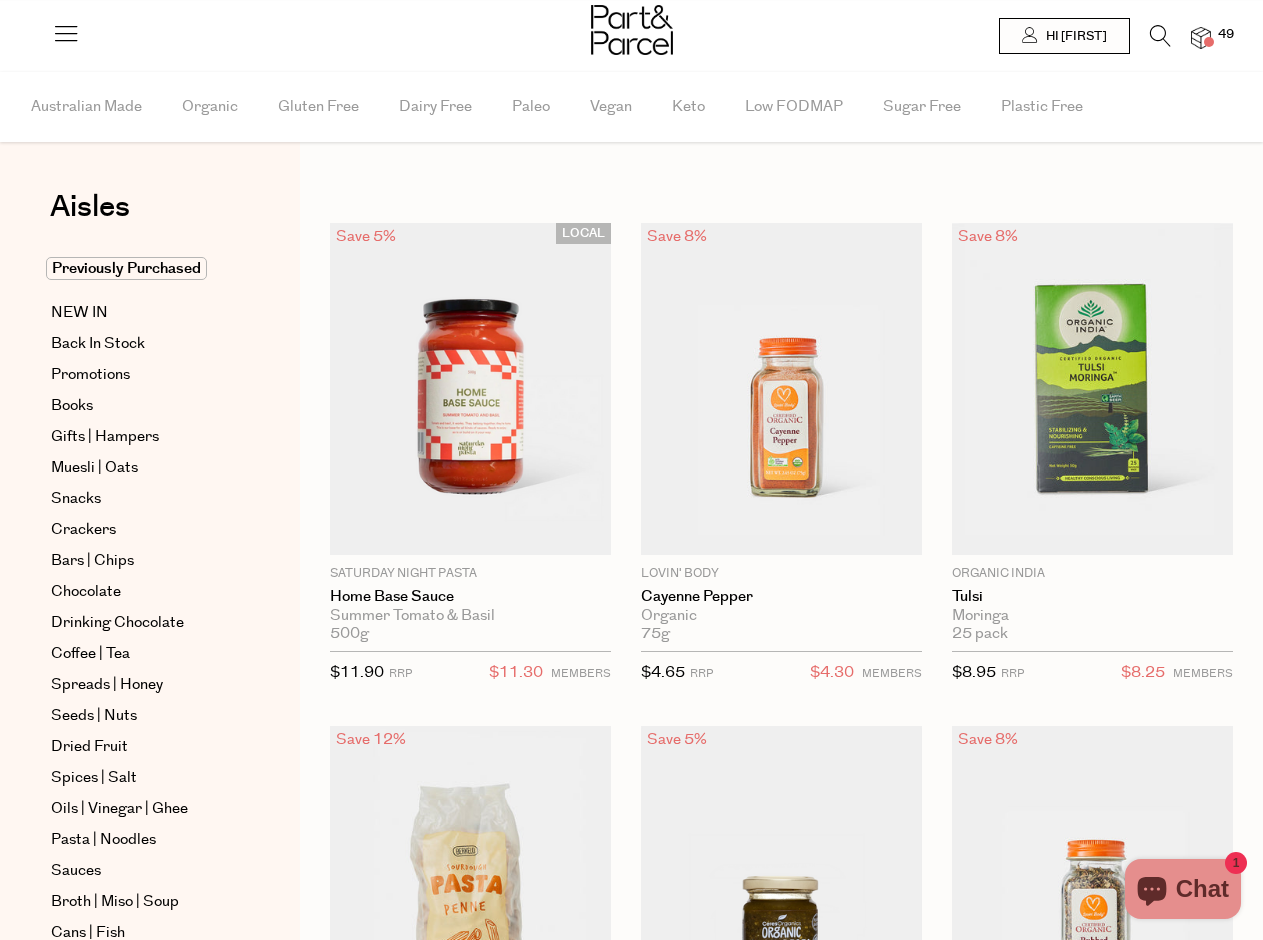 scroll, scrollTop: 0, scrollLeft: 0, axis: both 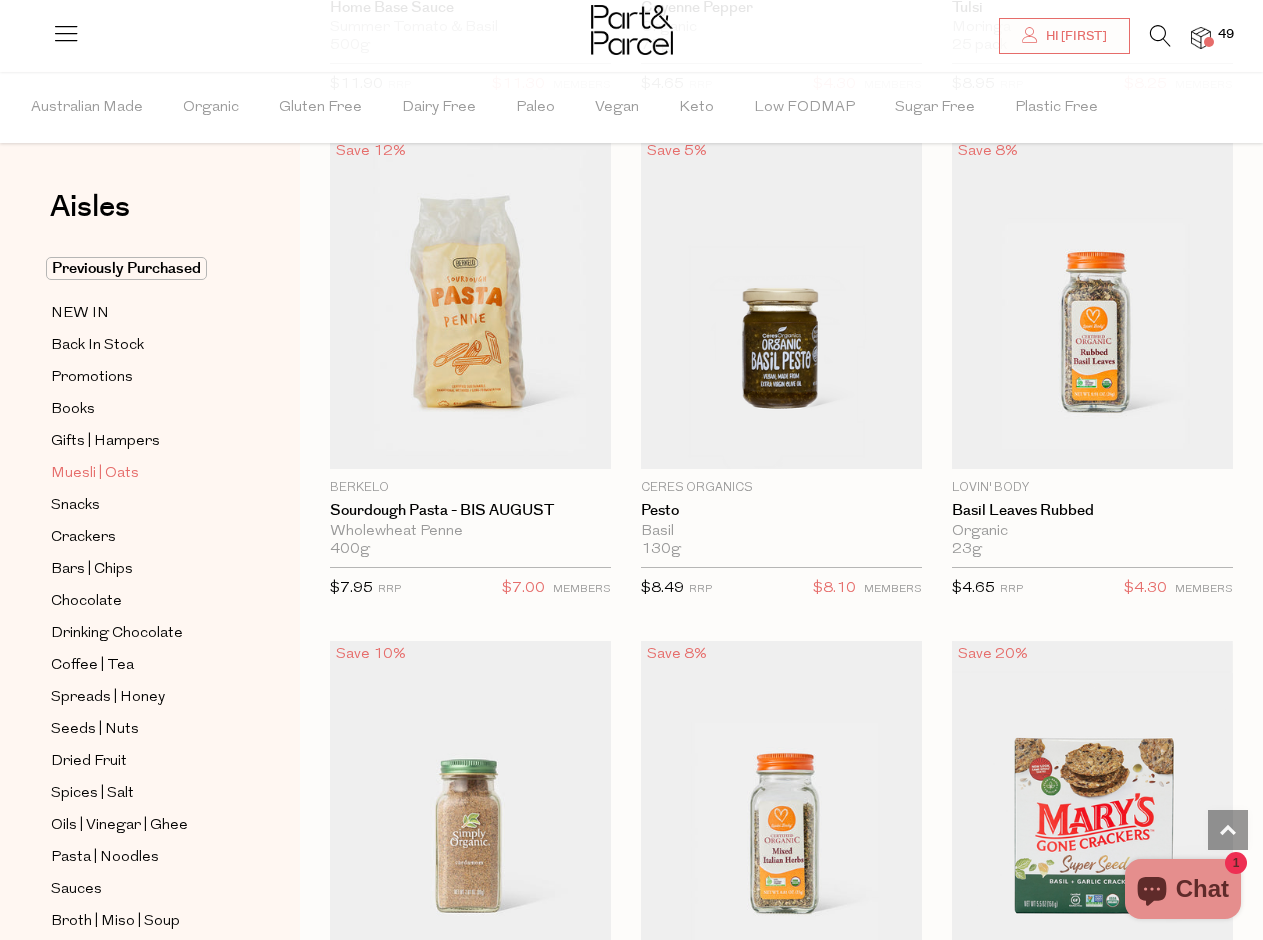 click on "Muesli | Oats" at bounding box center (95, 474) 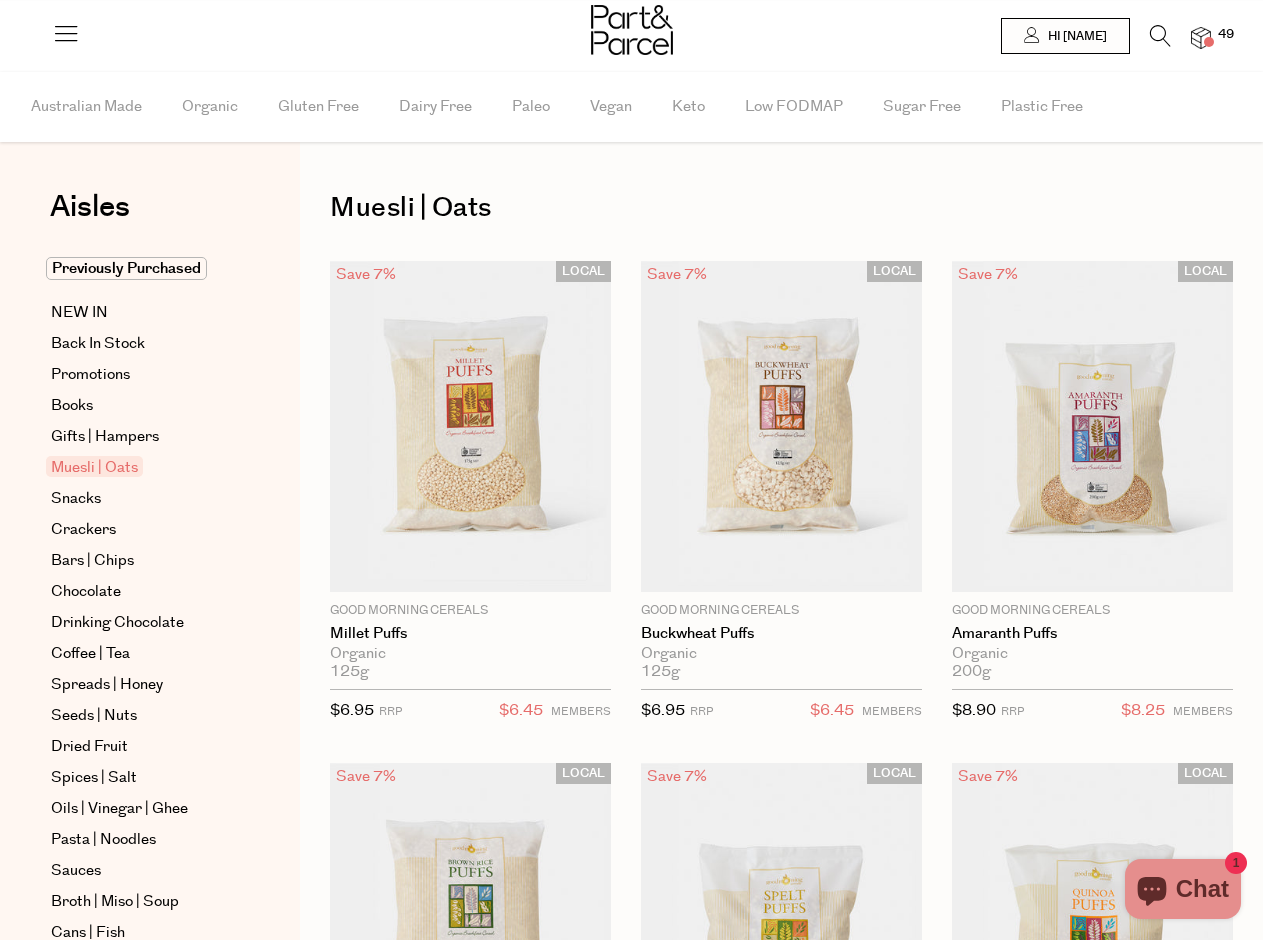 scroll, scrollTop: 0, scrollLeft: 0, axis: both 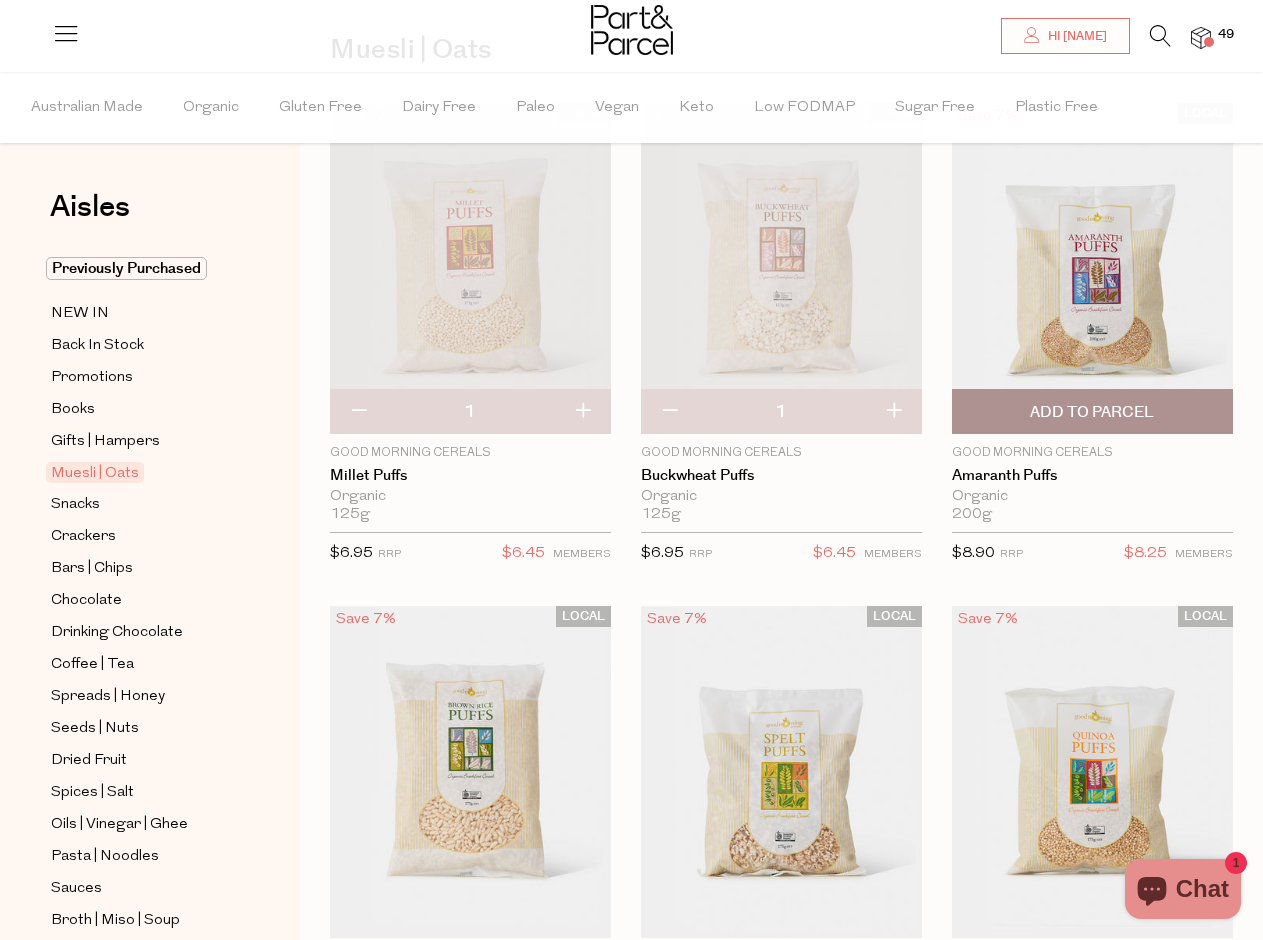 click on "Add To Parcel" at bounding box center (1092, 412) 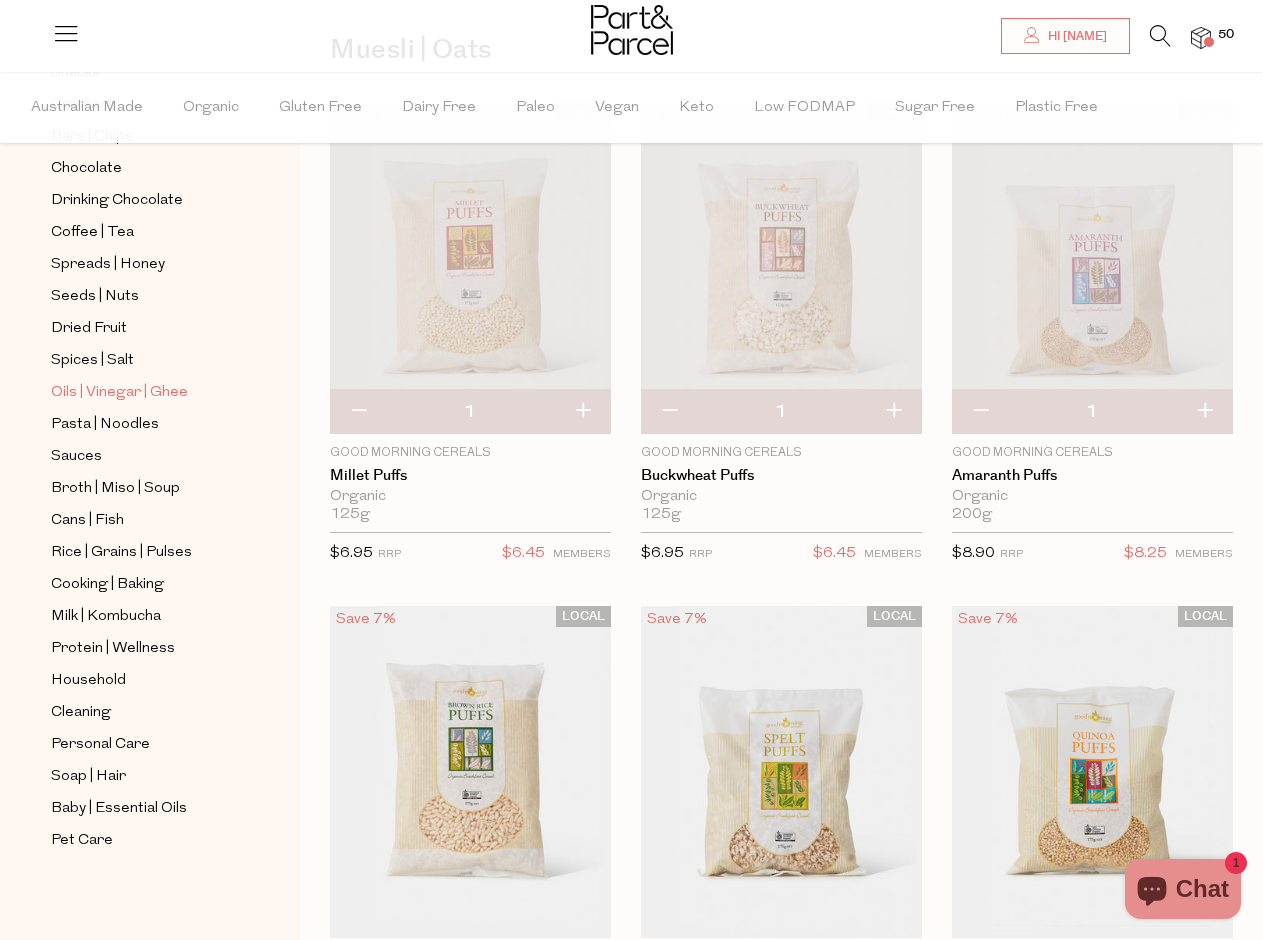 scroll, scrollTop: 432, scrollLeft: 0, axis: vertical 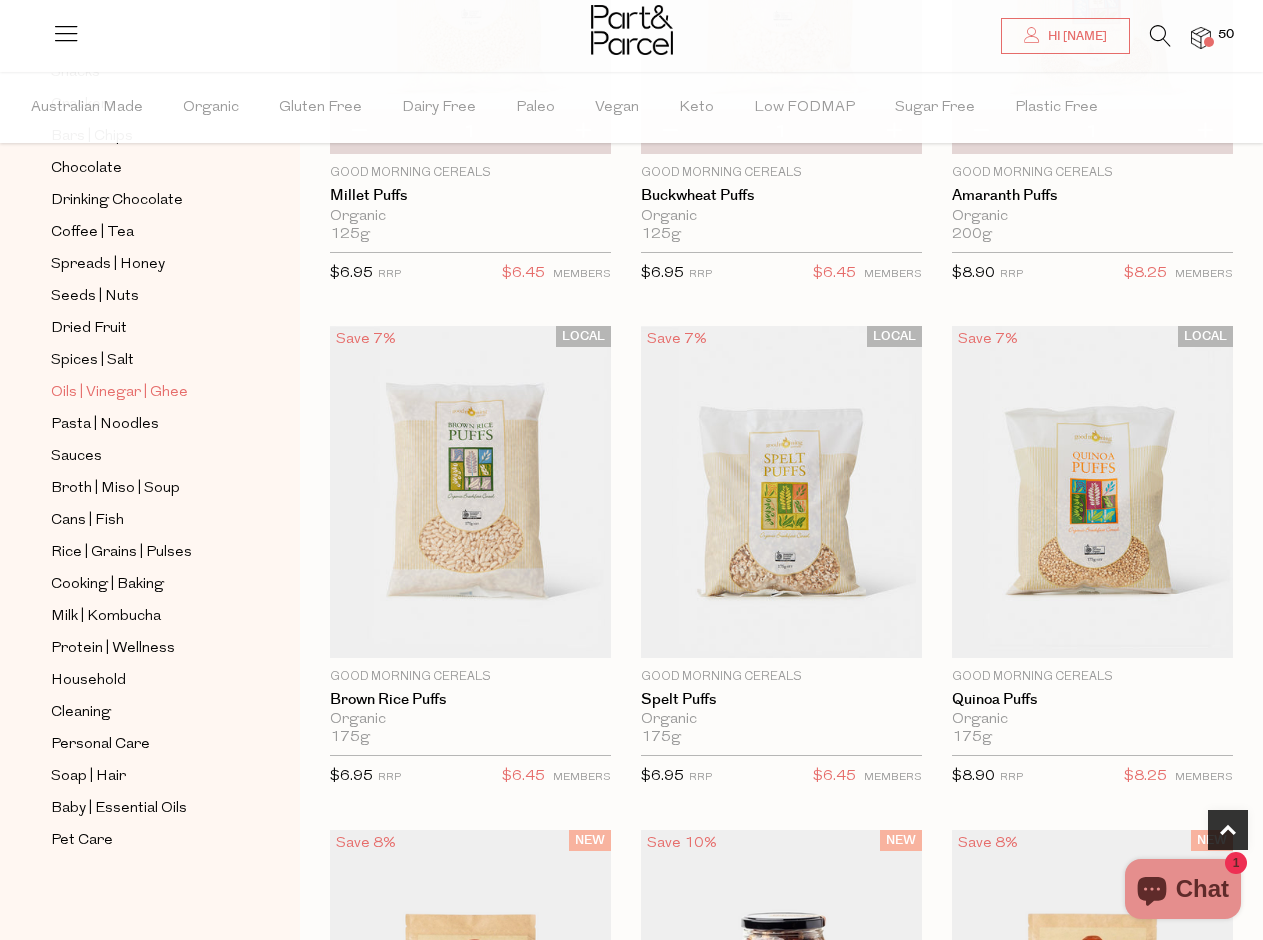 click on "Oils | Vinegar | Ghee" at bounding box center (119, 393) 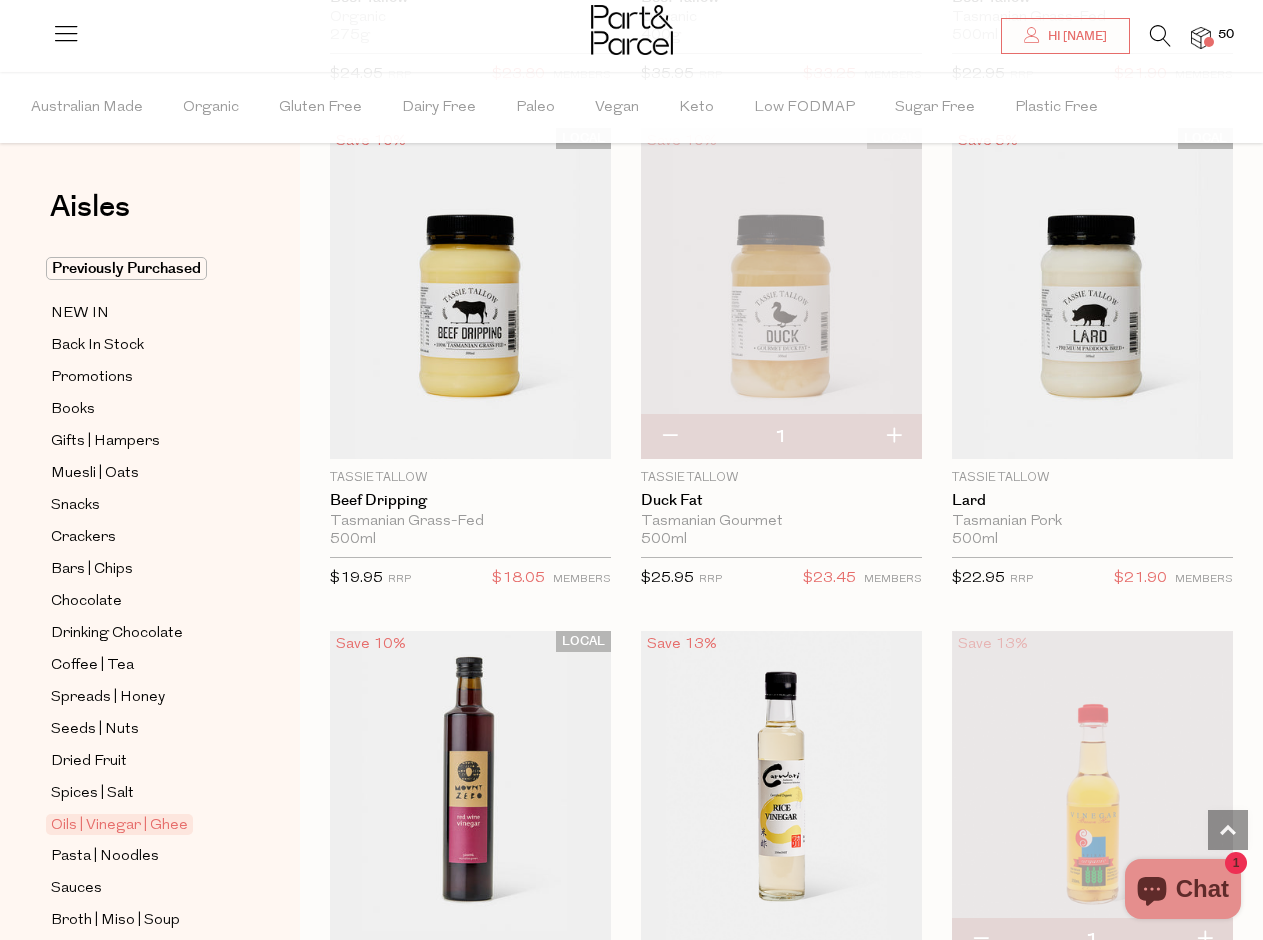 scroll, scrollTop: 4591, scrollLeft: 0, axis: vertical 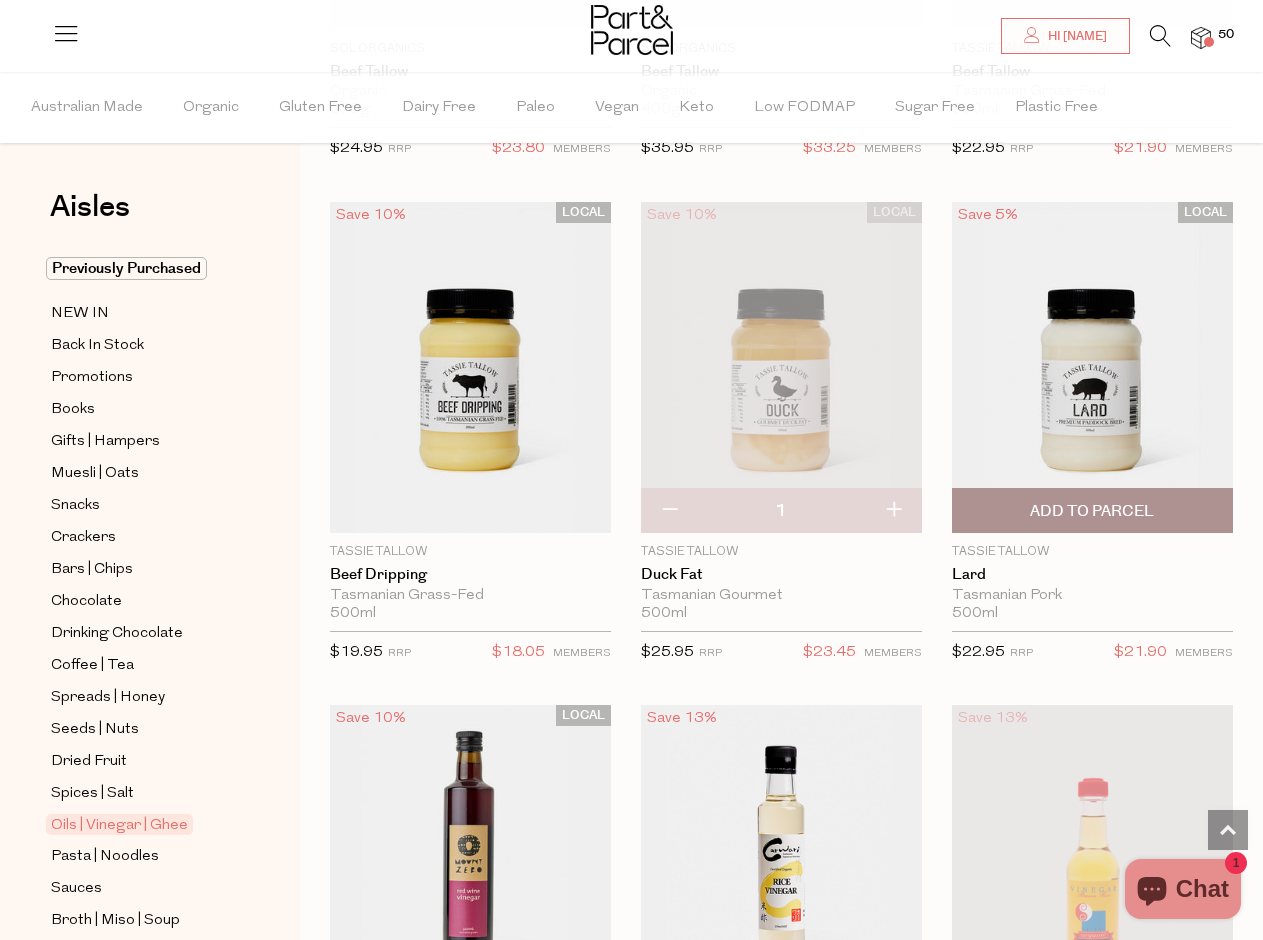 click on "Add To Parcel" at bounding box center (1092, 511) 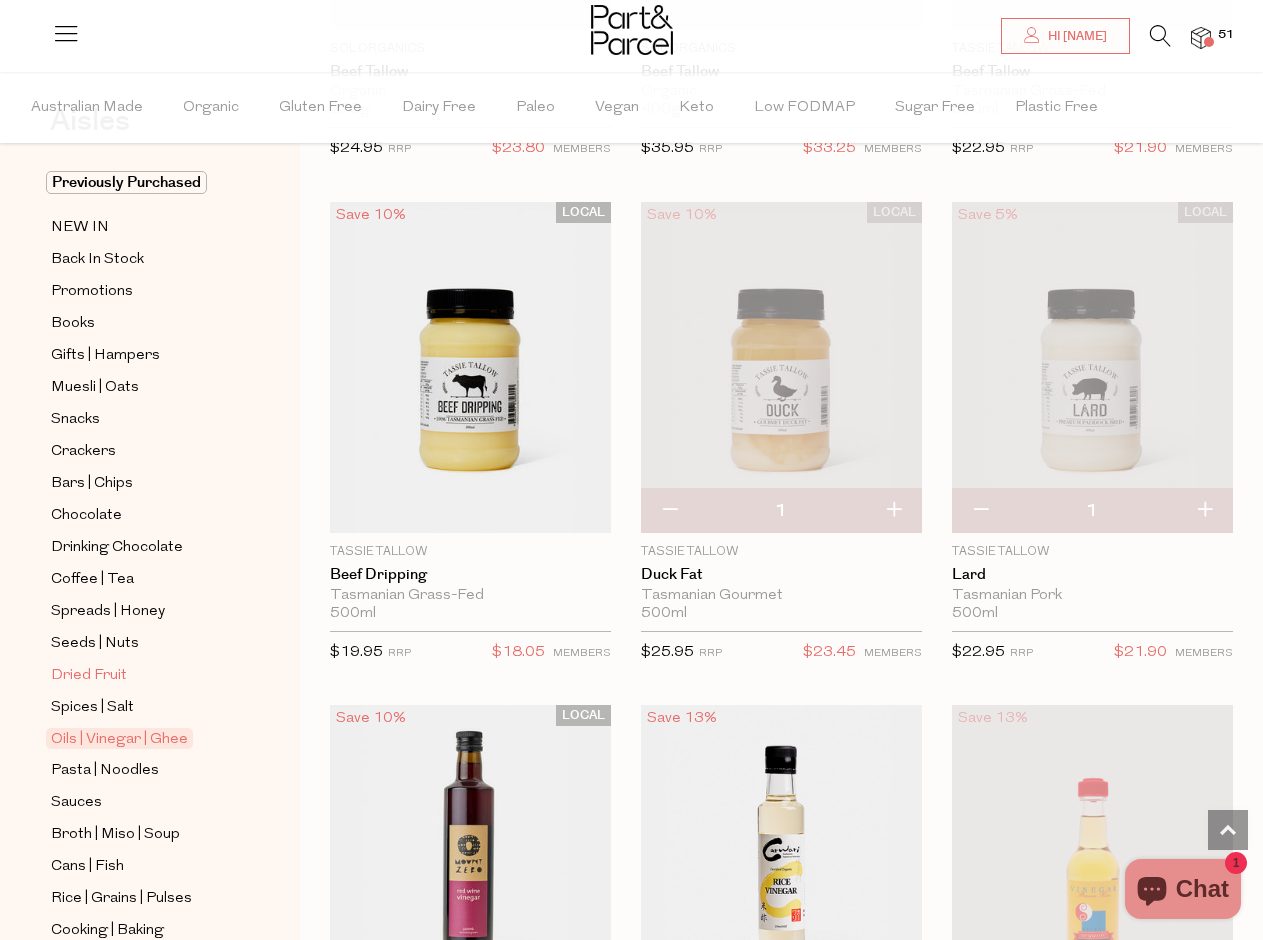 scroll, scrollTop: 88, scrollLeft: 0, axis: vertical 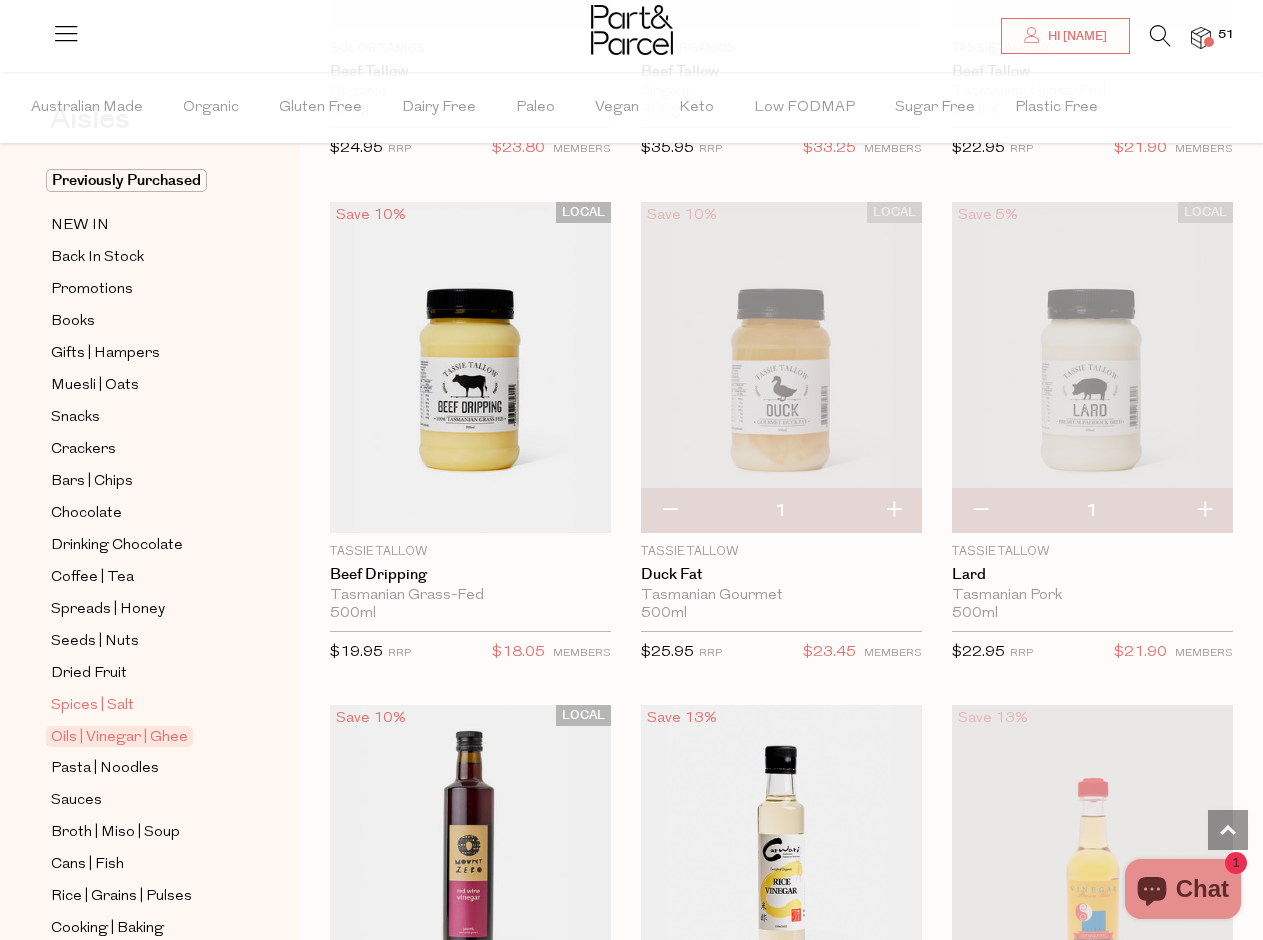 click on "Spices | Salt" at bounding box center (92, 706) 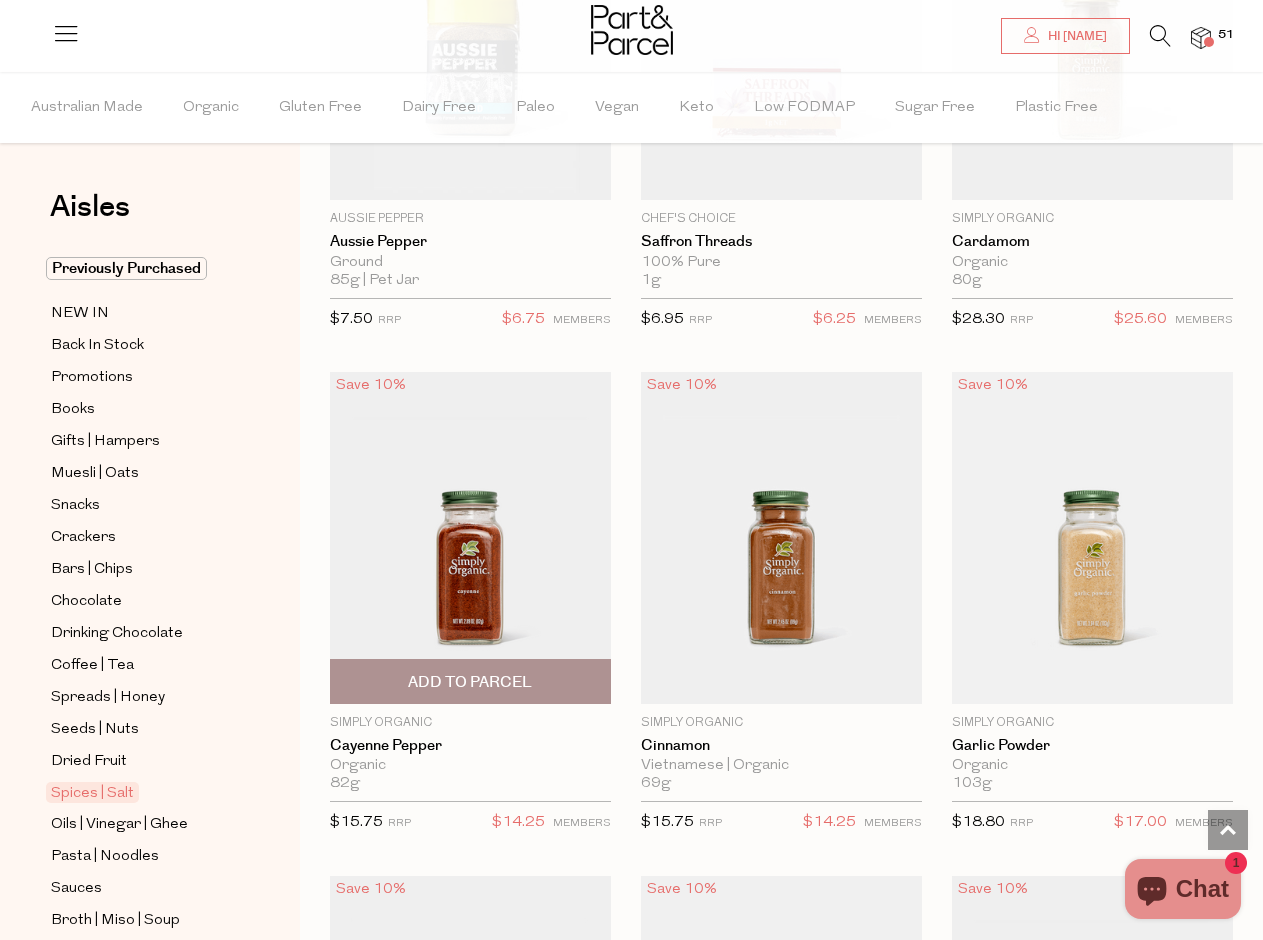 scroll, scrollTop: 3542, scrollLeft: 0, axis: vertical 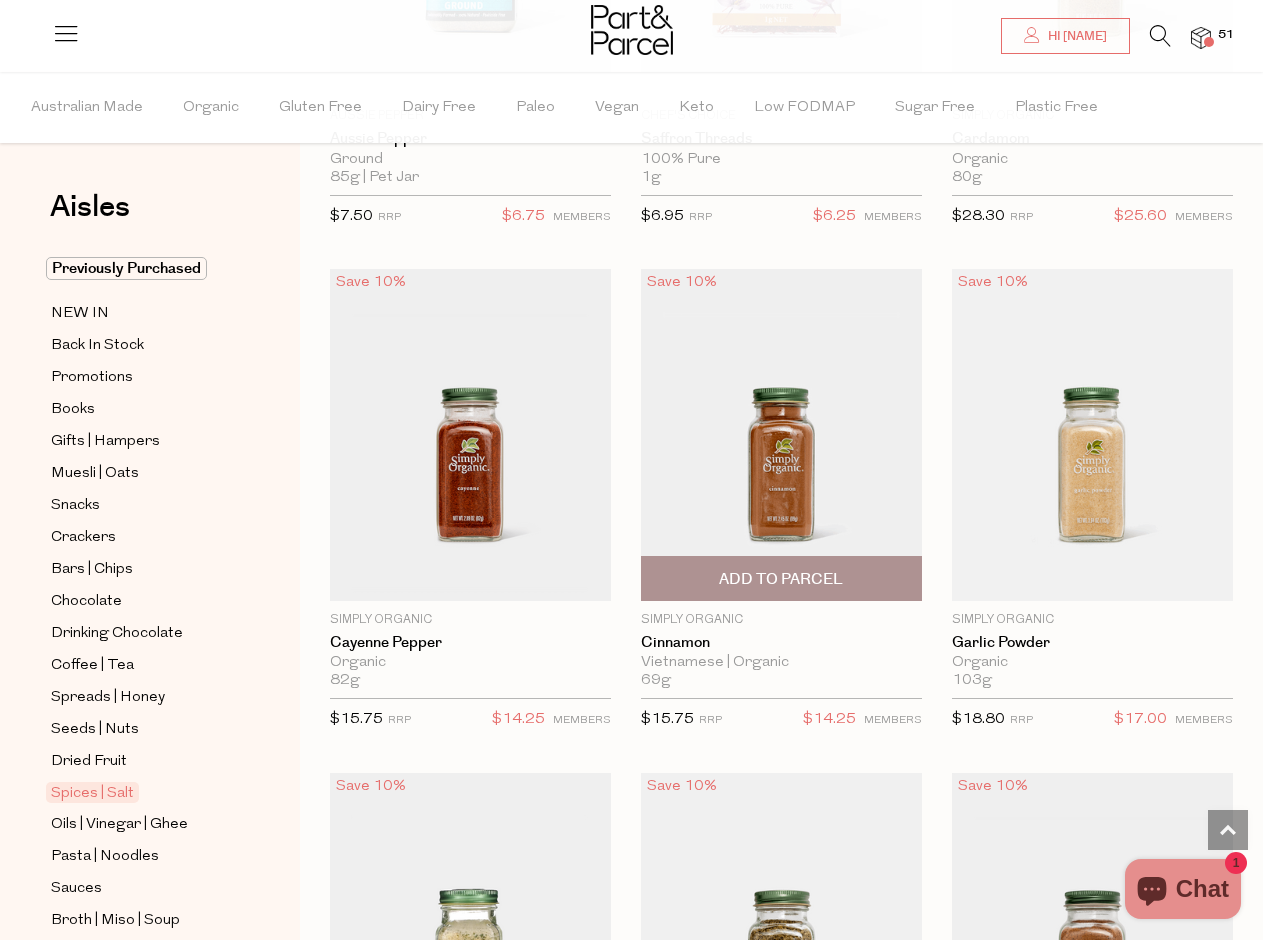 click on "Add To Parcel" at bounding box center [781, 579] 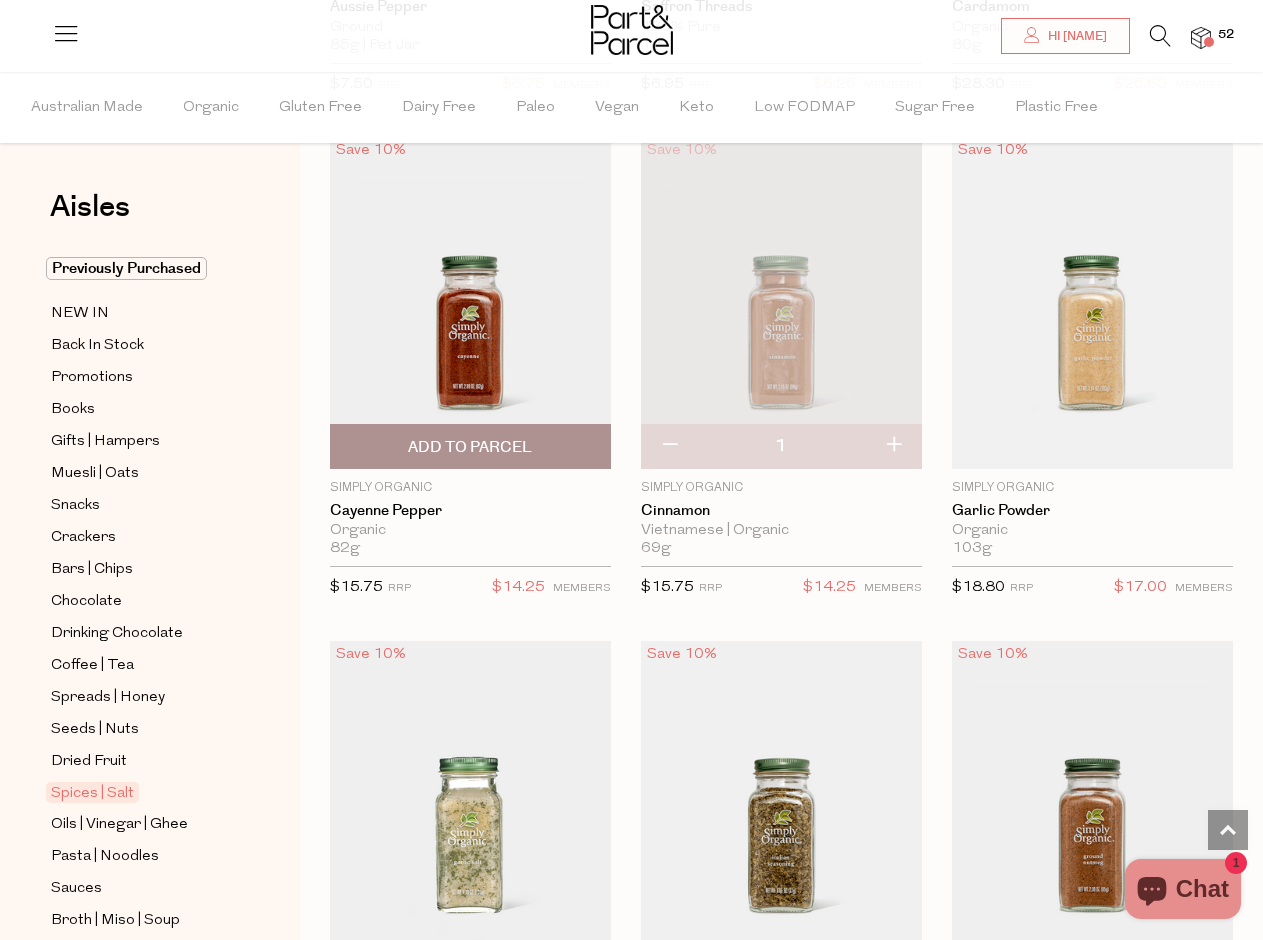 scroll, scrollTop: 3743, scrollLeft: 0, axis: vertical 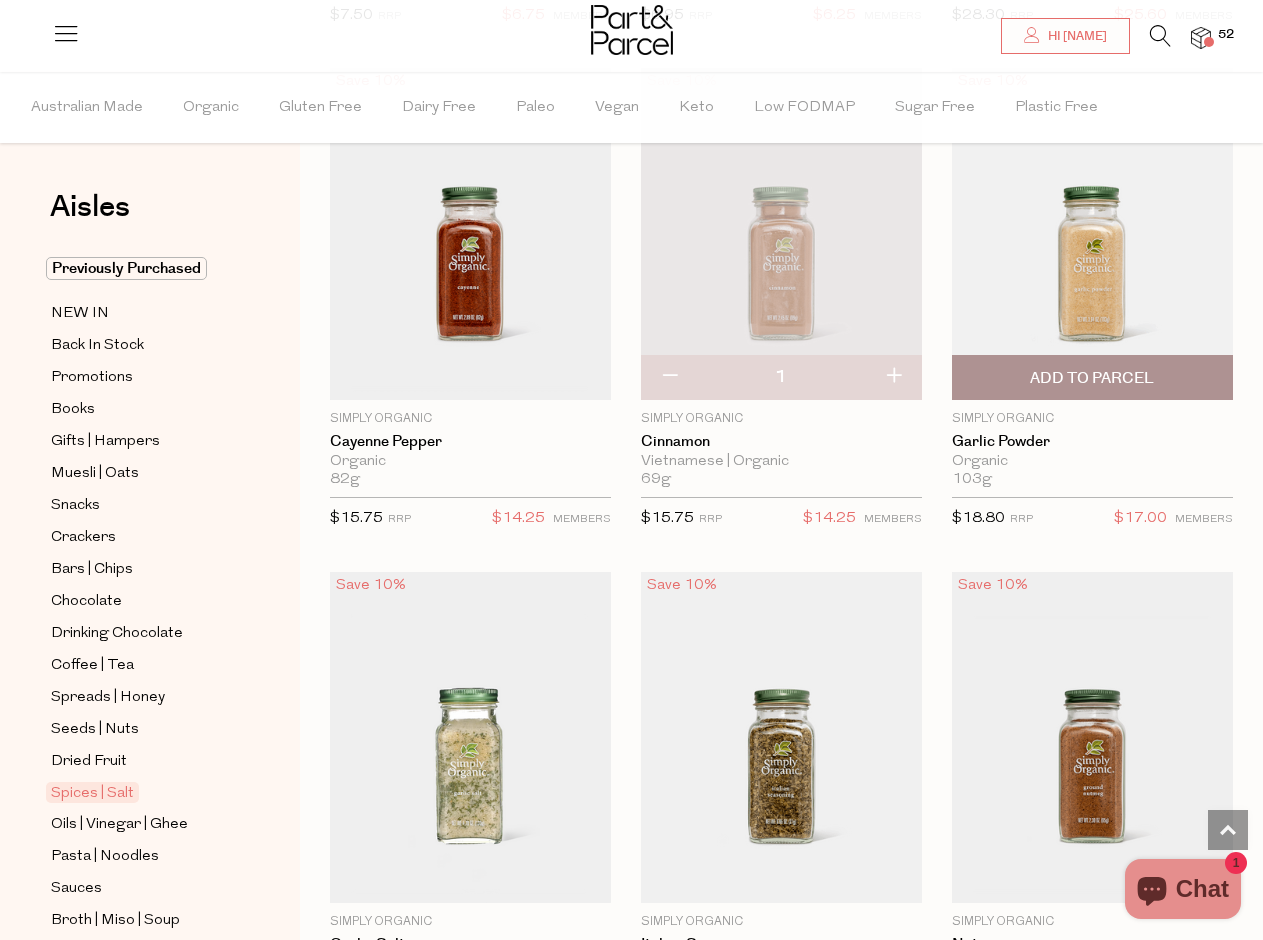 click on "Add To Parcel" at bounding box center (1092, 377) 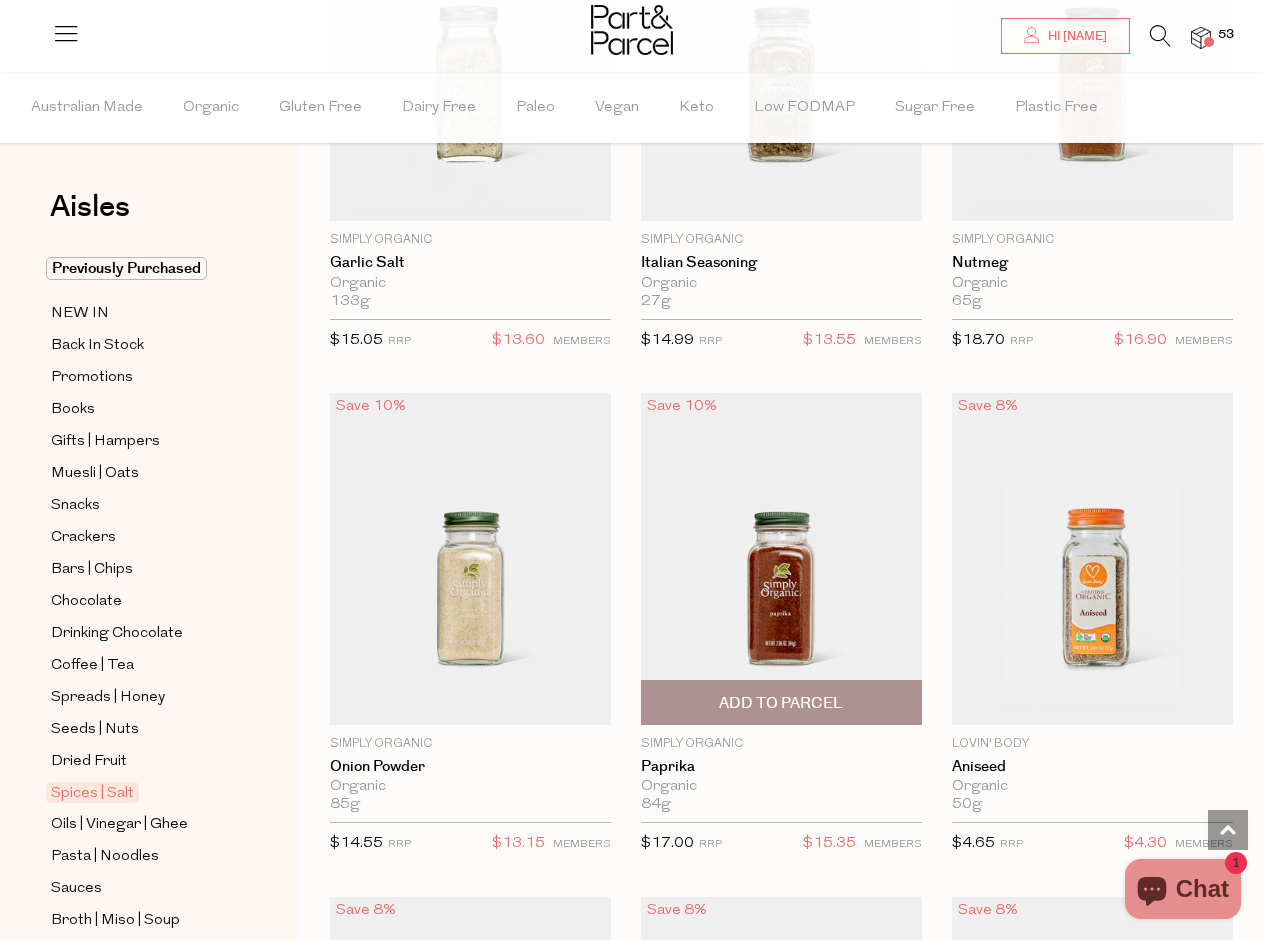 scroll, scrollTop: 4423, scrollLeft: 0, axis: vertical 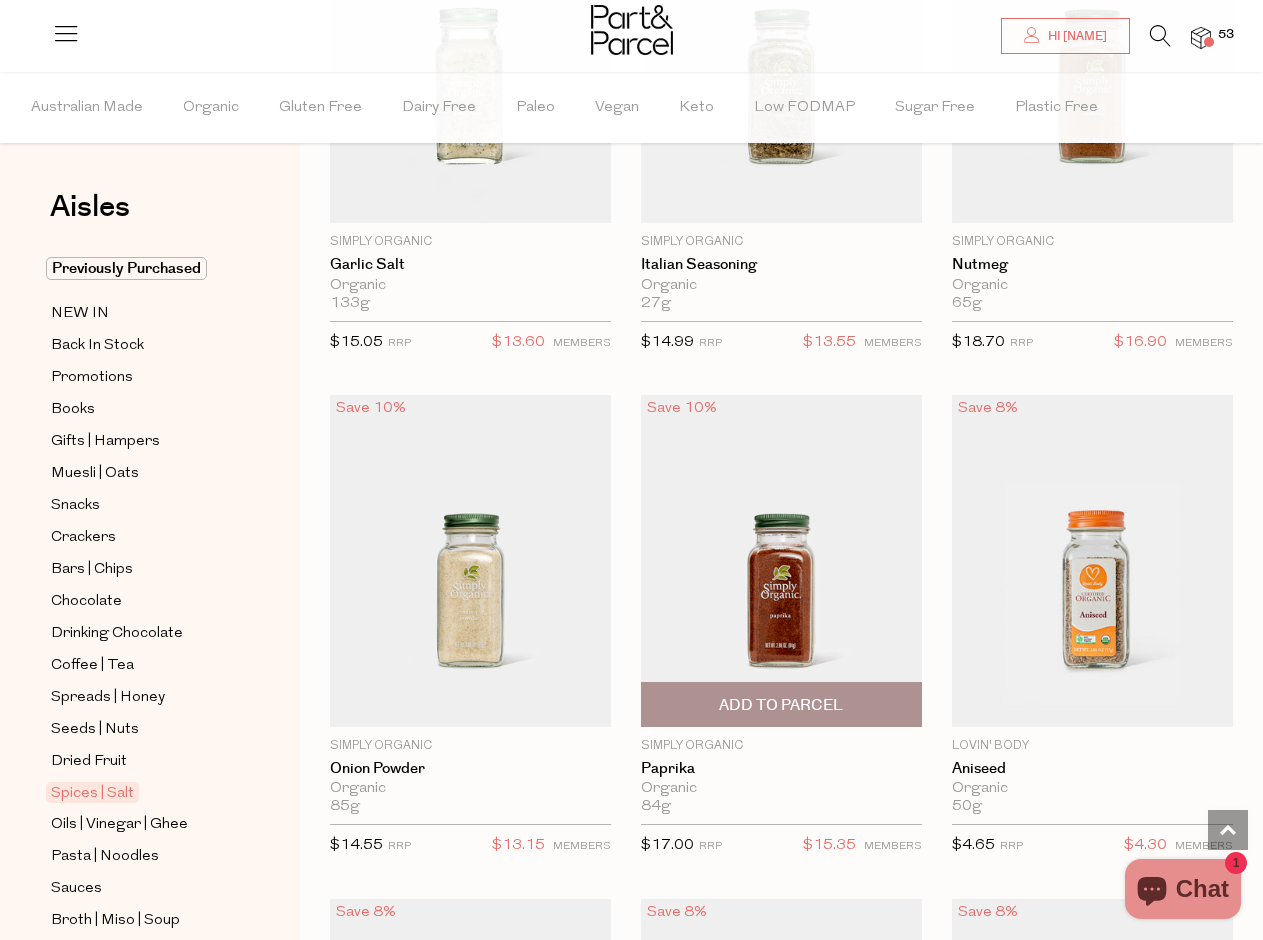 click on "Add To Parcel" at bounding box center [781, 705] 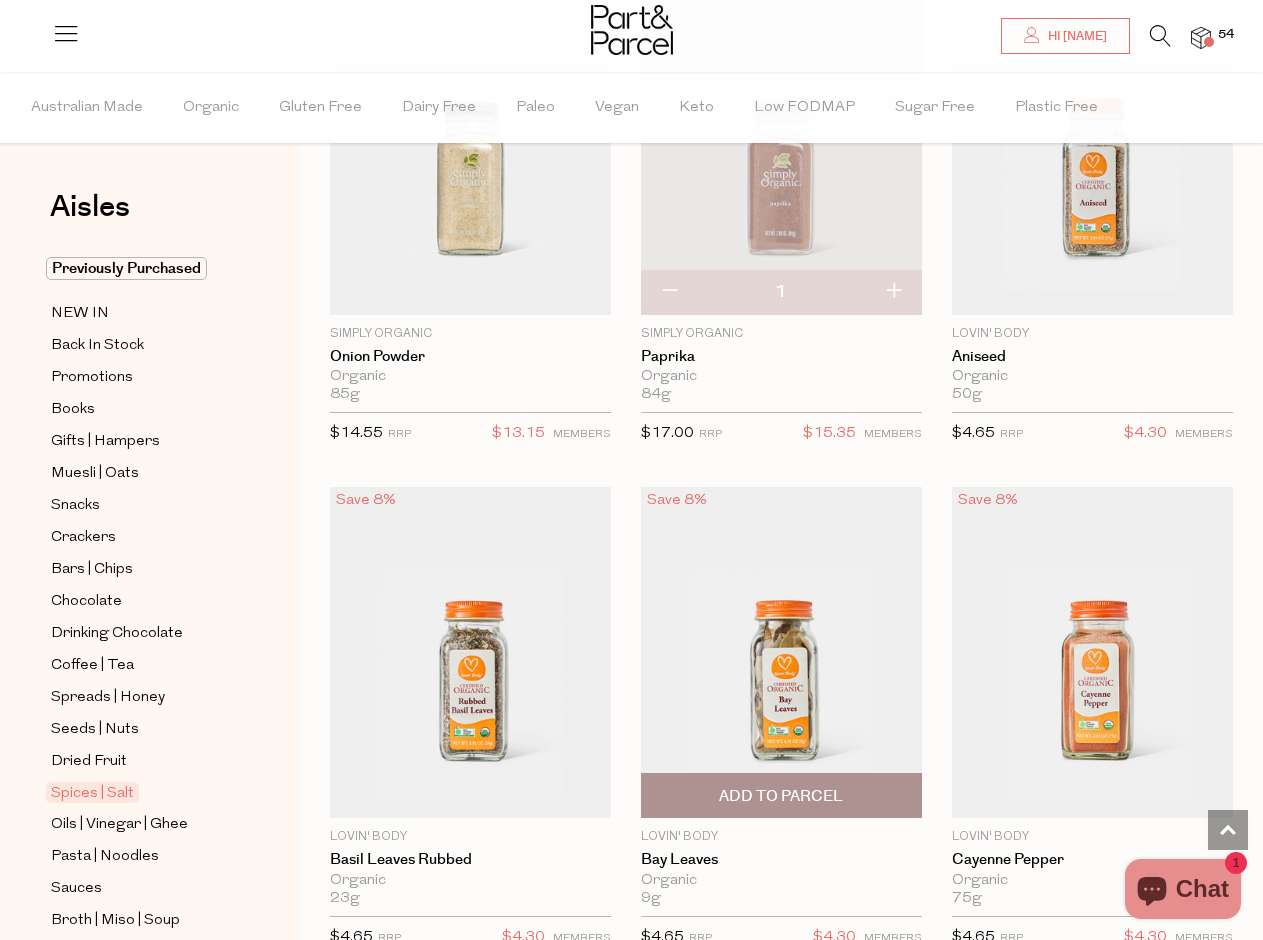scroll, scrollTop: 4906, scrollLeft: 0, axis: vertical 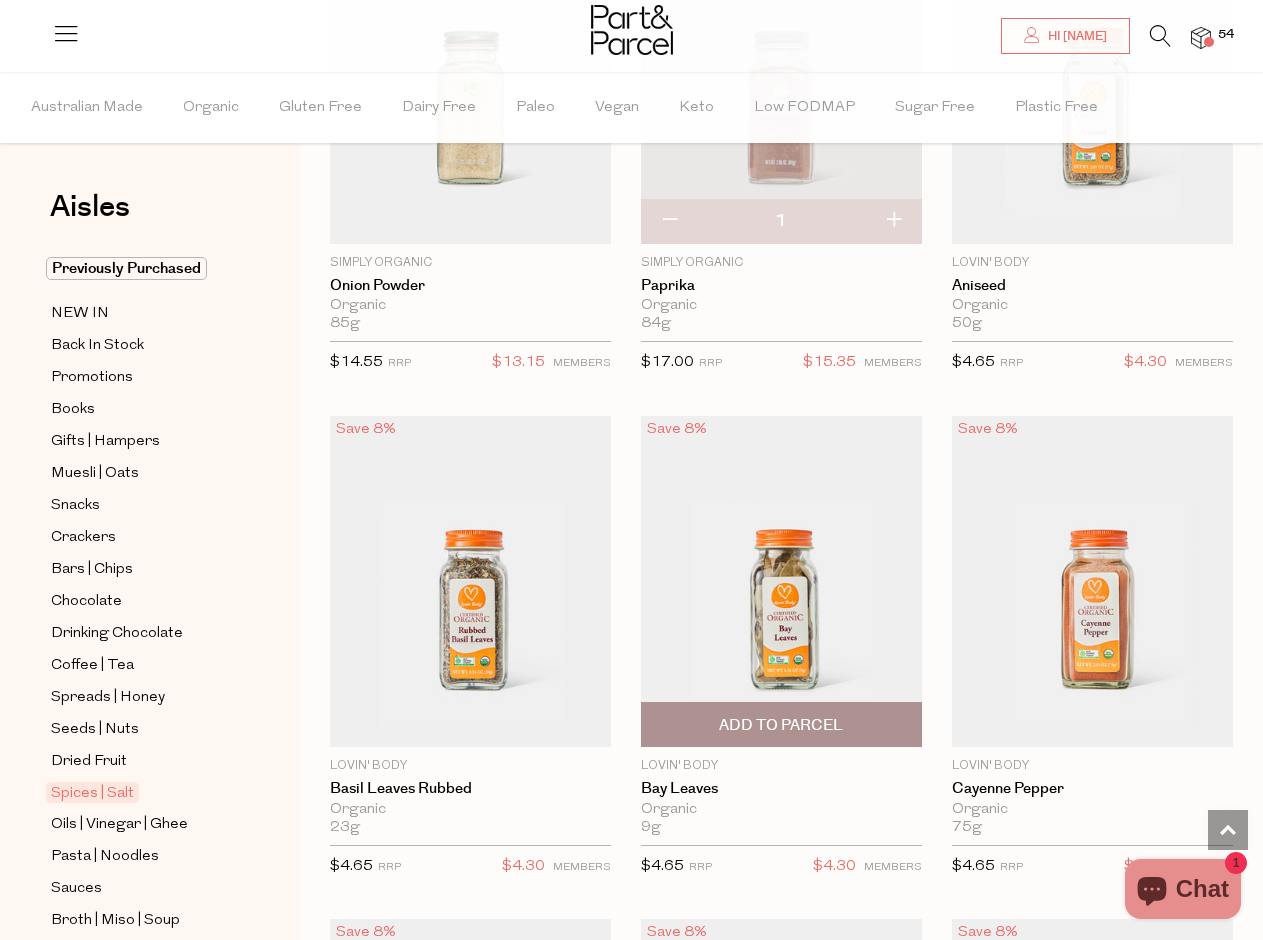 click on "Add To Parcel" at bounding box center [781, 724] 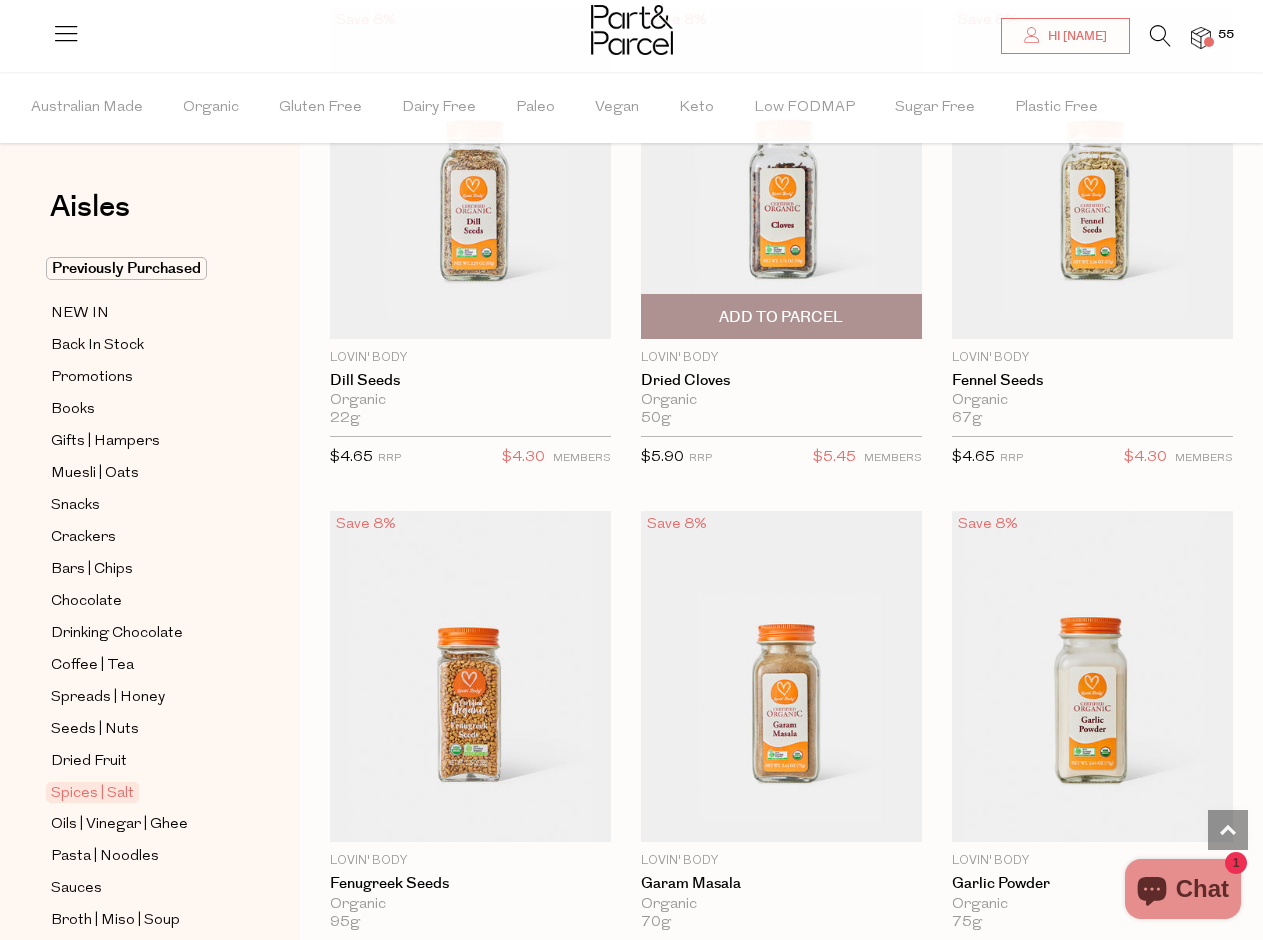 scroll, scrollTop: 6897, scrollLeft: 0, axis: vertical 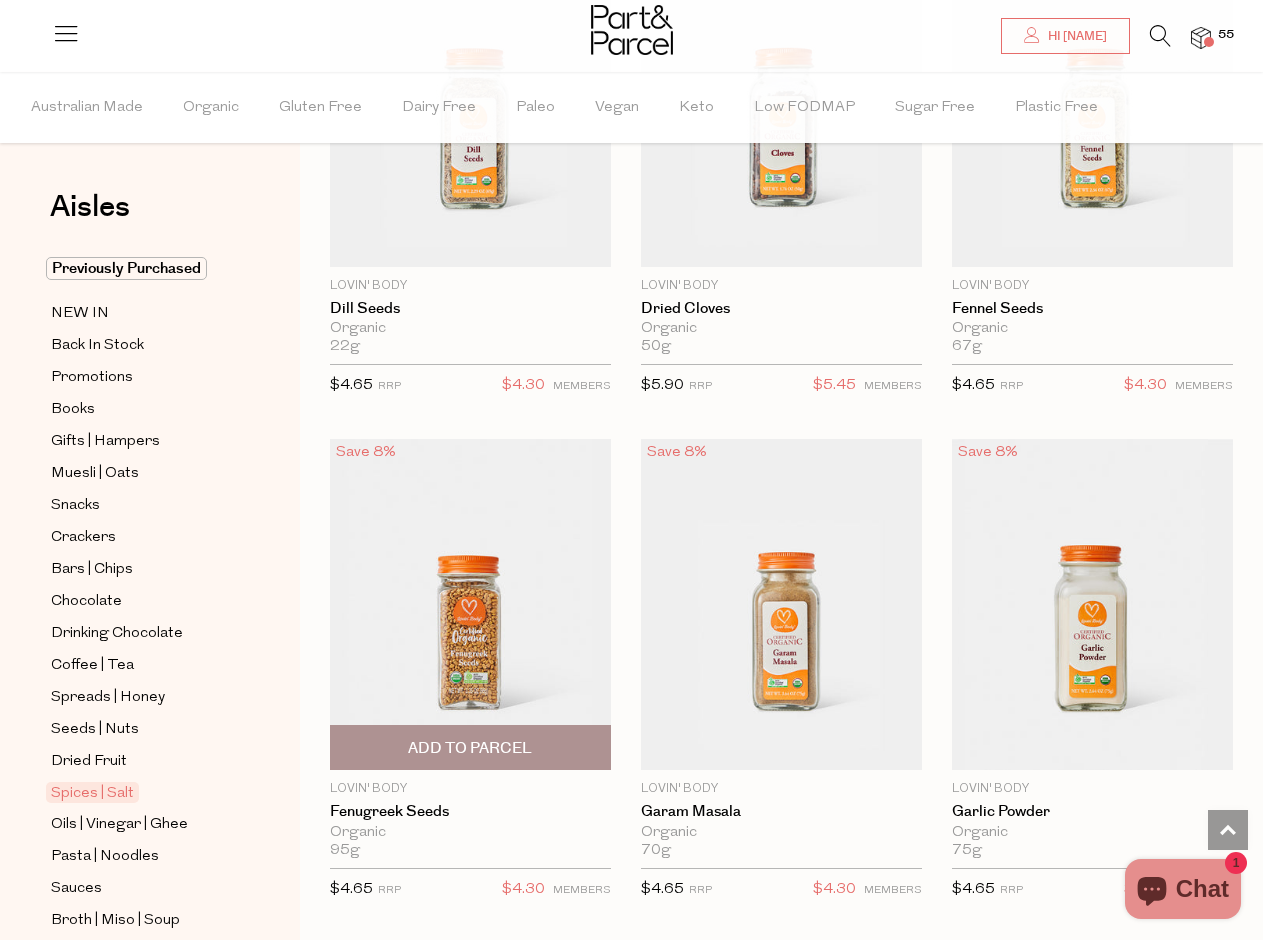 click on "Add To Parcel" at bounding box center (470, 748) 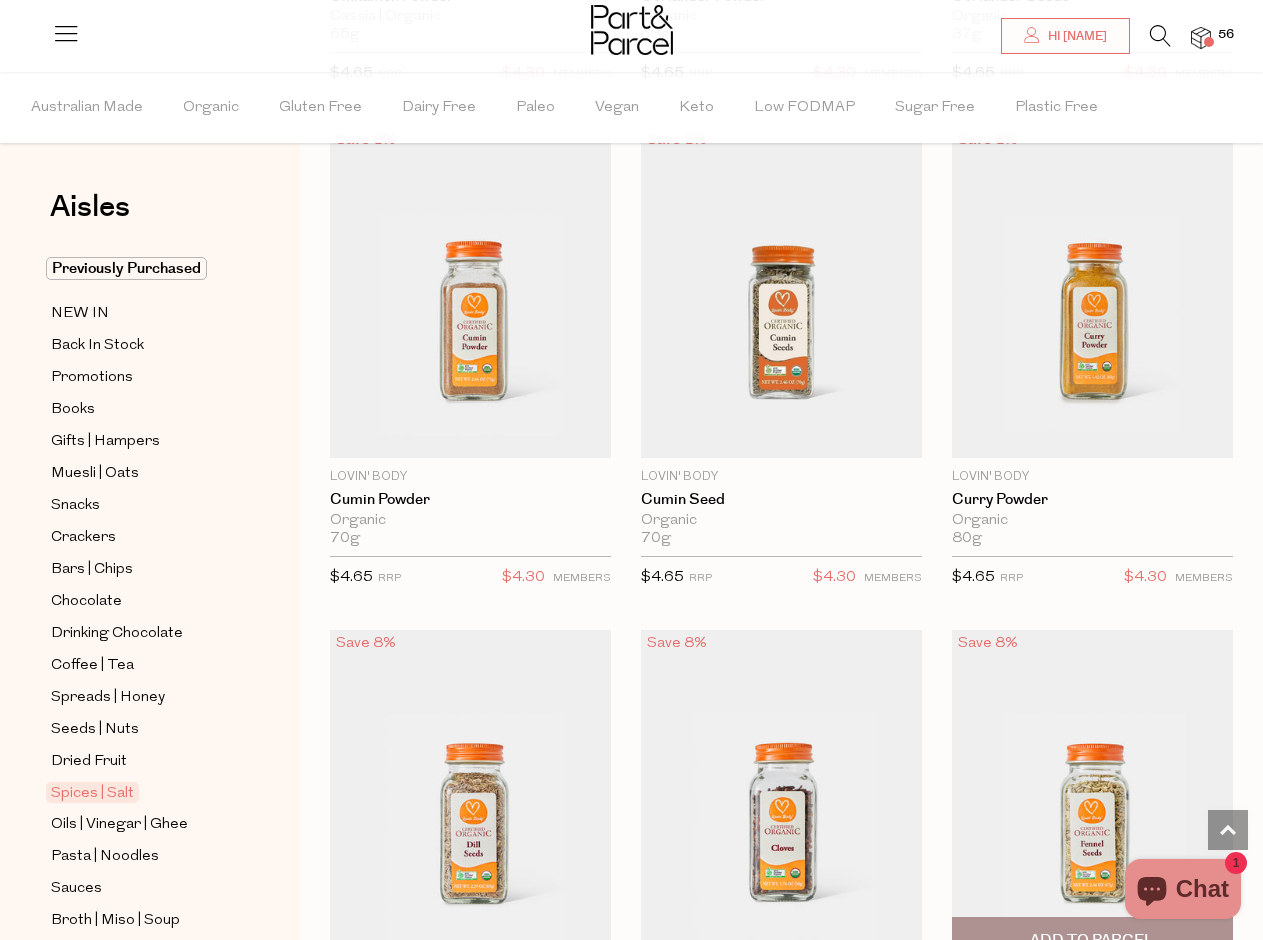scroll, scrollTop: 6192, scrollLeft: 0, axis: vertical 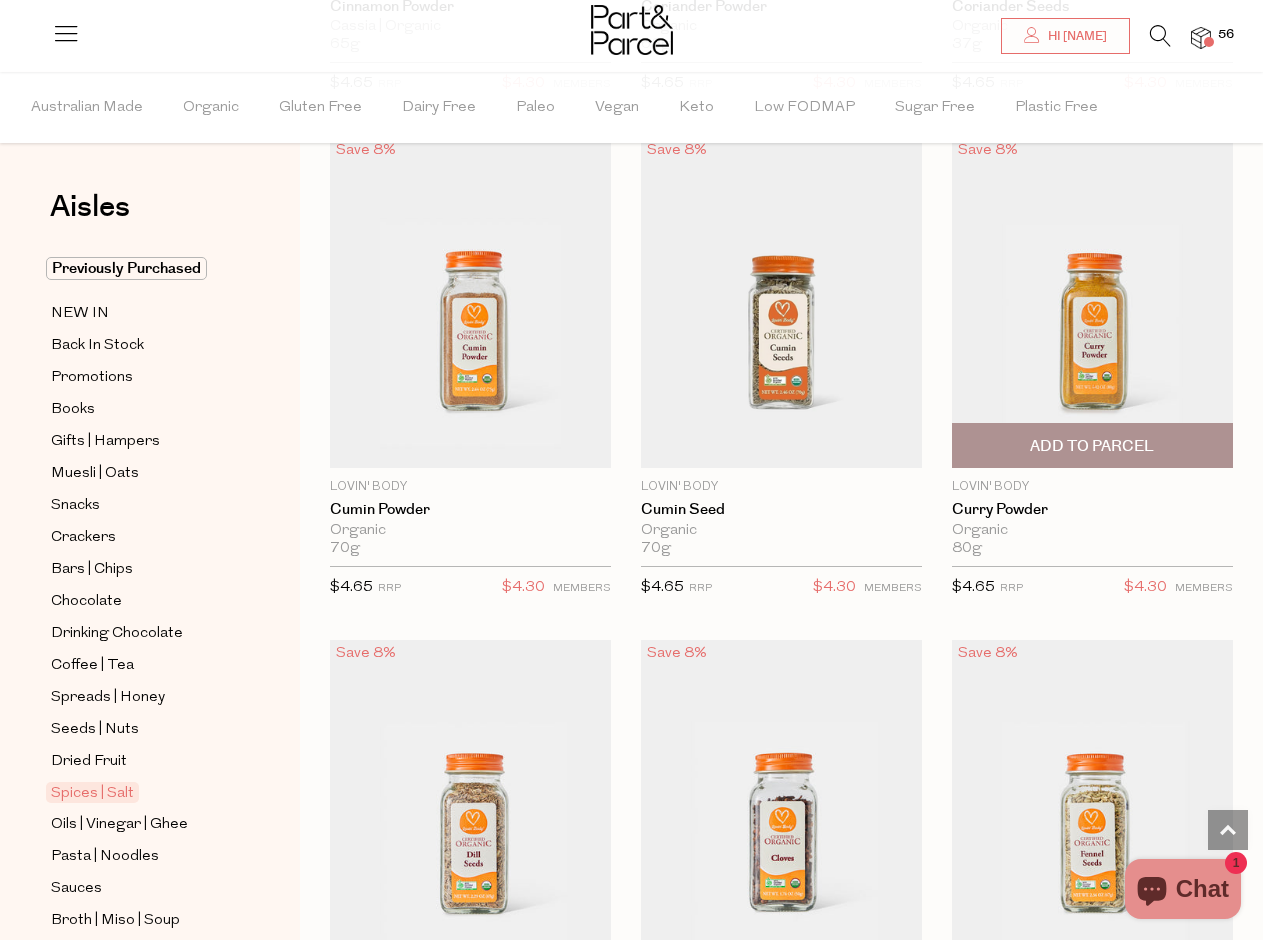 click on "Add To Parcel" at bounding box center [1092, 446] 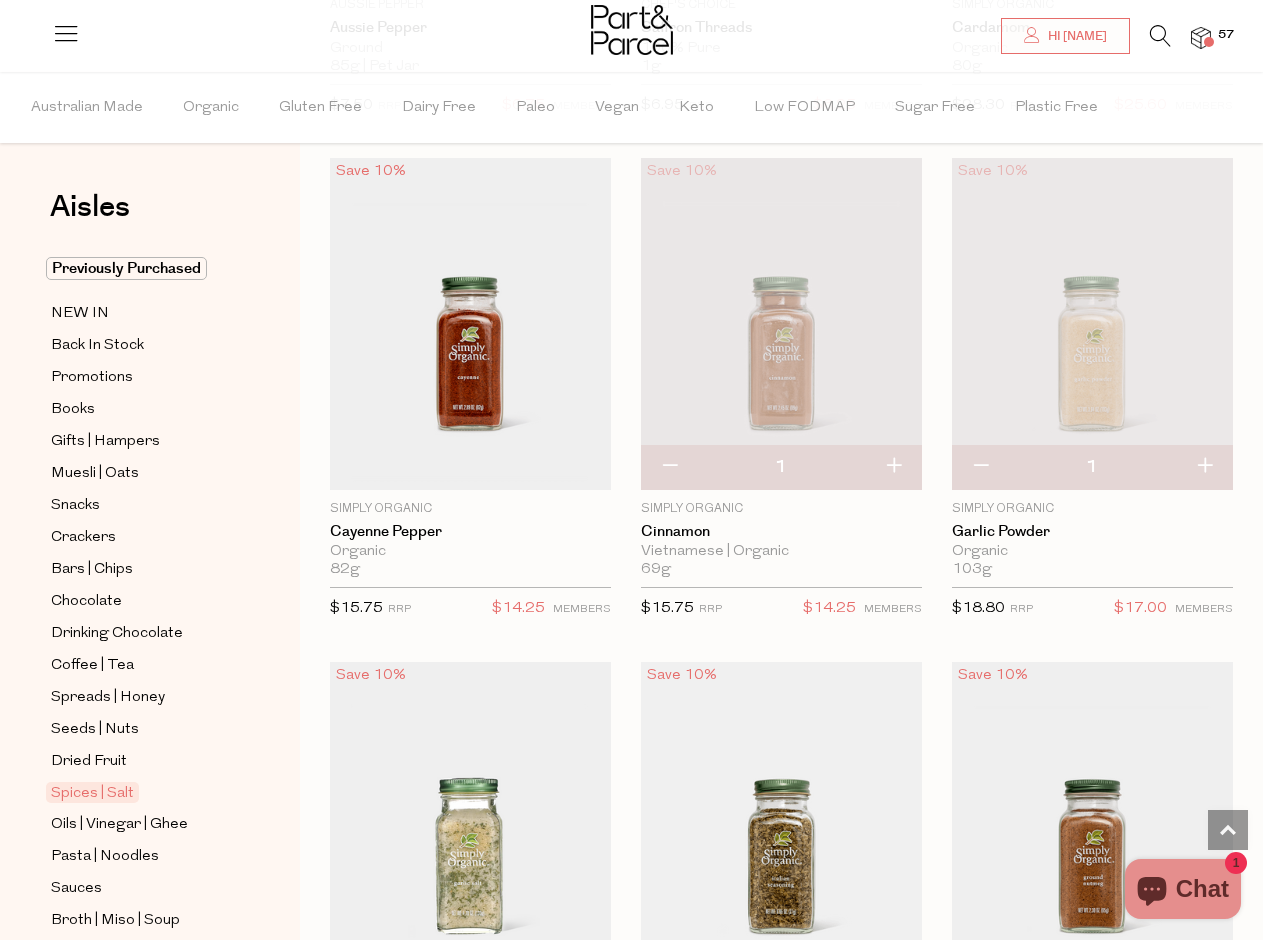 scroll, scrollTop: 3640, scrollLeft: 0, axis: vertical 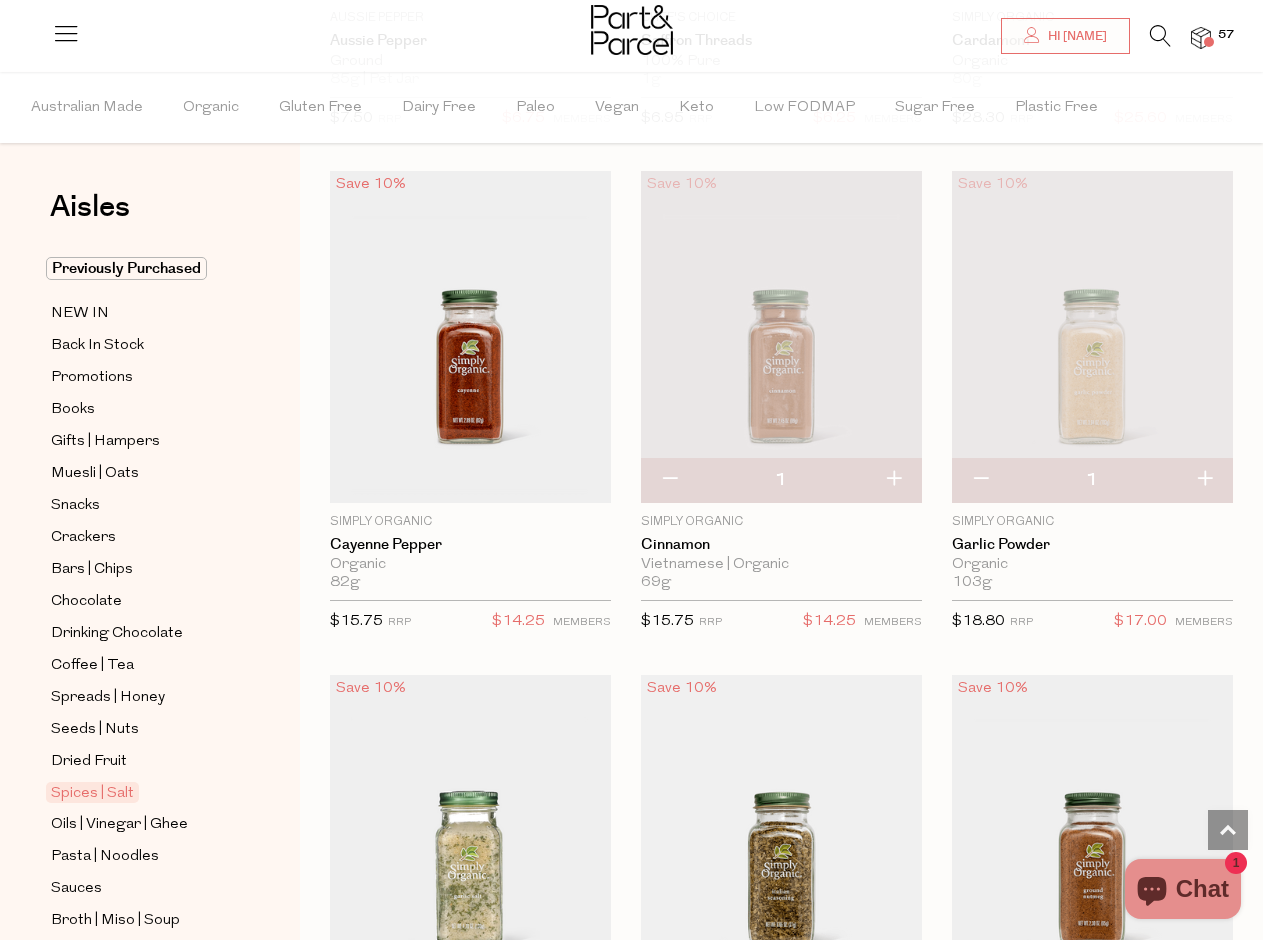 click at bounding box center (980, 480) 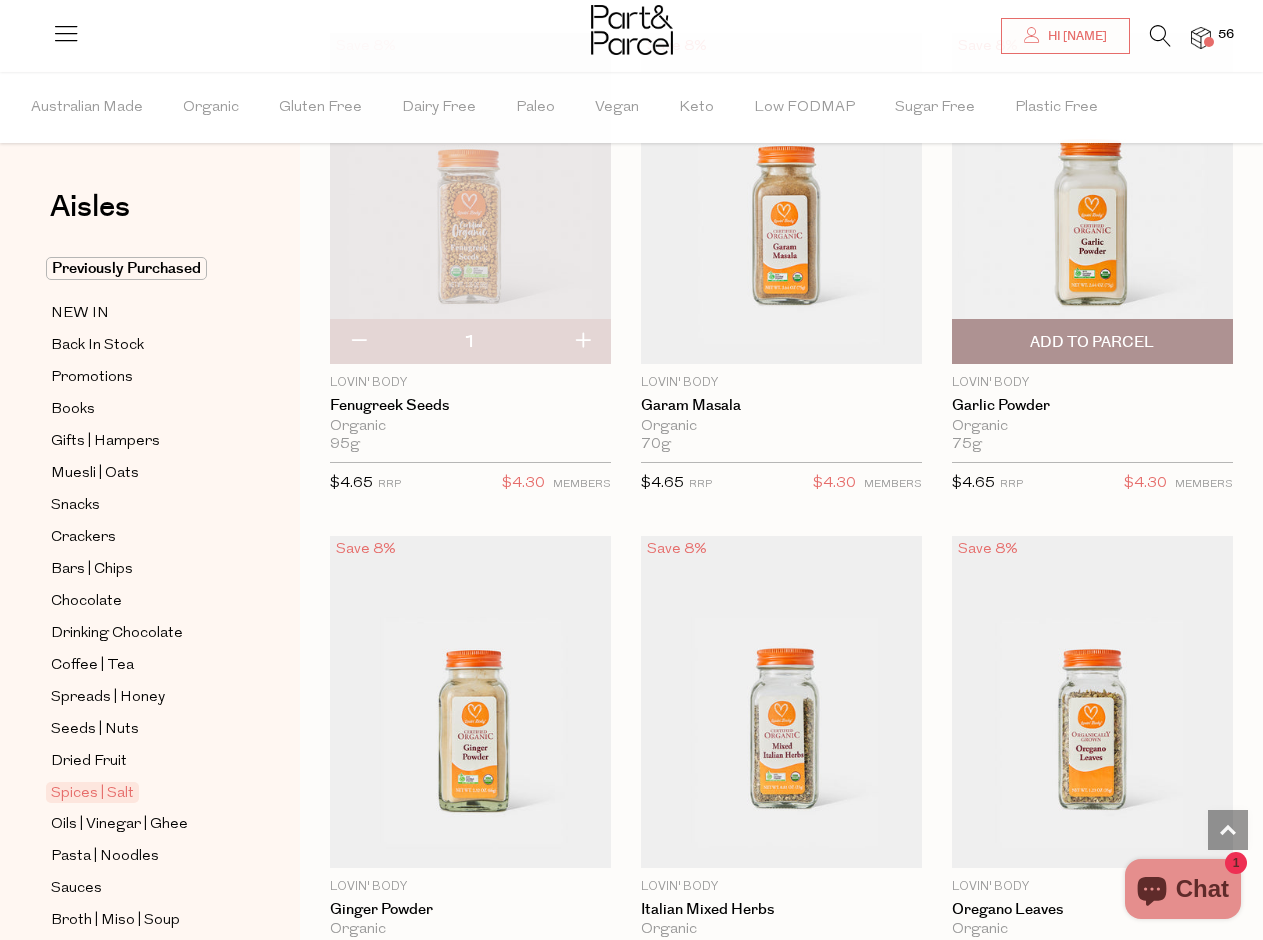 scroll, scrollTop: 7317, scrollLeft: 0, axis: vertical 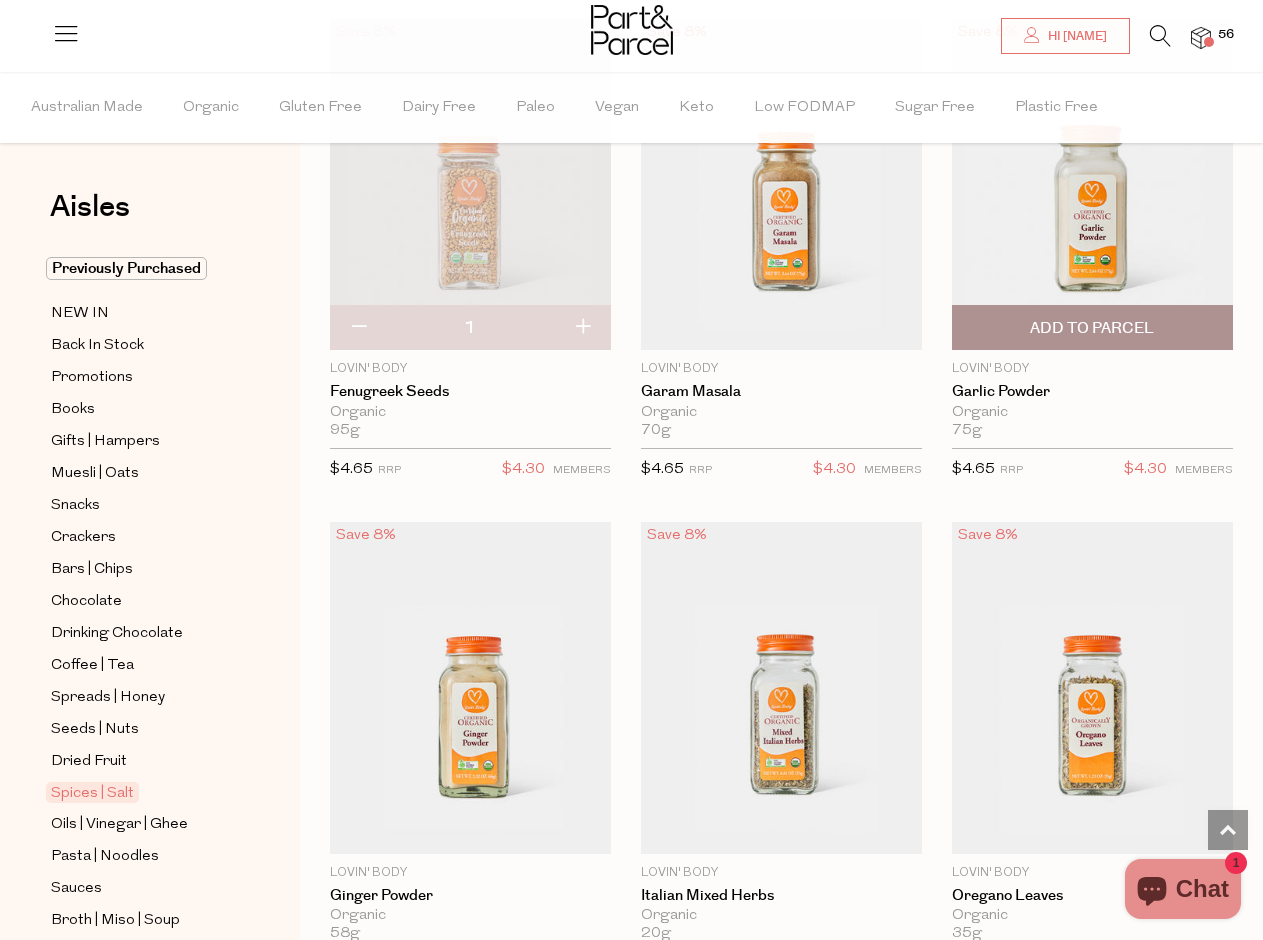 click on "Add To Parcel" at bounding box center (1092, 328) 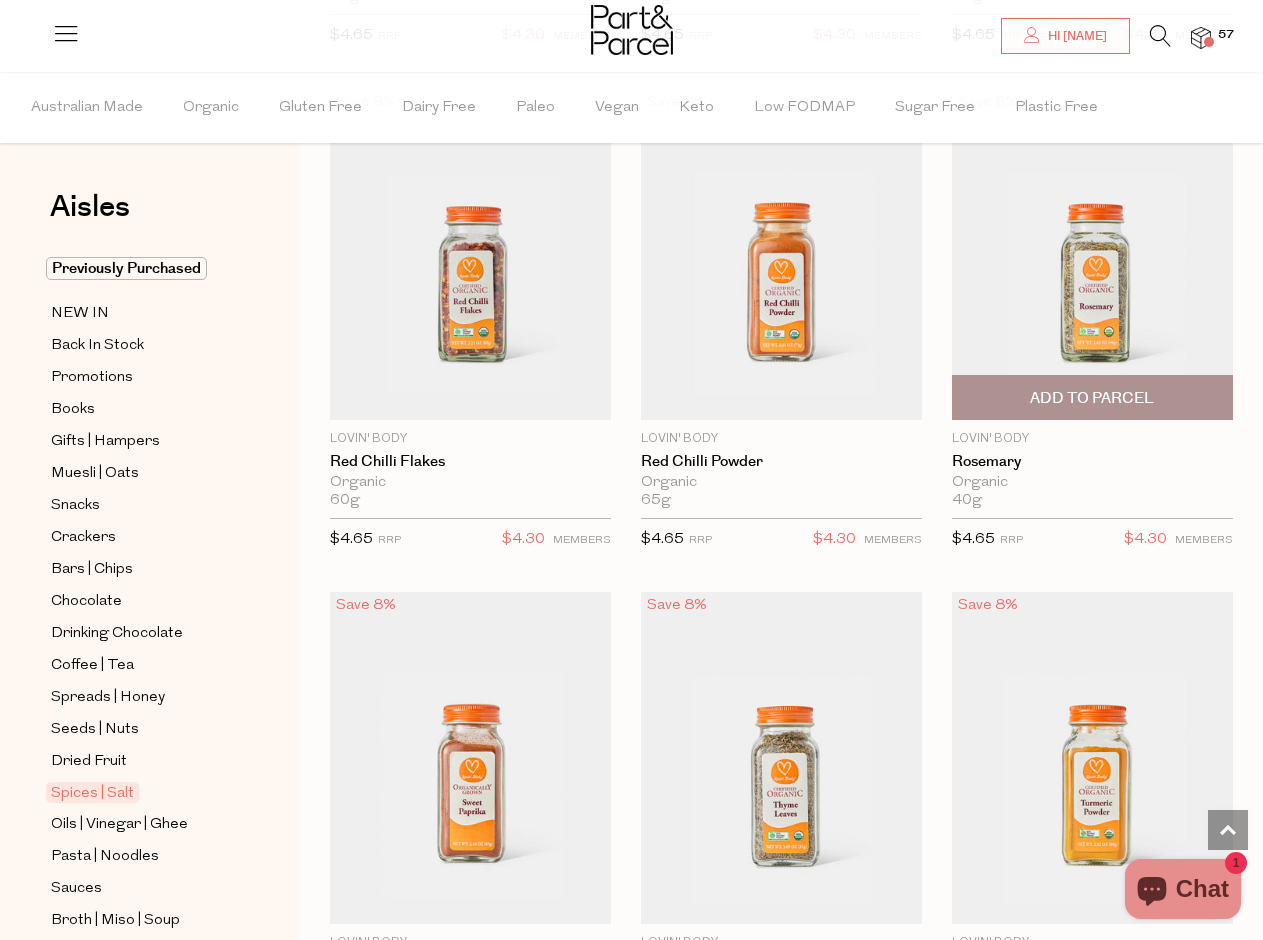 scroll, scrollTop: 8253, scrollLeft: 0, axis: vertical 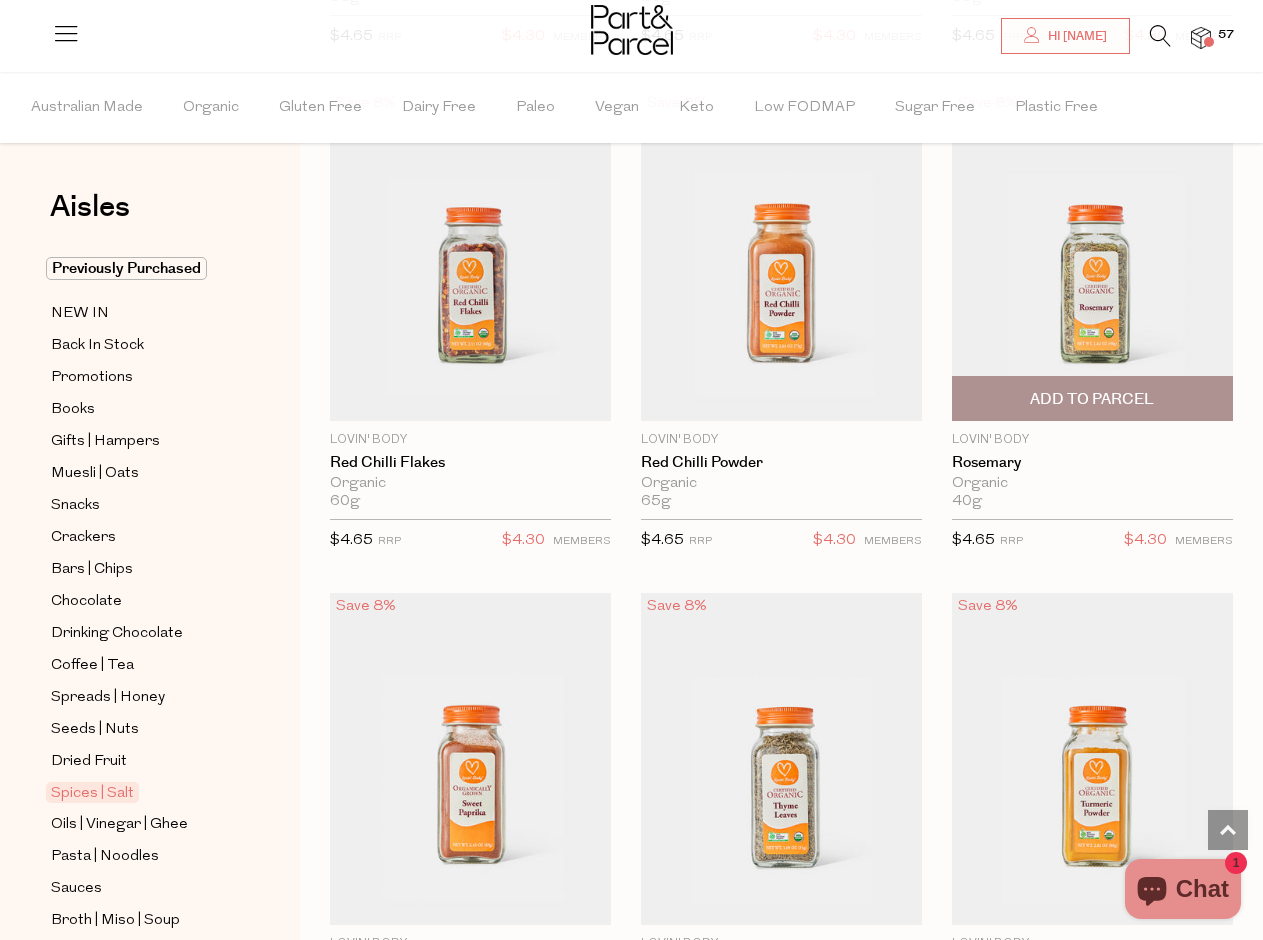 click on "Add To Parcel" at bounding box center (1092, 399) 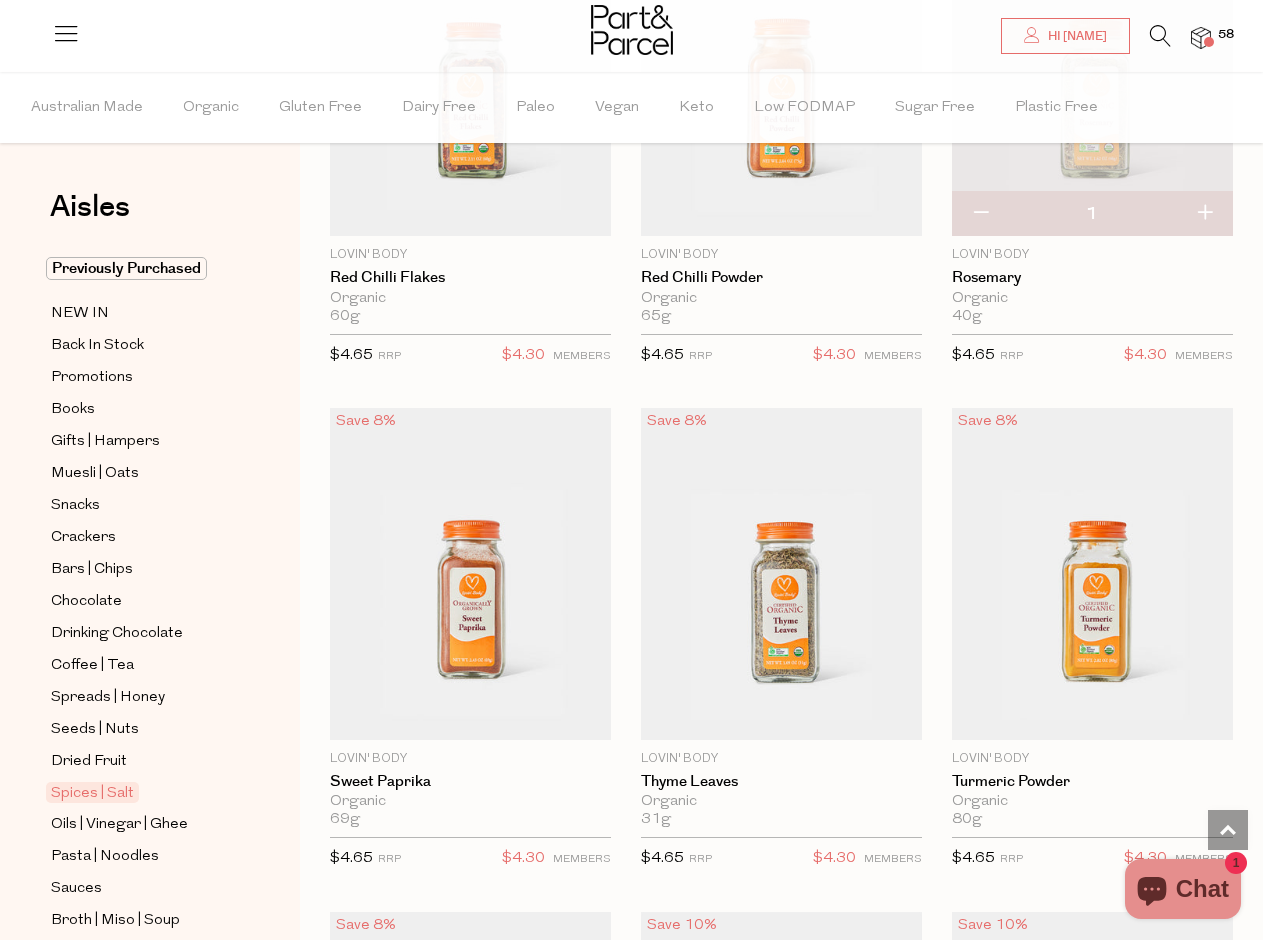 scroll, scrollTop: 8443, scrollLeft: 0, axis: vertical 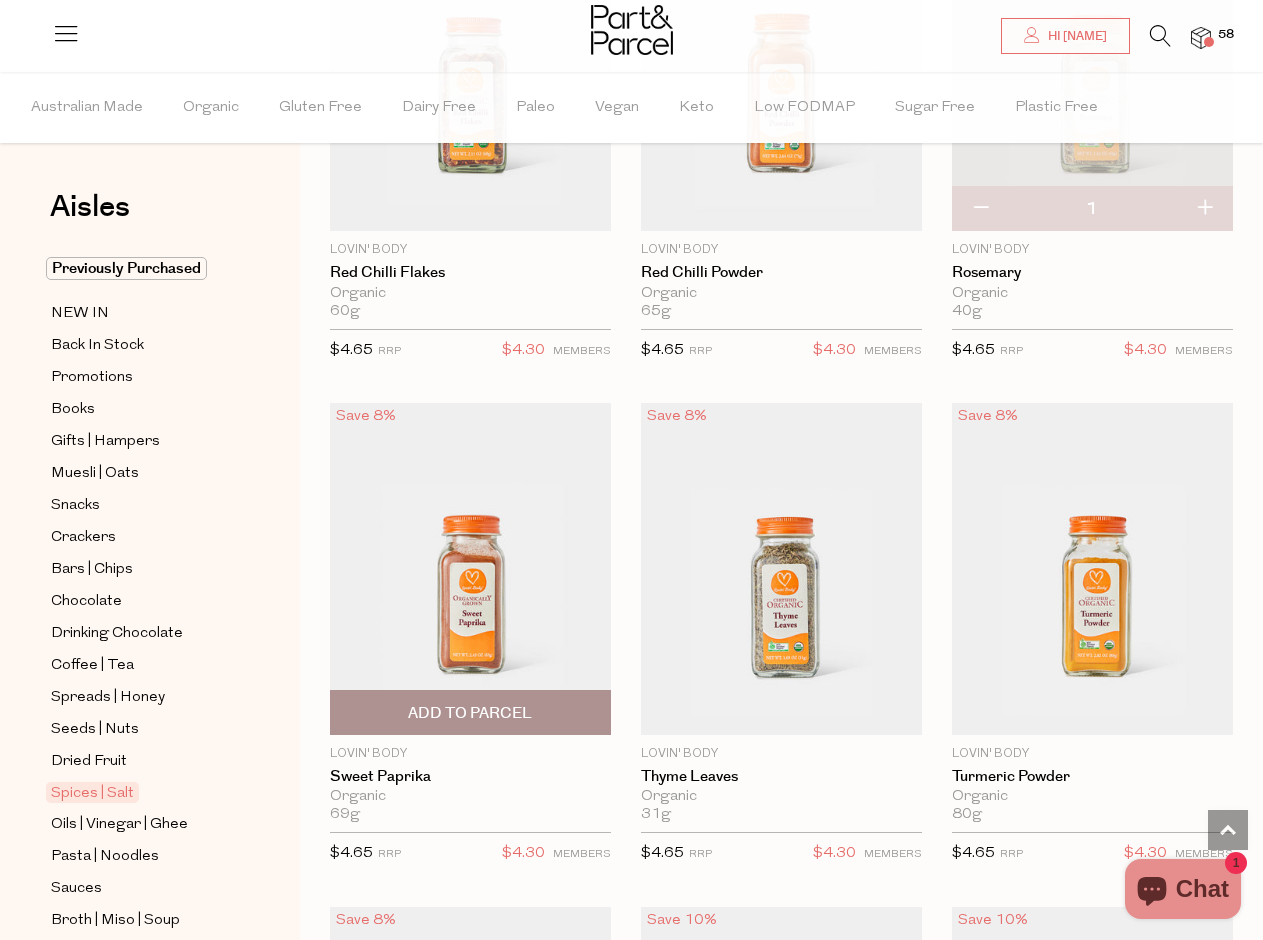 click on "Add To Parcel" at bounding box center (470, 713) 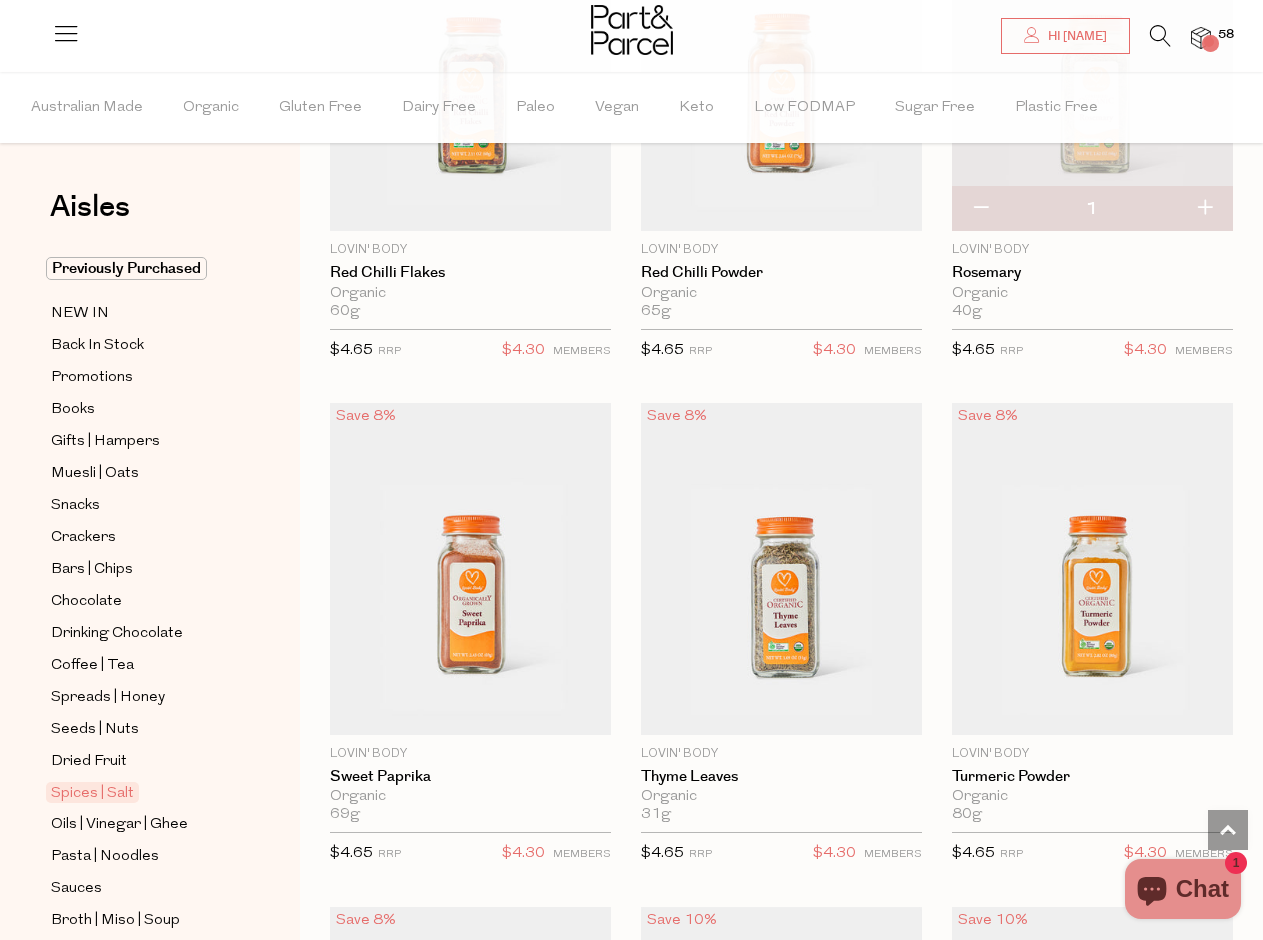 click at bounding box center [1209, 42] 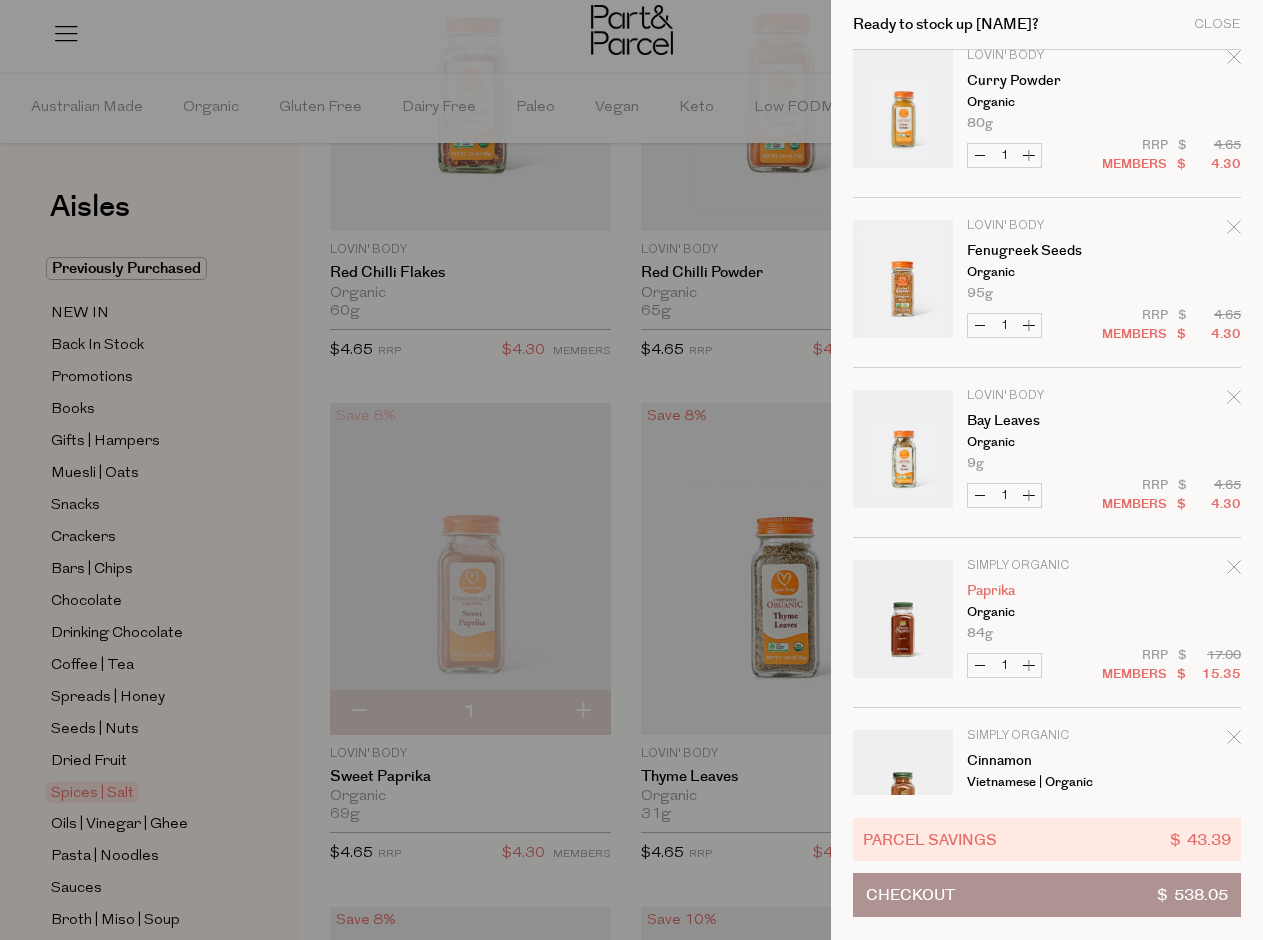 scroll, scrollTop: 558, scrollLeft: 0, axis: vertical 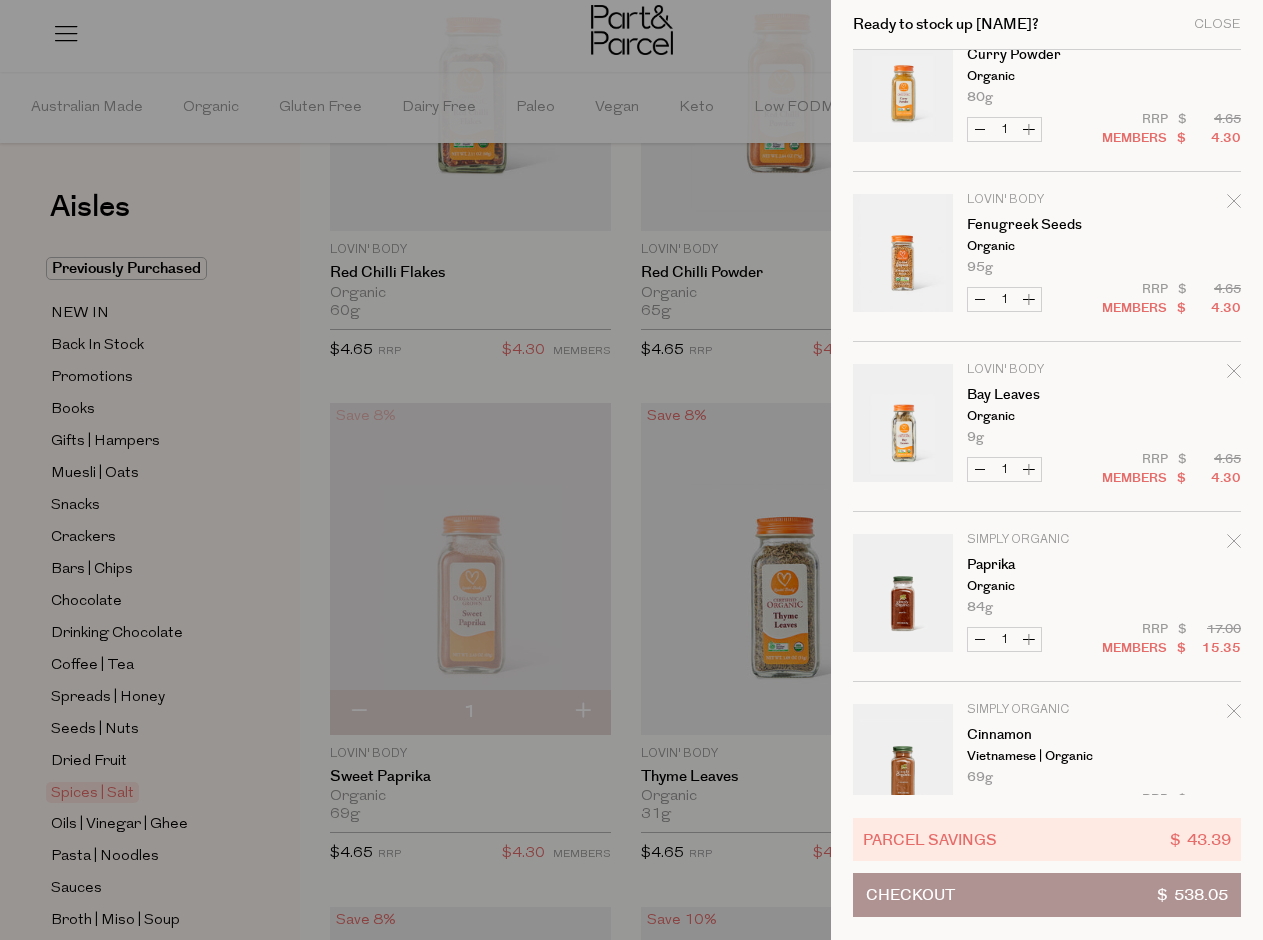 click 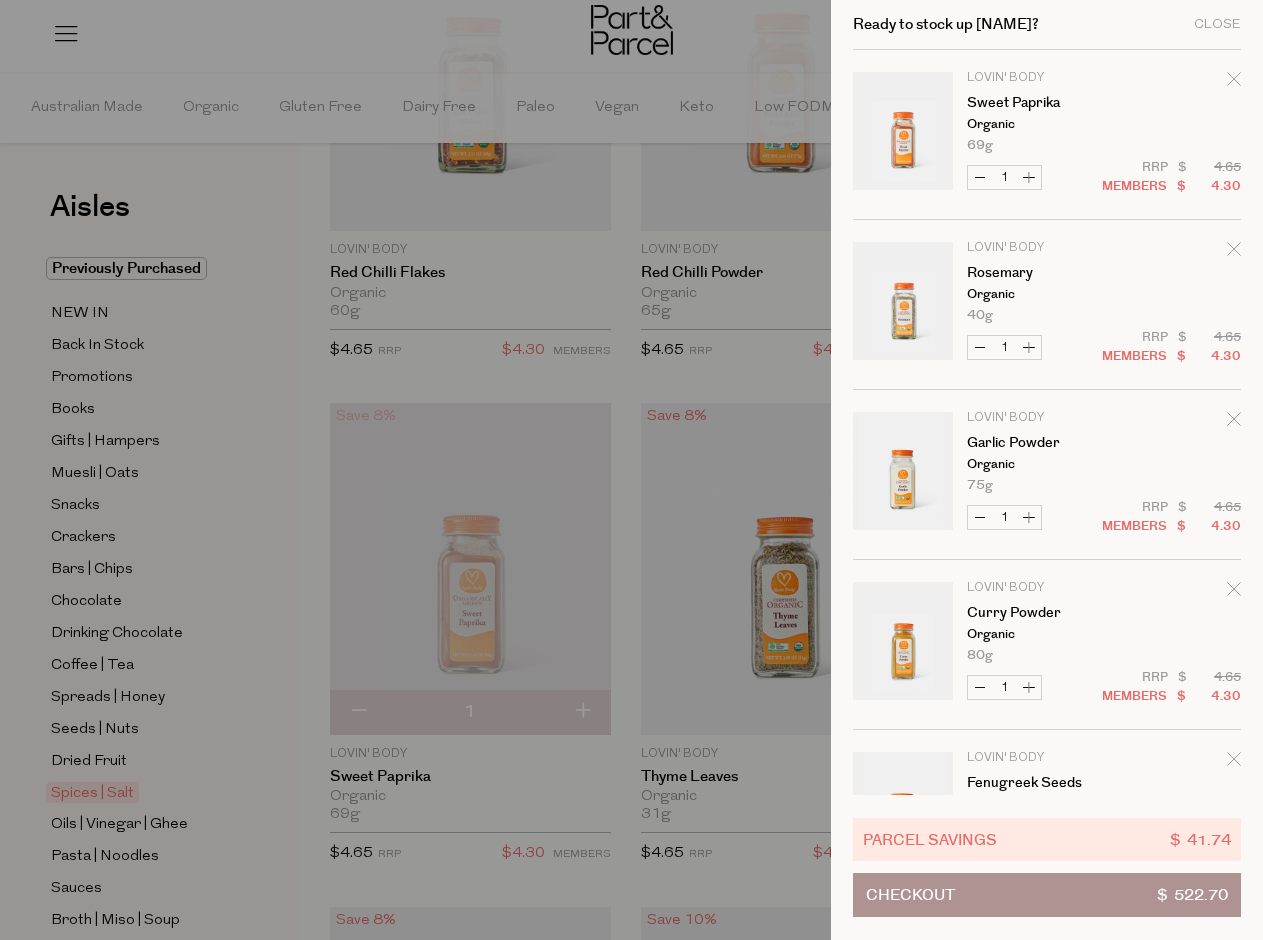 click at bounding box center (631, 470) 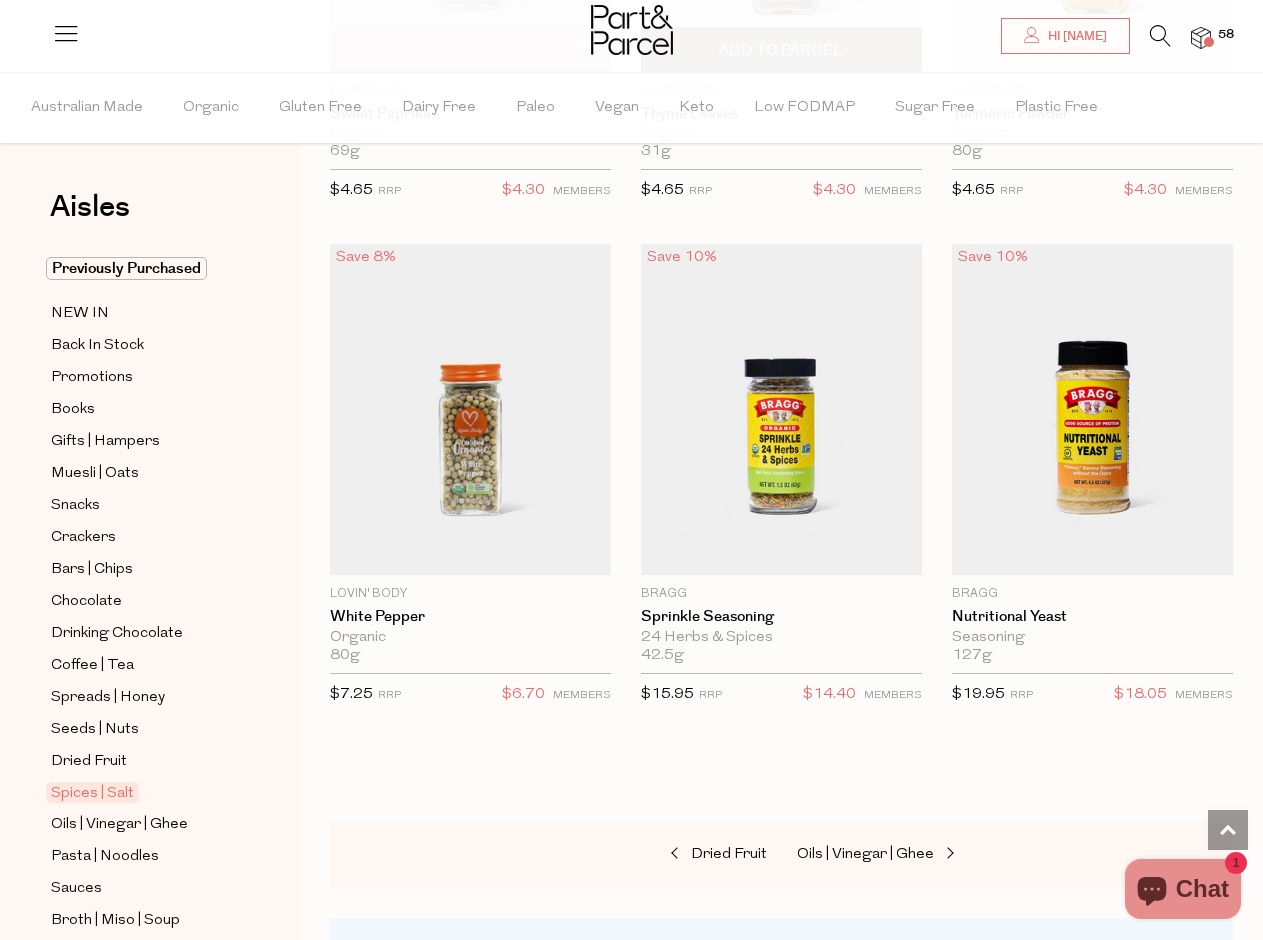 scroll, scrollTop: 9111, scrollLeft: 0, axis: vertical 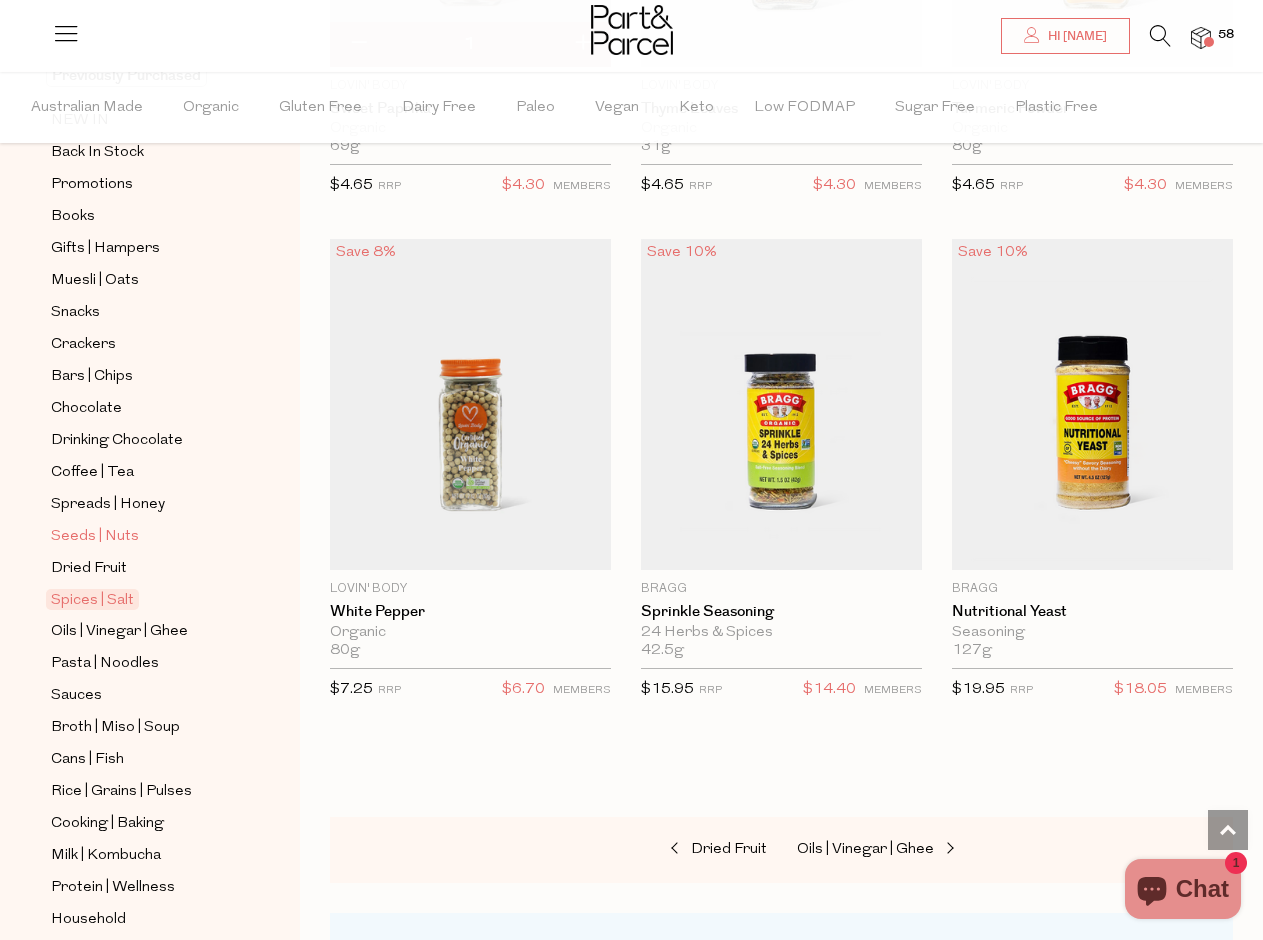 click on "Seeds | Nuts" at bounding box center (95, 537) 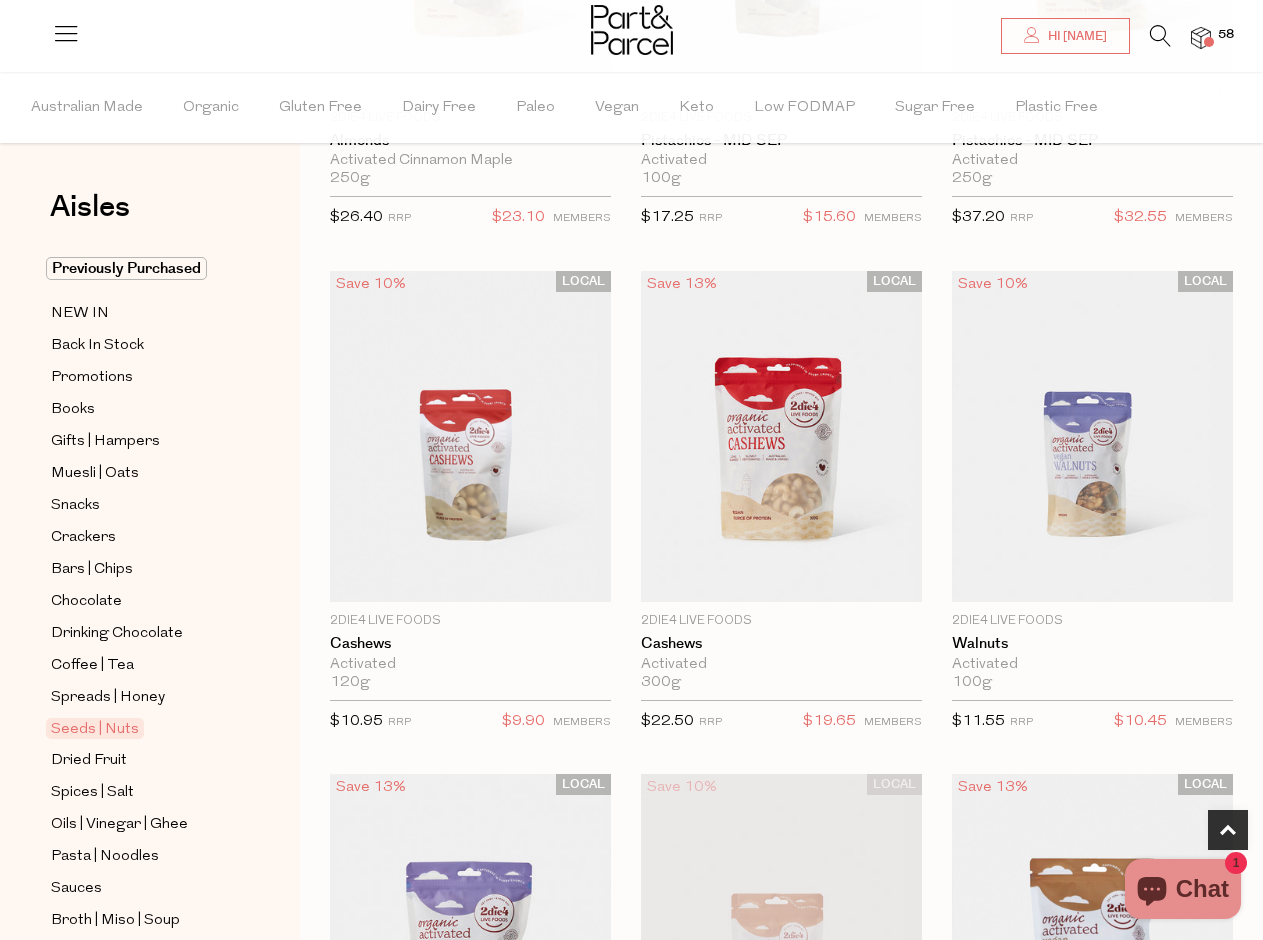 scroll, scrollTop: 1079, scrollLeft: 0, axis: vertical 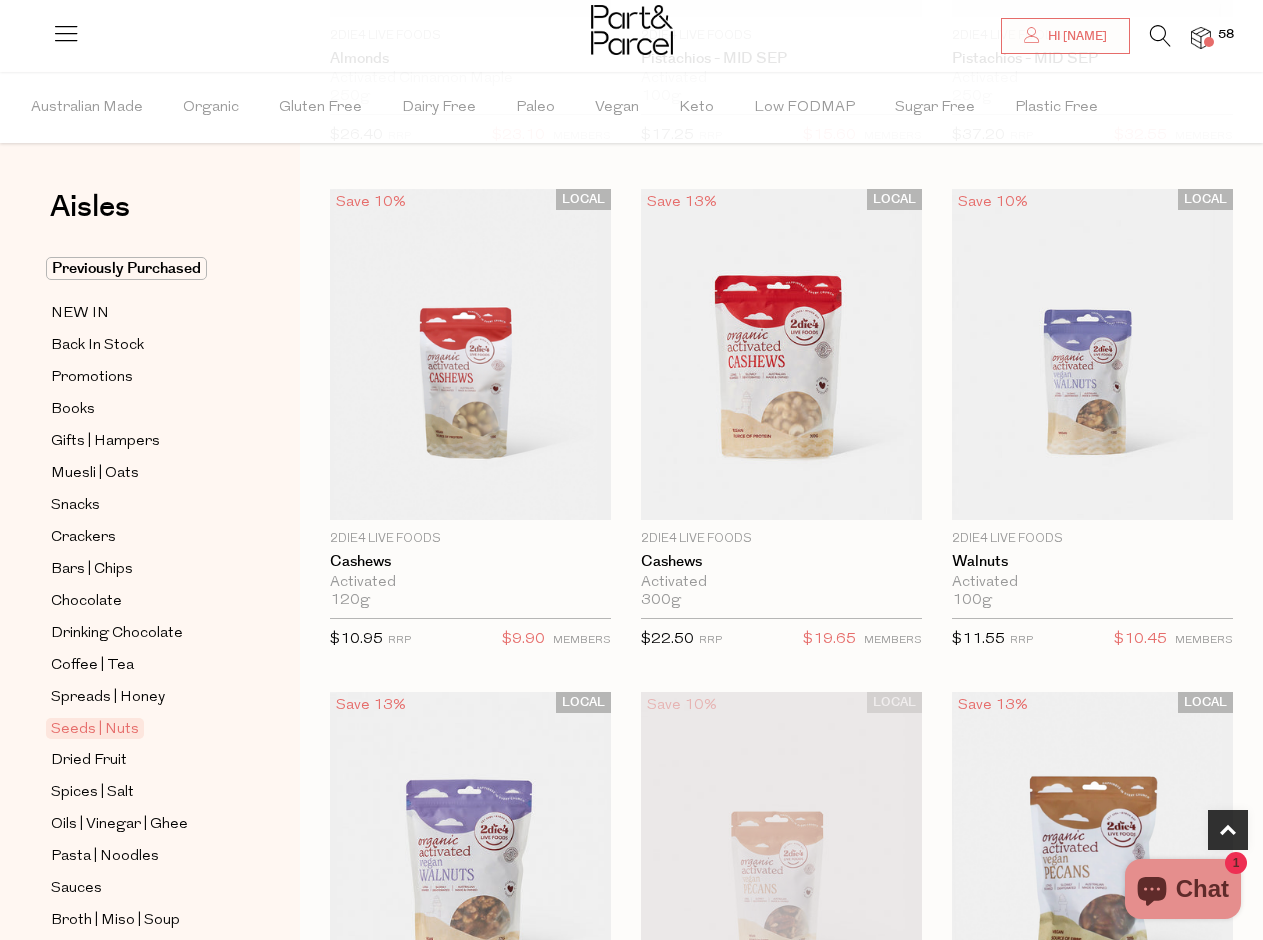 click on "58" at bounding box center (1226, 35) 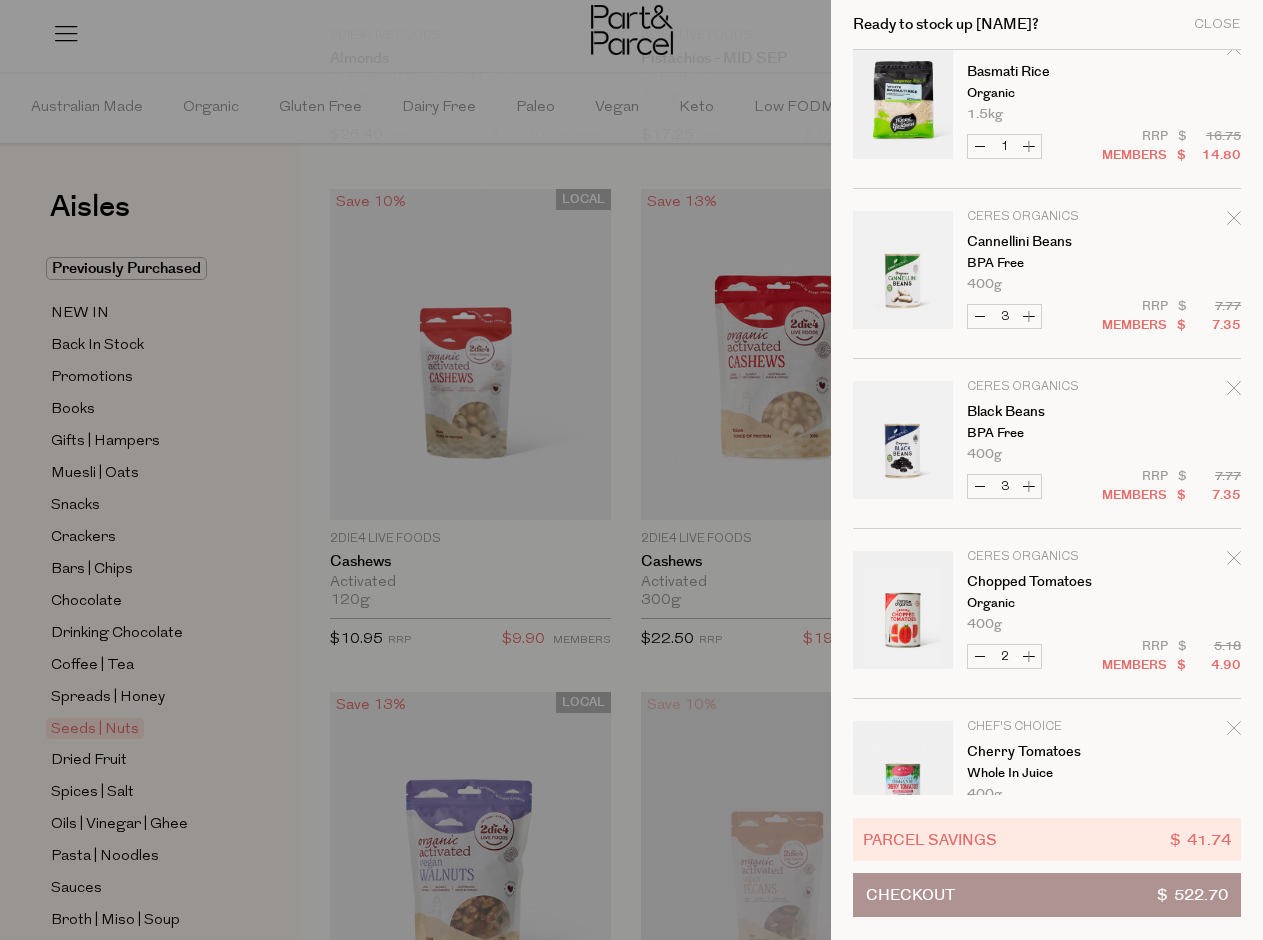 scroll, scrollTop: 2427, scrollLeft: 0, axis: vertical 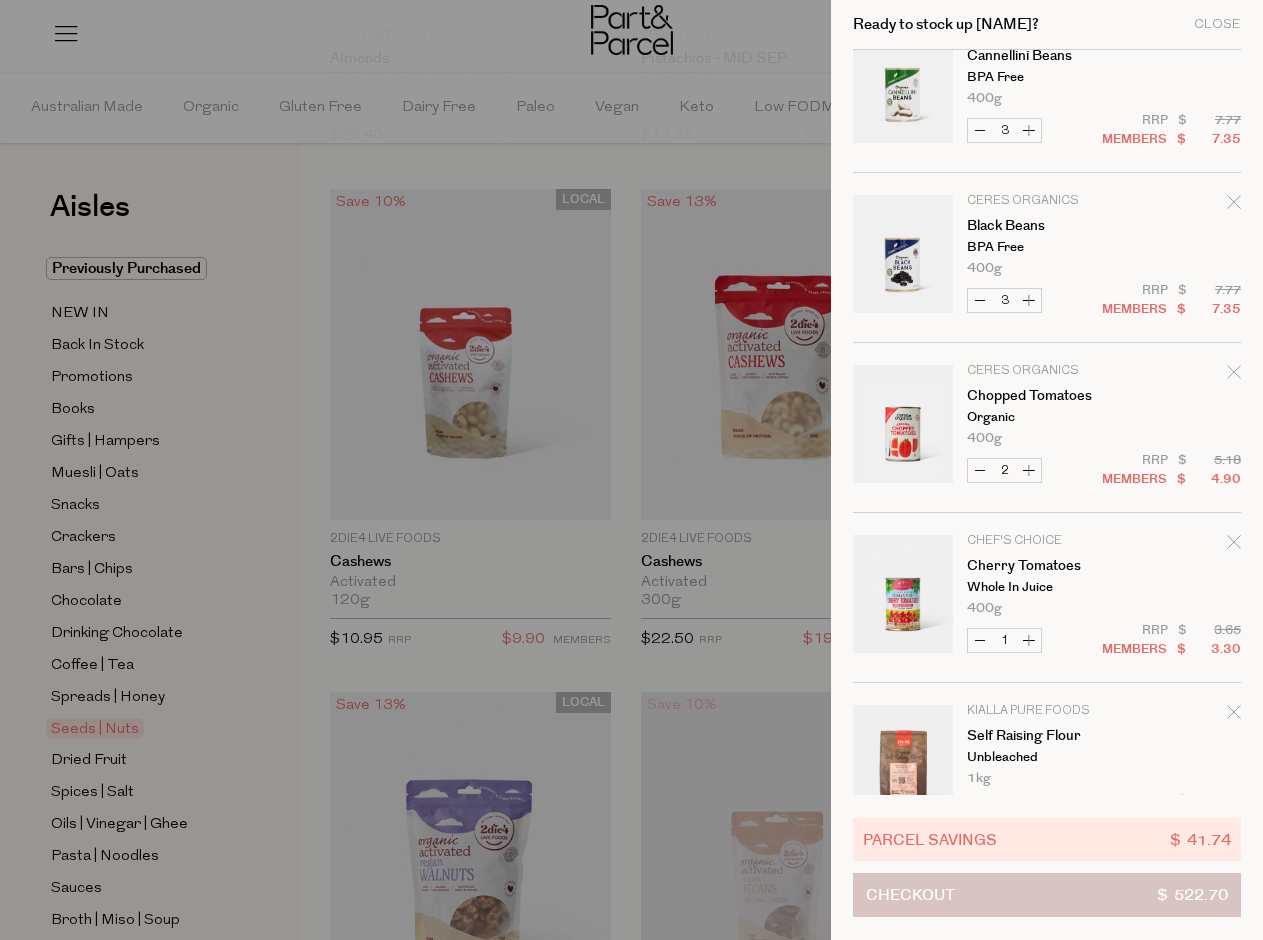 click on "Checkout" at bounding box center (910, 895) 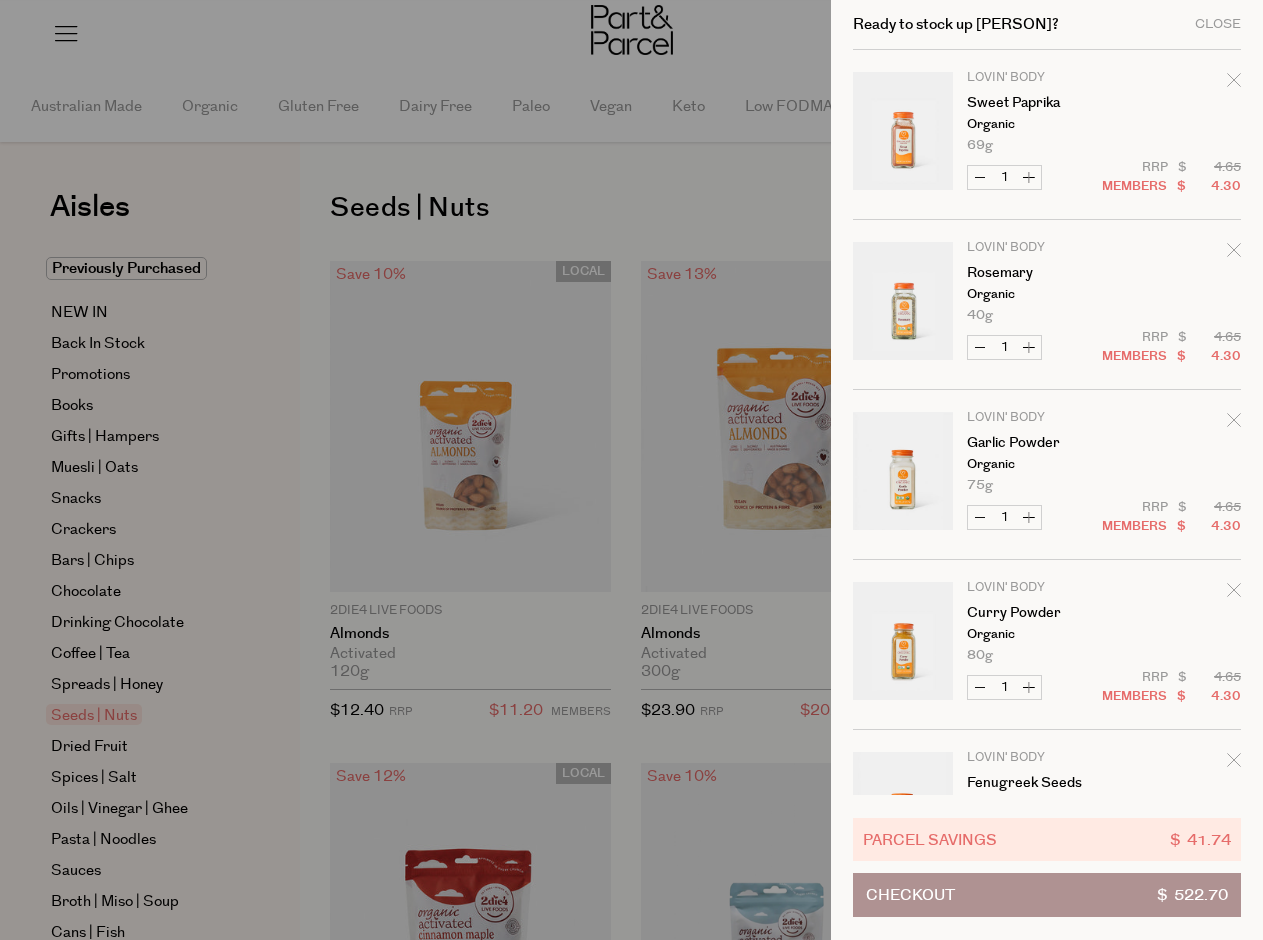 scroll, scrollTop: 0, scrollLeft: 0, axis: both 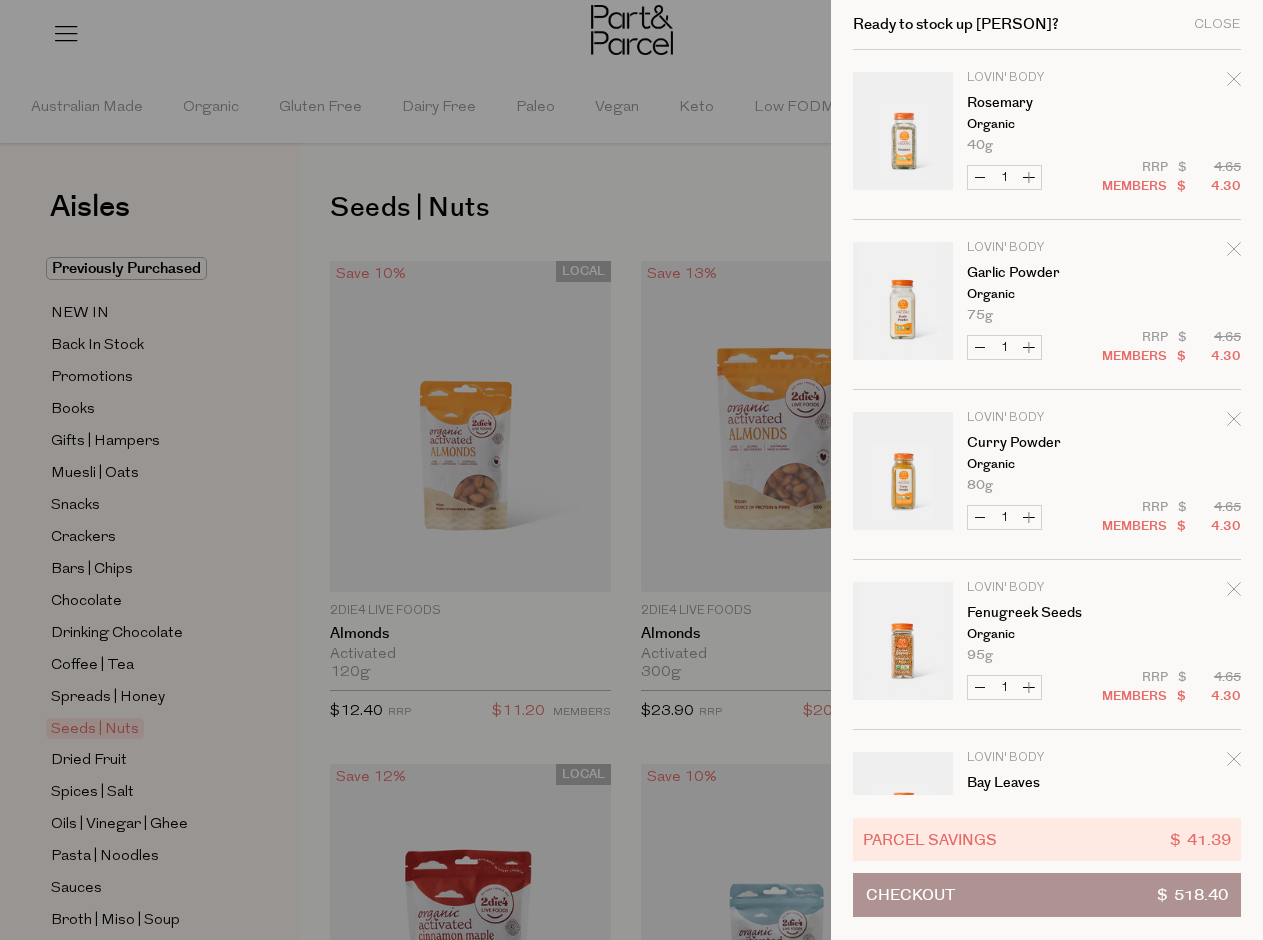 click 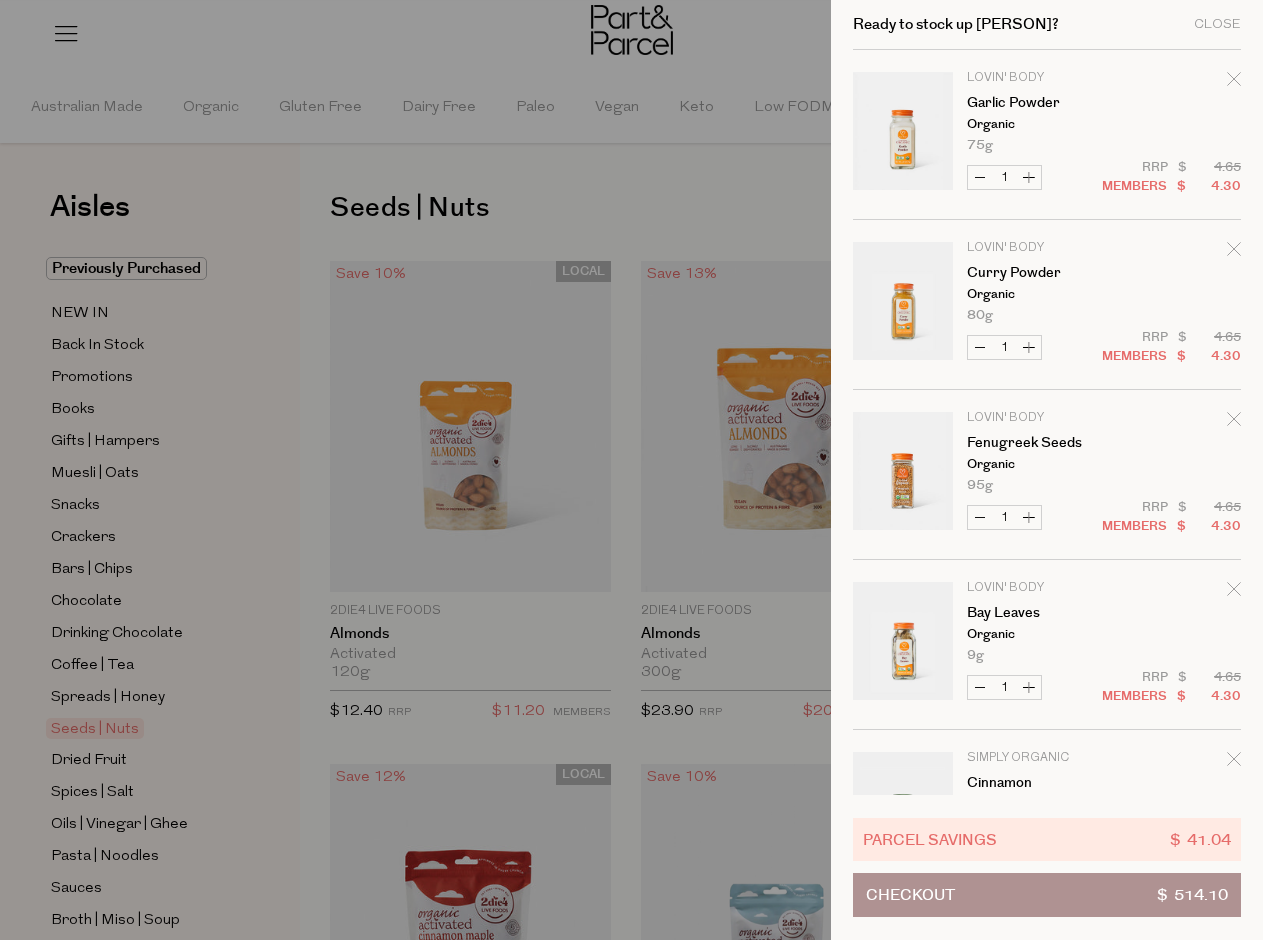 click 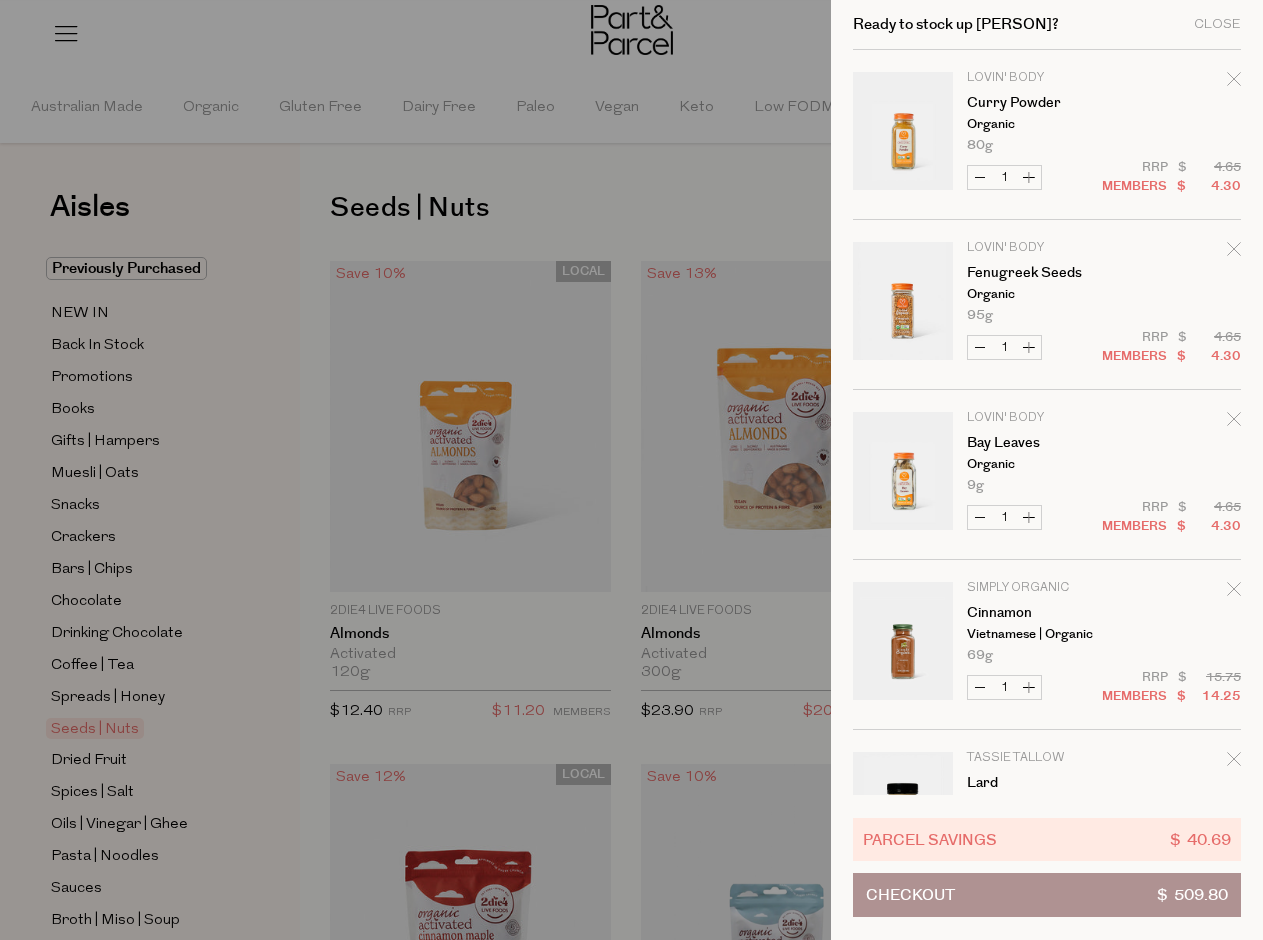 click 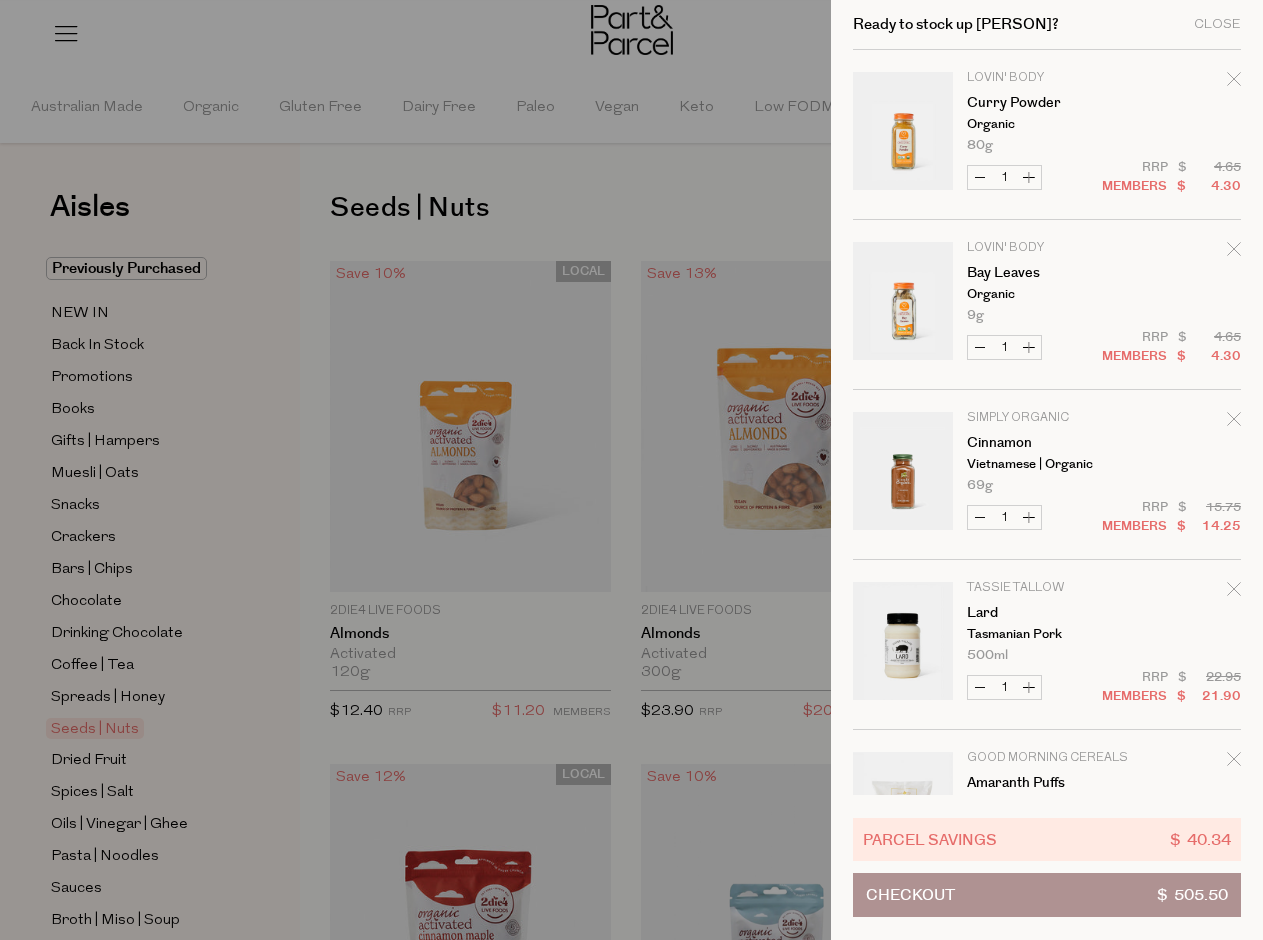 click at bounding box center (631, 470) 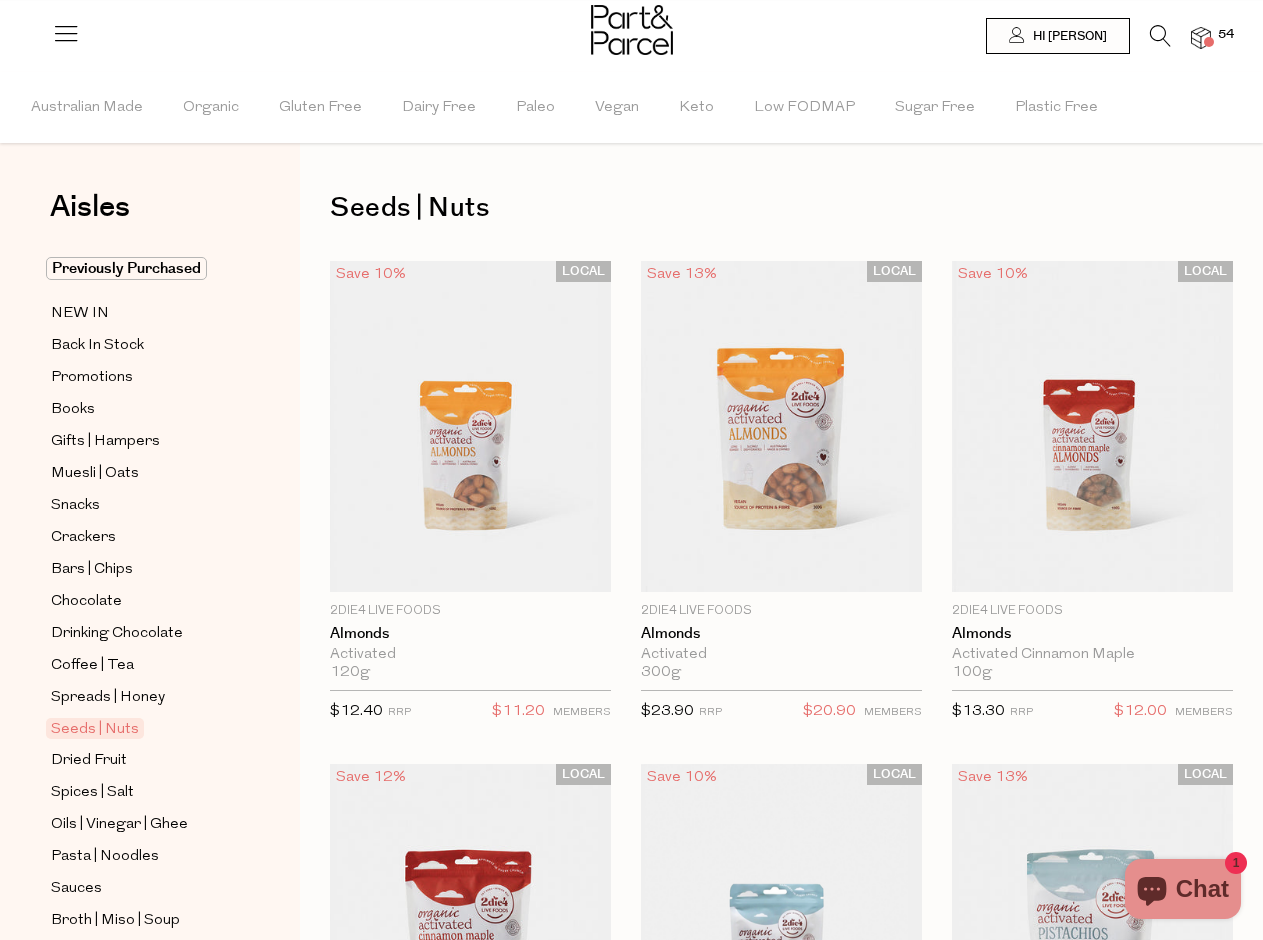 click at bounding box center [1160, 36] 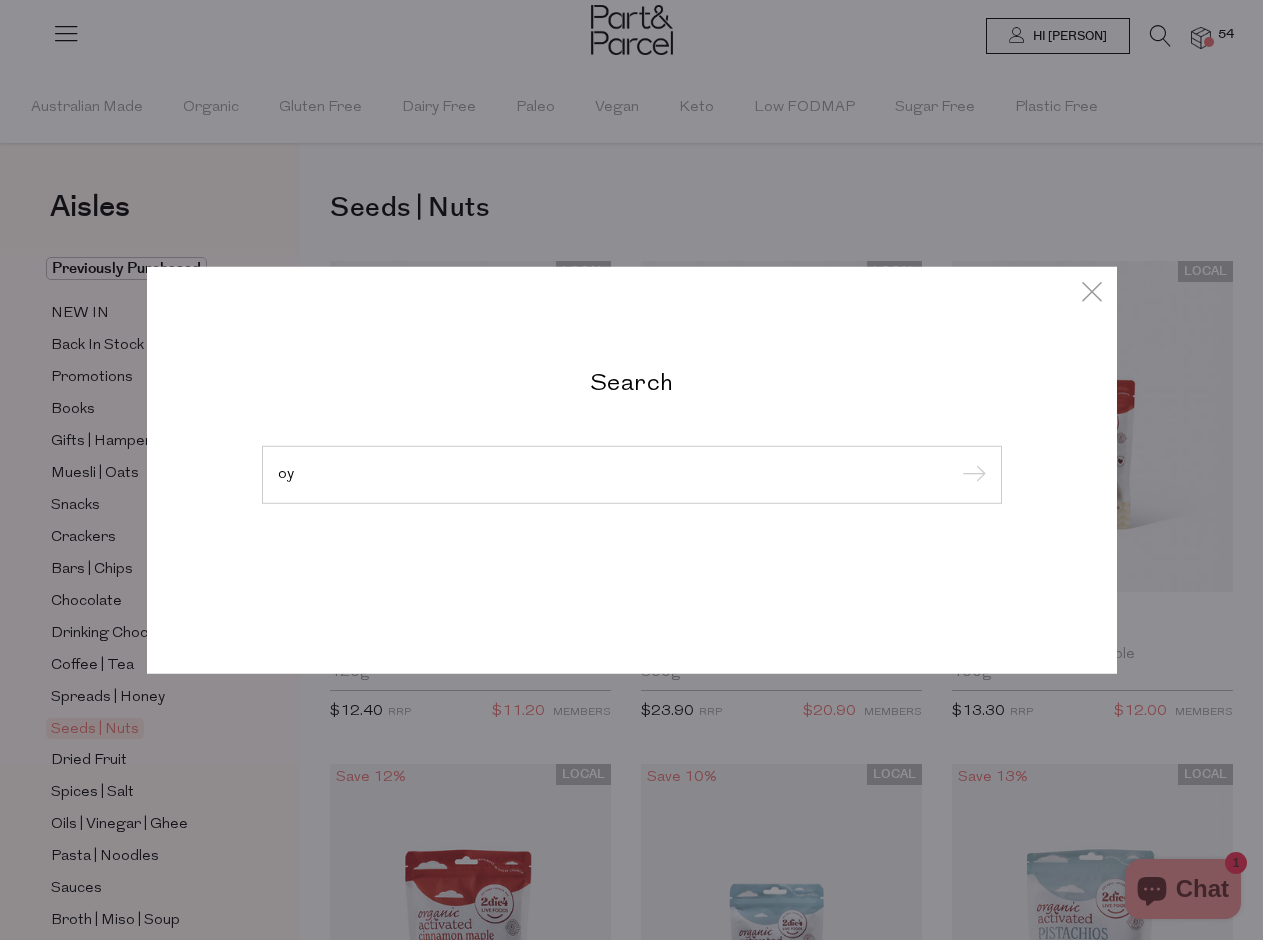 type on "o" 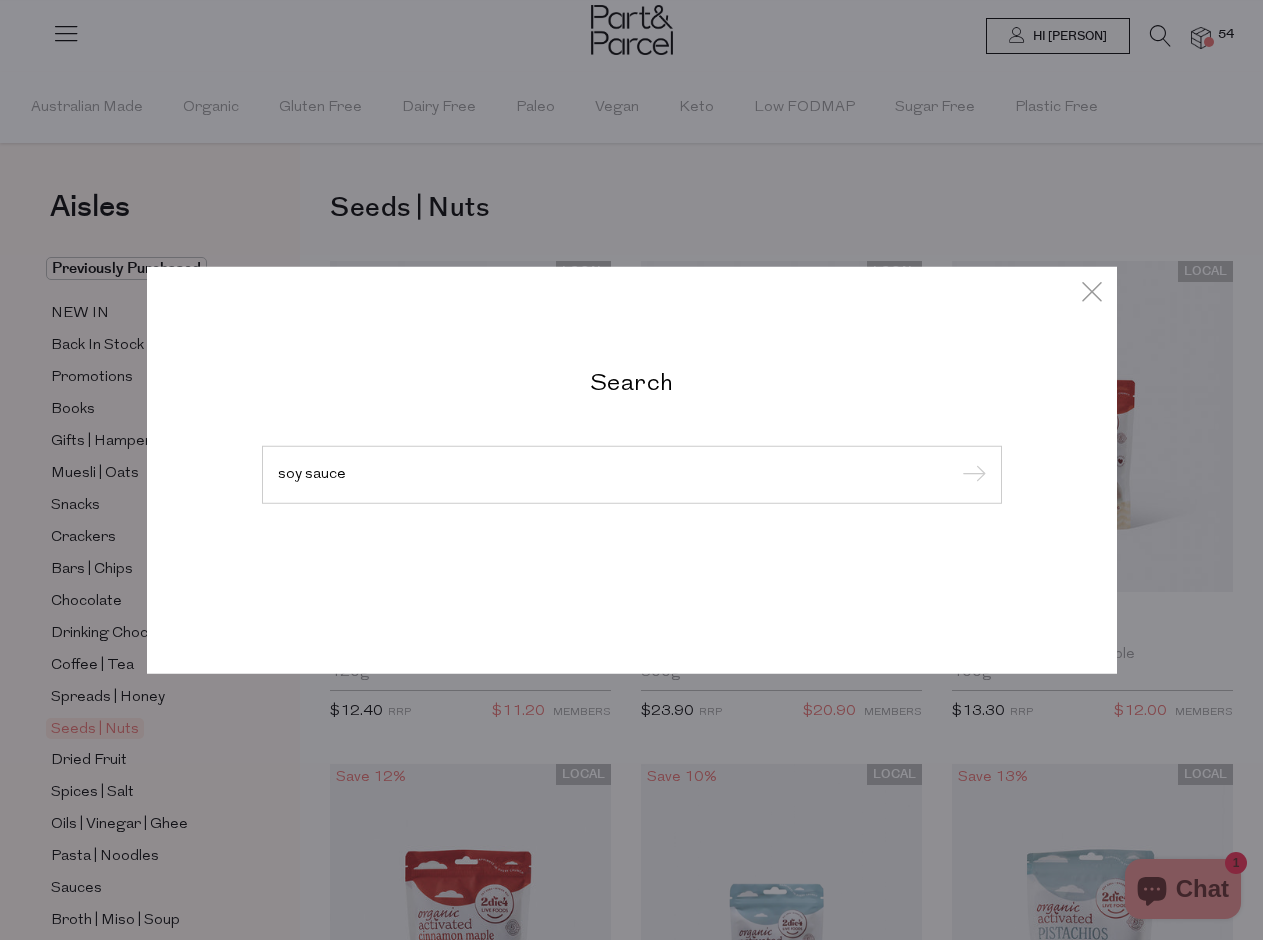 type on "soy sauce" 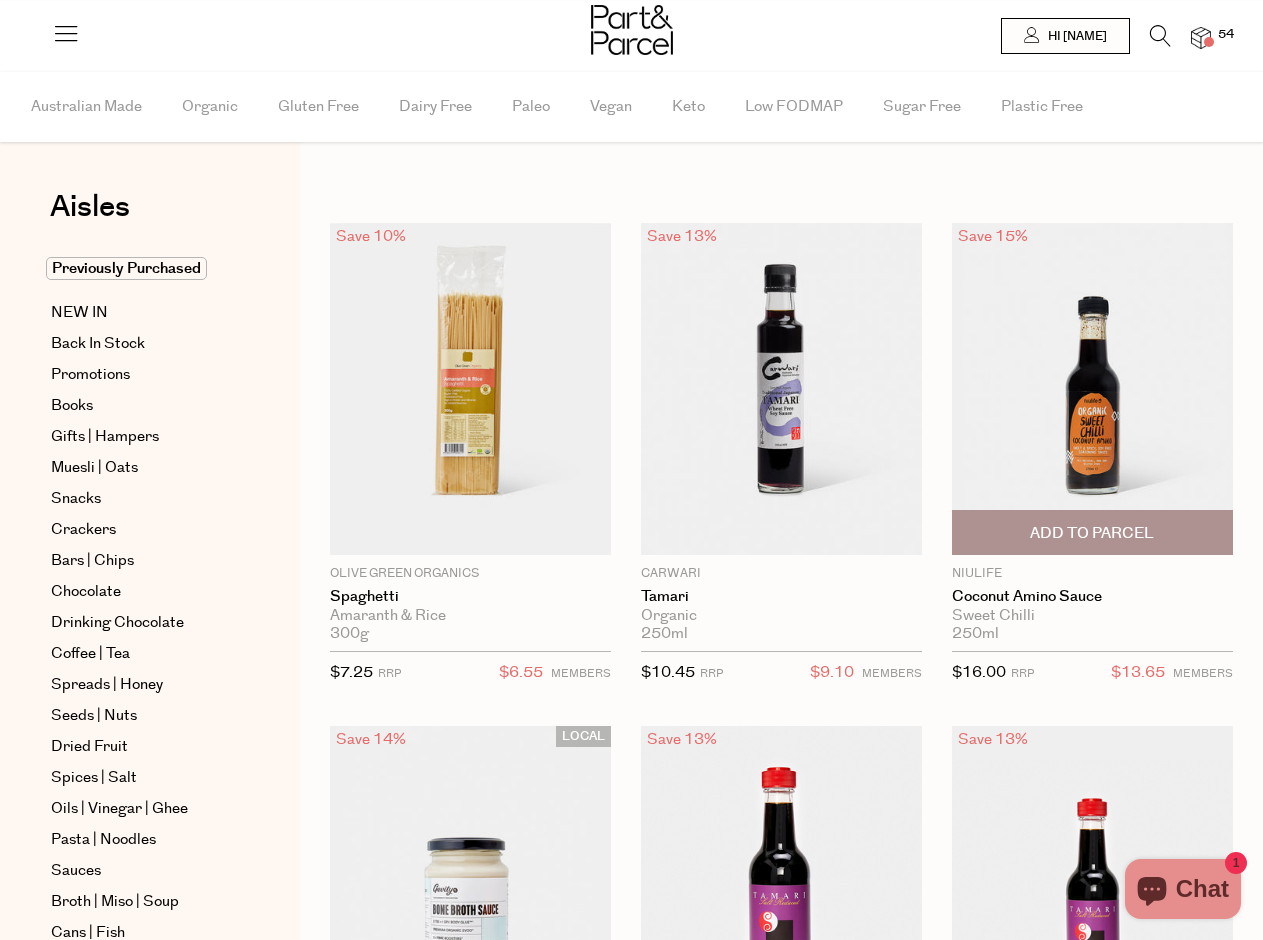 scroll, scrollTop: 0, scrollLeft: 0, axis: both 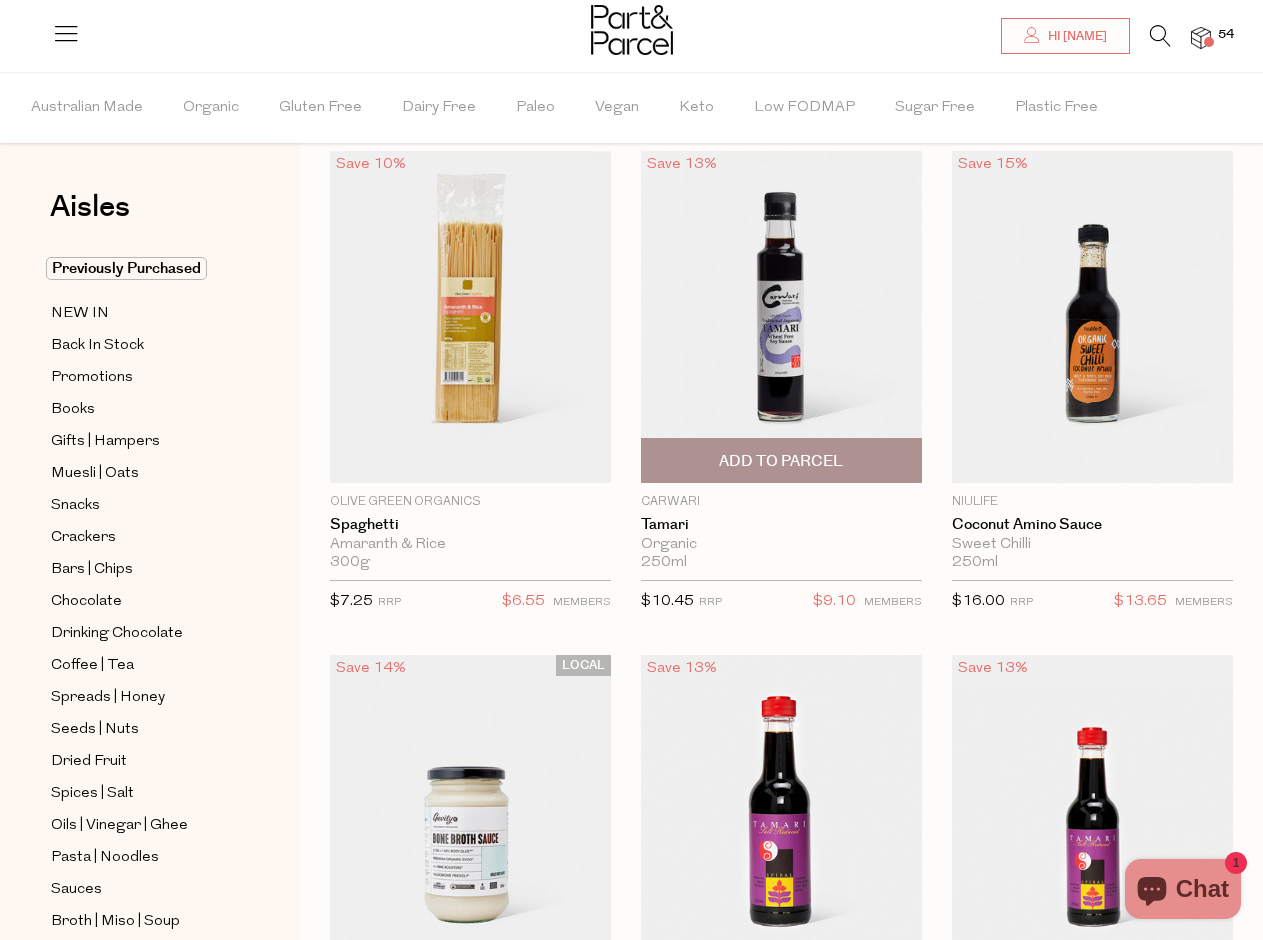 click on "Add To Parcel" at bounding box center (781, 461) 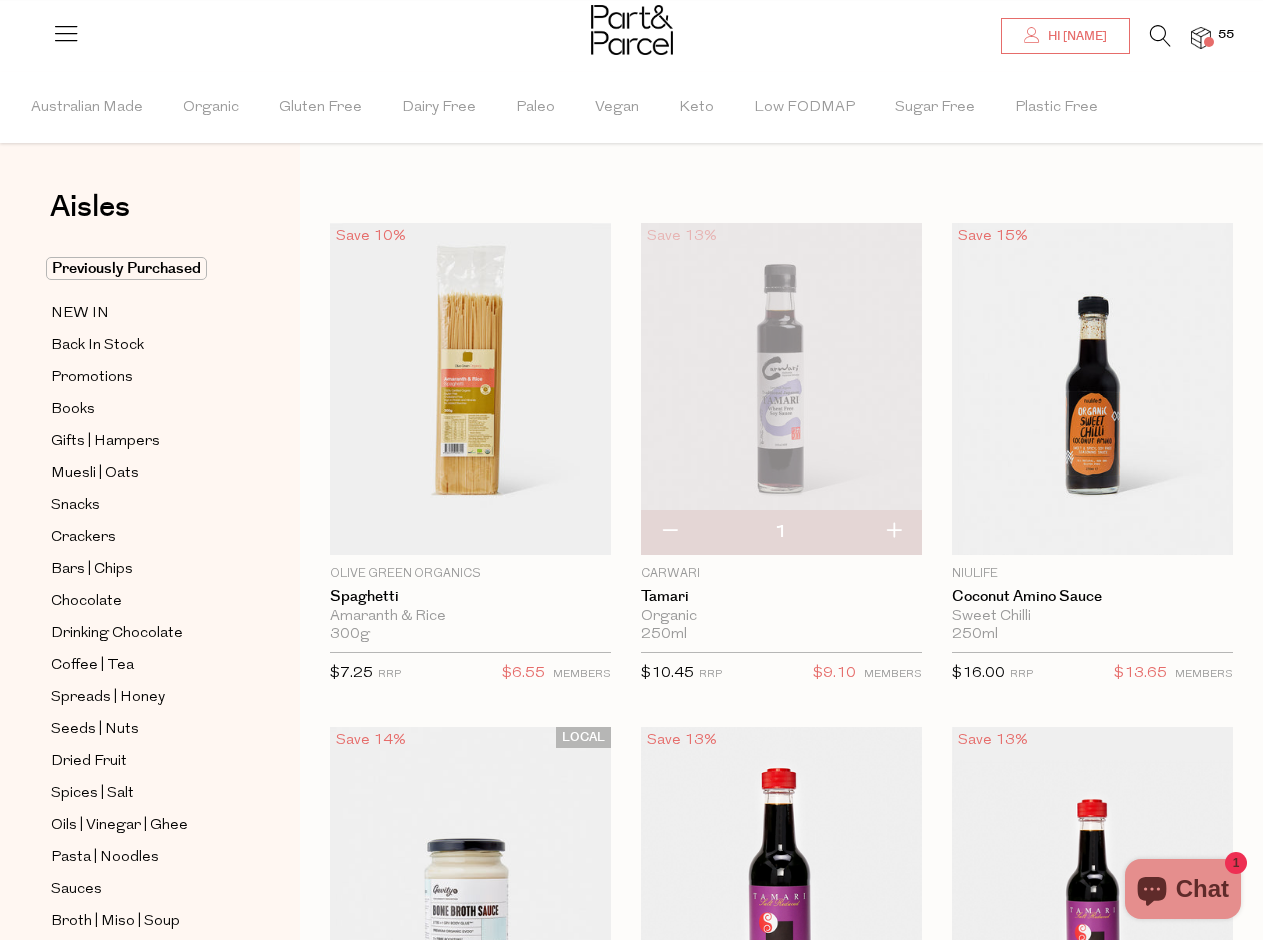 scroll, scrollTop: 0, scrollLeft: 0, axis: both 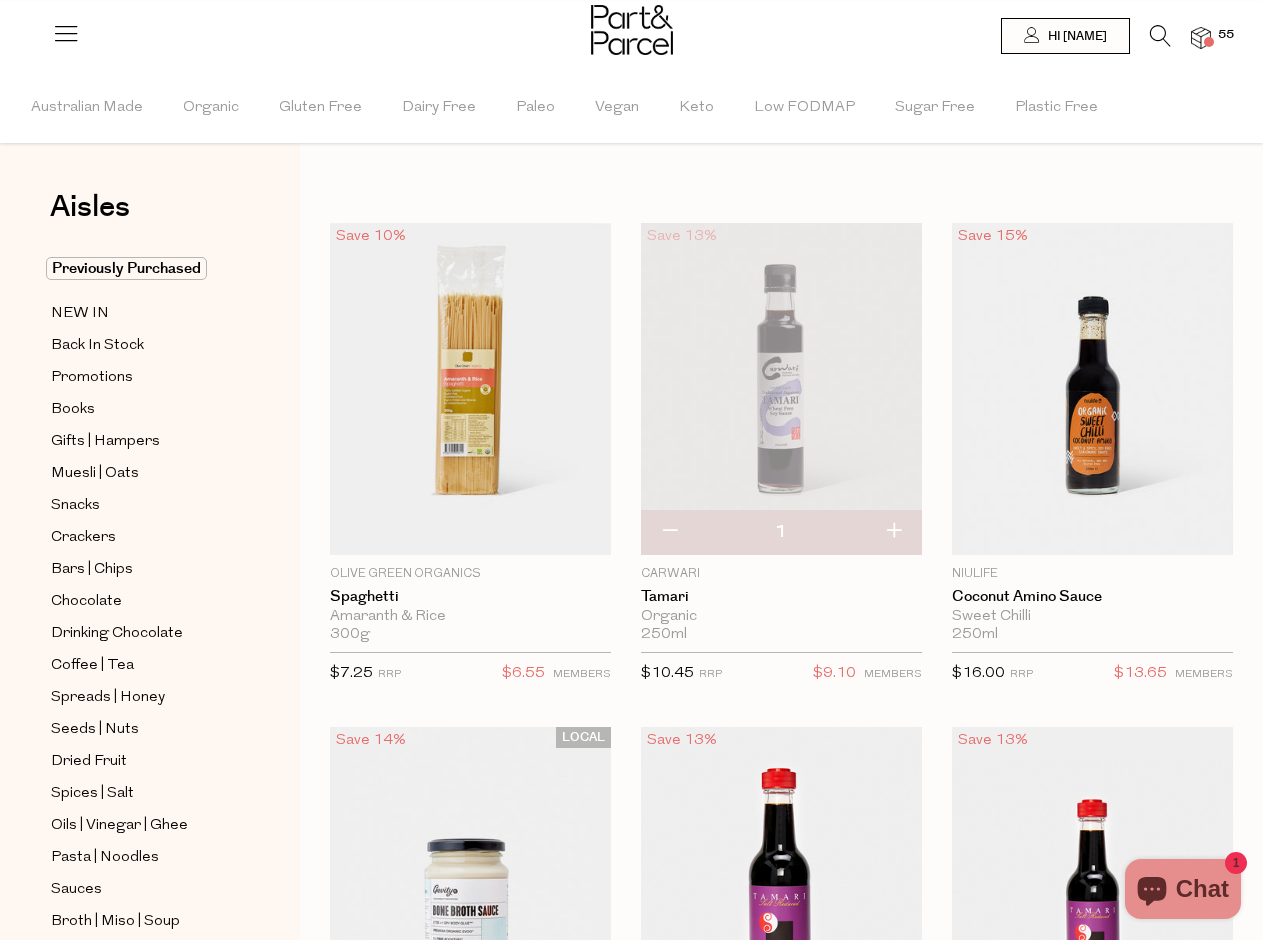 click at bounding box center (1160, 36) 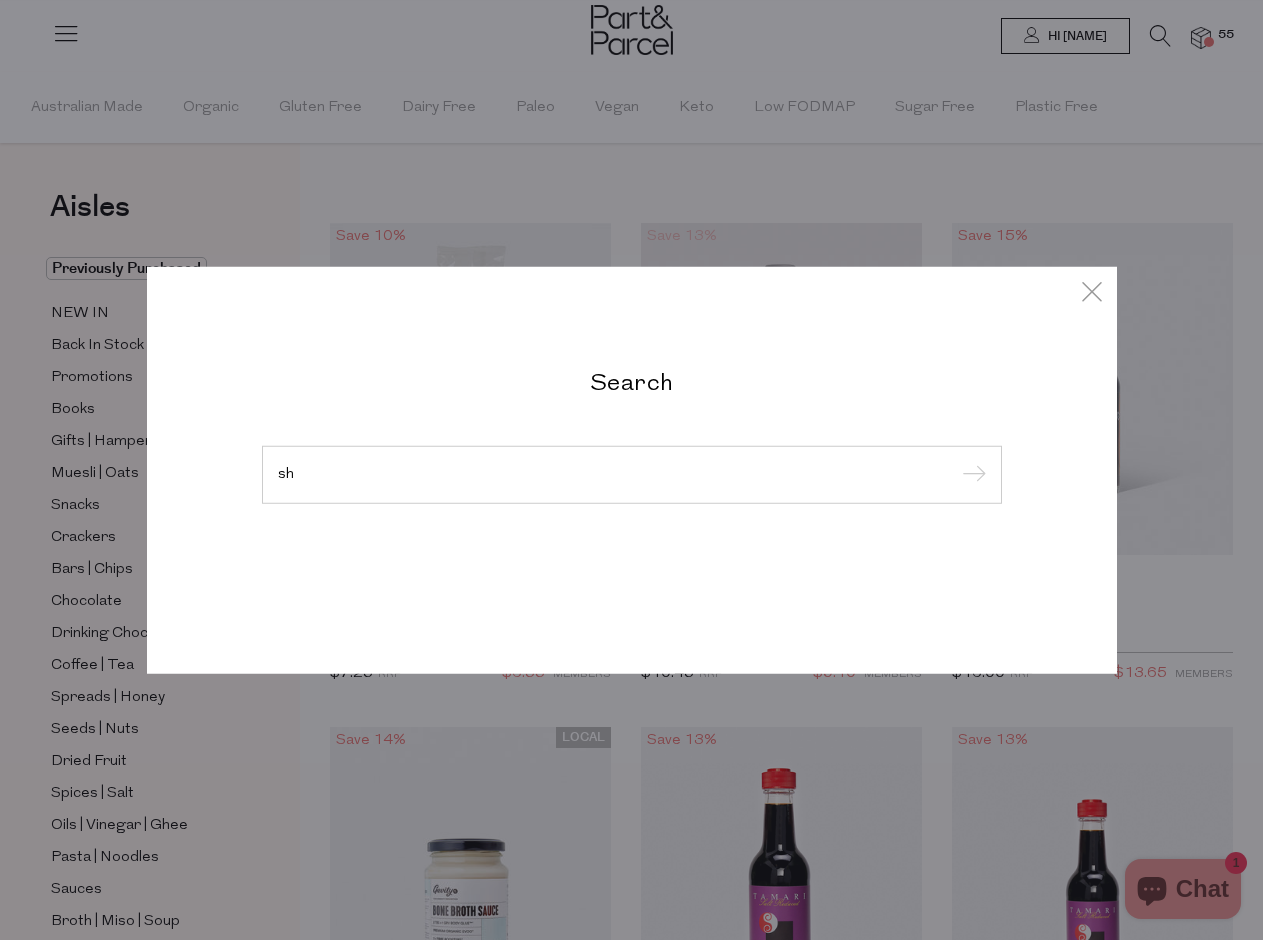 type on "s" 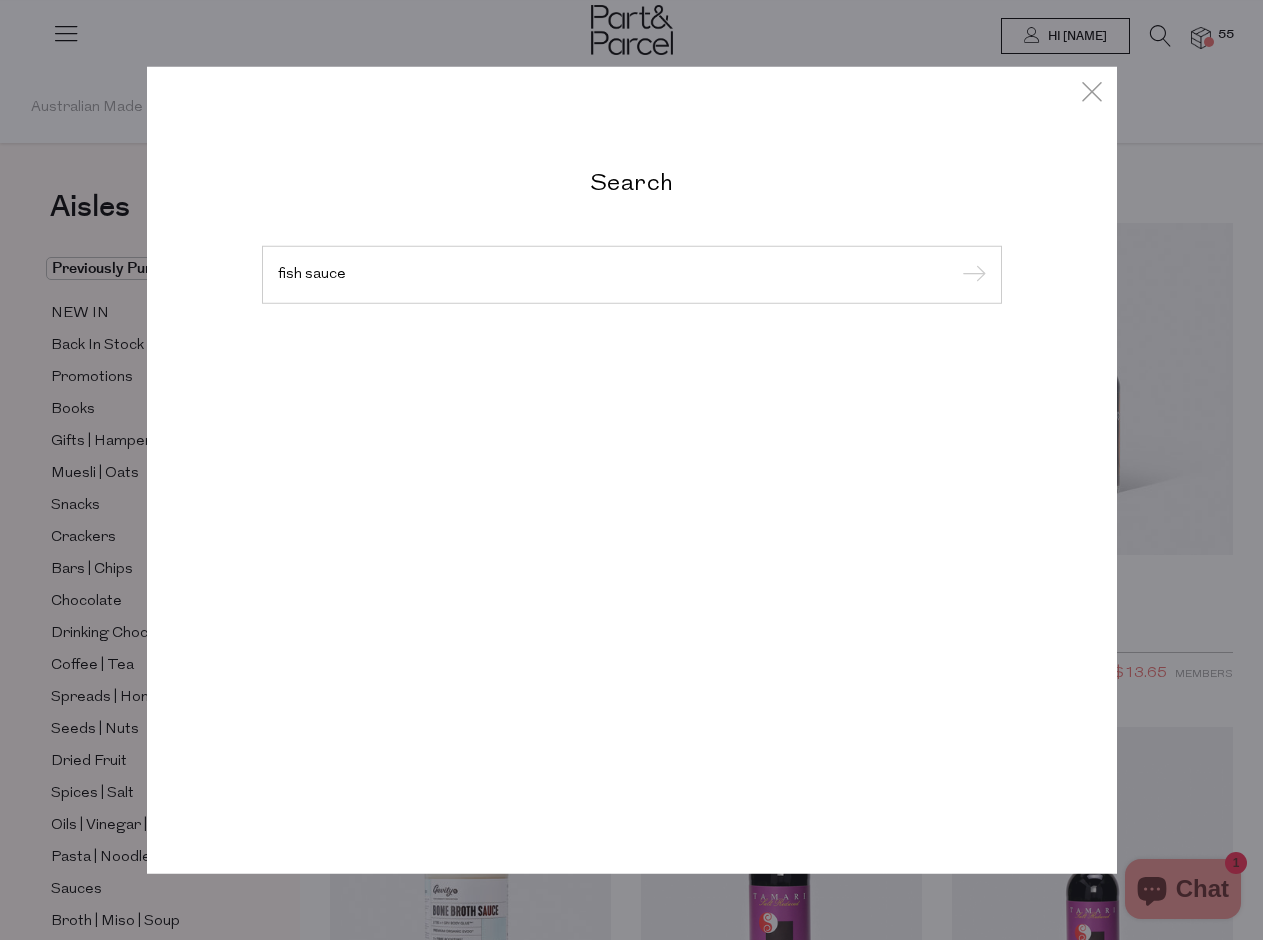type on "fish sauce" 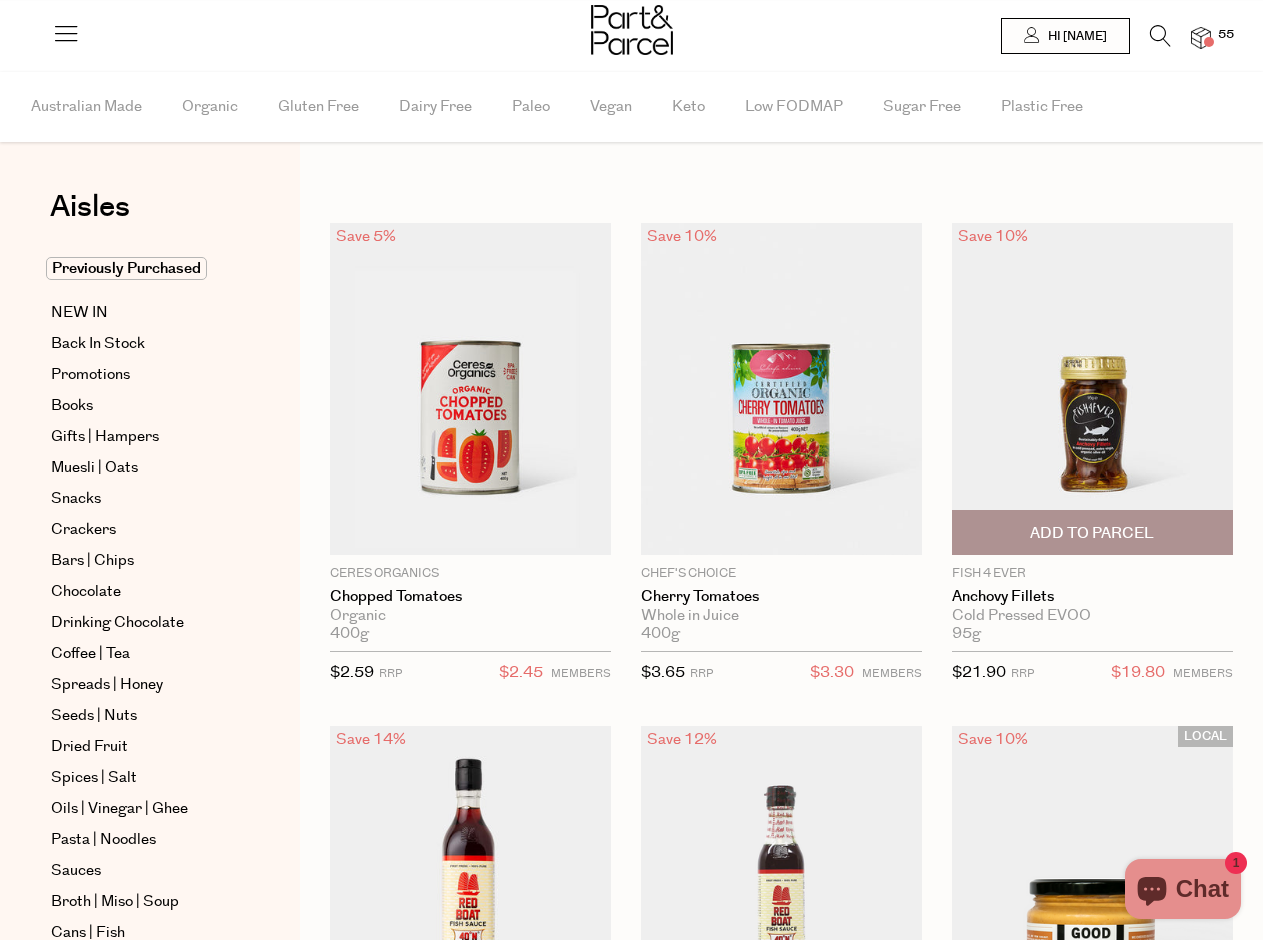 scroll, scrollTop: 0, scrollLeft: 0, axis: both 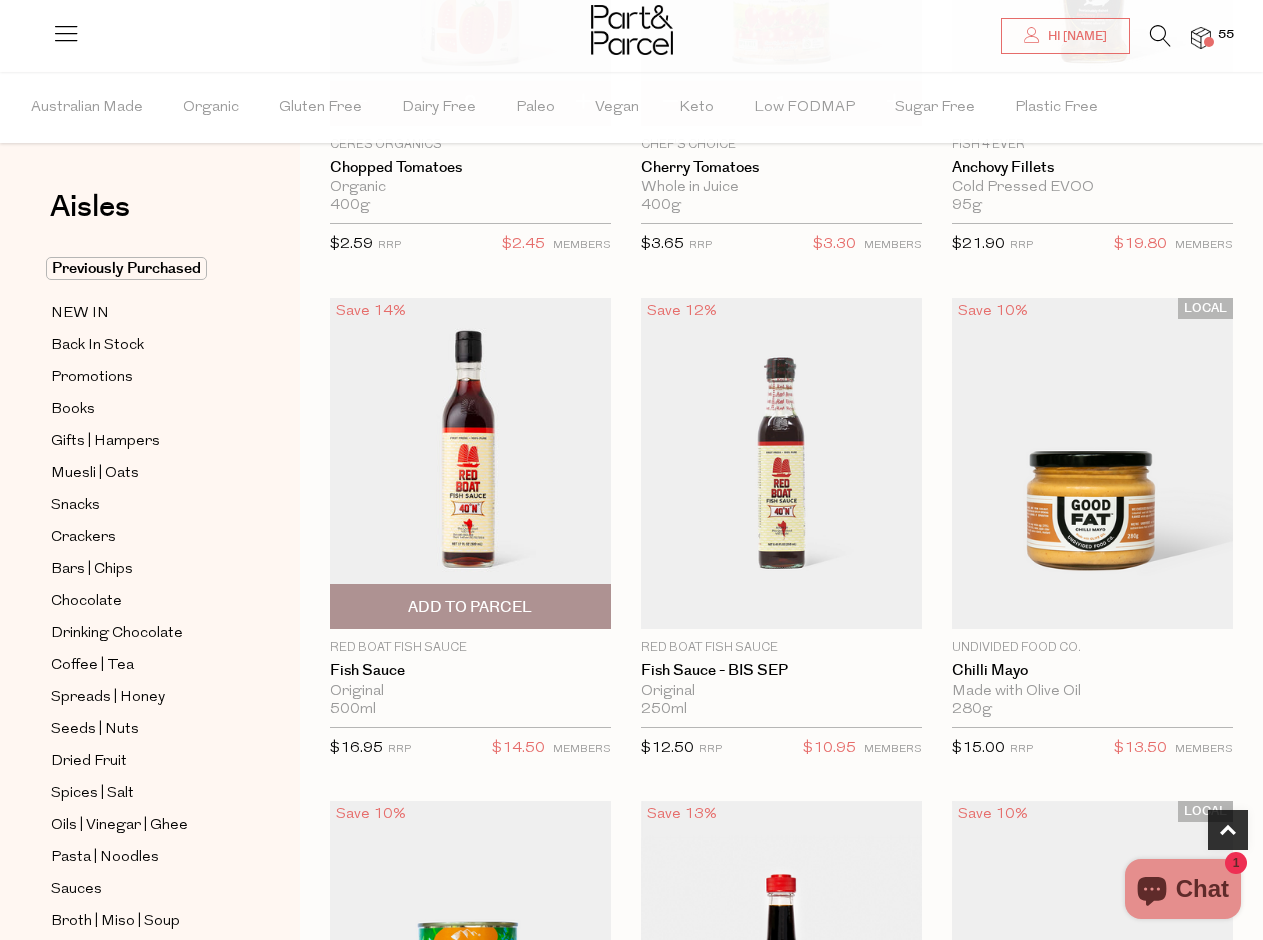 click on "Add To Parcel" at bounding box center (470, 606) 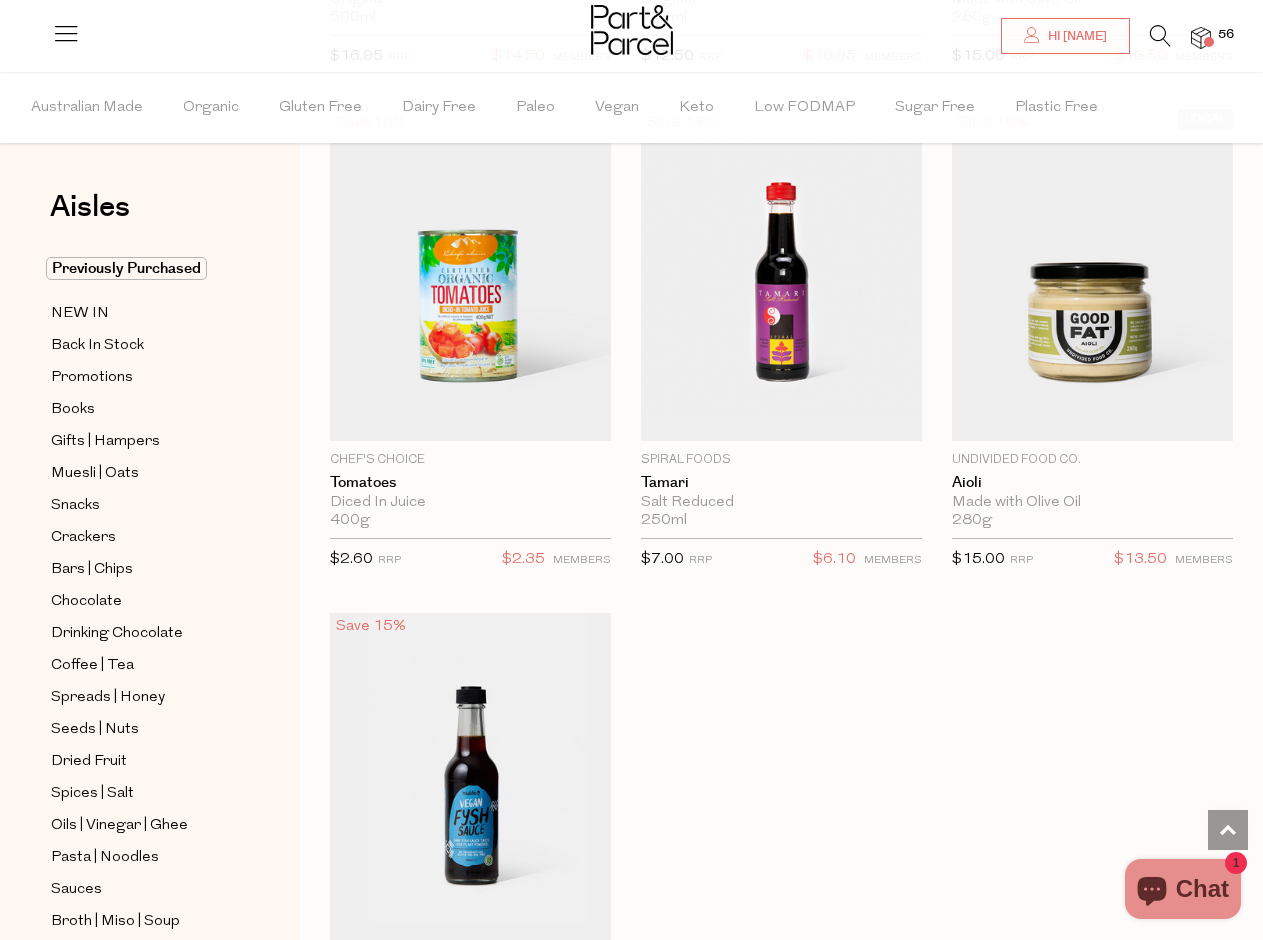 scroll, scrollTop: 1120, scrollLeft: 0, axis: vertical 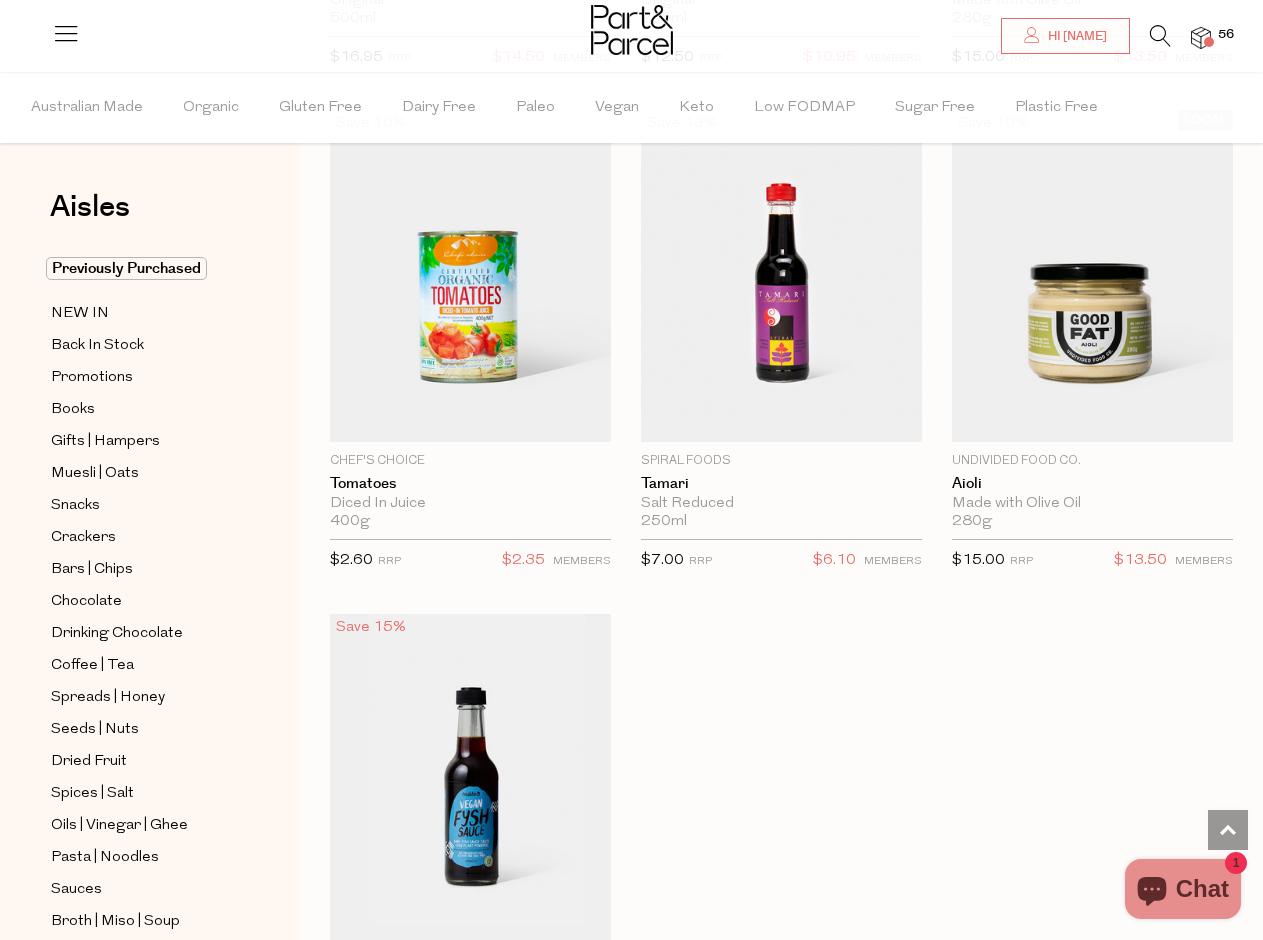 click on "Save 5%
2
Add To Parcel
Ceres Organics
Chopped Tomatoes
Organic
400g
{{max_qty_message}}
$2.59 RRP $2.45   MEMBERS
1" at bounding box center [766, 110] 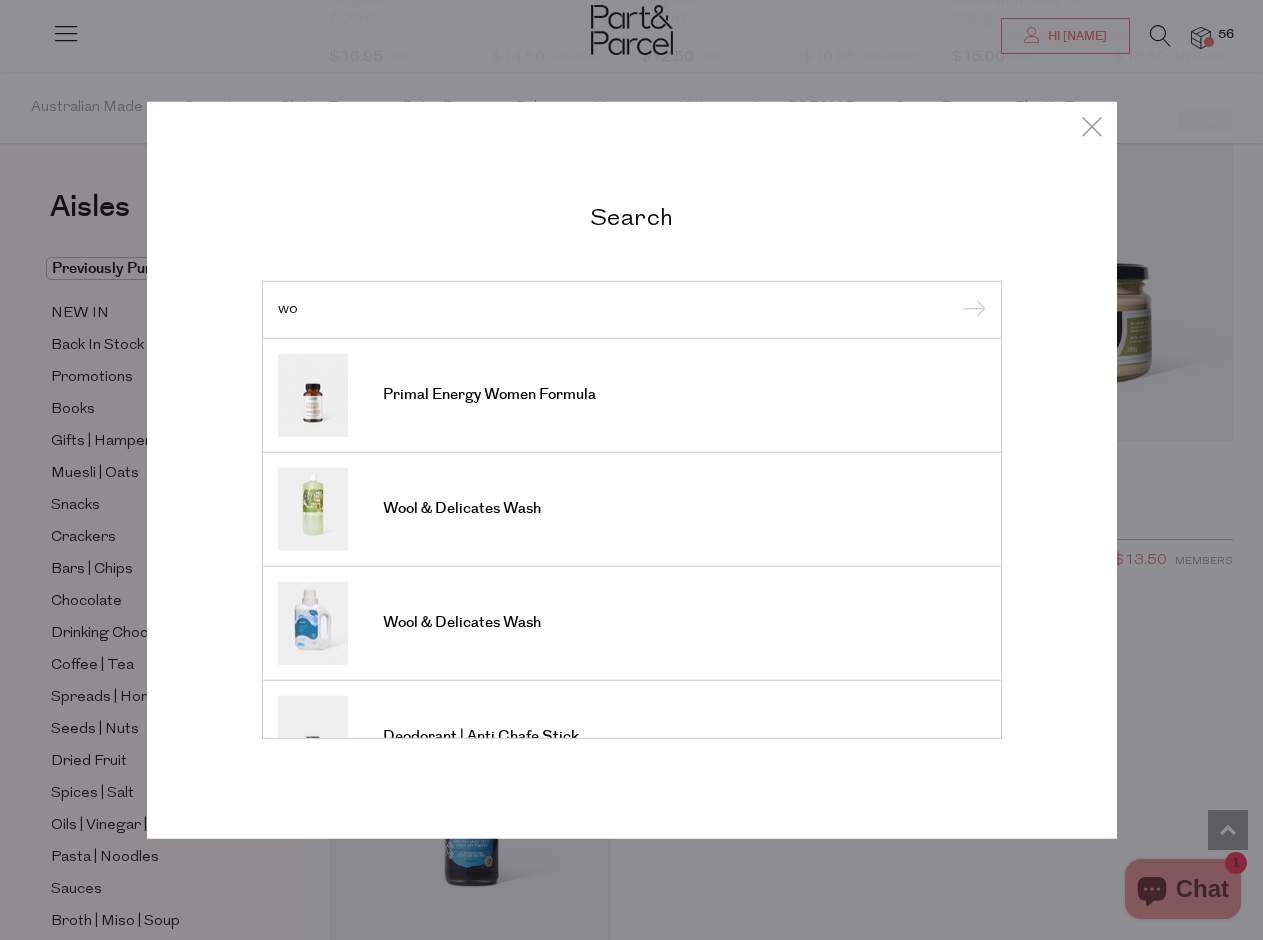 type on "w" 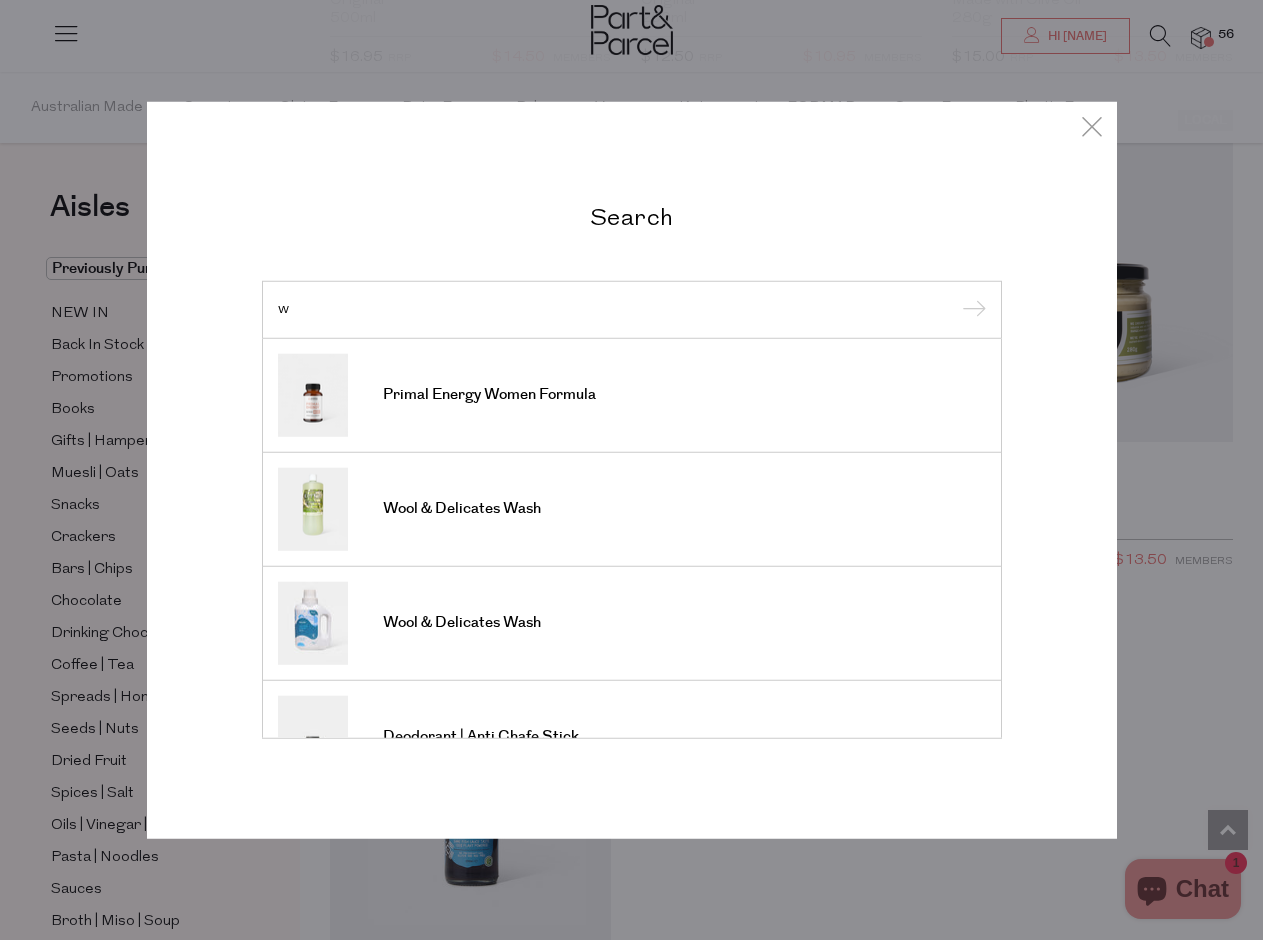 type 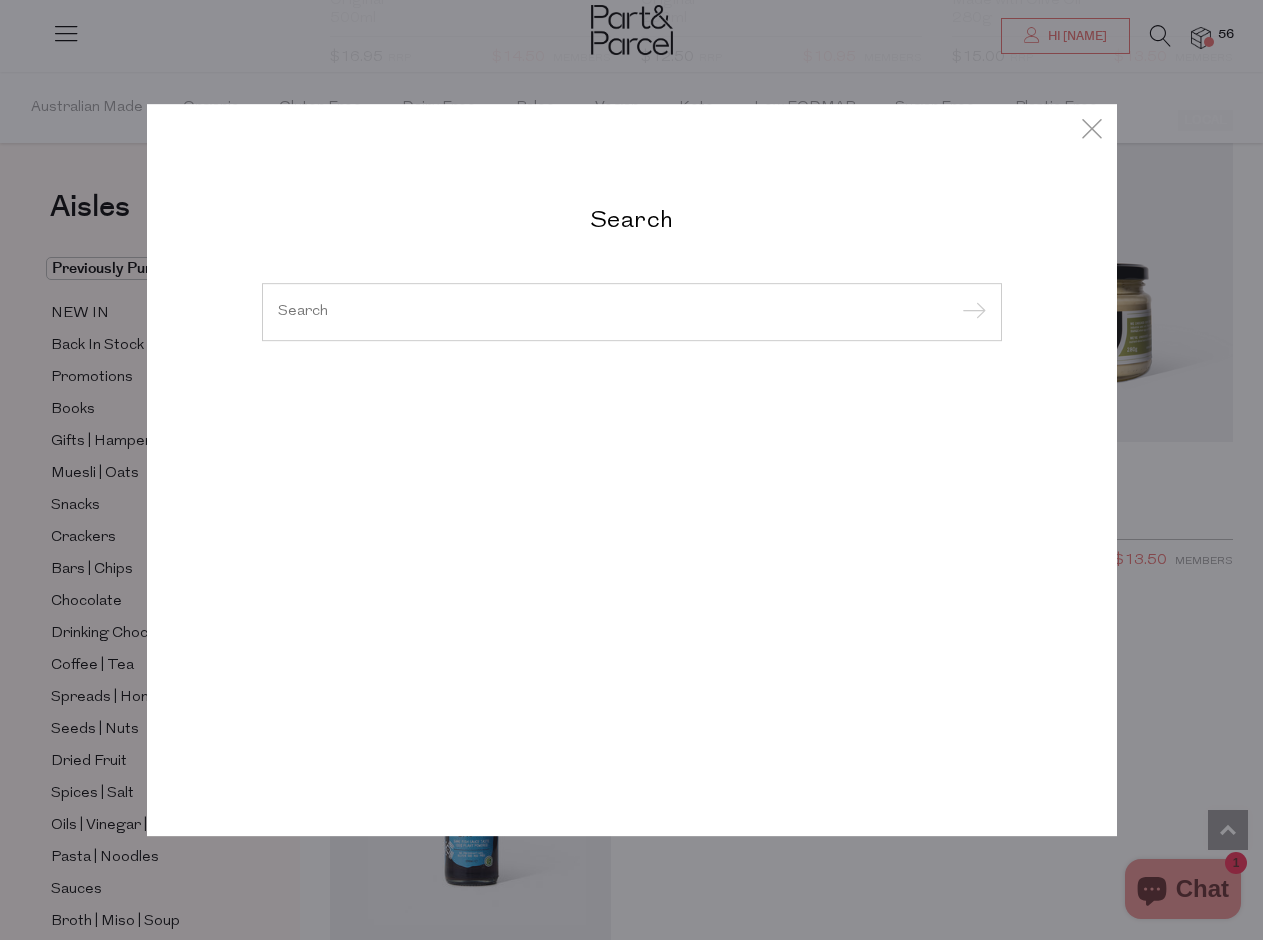click on "Search
Primal Energy Women Formula
Wool & Delicates Wash
Wool & Delicates Wash
Deodorant | Anti Chafe Stick
Deodorant | Anti Chafe Stick
Deodorant | Anti Chafe Stick
Deodorant | Anti Chafe Stick
Deodorant | Anti Chafe Stick
Wool & Delicates Wash
Woohoo Body Deodorant Anti Chafe Stick" at bounding box center (631, 470) 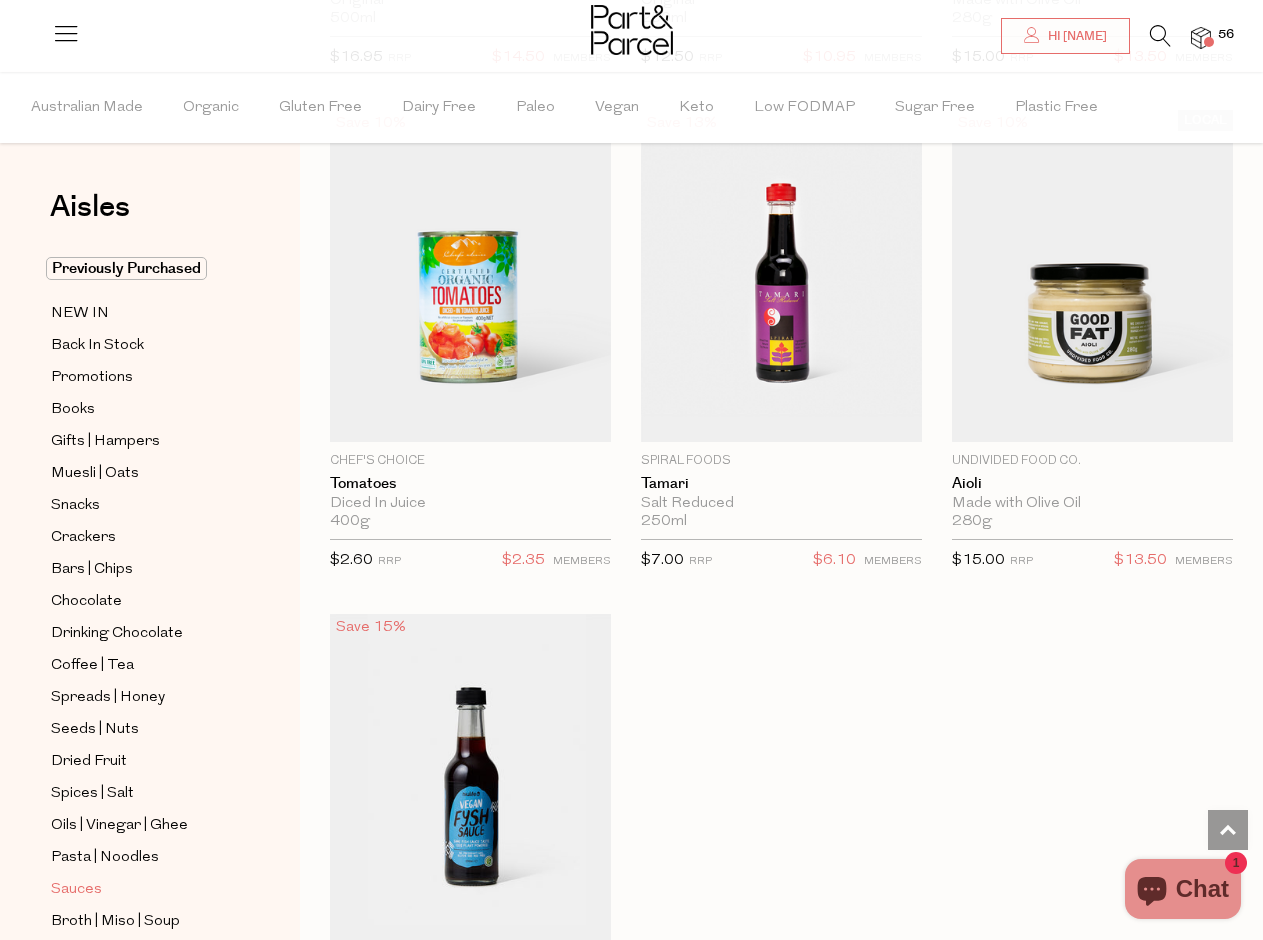 scroll, scrollTop: 51, scrollLeft: 0, axis: vertical 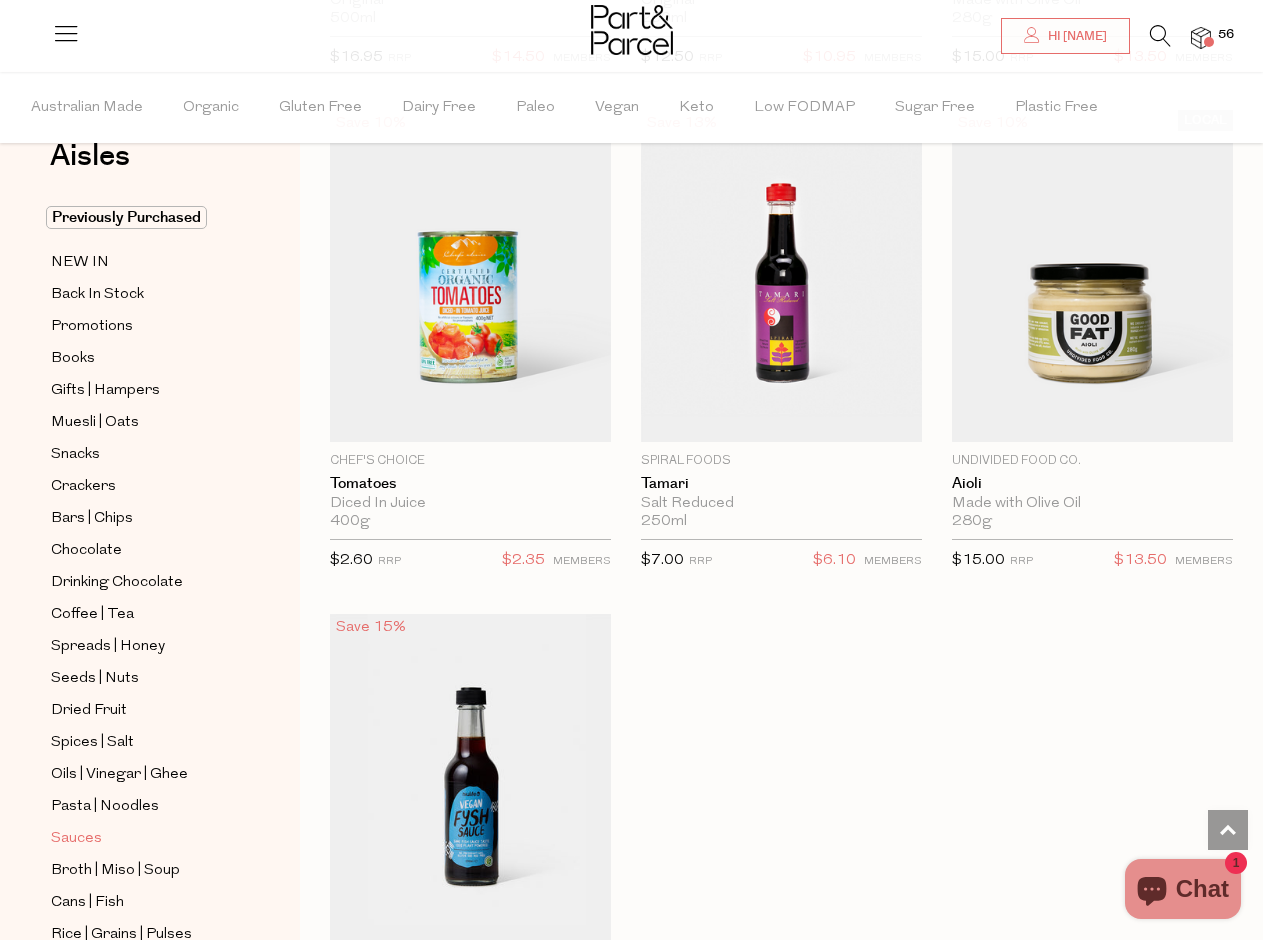 click on "Sauces" at bounding box center [76, 839] 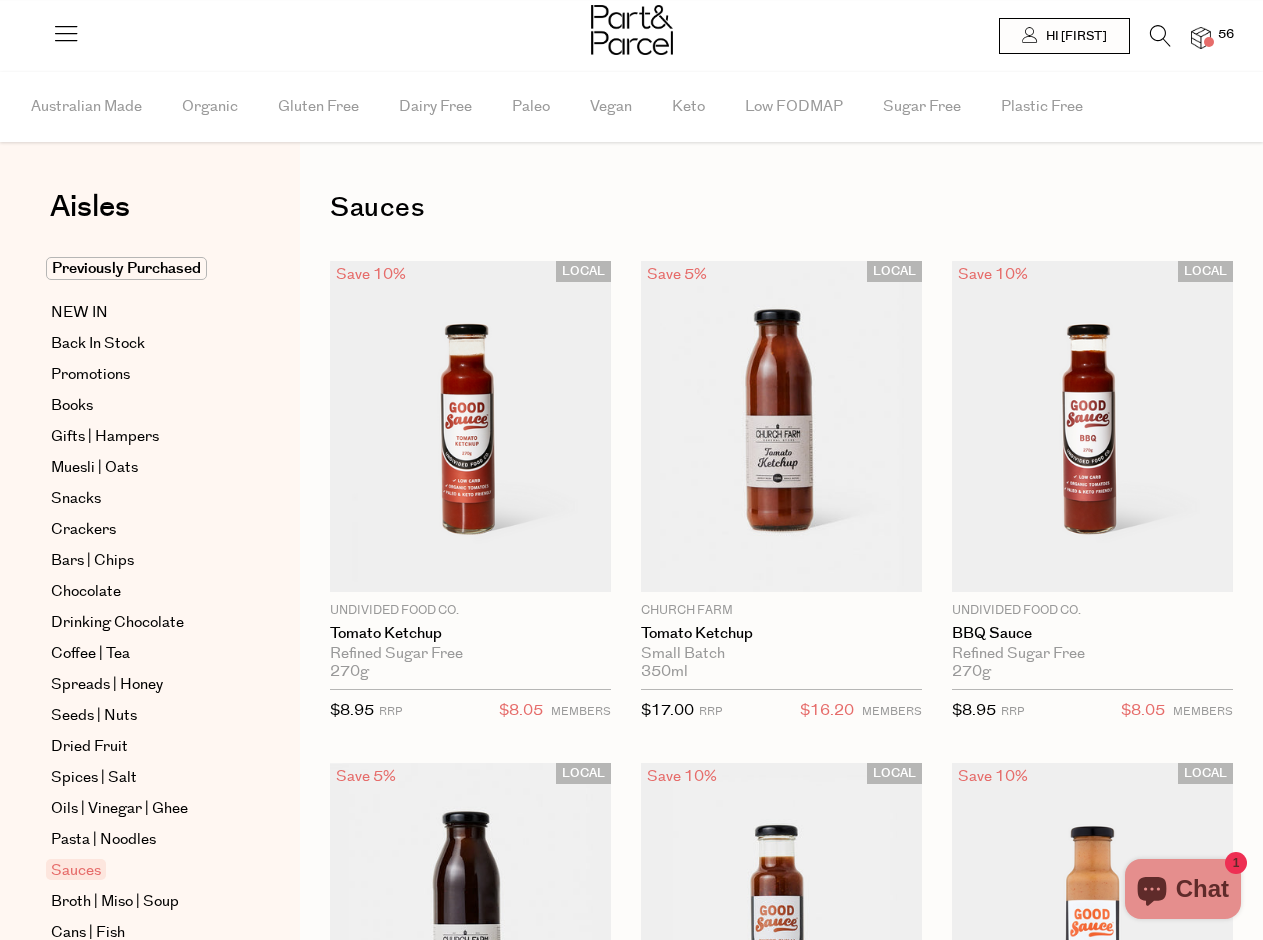 scroll, scrollTop: 0, scrollLeft: 0, axis: both 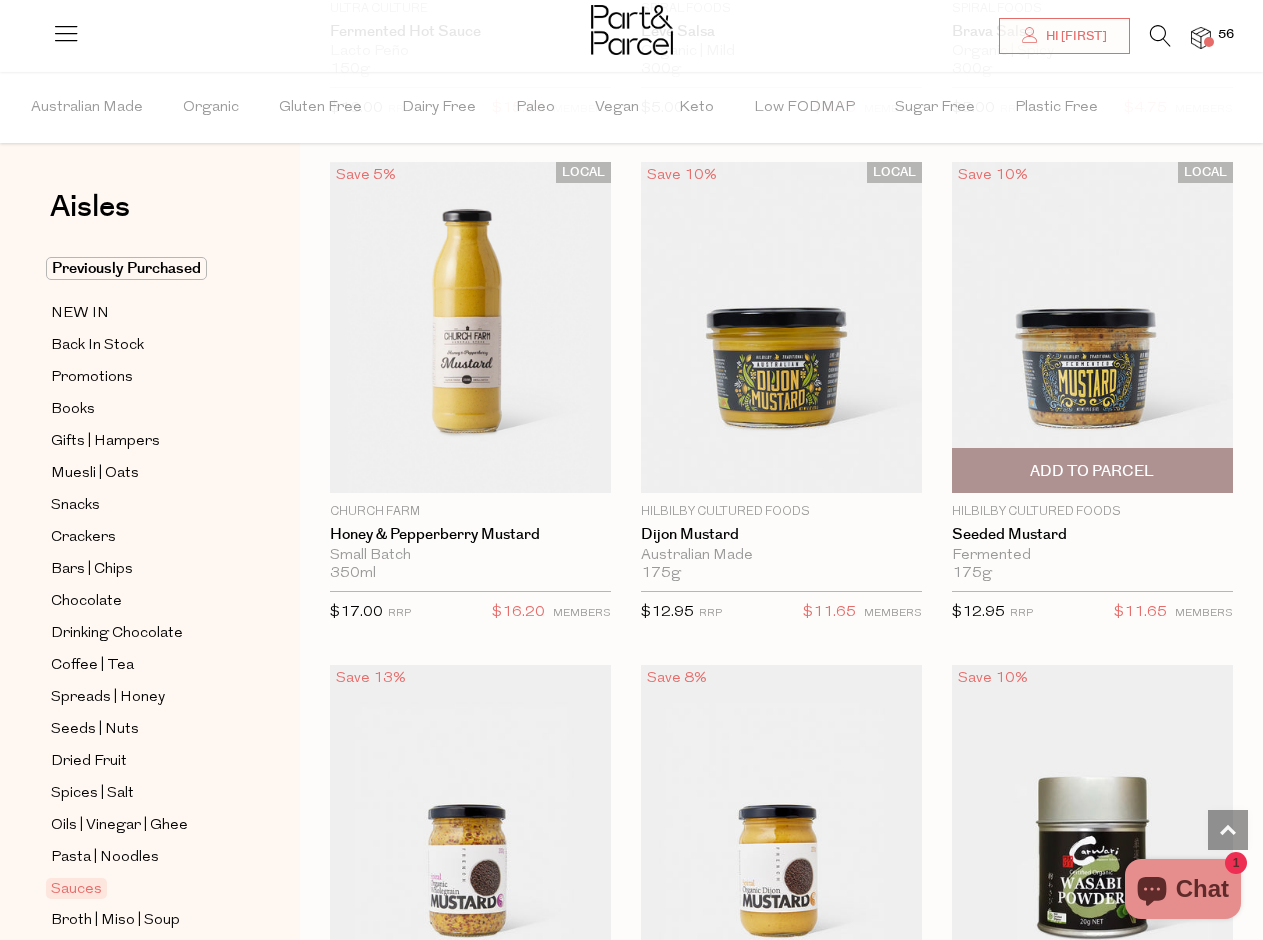 click on "Add To Parcel" at bounding box center (1092, 471) 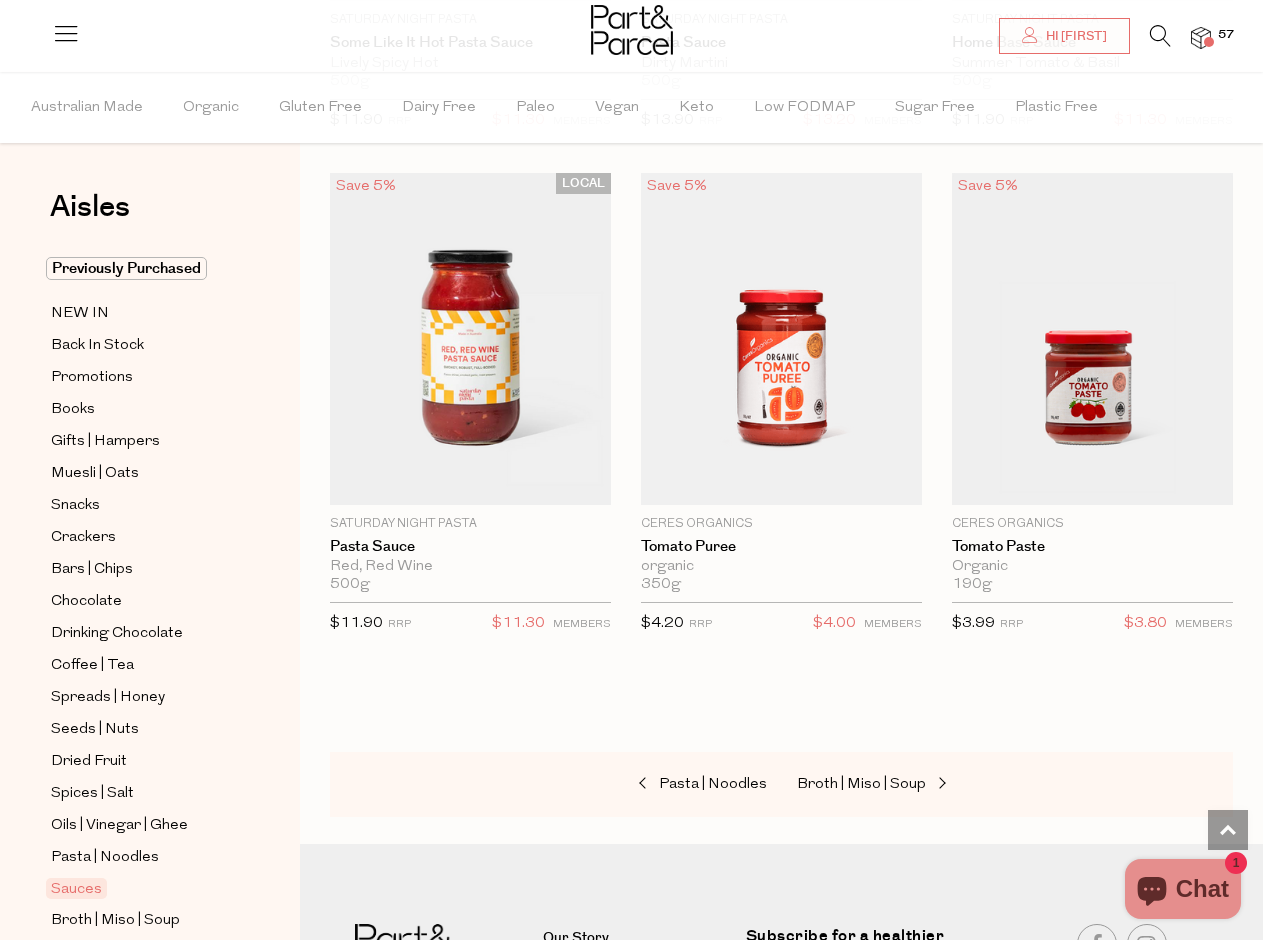 scroll, scrollTop: 9861, scrollLeft: 0, axis: vertical 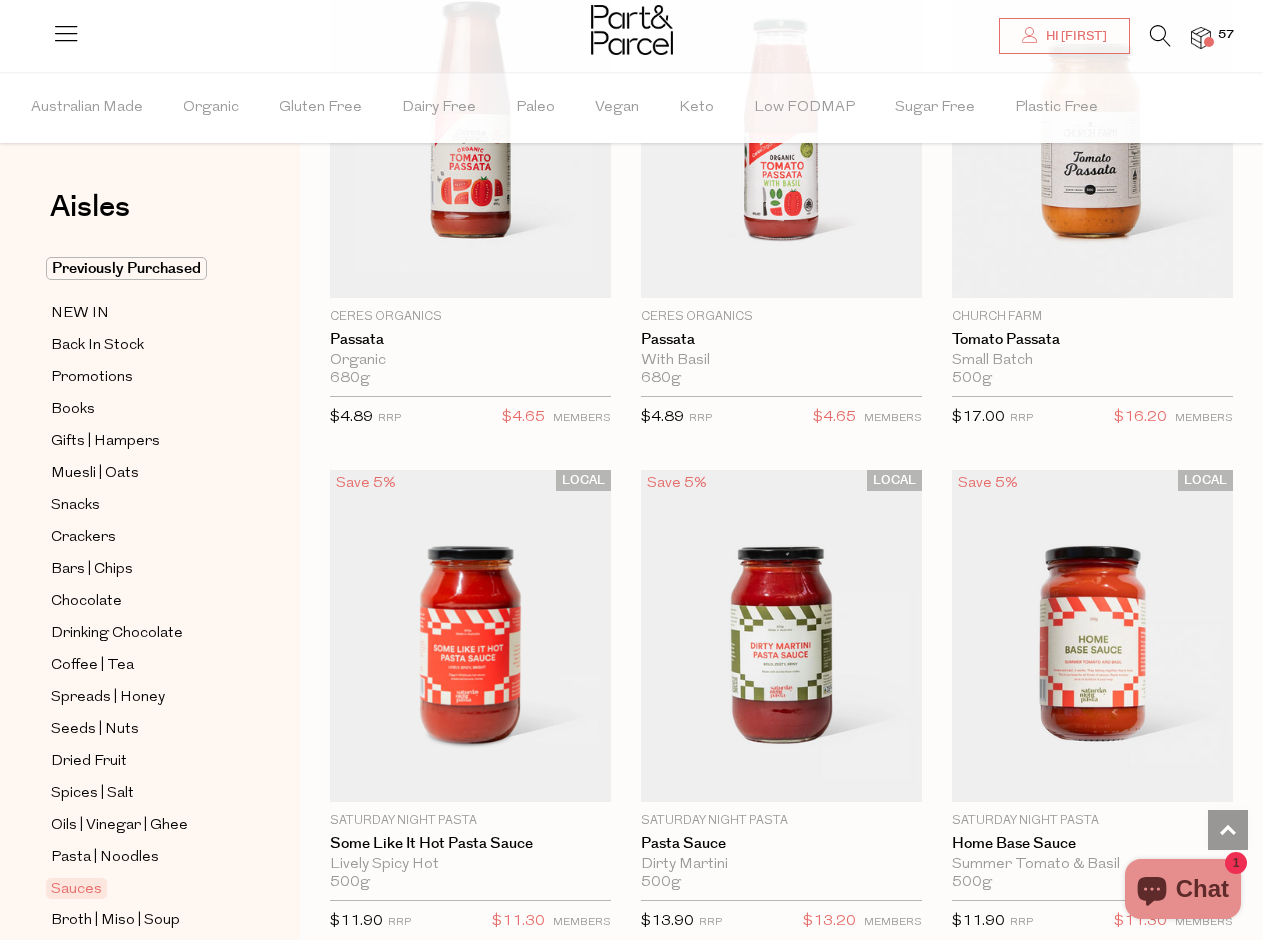 click at bounding box center [1201, 38] 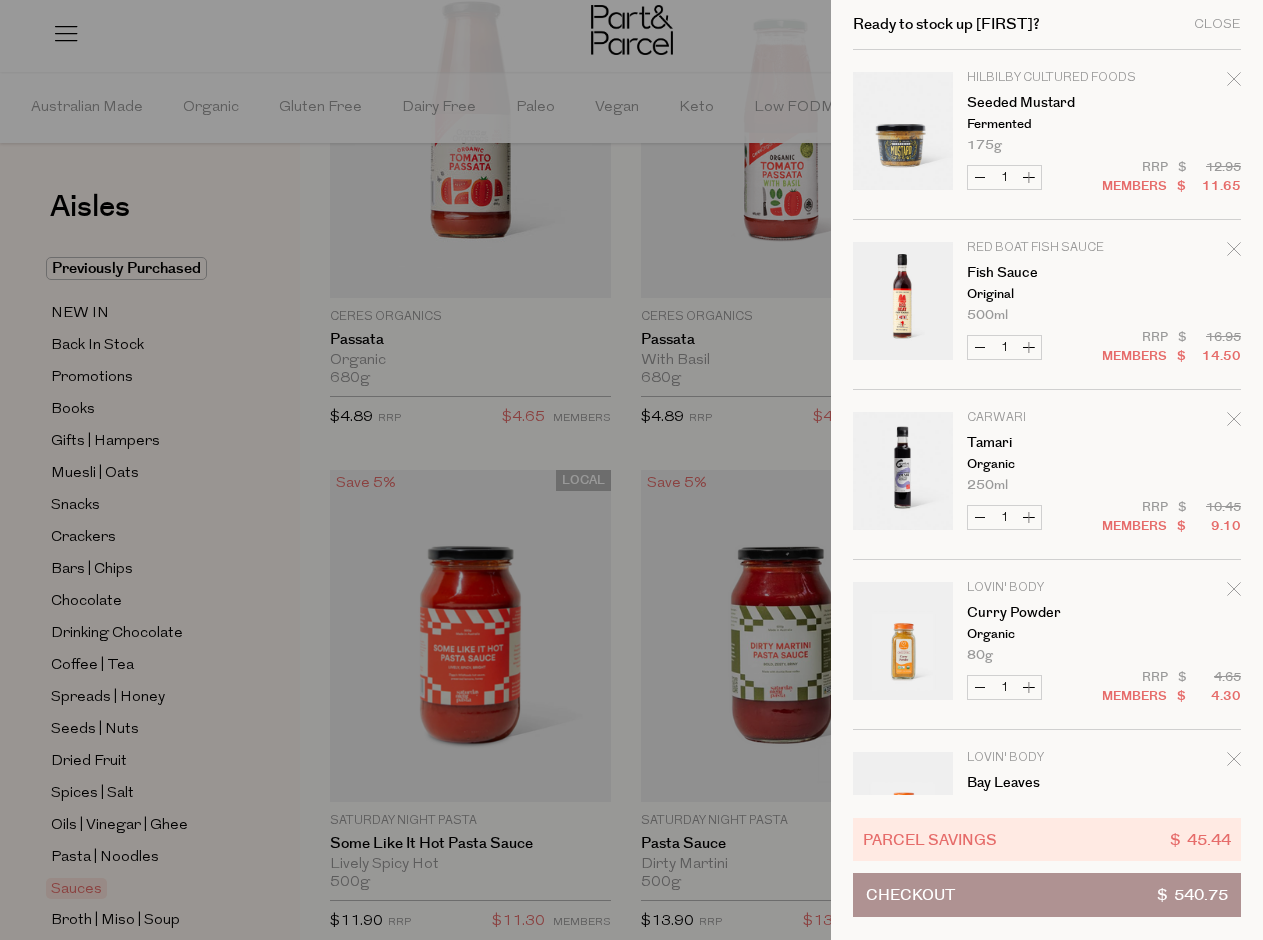 click 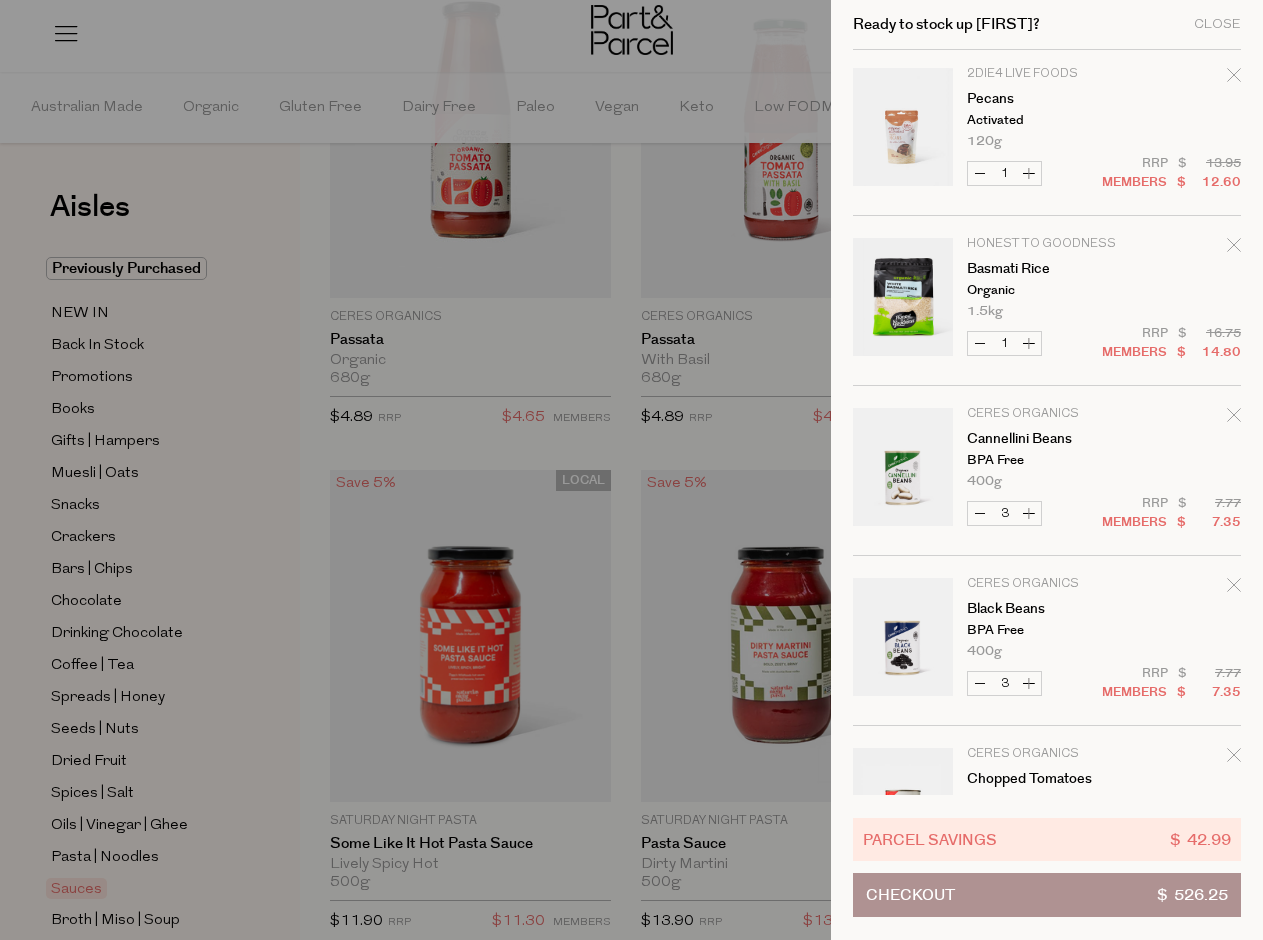 scroll, scrollTop: 1775, scrollLeft: 0, axis: vertical 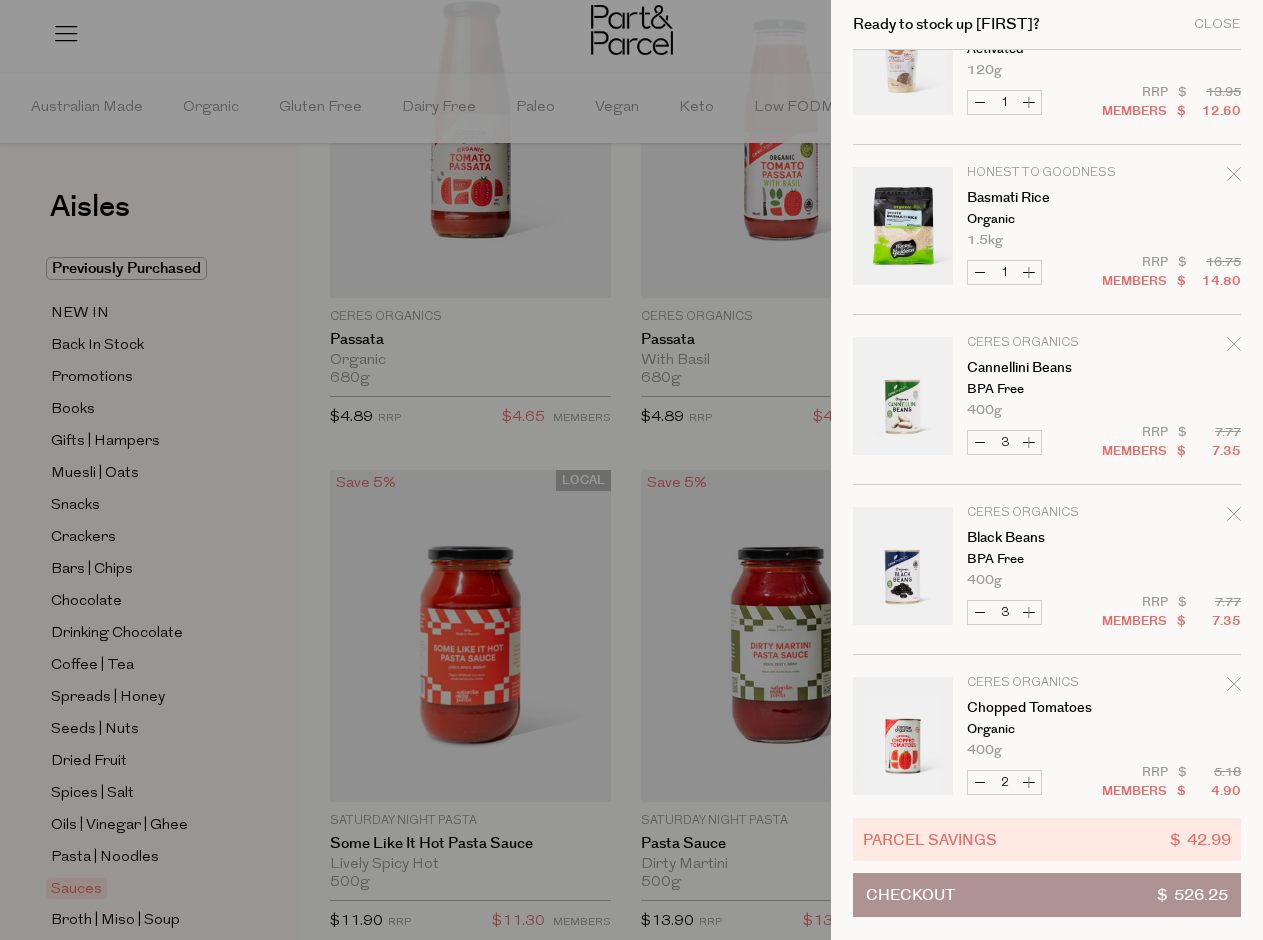click on "Increase Cannellini Beans" at bounding box center [1029, 442] 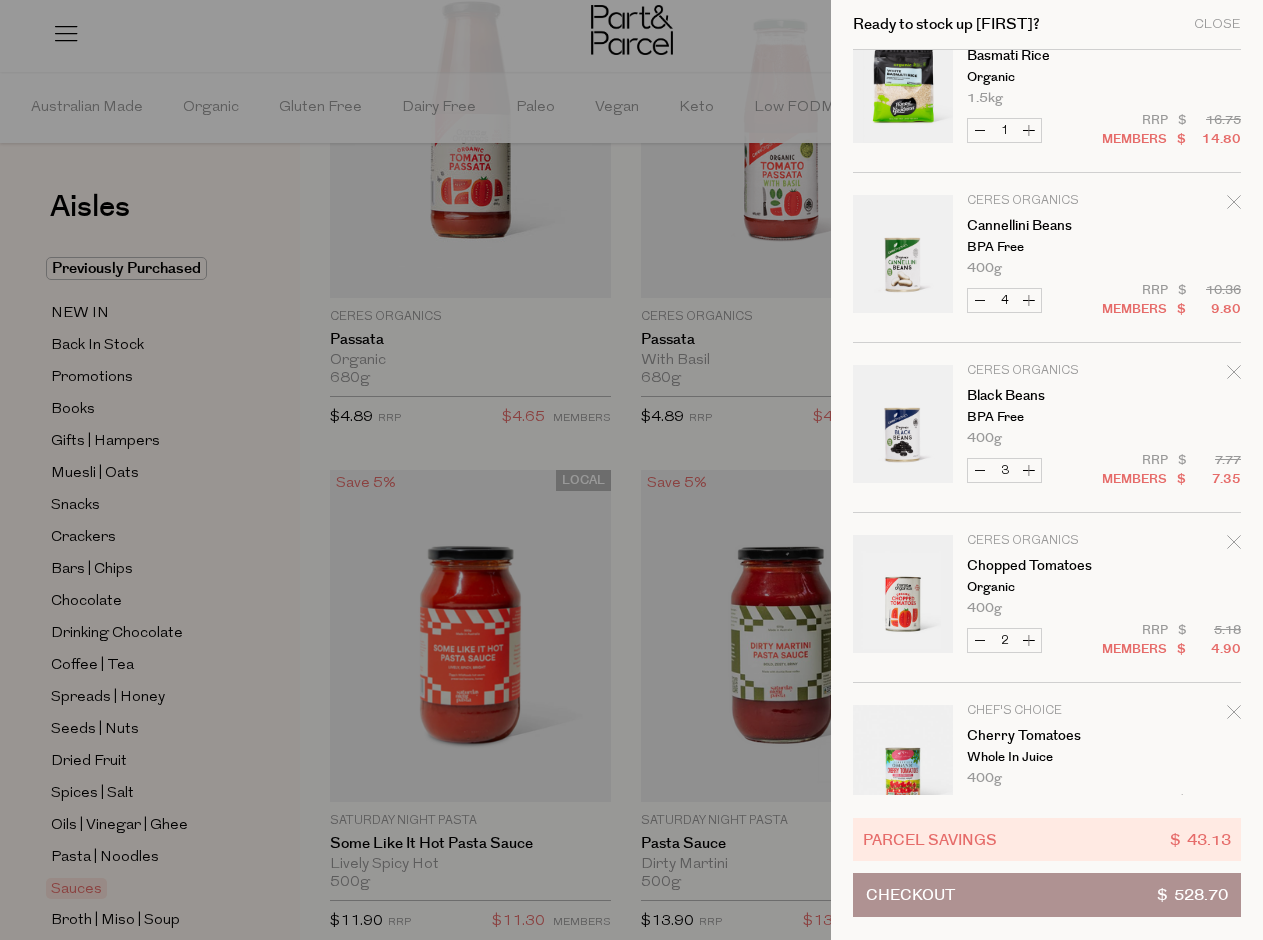 scroll, scrollTop: 1925, scrollLeft: 0, axis: vertical 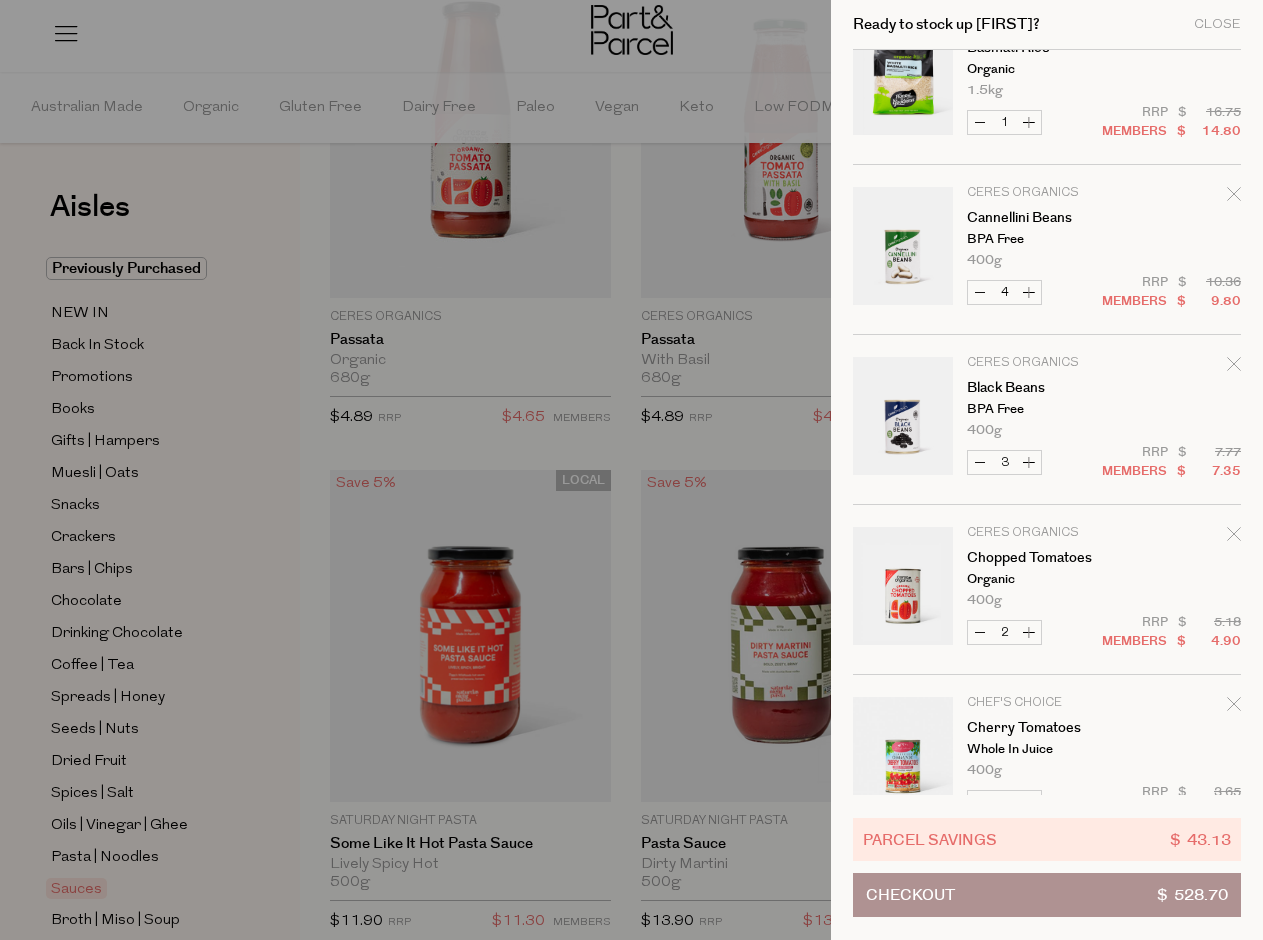 click on "Increase Chopped Tomatoes" at bounding box center [1029, 632] 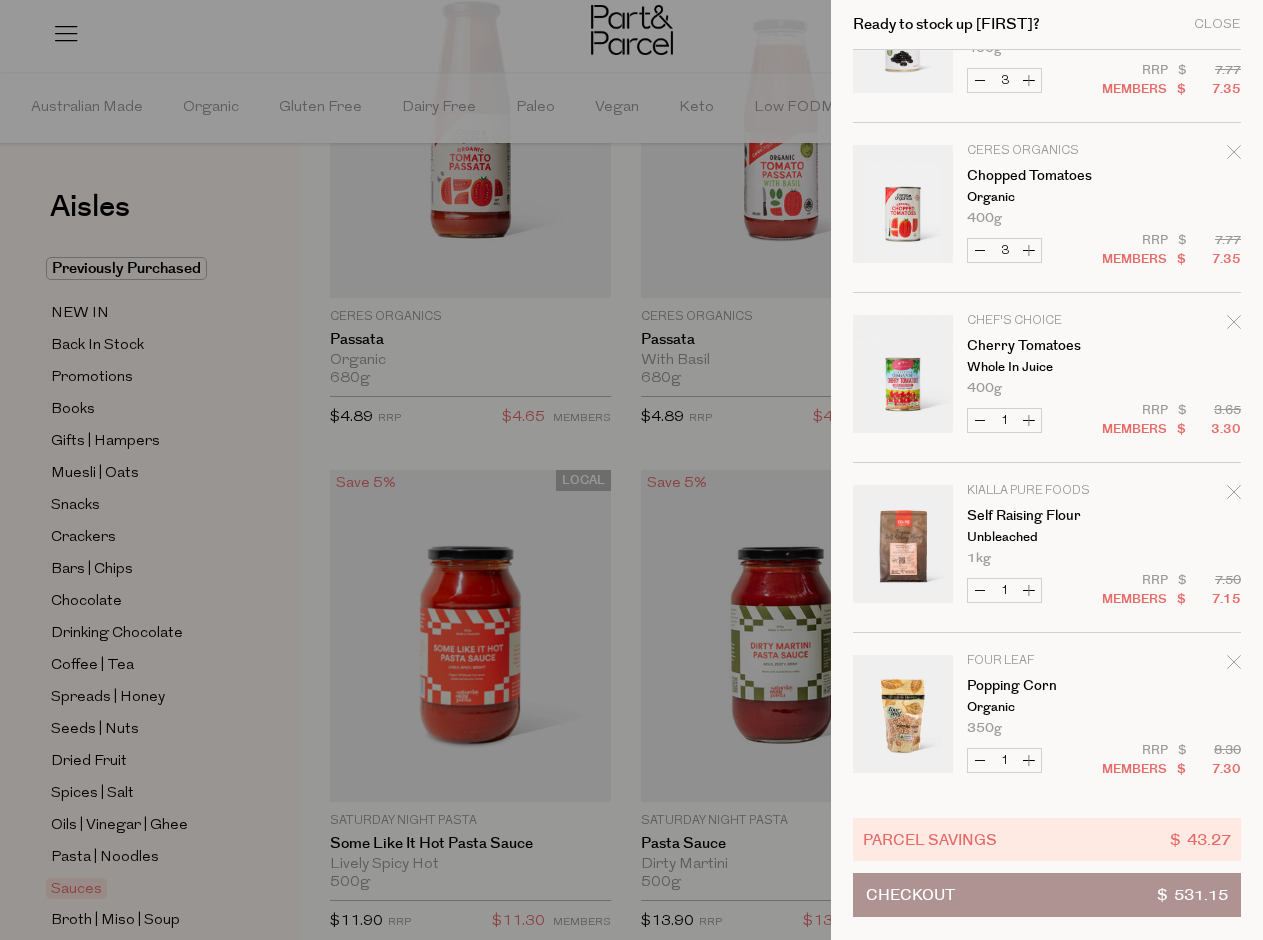 scroll, scrollTop: 2327, scrollLeft: 0, axis: vertical 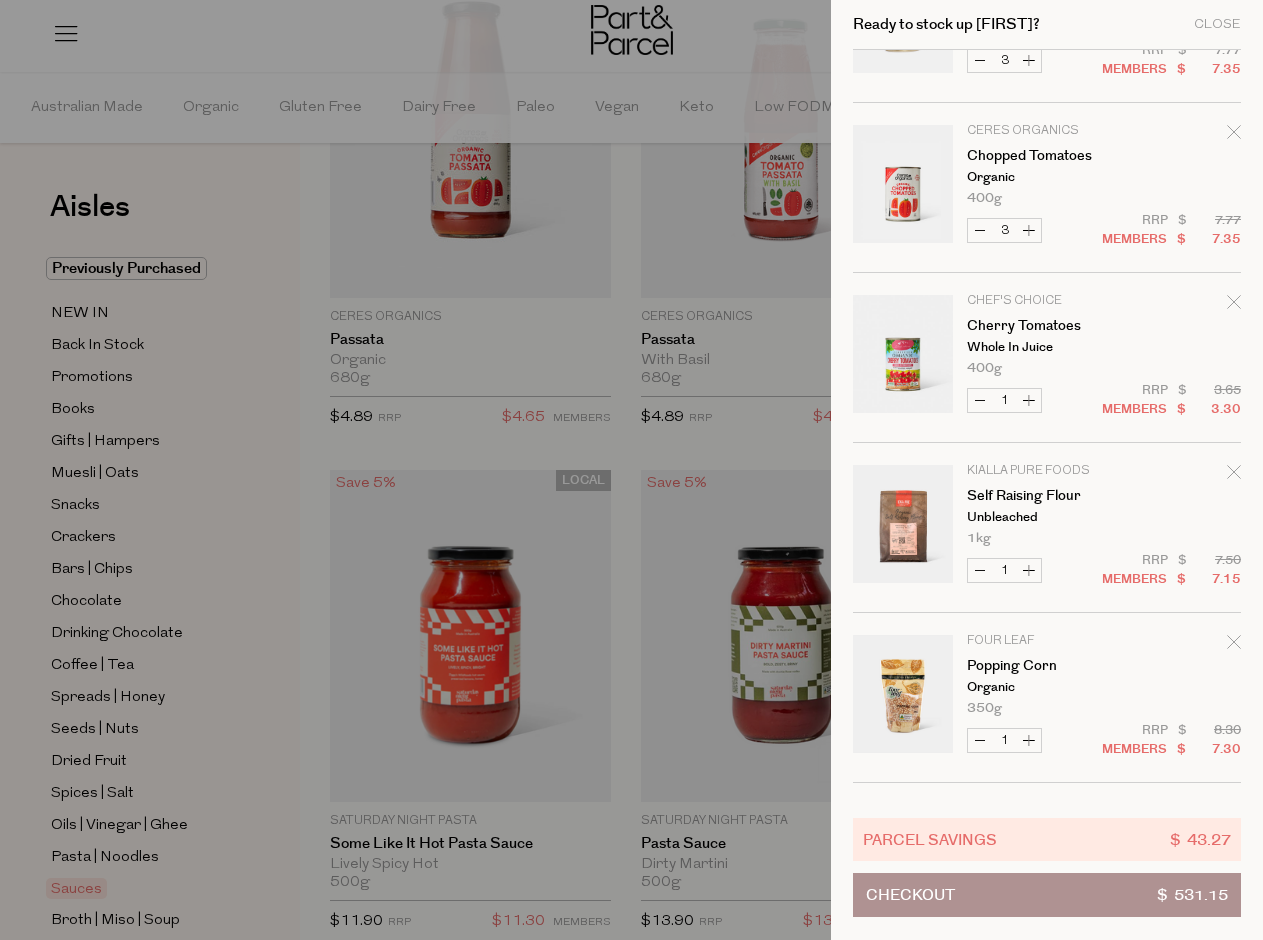 click 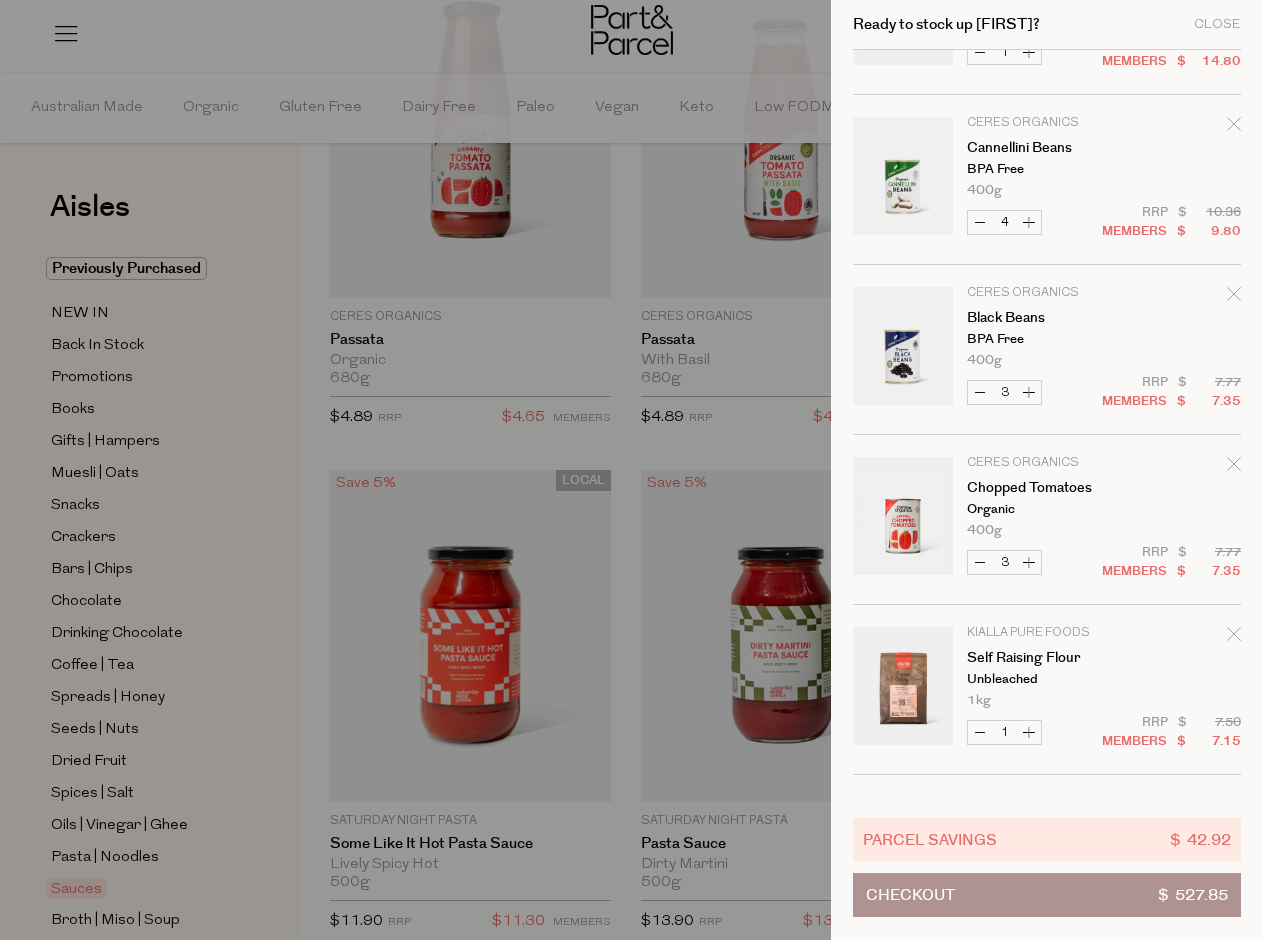scroll, scrollTop: 2095, scrollLeft: 0, axis: vertical 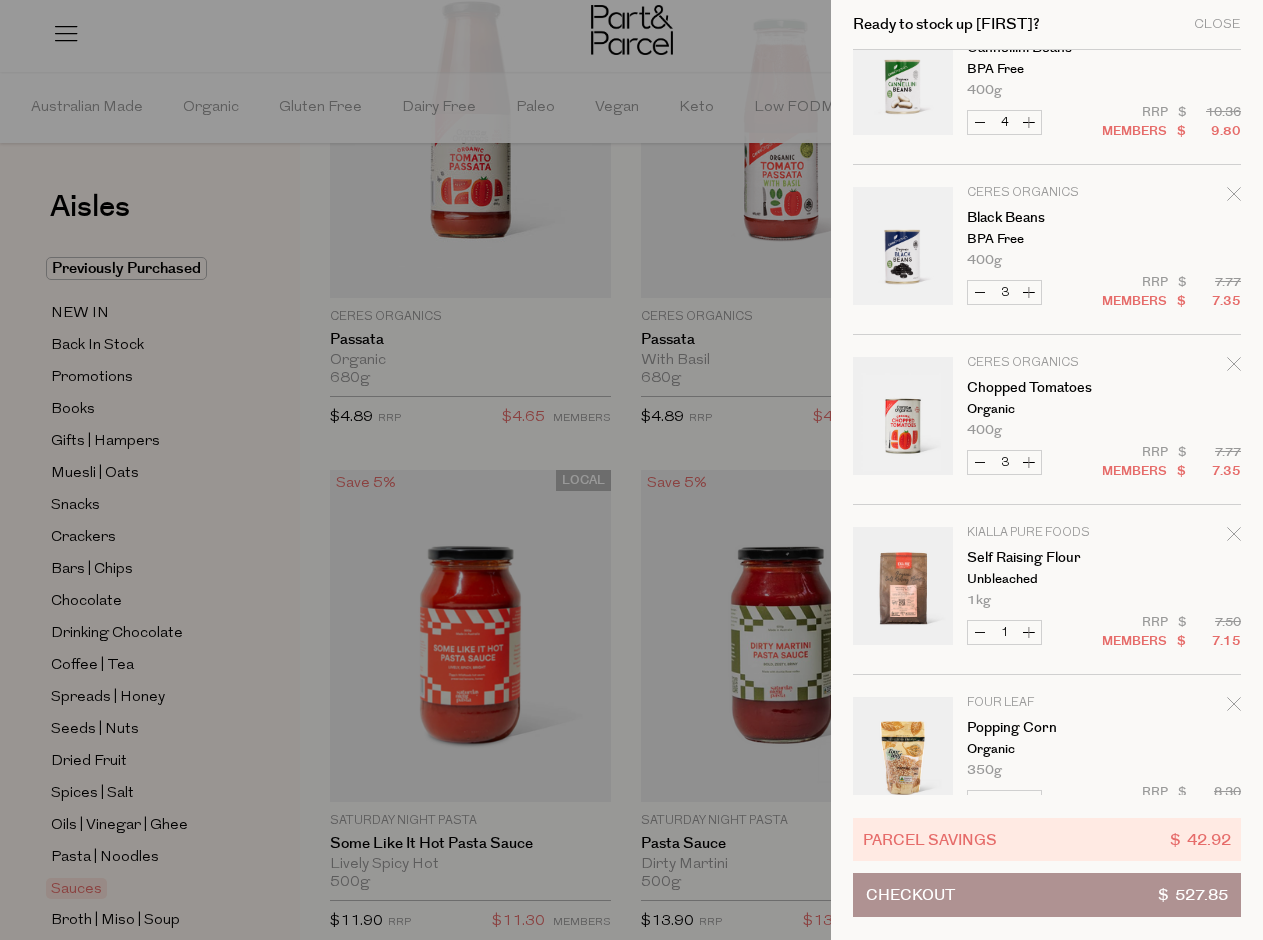 click at bounding box center (631, 470) 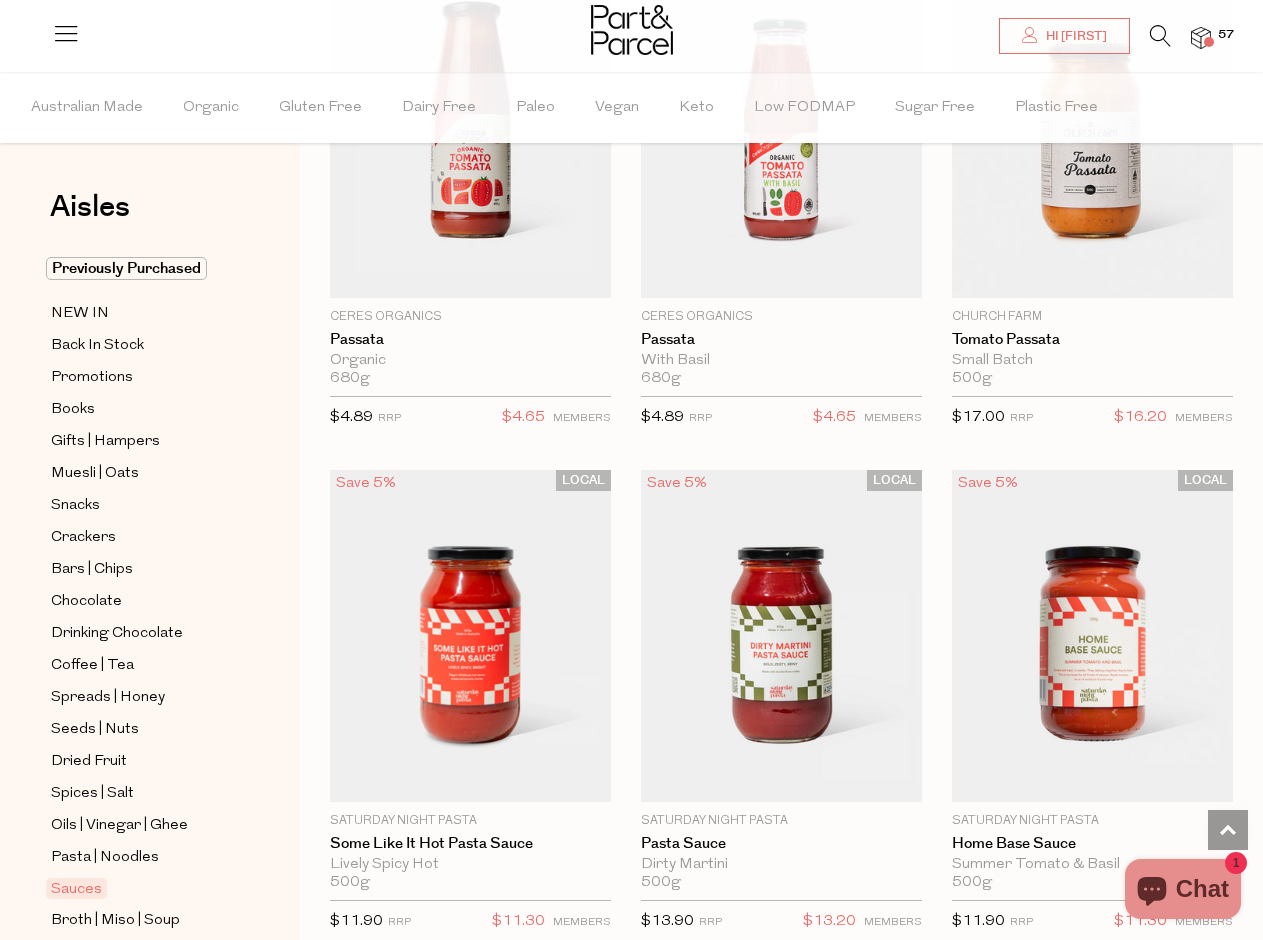 click at bounding box center [1160, 36] 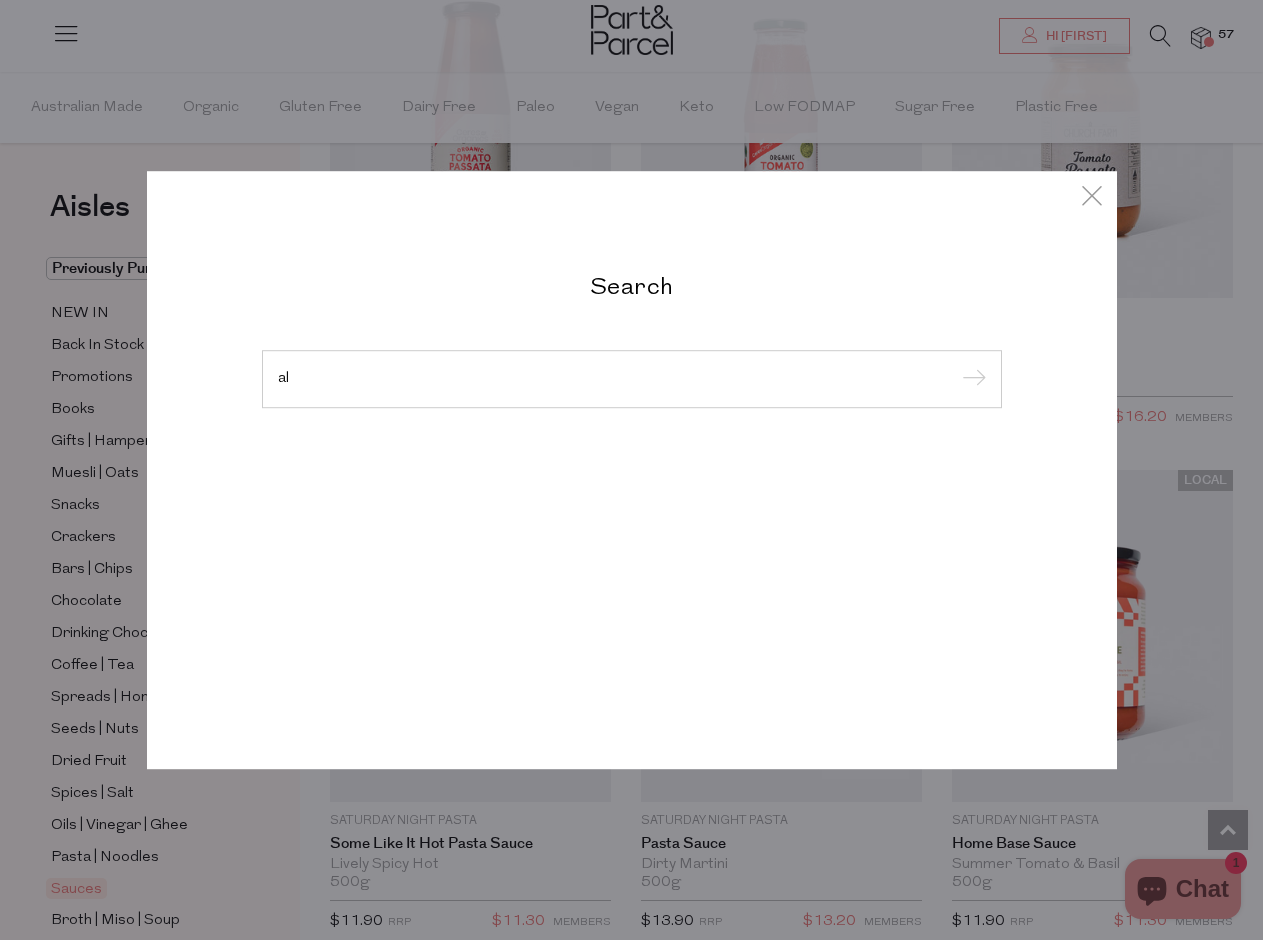 type on "a" 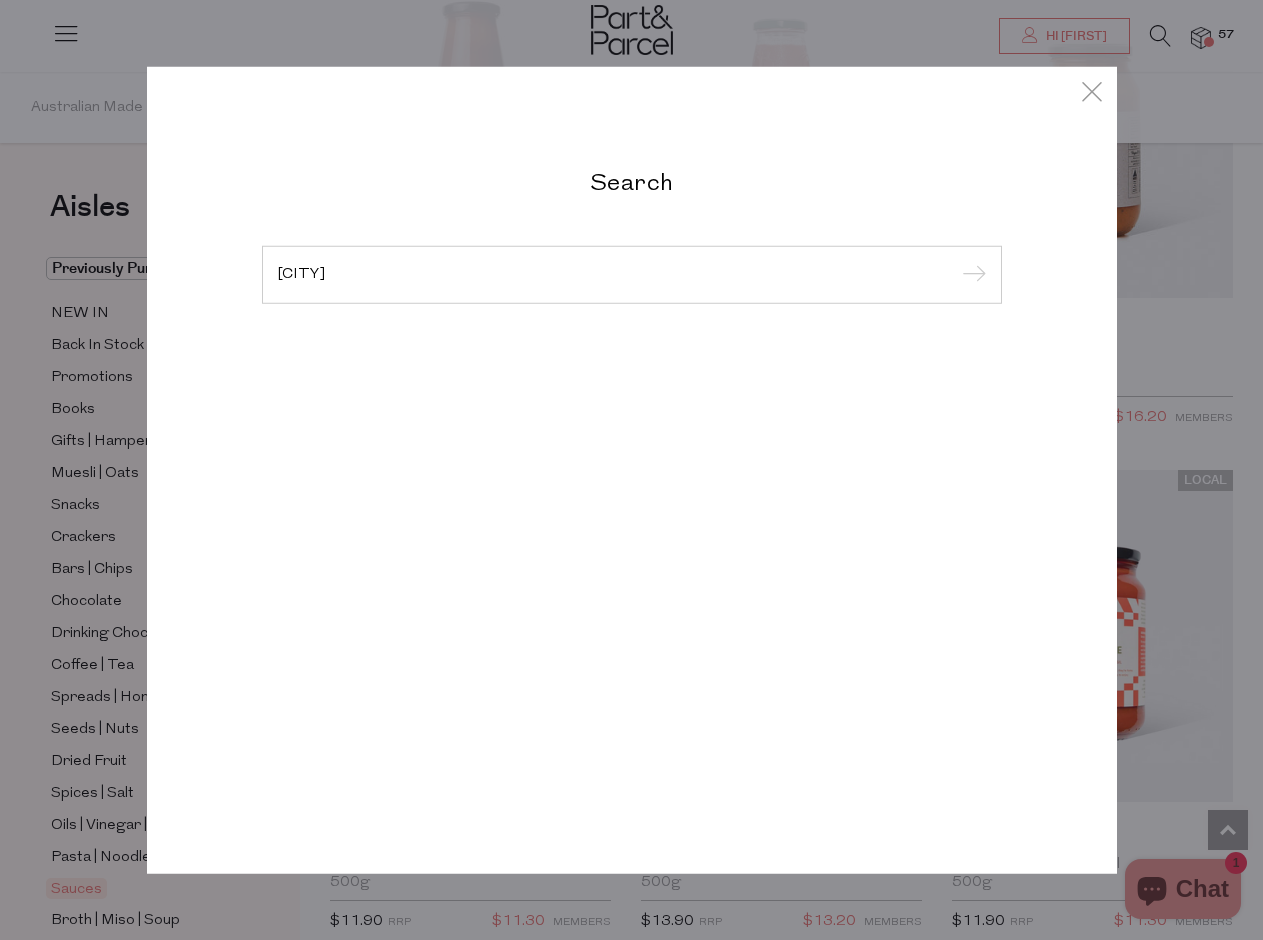 type on "kialla" 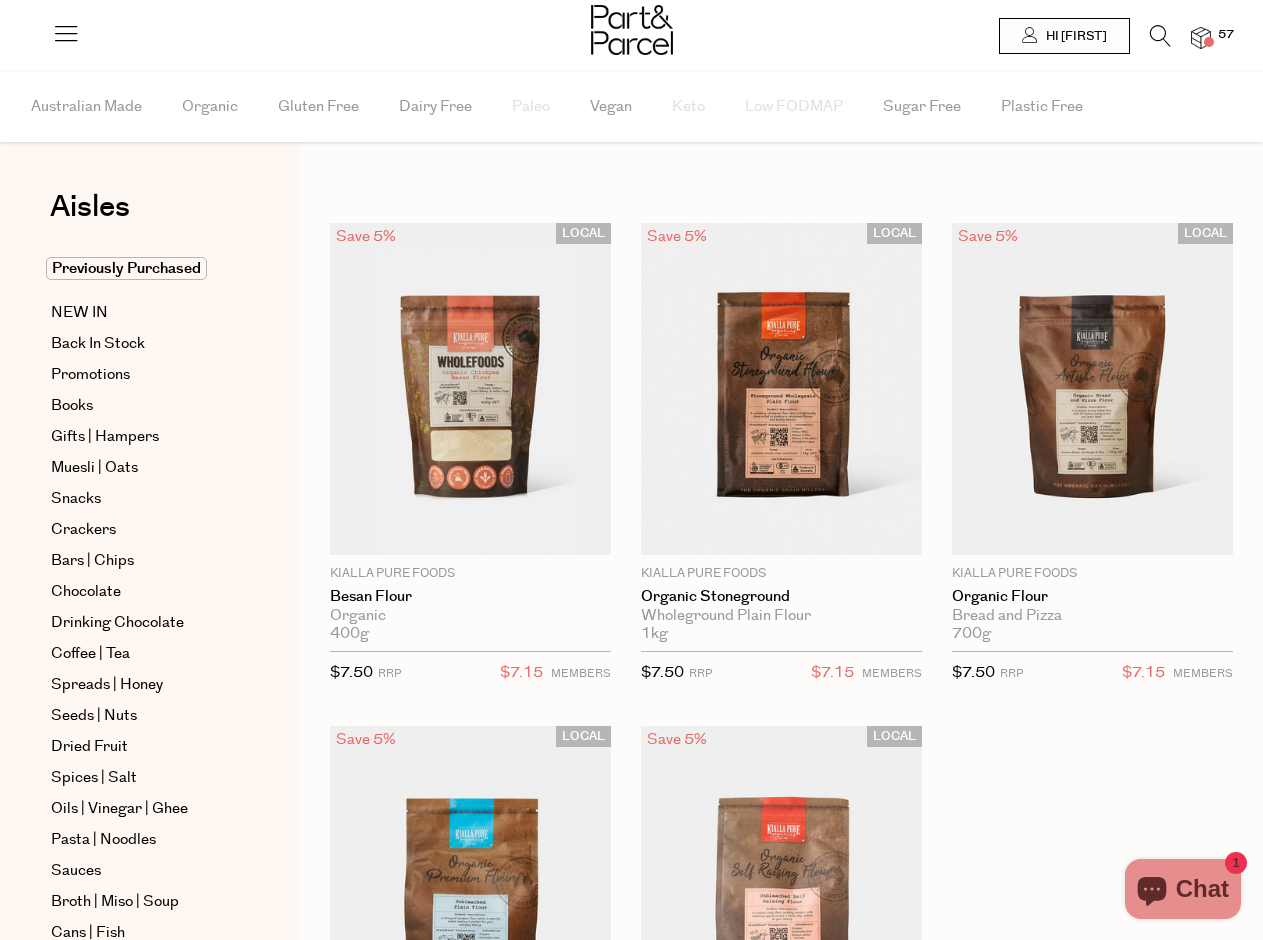 scroll, scrollTop: 0, scrollLeft: 0, axis: both 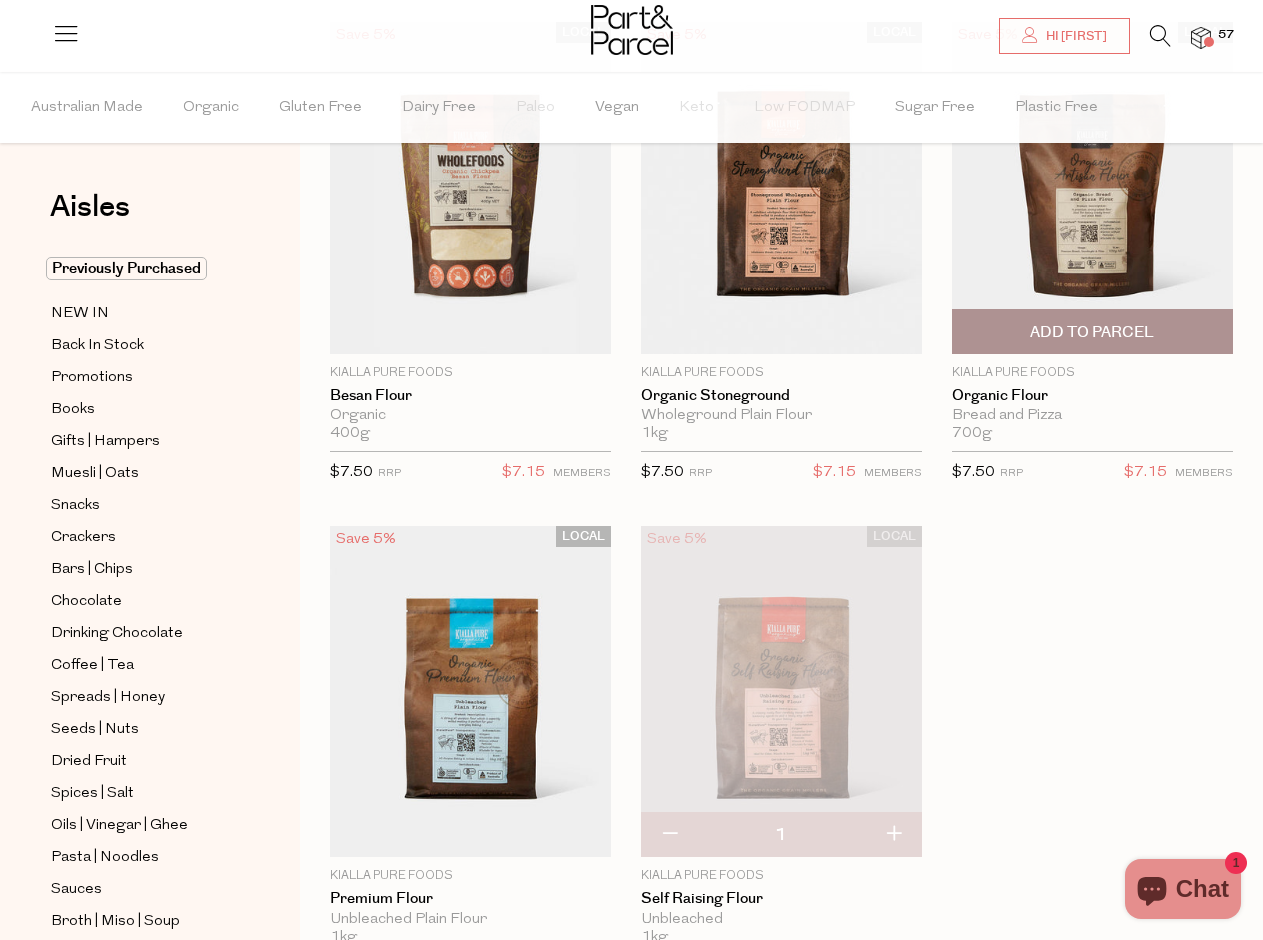 click on "Add To Parcel" at bounding box center [1092, 332] 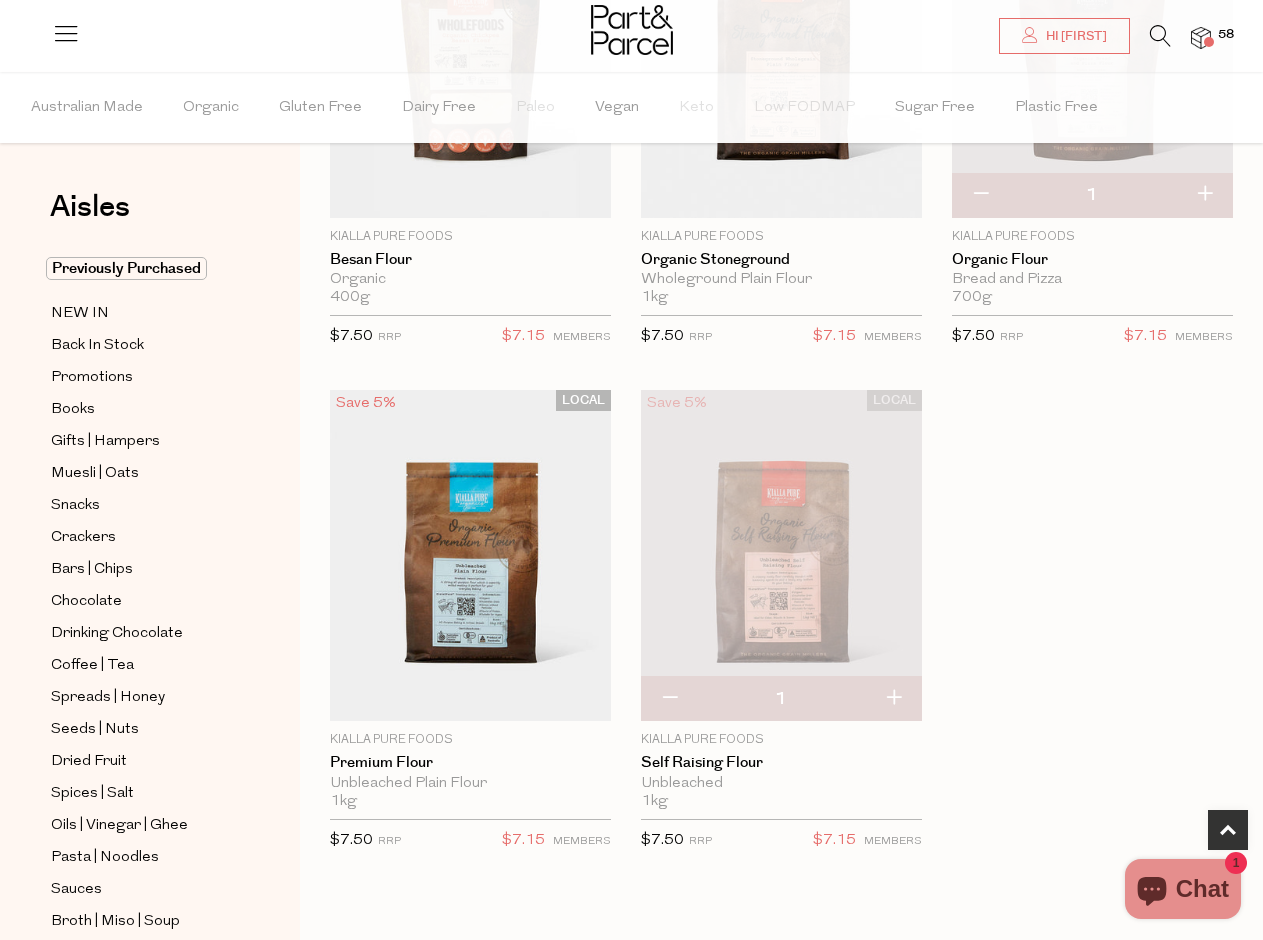 scroll, scrollTop: 321, scrollLeft: 0, axis: vertical 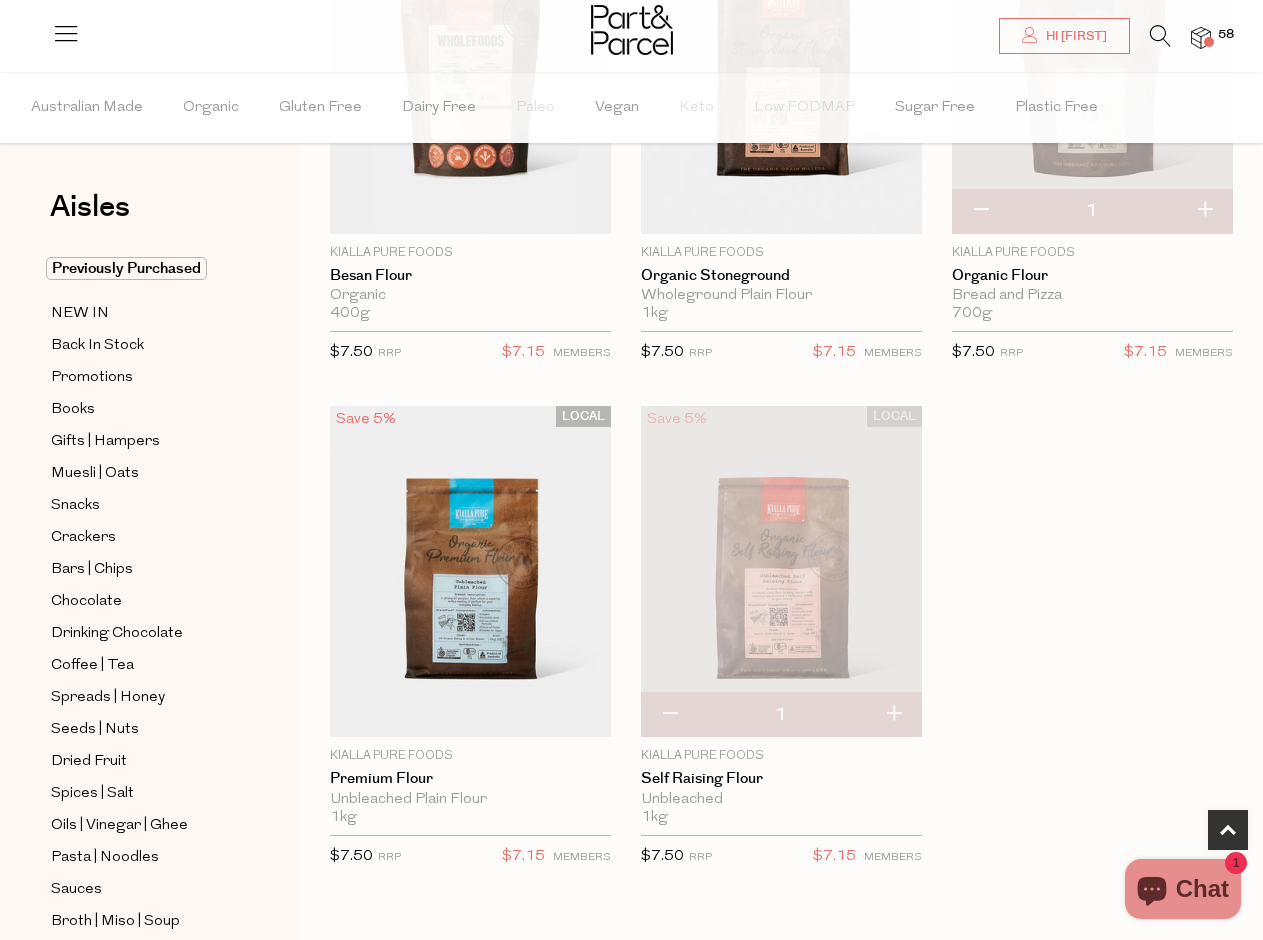 click at bounding box center (669, 715) 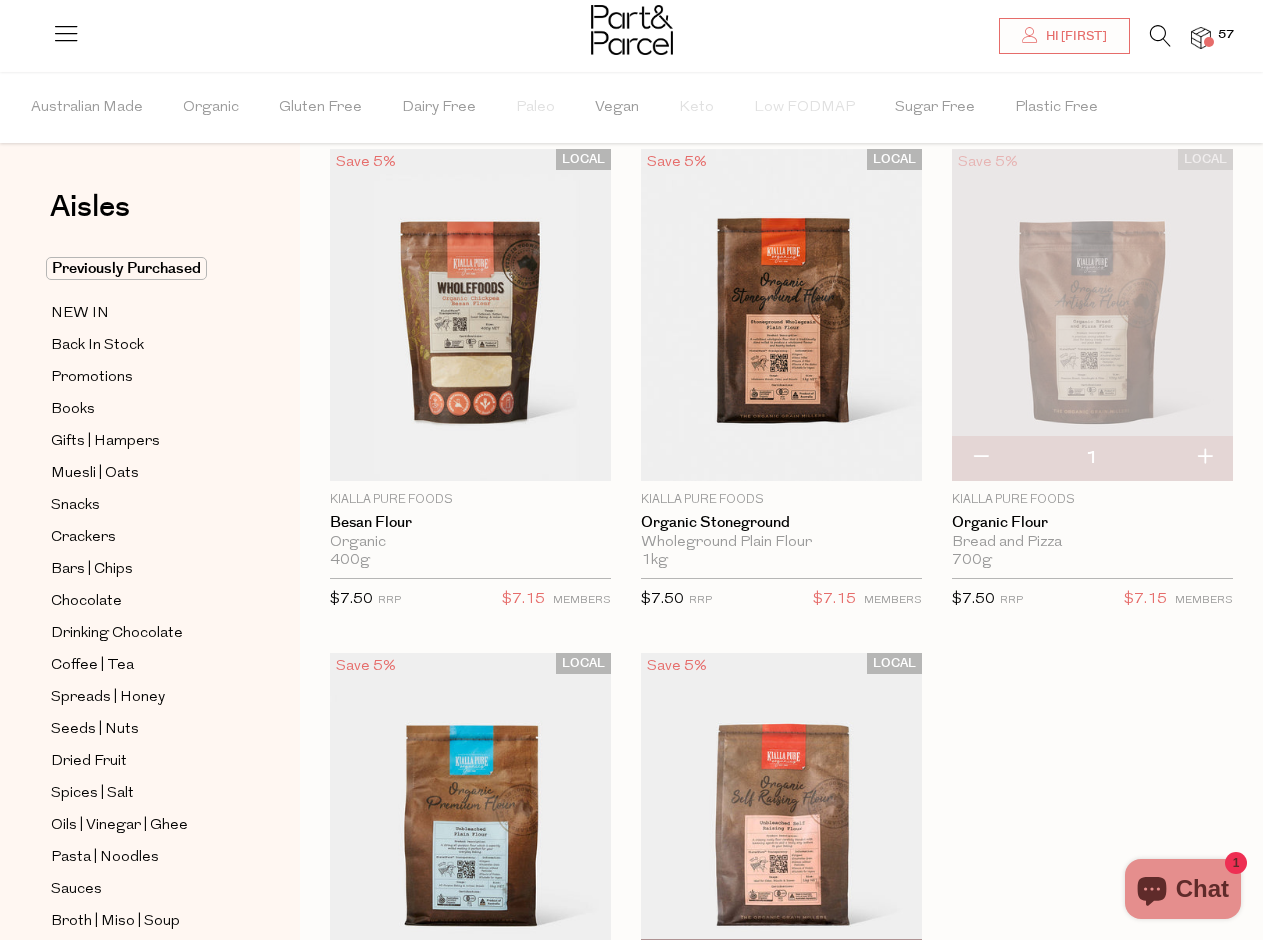 scroll, scrollTop: 65, scrollLeft: 0, axis: vertical 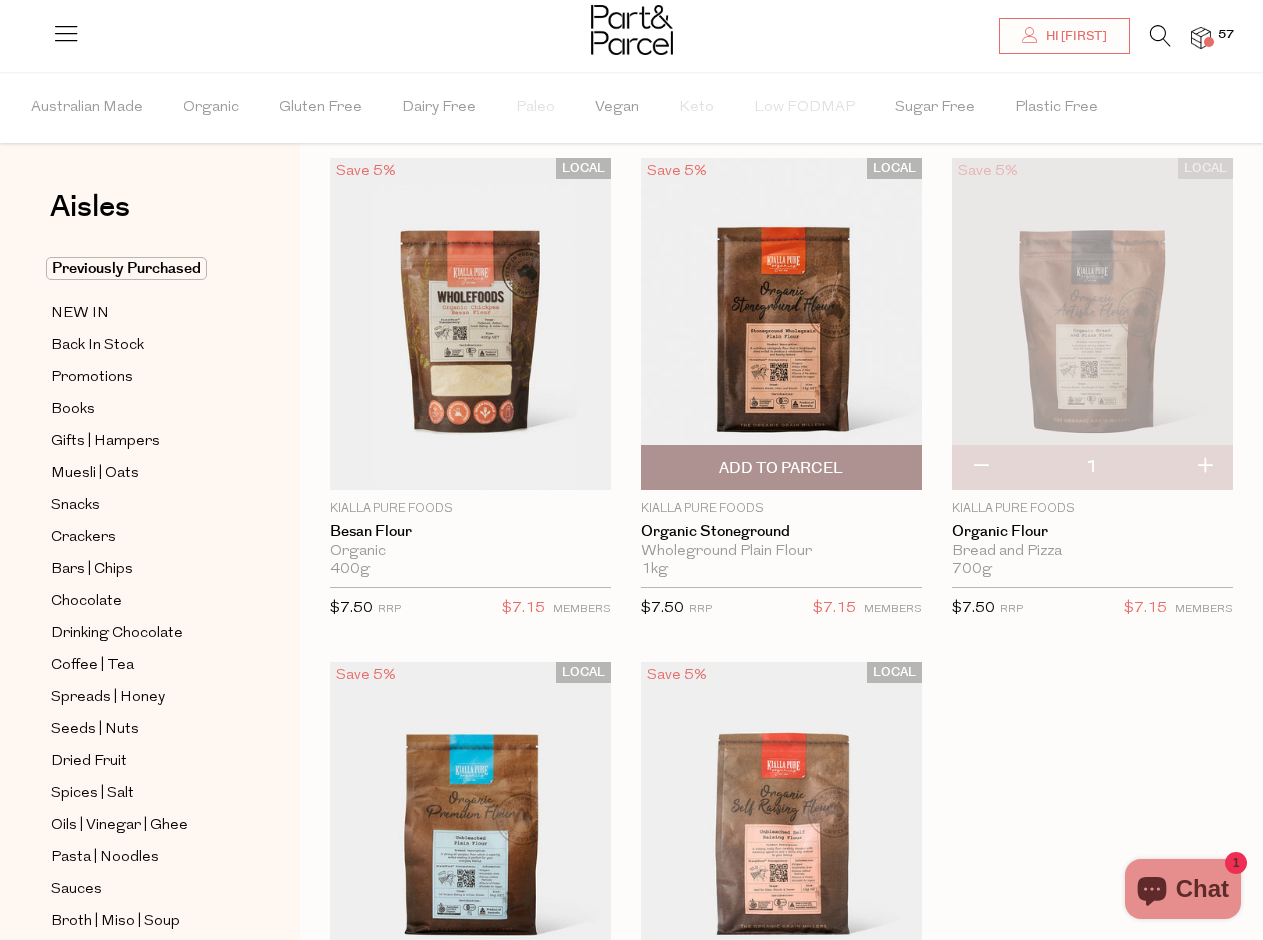 click on "Add To Parcel" at bounding box center (781, 468) 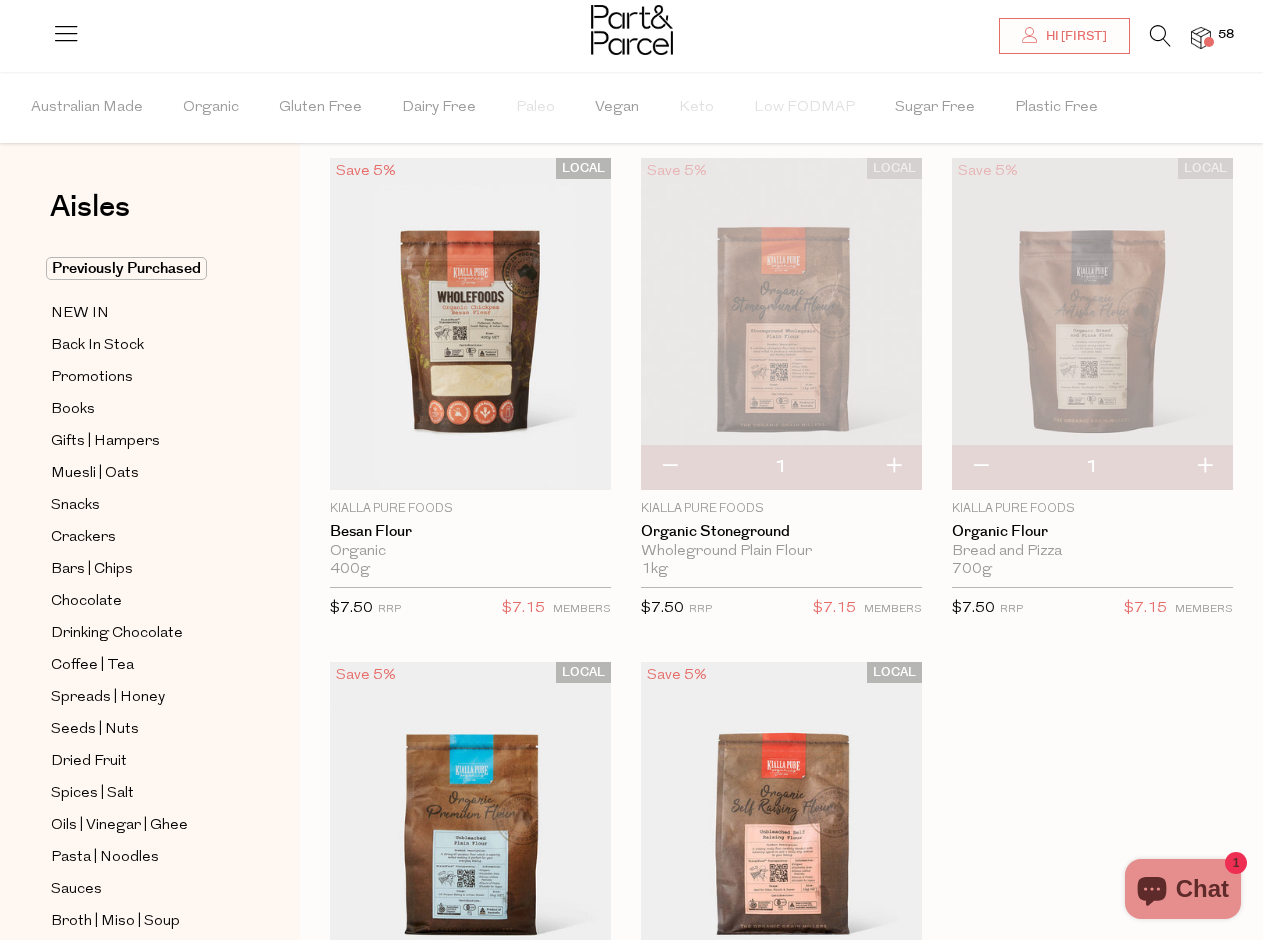 click at bounding box center [1204, 467] 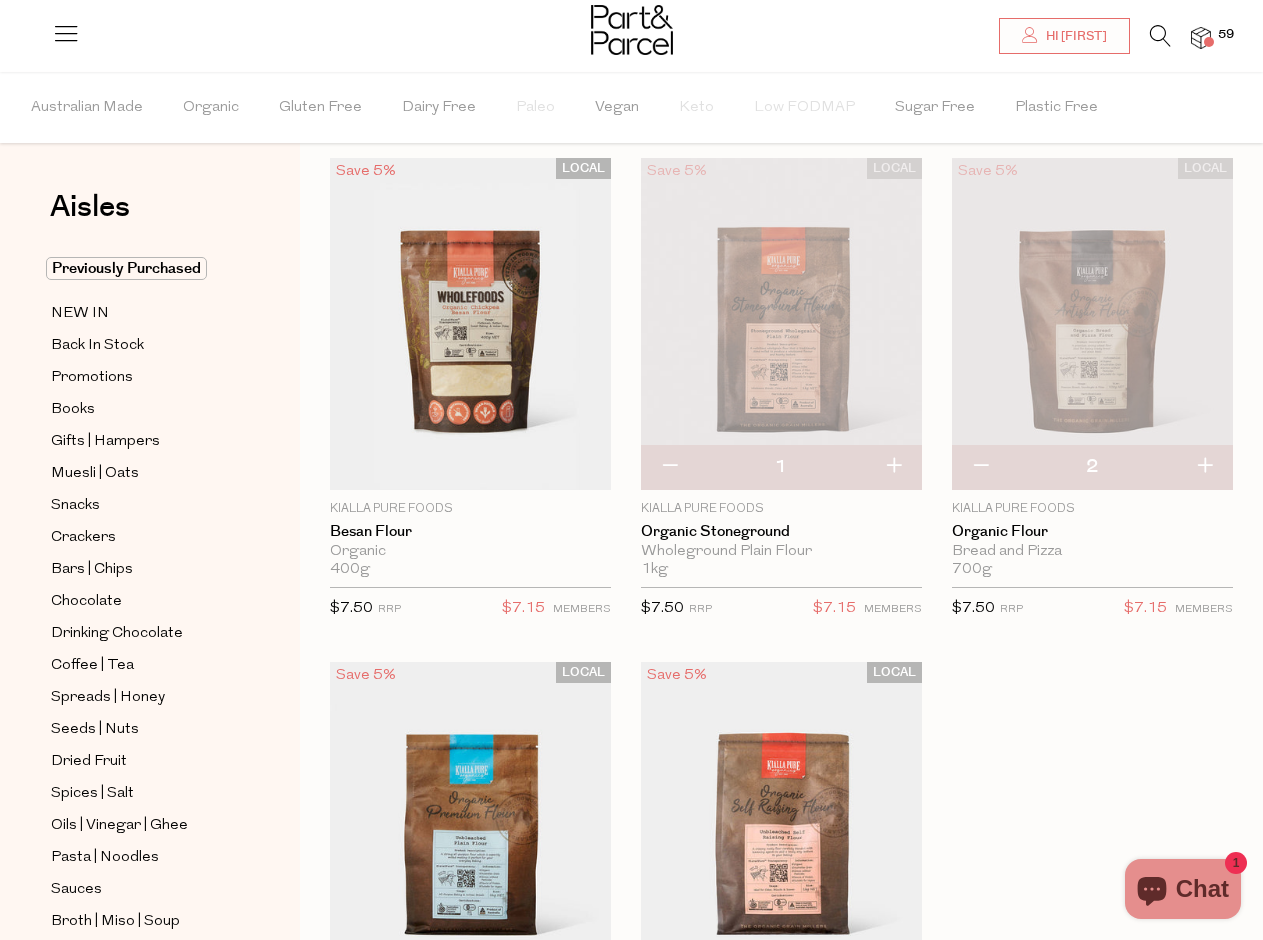 click at bounding box center (1209, 42) 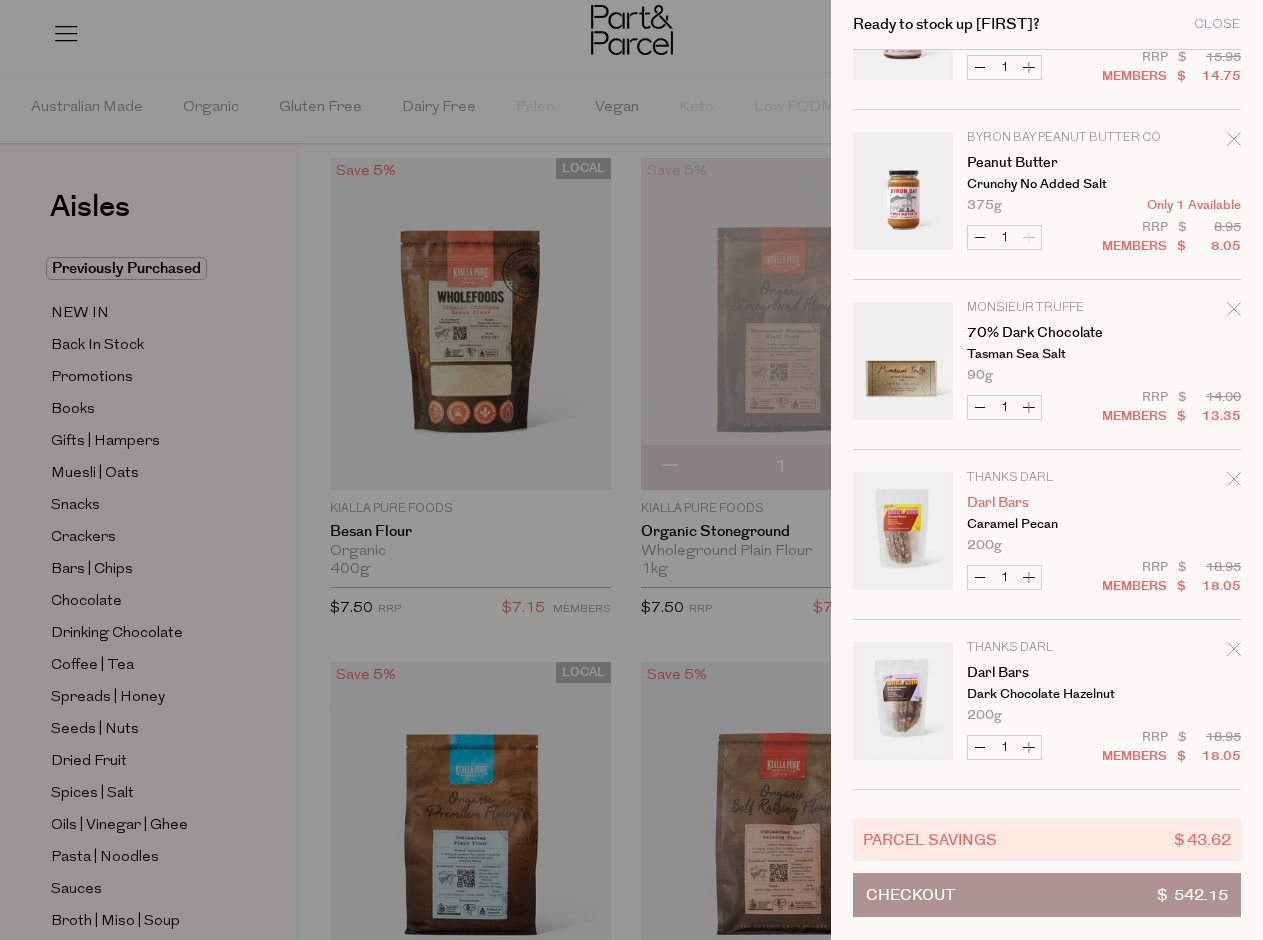 scroll, scrollTop: 5459, scrollLeft: 0, axis: vertical 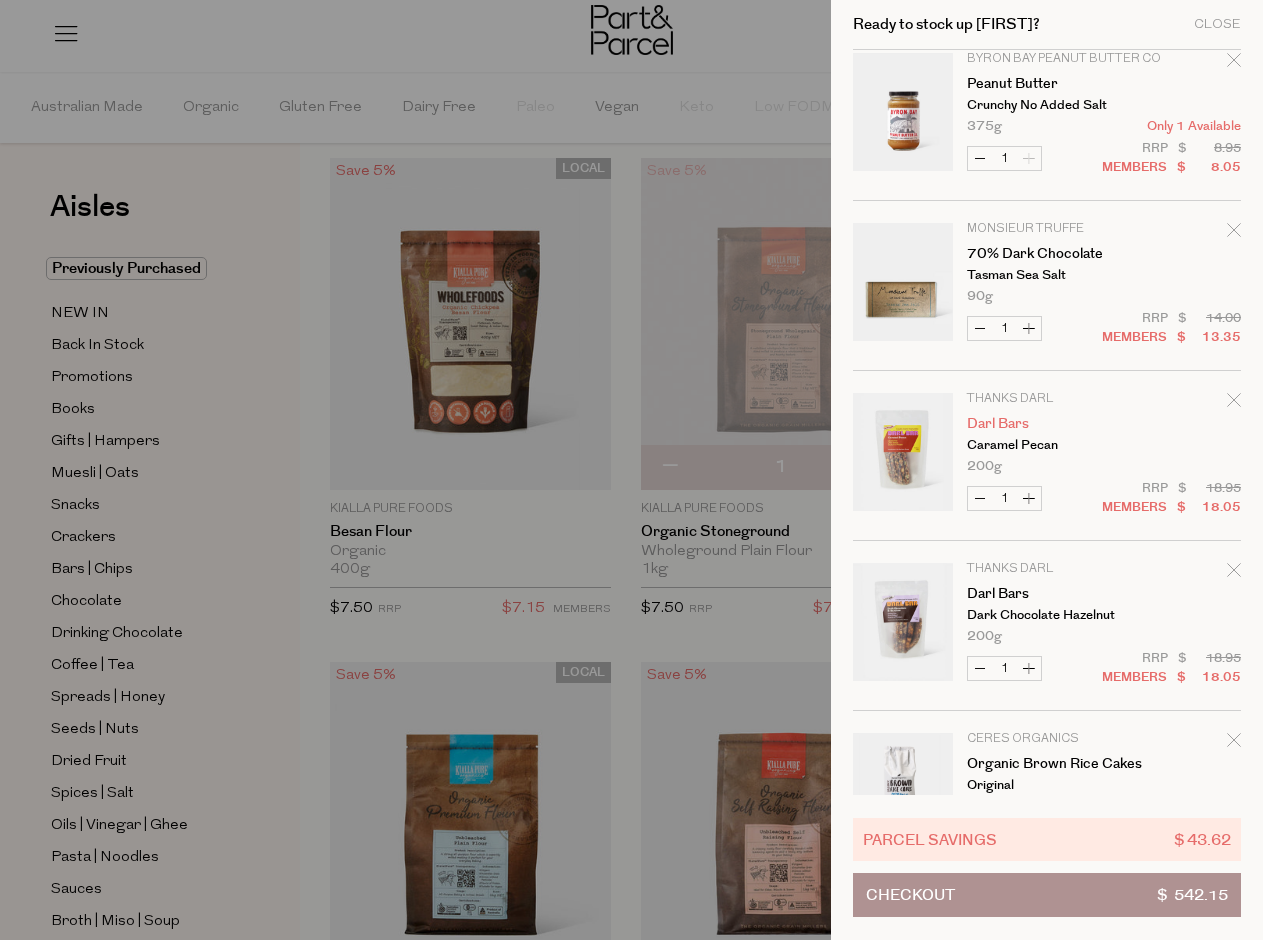 click on "Darl Bars" at bounding box center (1044, 424) 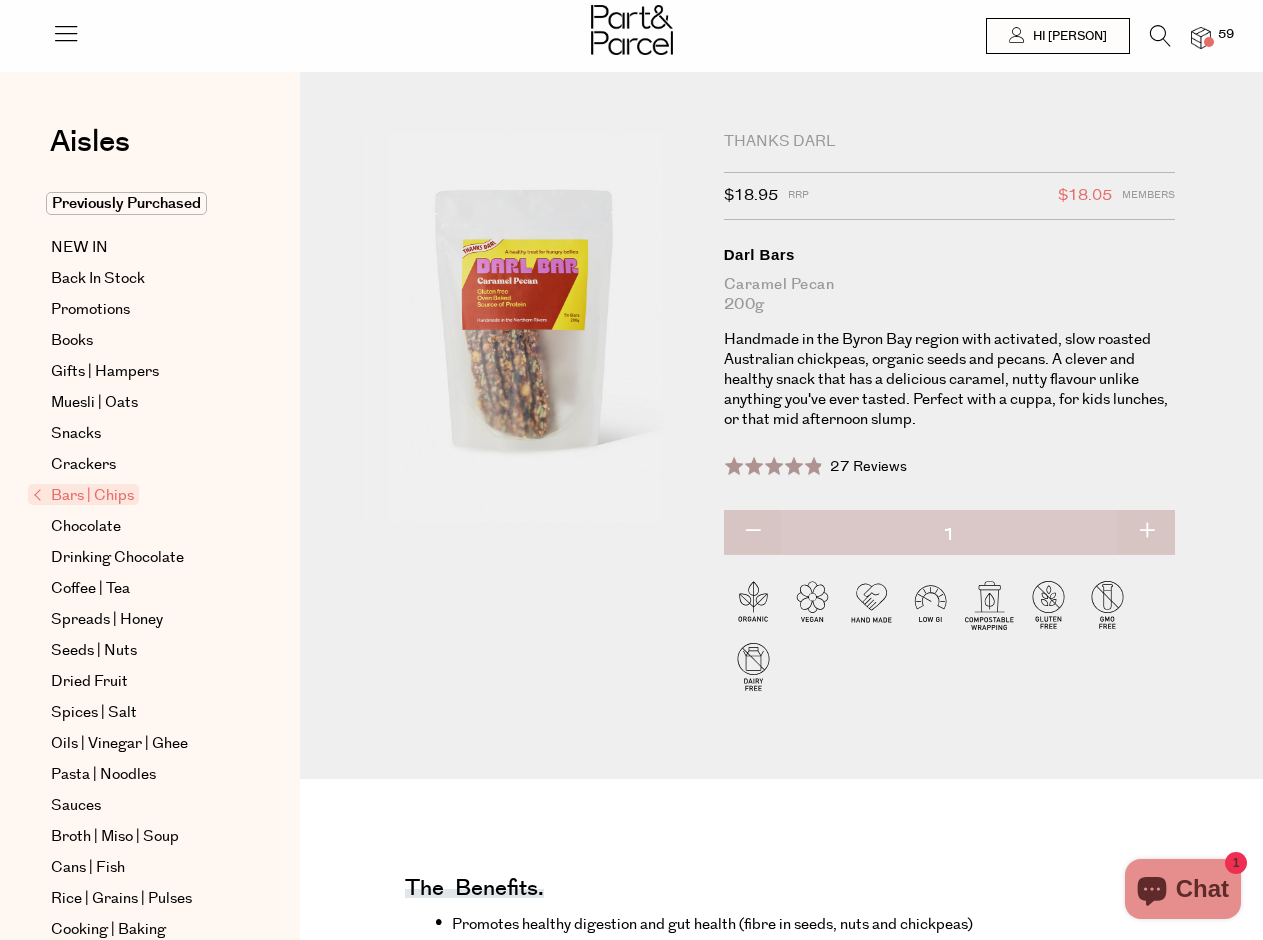 scroll, scrollTop: 0, scrollLeft: 0, axis: both 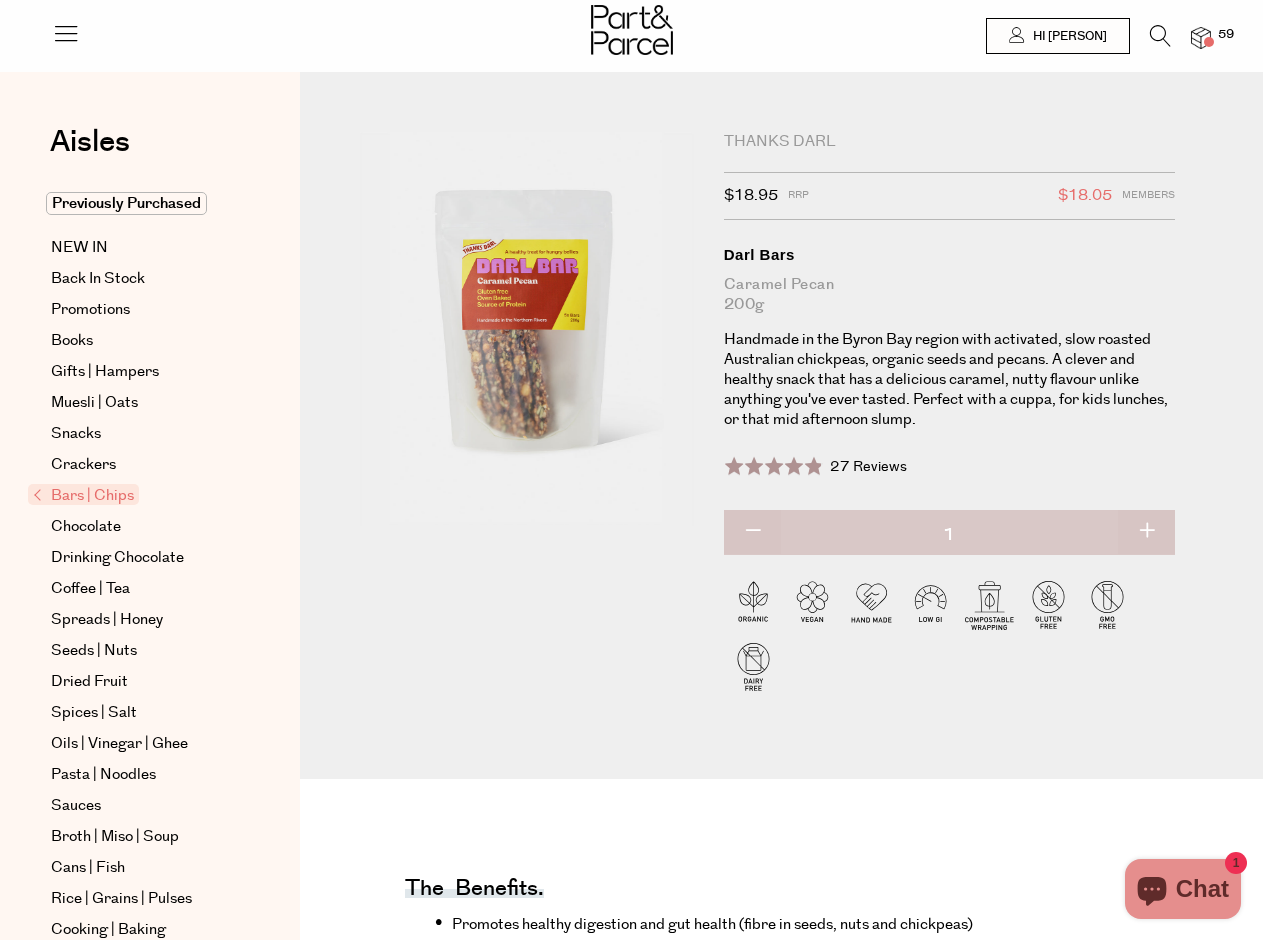 click at bounding box center (1201, 38) 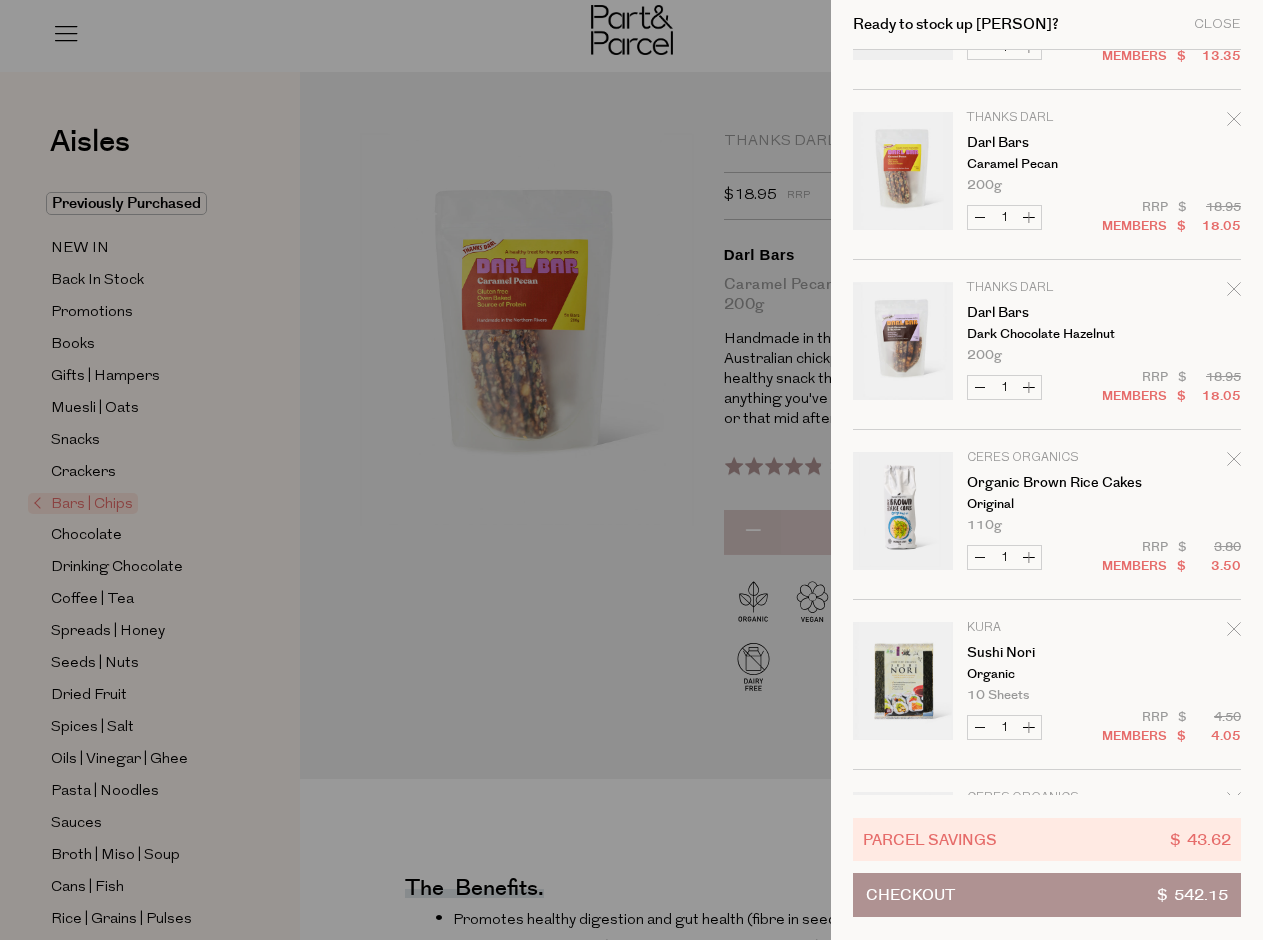 scroll, scrollTop: 5799, scrollLeft: 0, axis: vertical 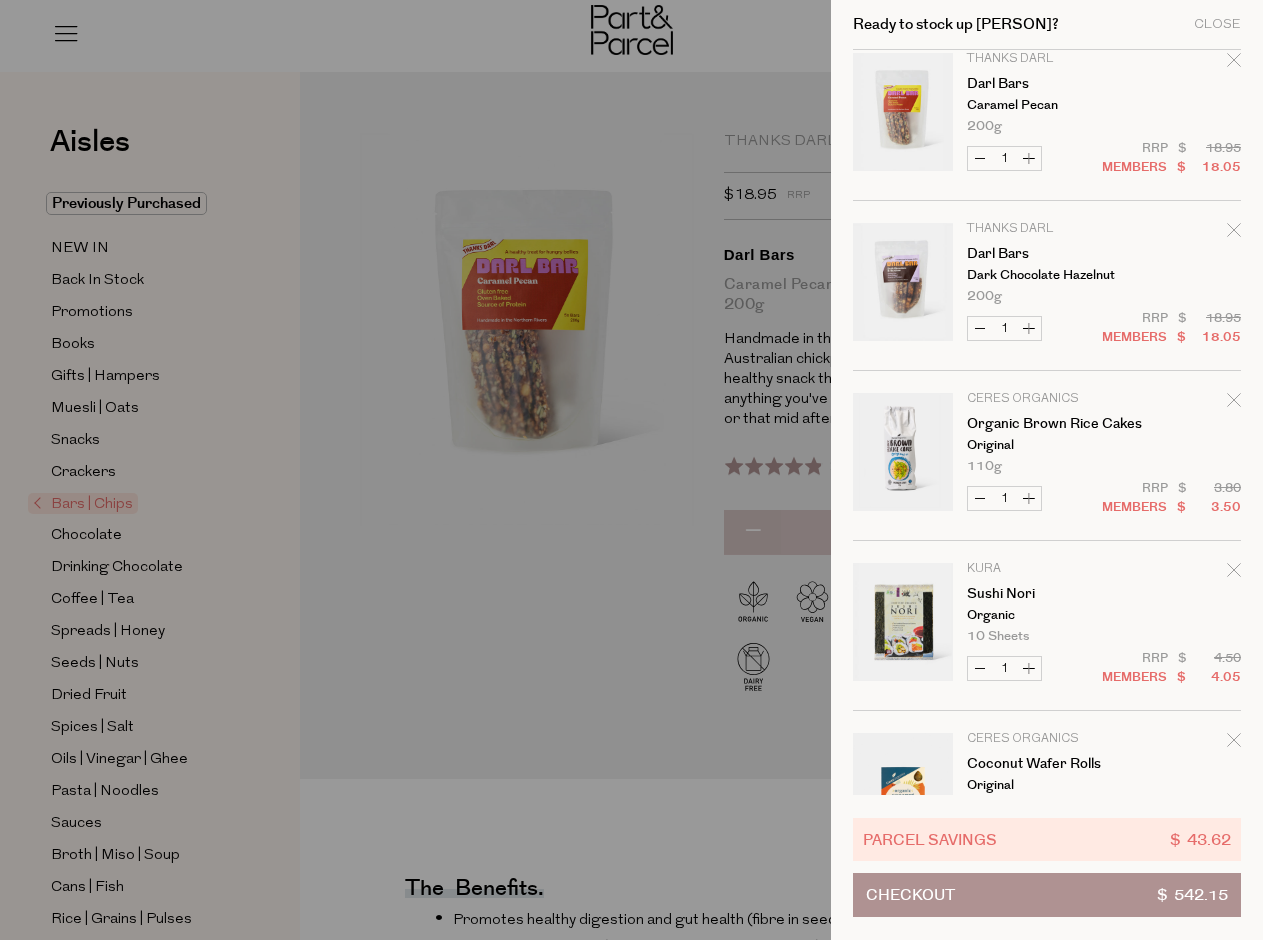 click 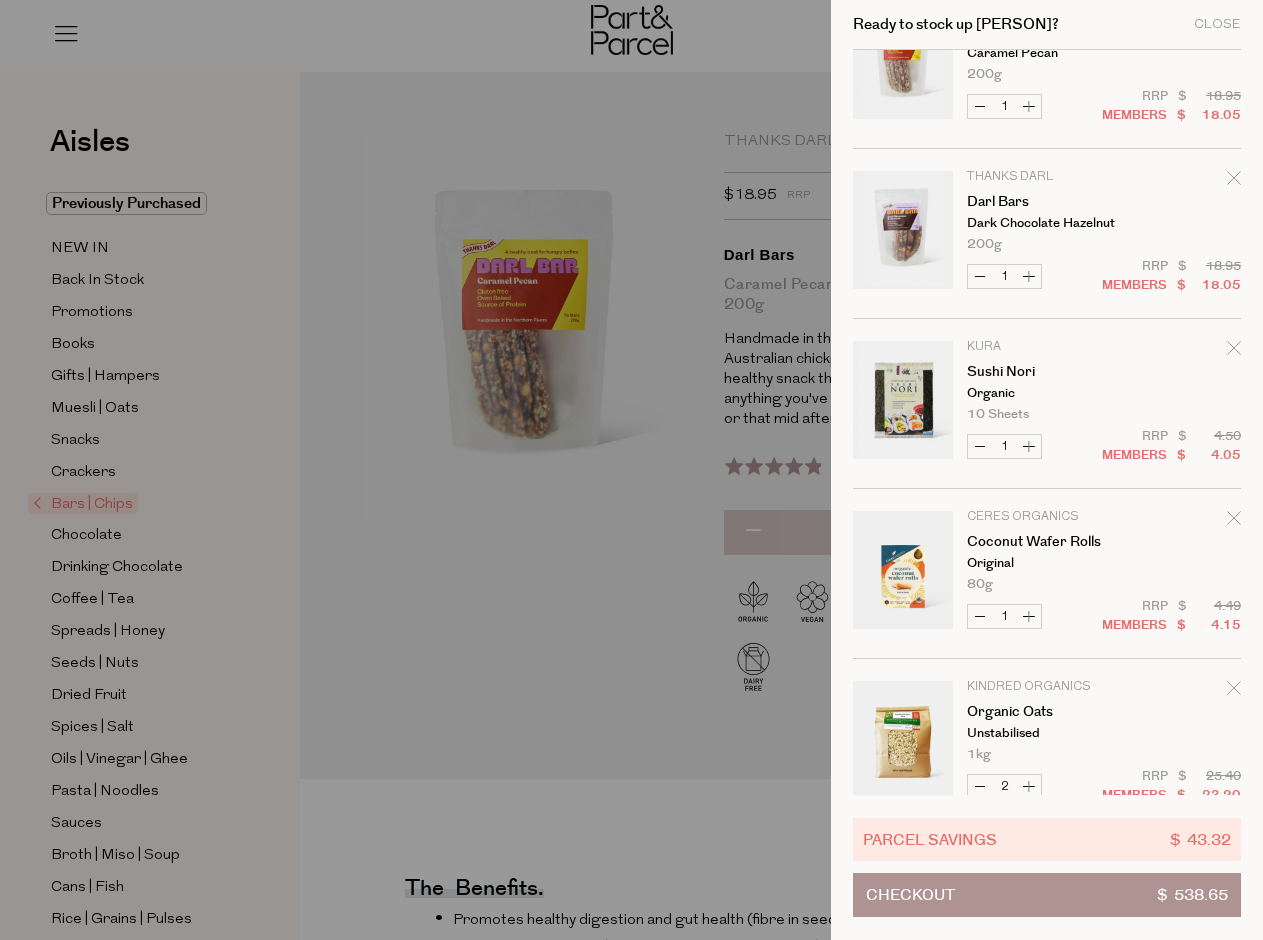 scroll, scrollTop: 5734, scrollLeft: 0, axis: vertical 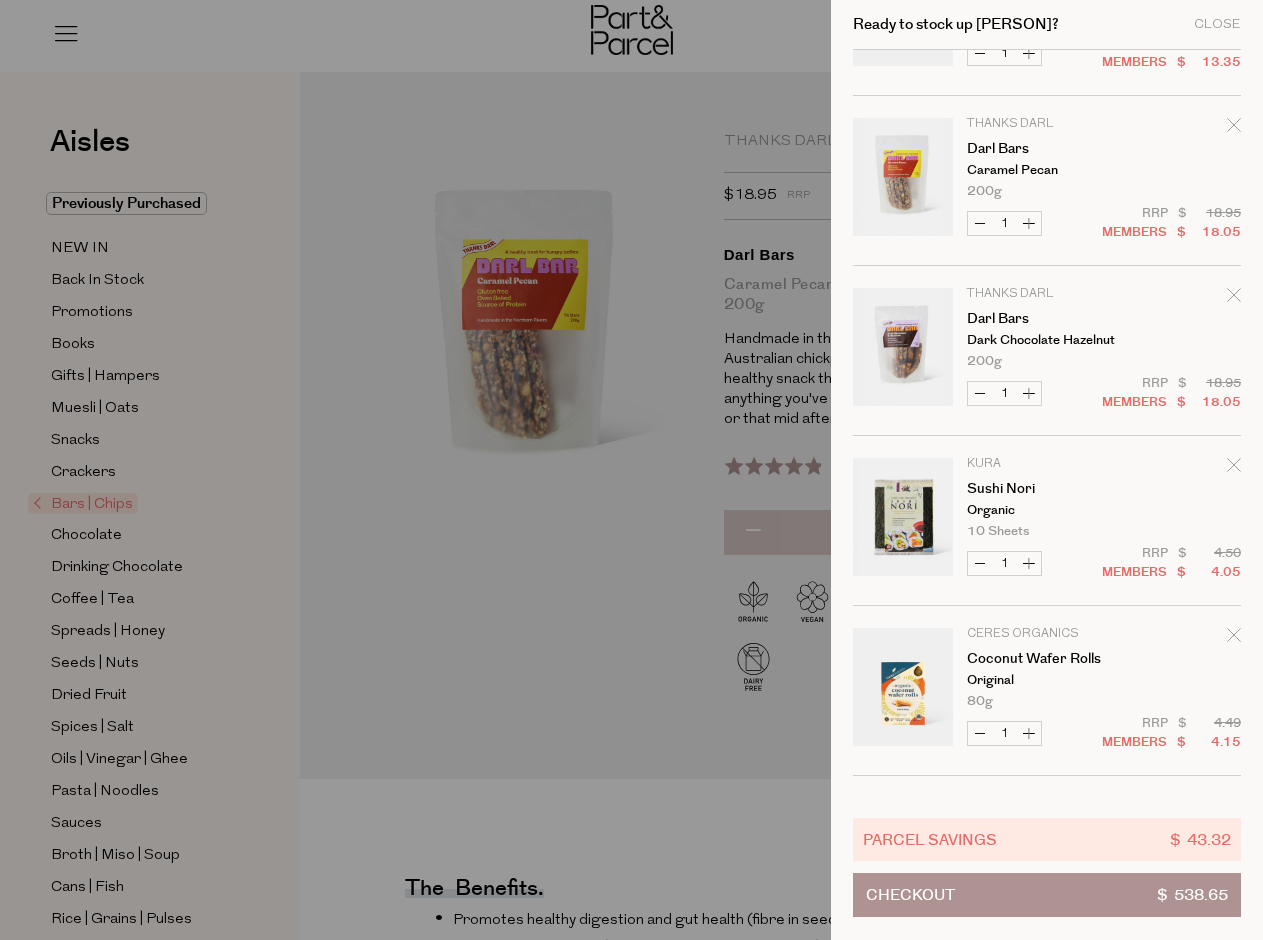 click 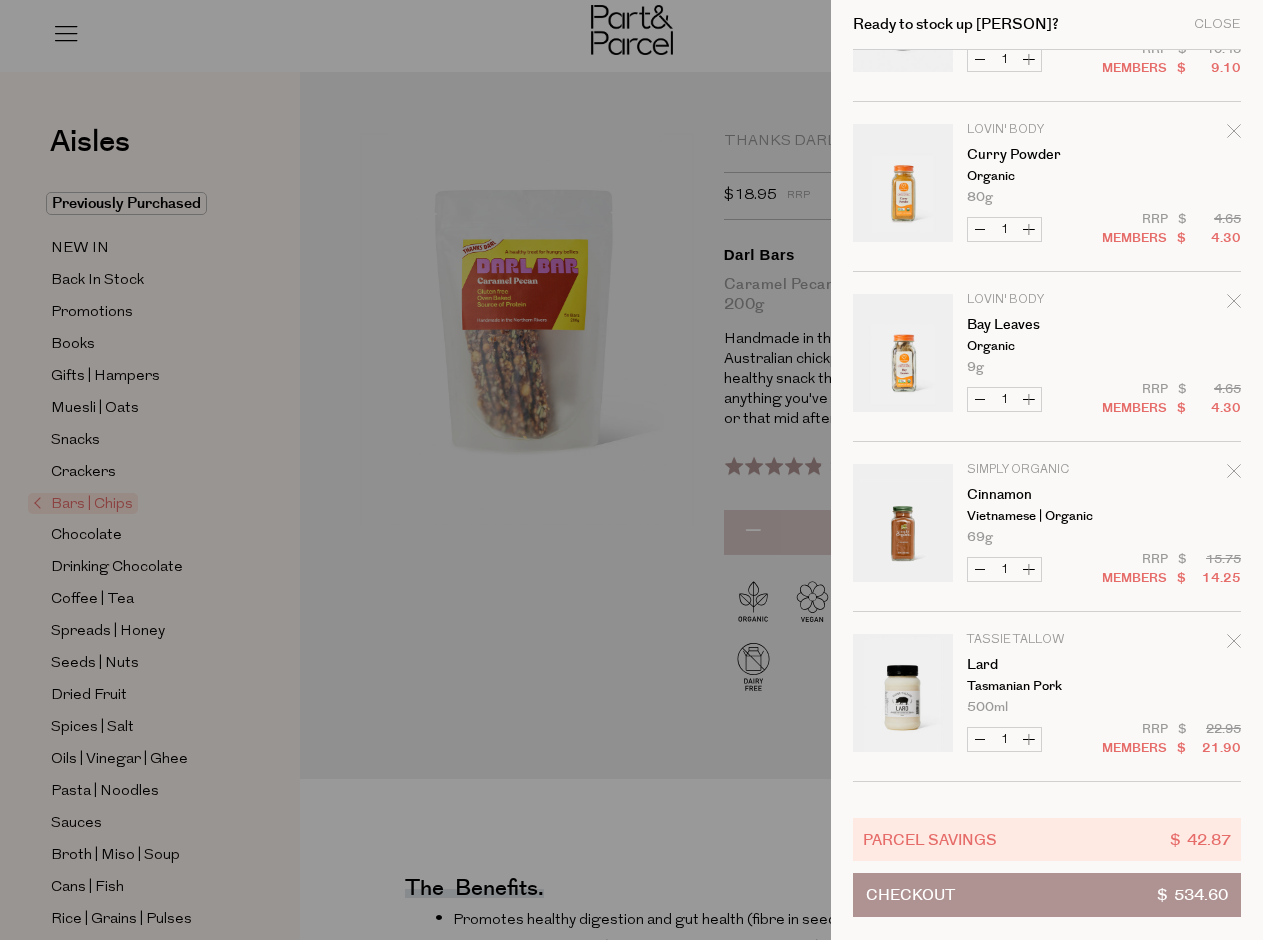 scroll, scrollTop: 622, scrollLeft: 0, axis: vertical 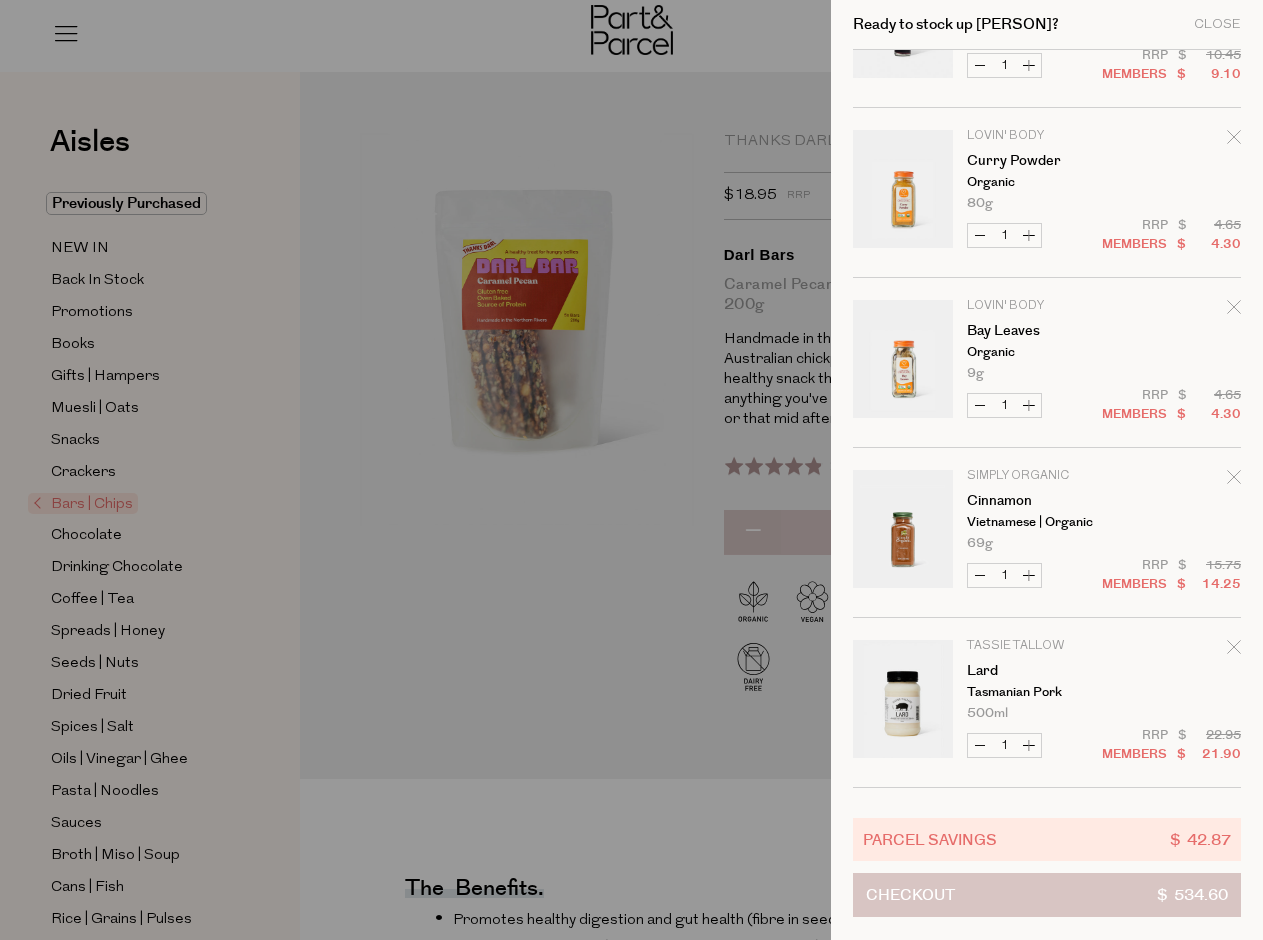 click on "Checkout" at bounding box center (910, 895) 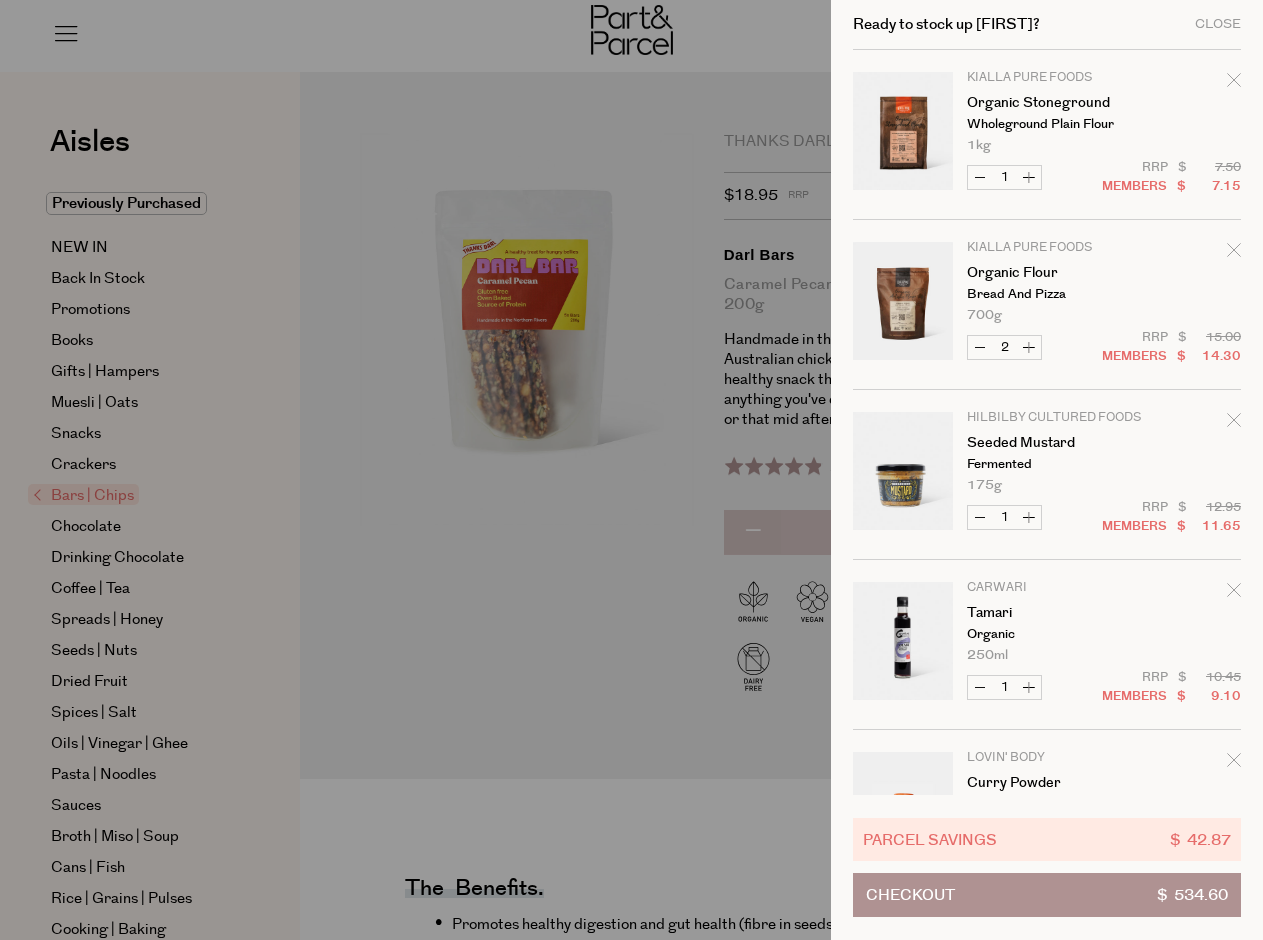 scroll, scrollTop: 0, scrollLeft: 0, axis: both 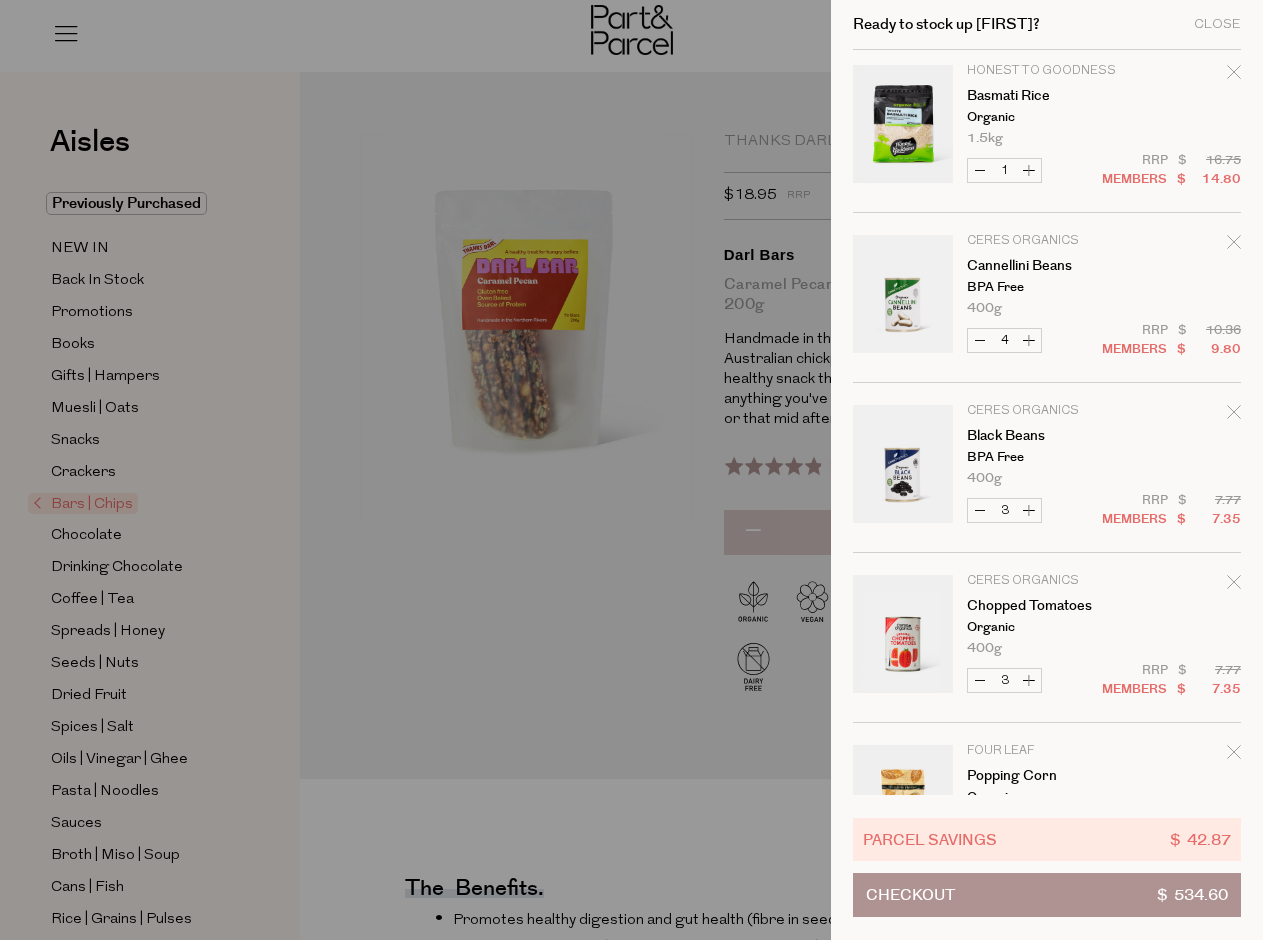click on "Decrease Cannellini Beans" at bounding box center (980, 340) 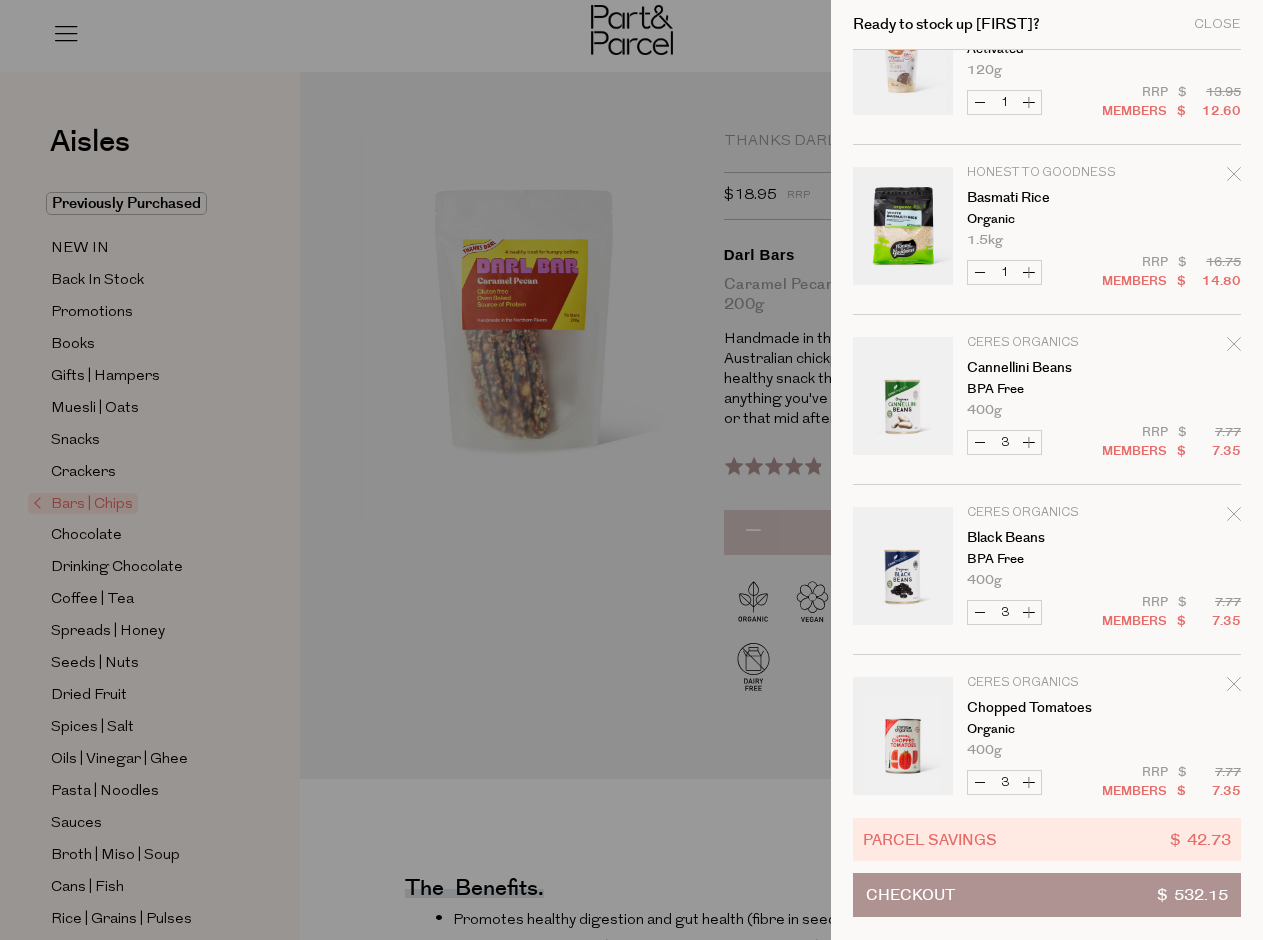 scroll, scrollTop: 2116, scrollLeft: 0, axis: vertical 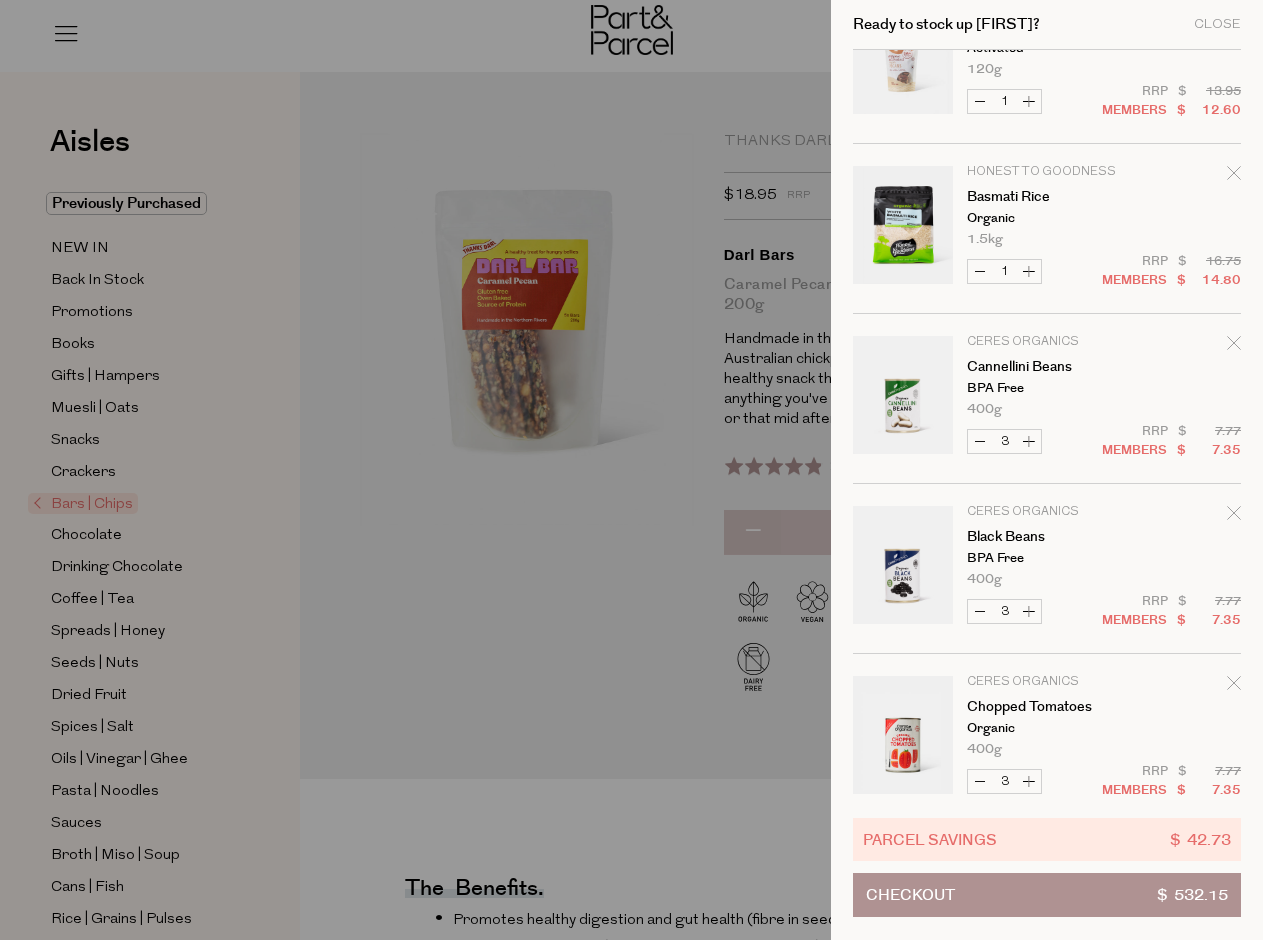 click on "Decrease Black Beans" at bounding box center [980, 611] 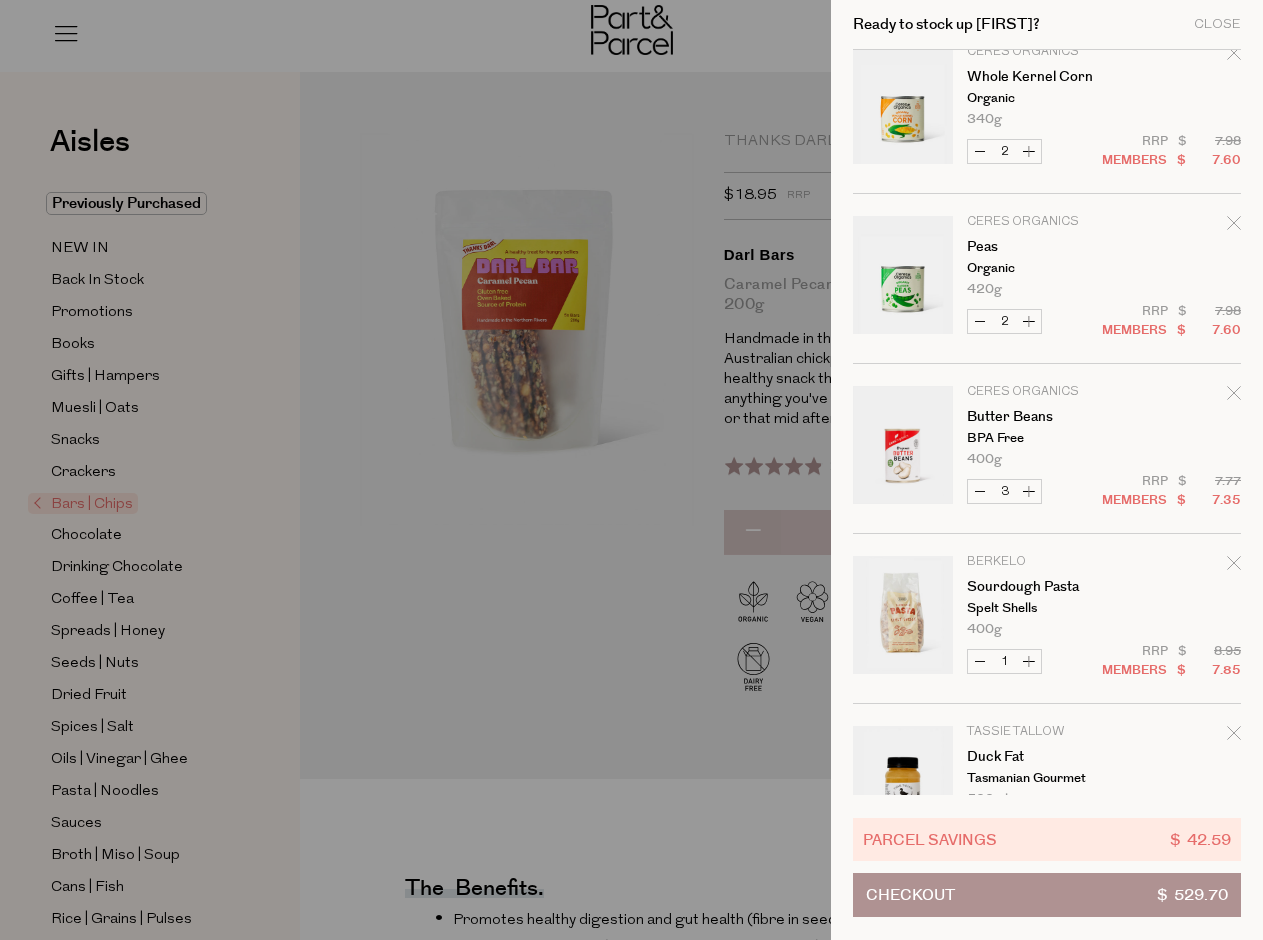 scroll, scrollTop: 3601, scrollLeft: 0, axis: vertical 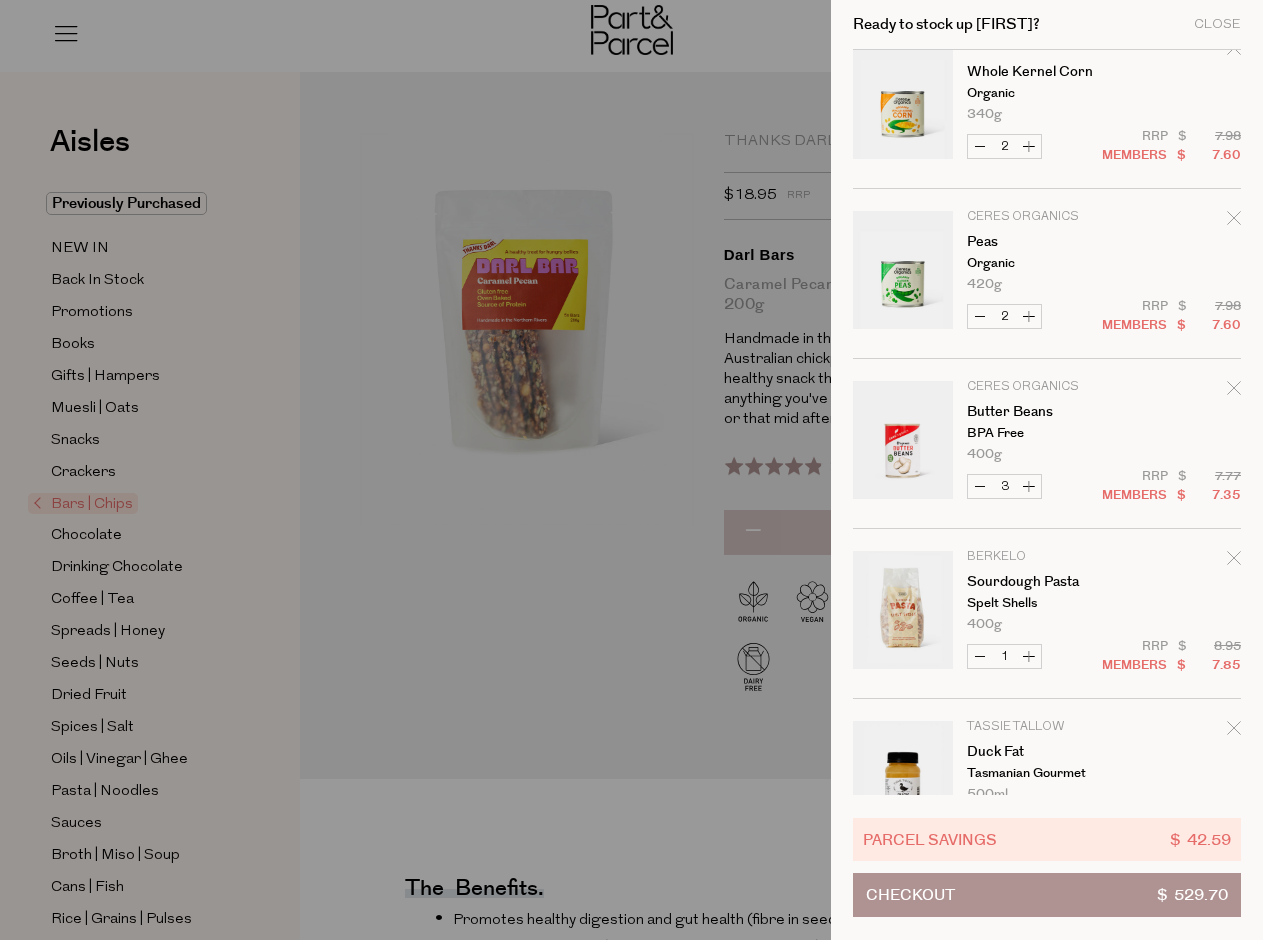 click on "Decrease Butter Beans" at bounding box center [980, 486] 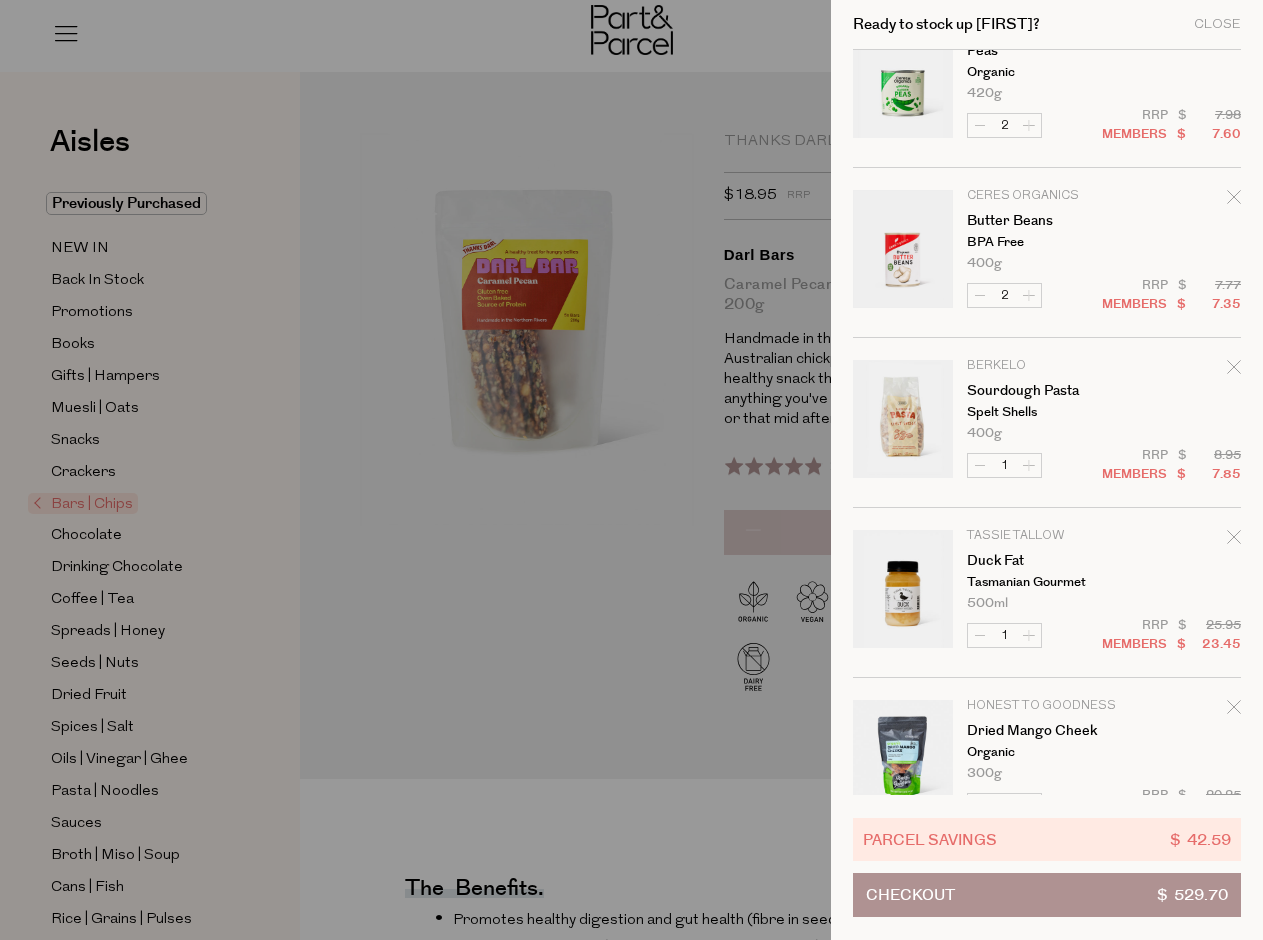 scroll, scrollTop: 3807, scrollLeft: 0, axis: vertical 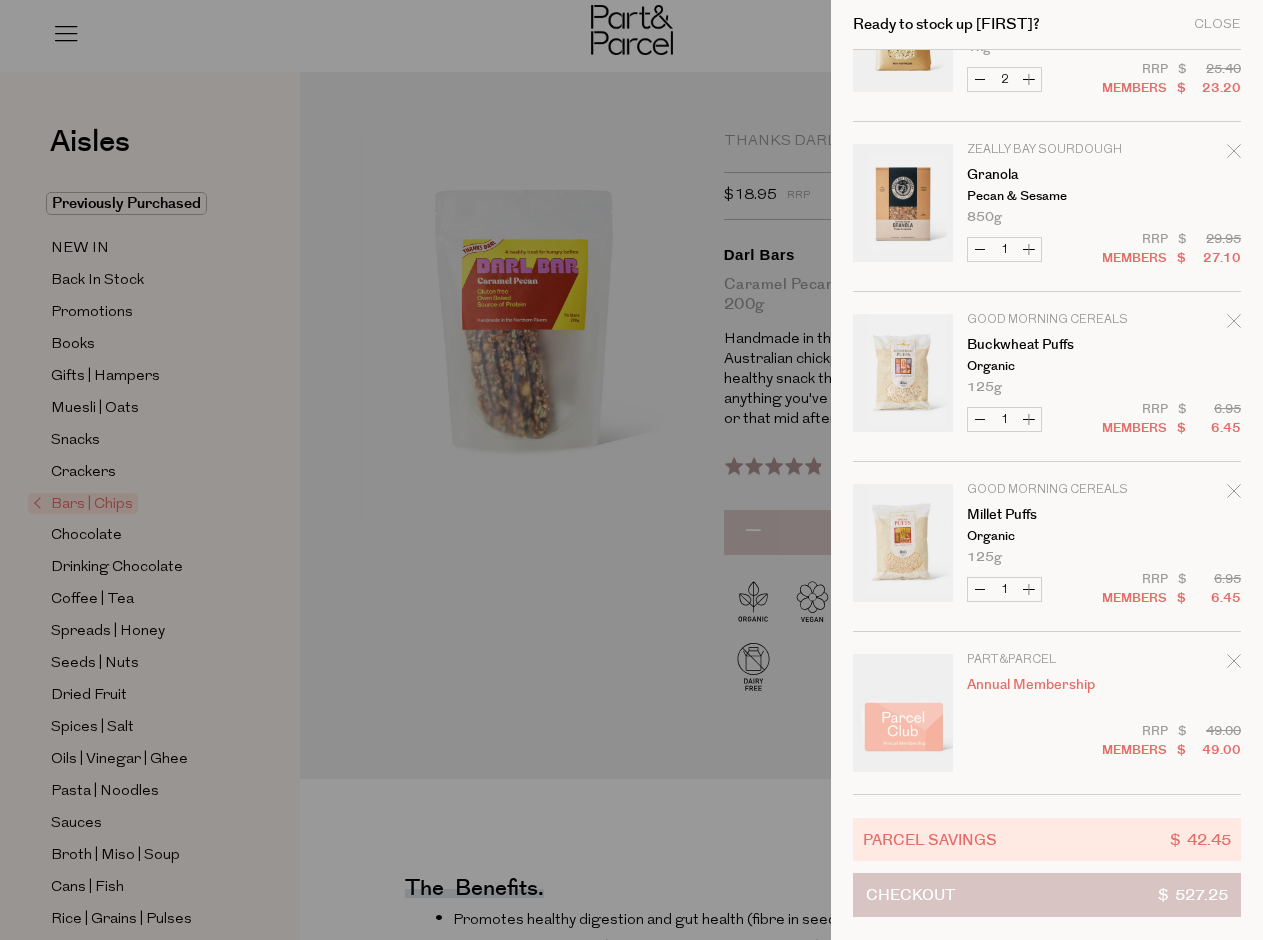 click on "Checkout $ 527.25" at bounding box center (1047, 895) 